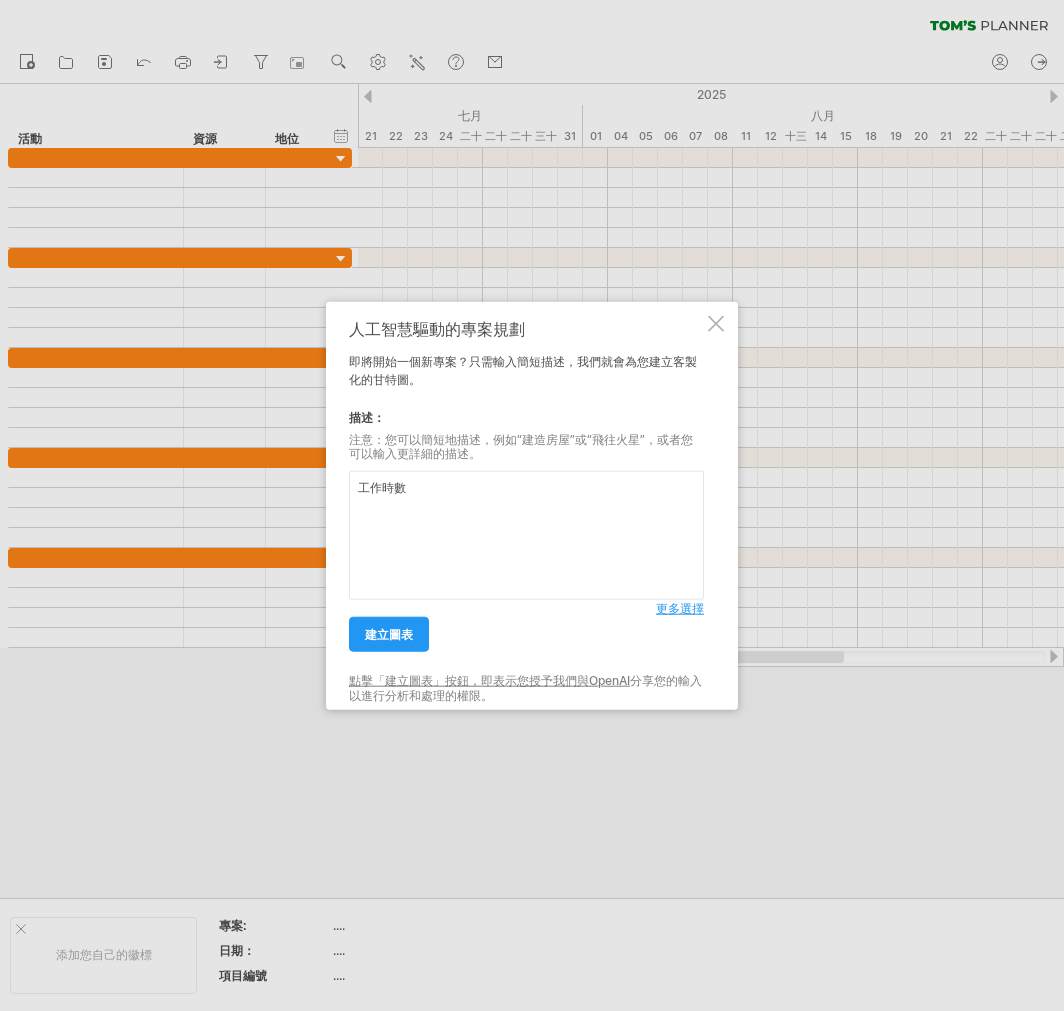 scroll, scrollTop: 0, scrollLeft: 0, axis: both 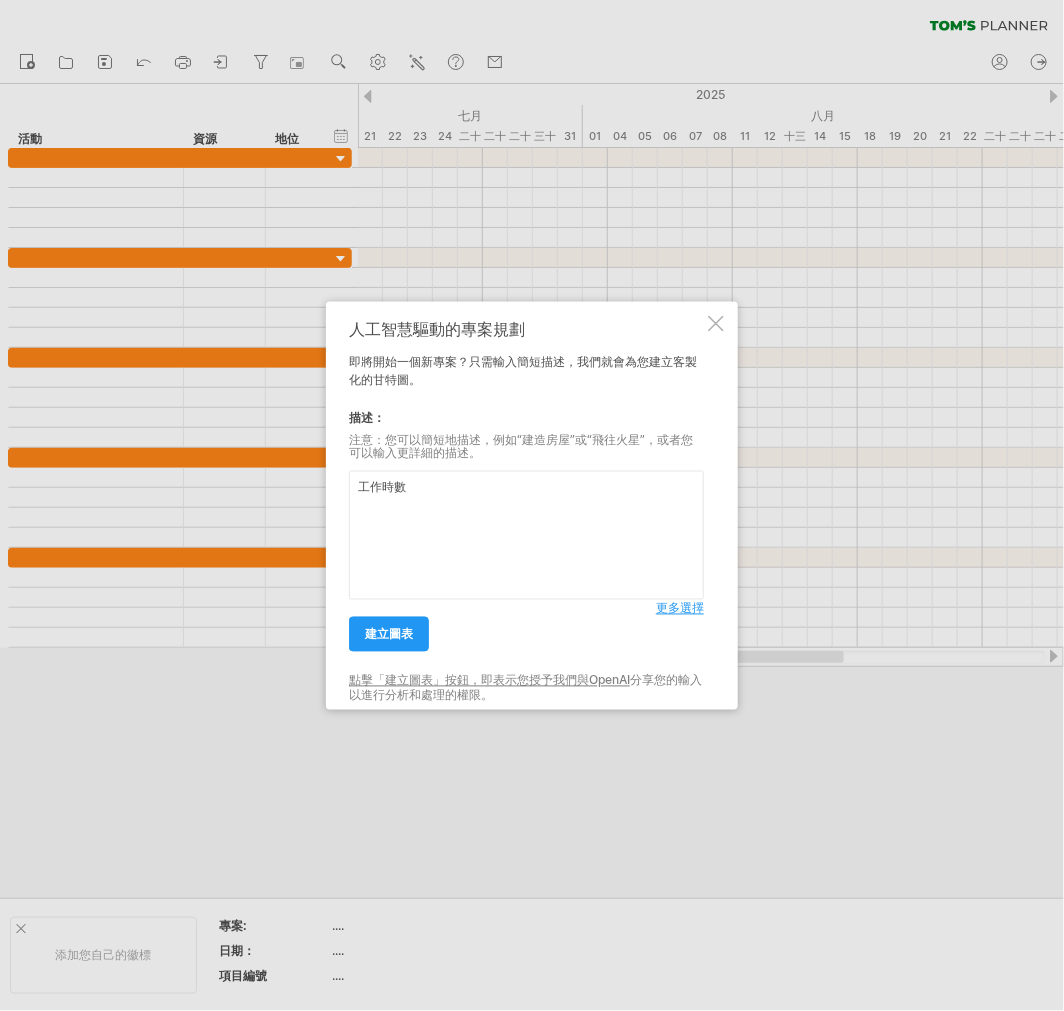 click on "工作時數" at bounding box center [526, 535] 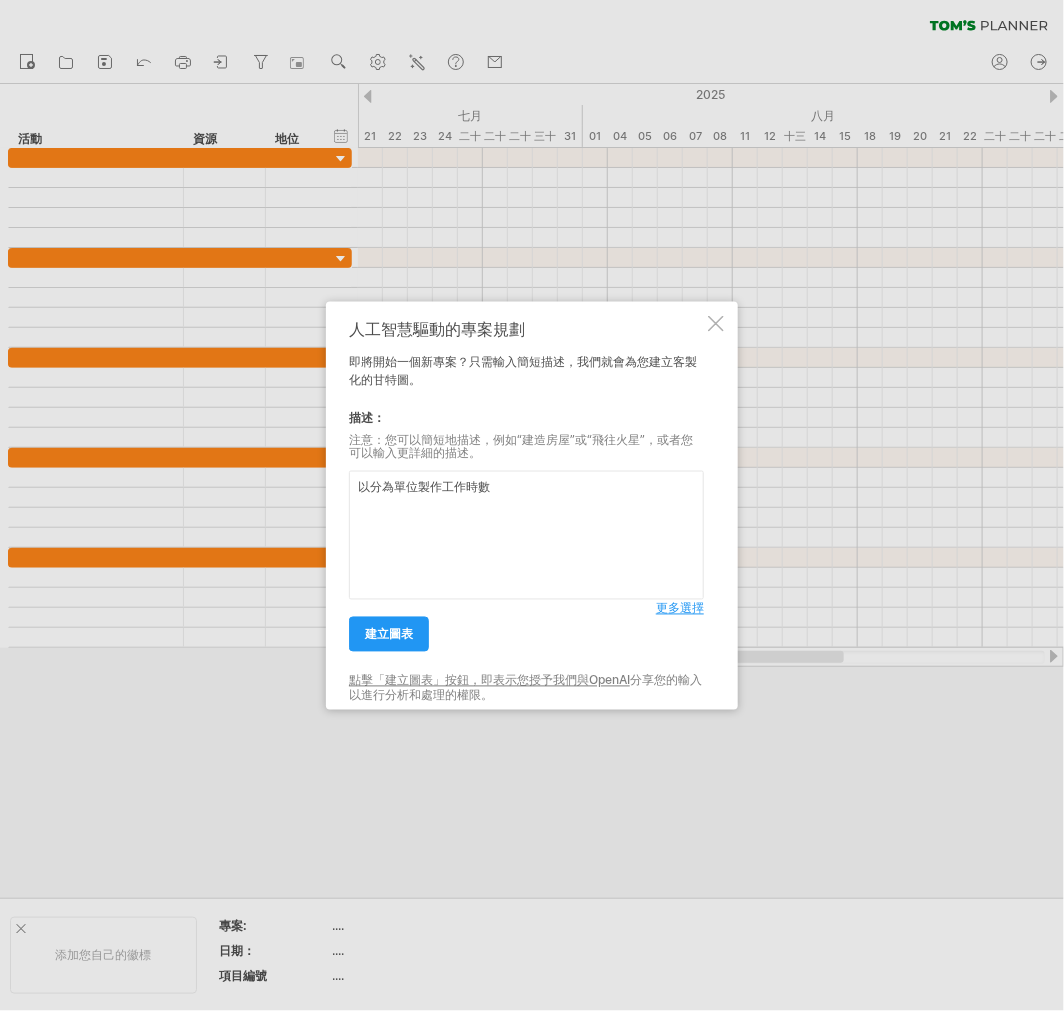 type on "以分為單位製作工作時數" 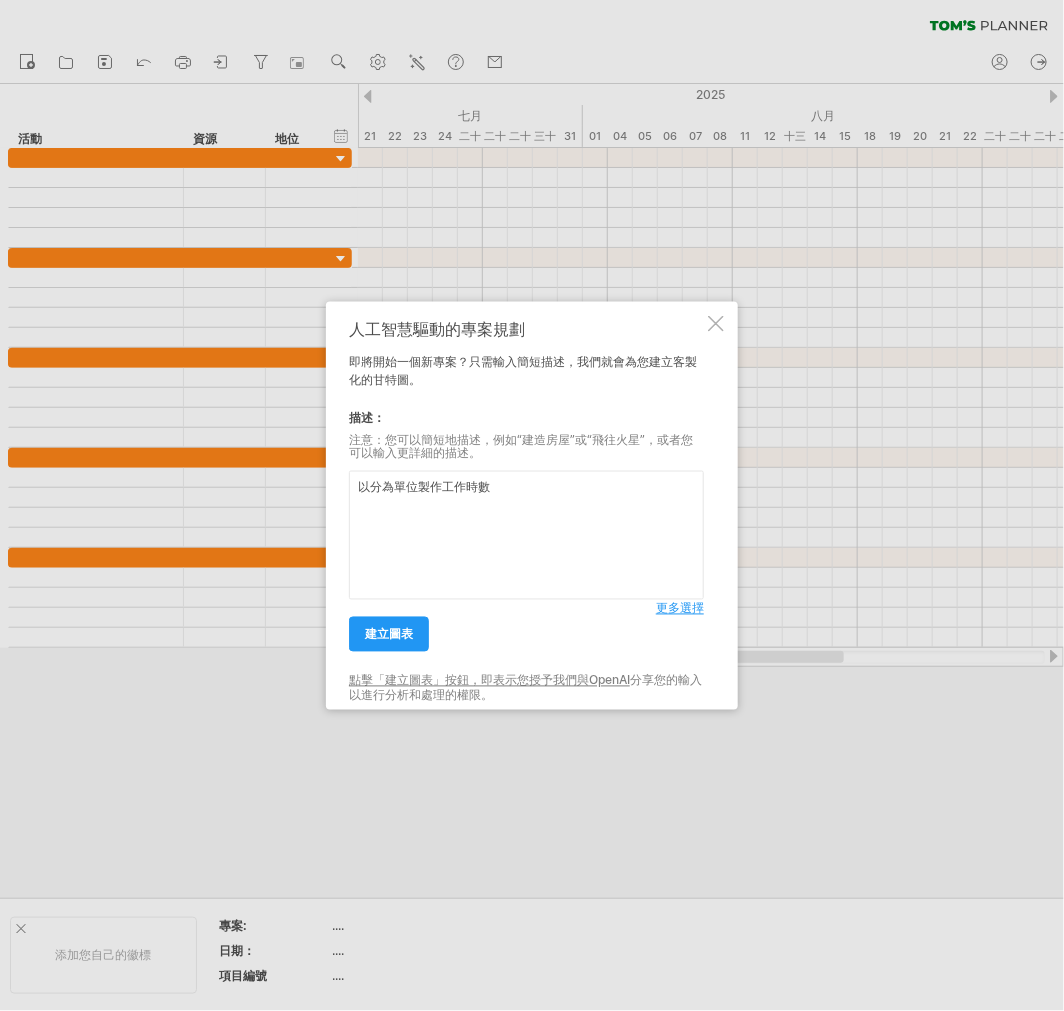 click on "更多選擇" at bounding box center (680, 608) 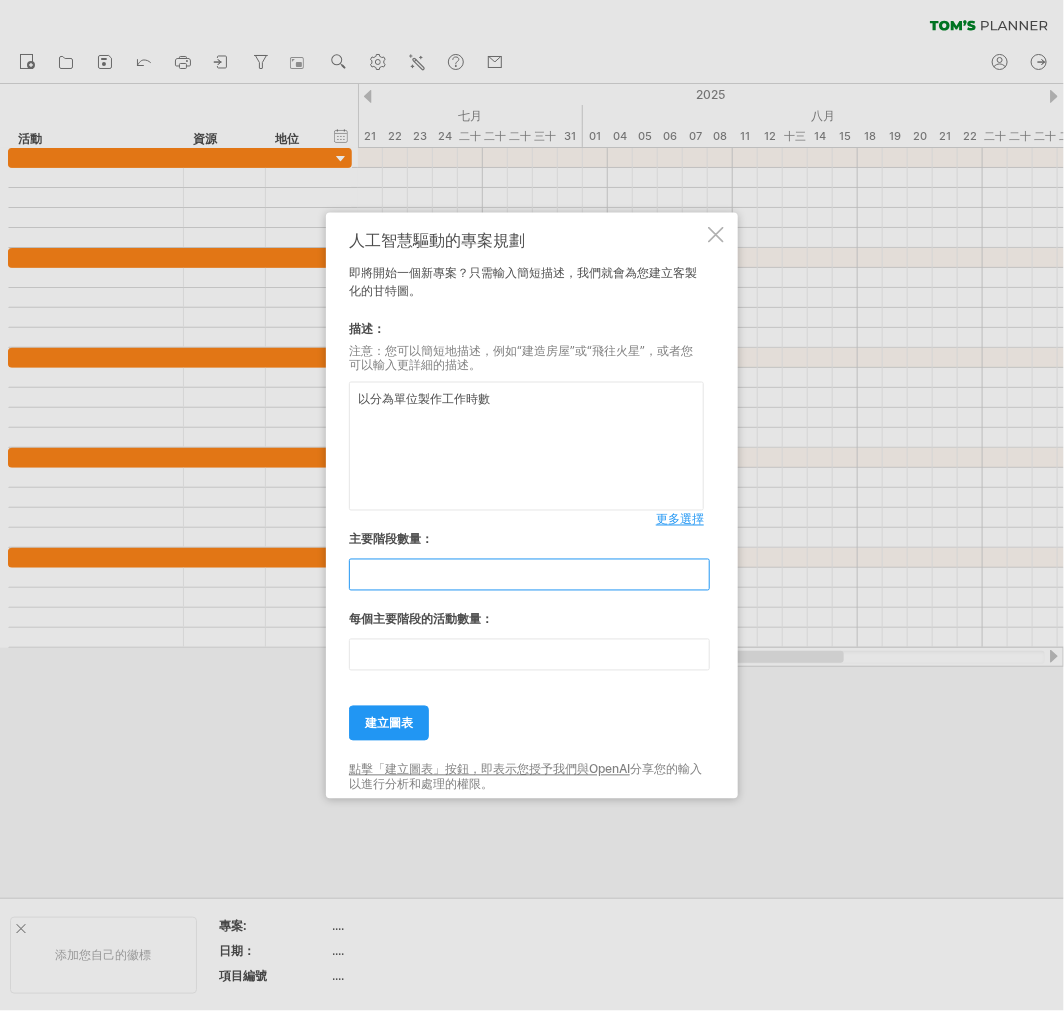 drag, startPoint x: 406, startPoint y: 577, endPoint x: 332, endPoint y: 582, distance: 74.168724 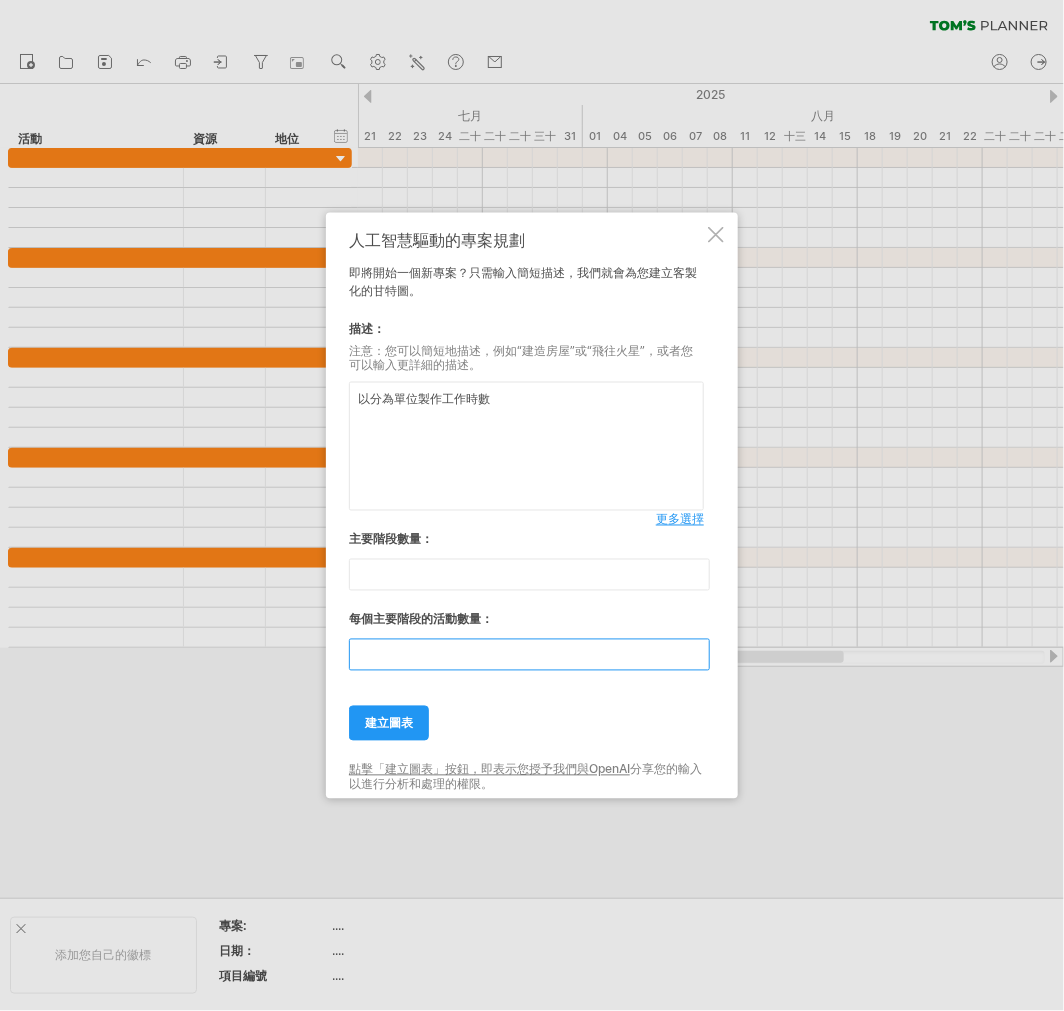 click on "**" at bounding box center (529, 655) 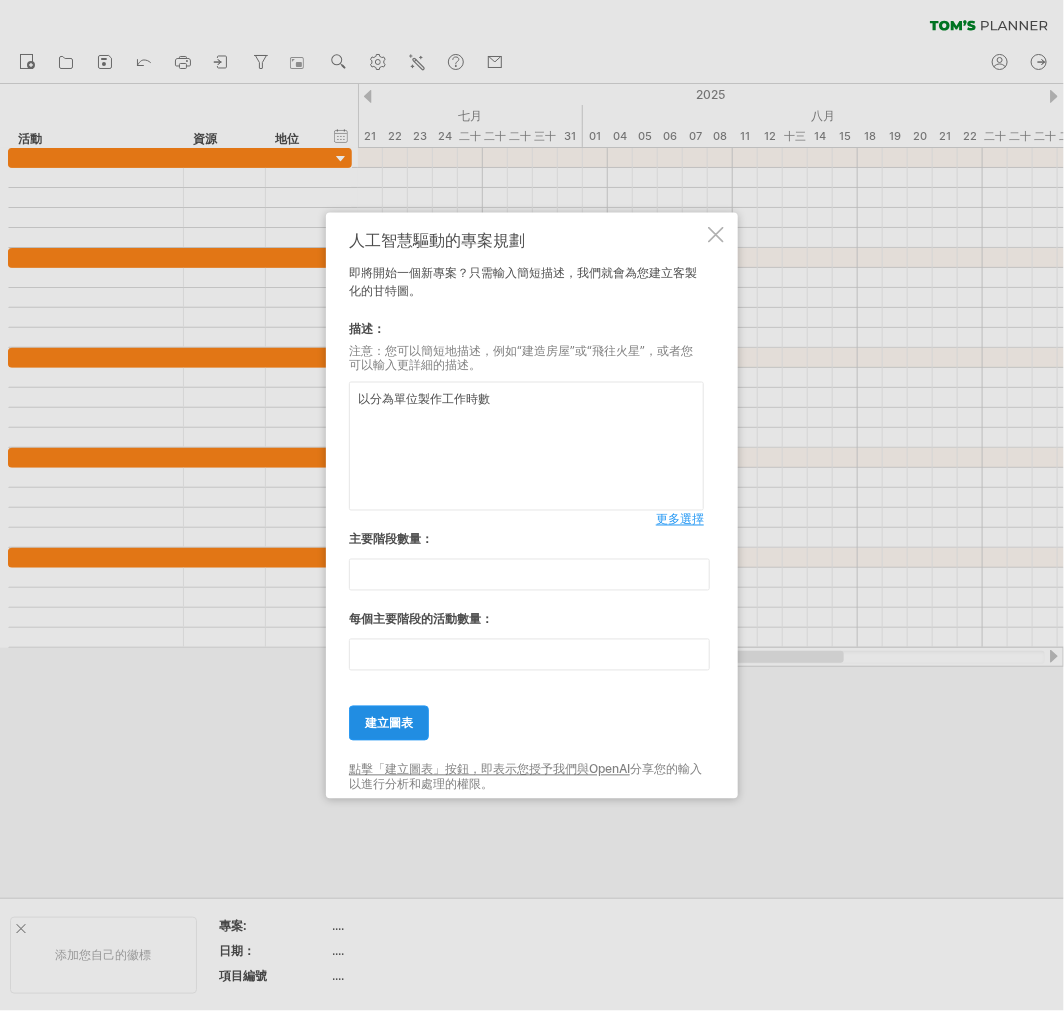 click on "建立圖表" at bounding box center (389, 723) 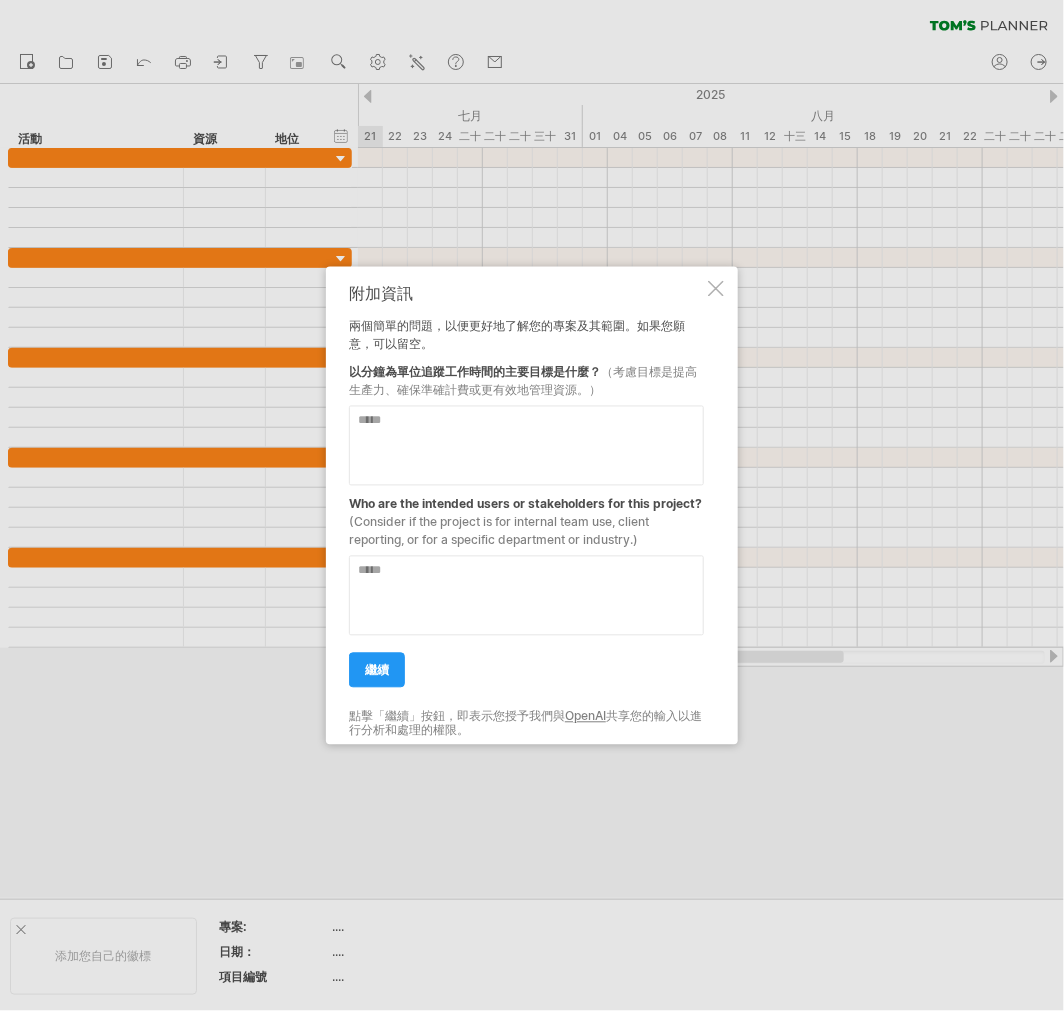 click at bounding box center [526, 445] 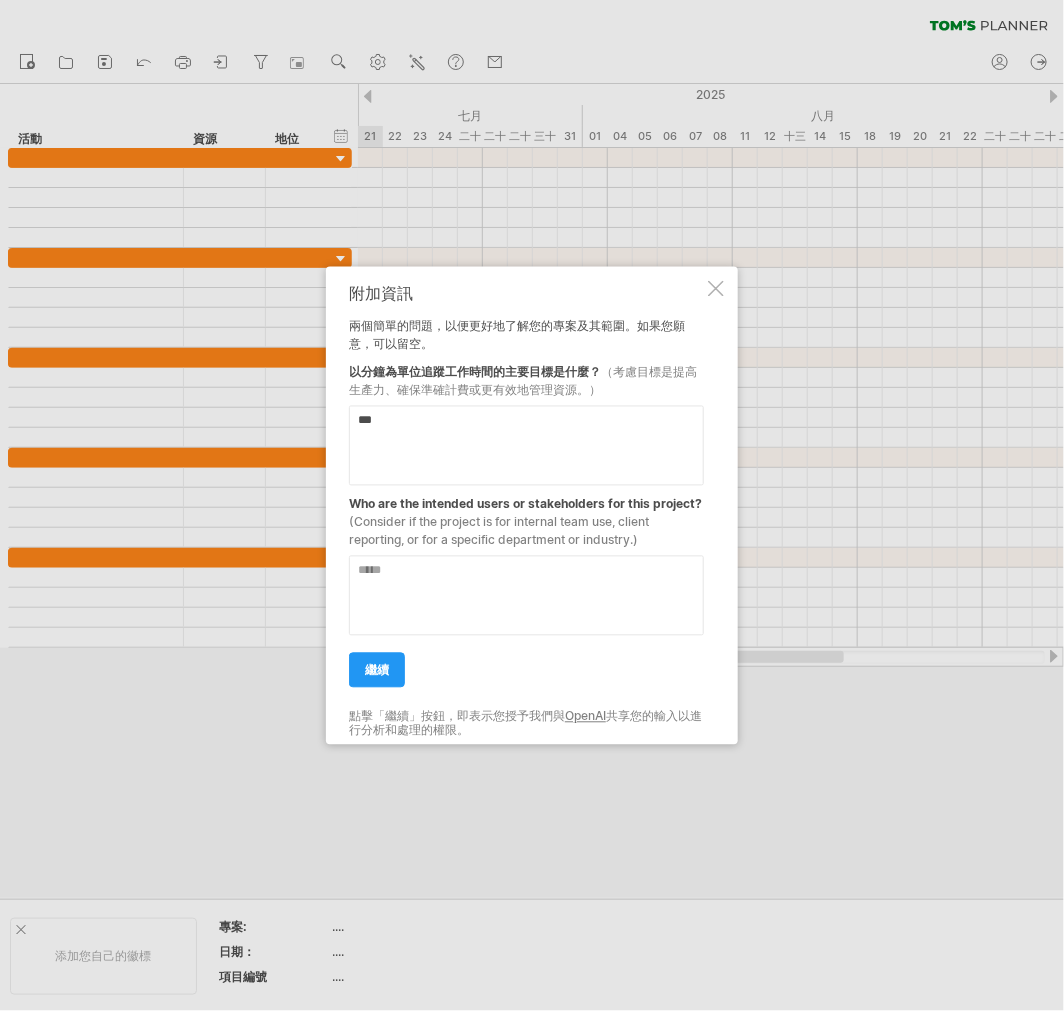 type on "*" 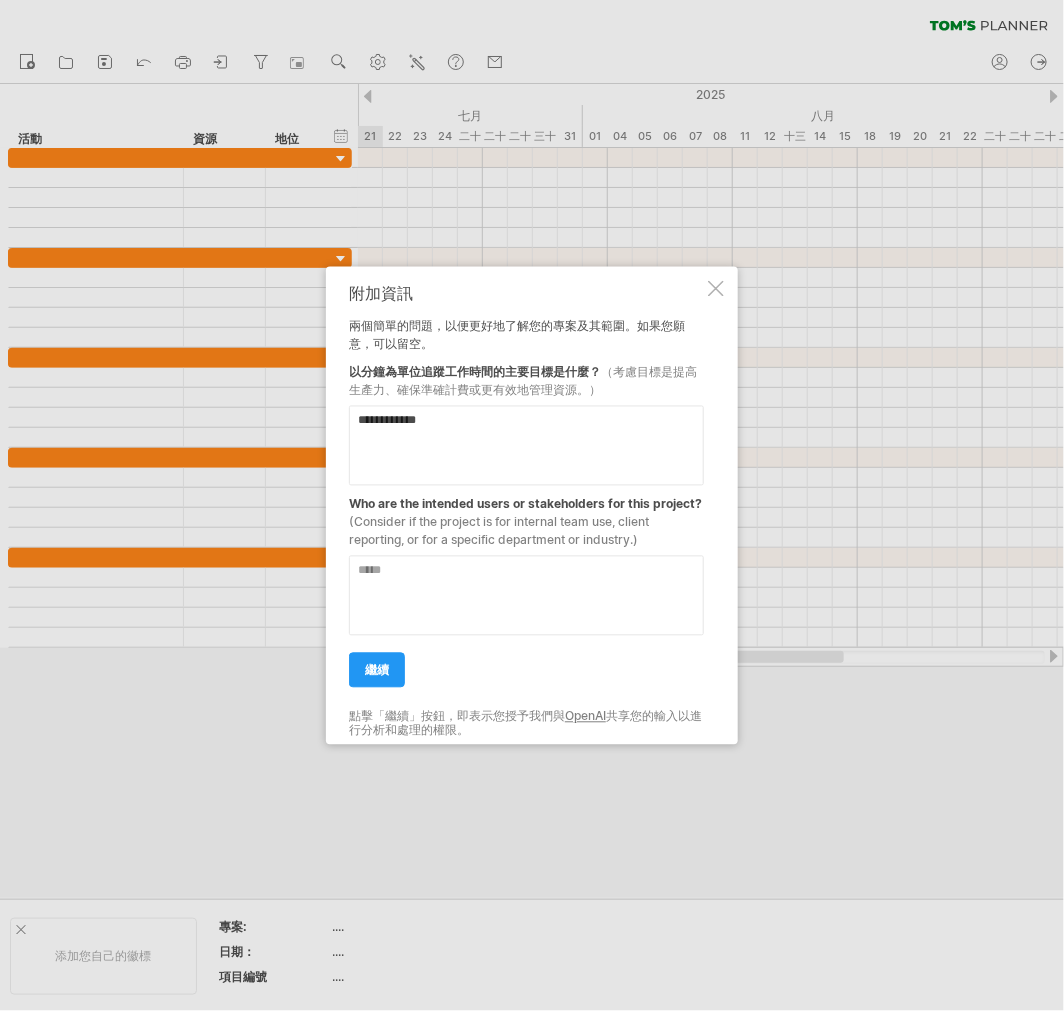 type on "**********" 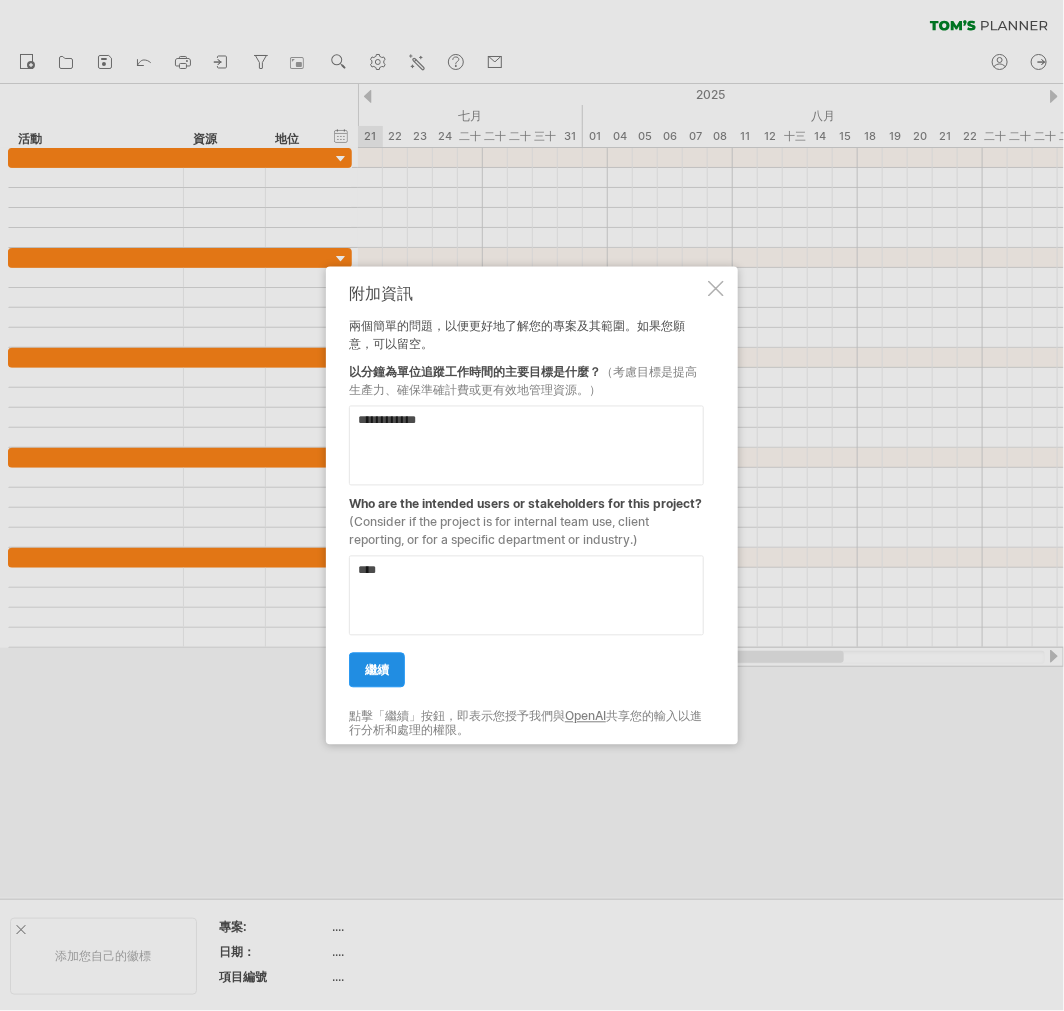 type on "****" 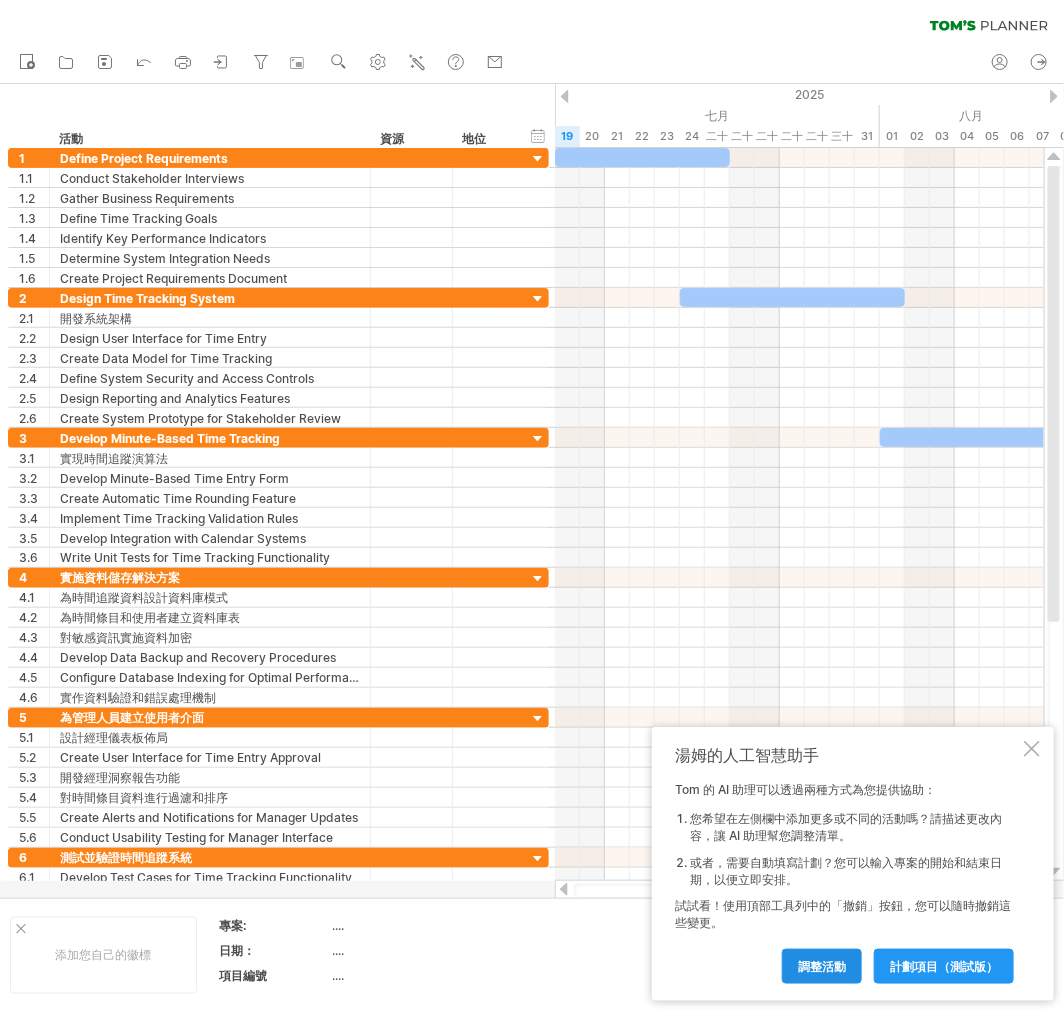 click on "調整活動" at bounding box center (822, 966) 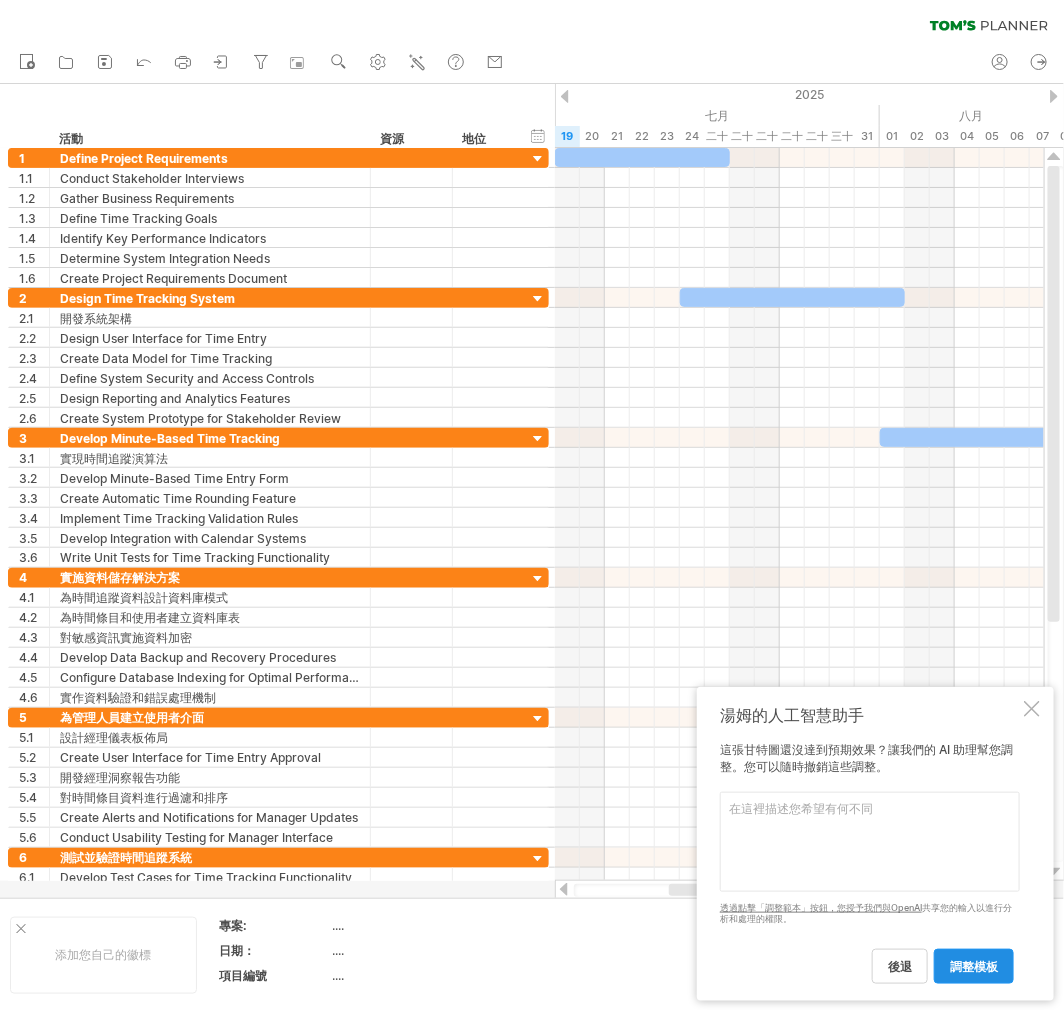 click on "調整模板" at bounding box center [974, 966] 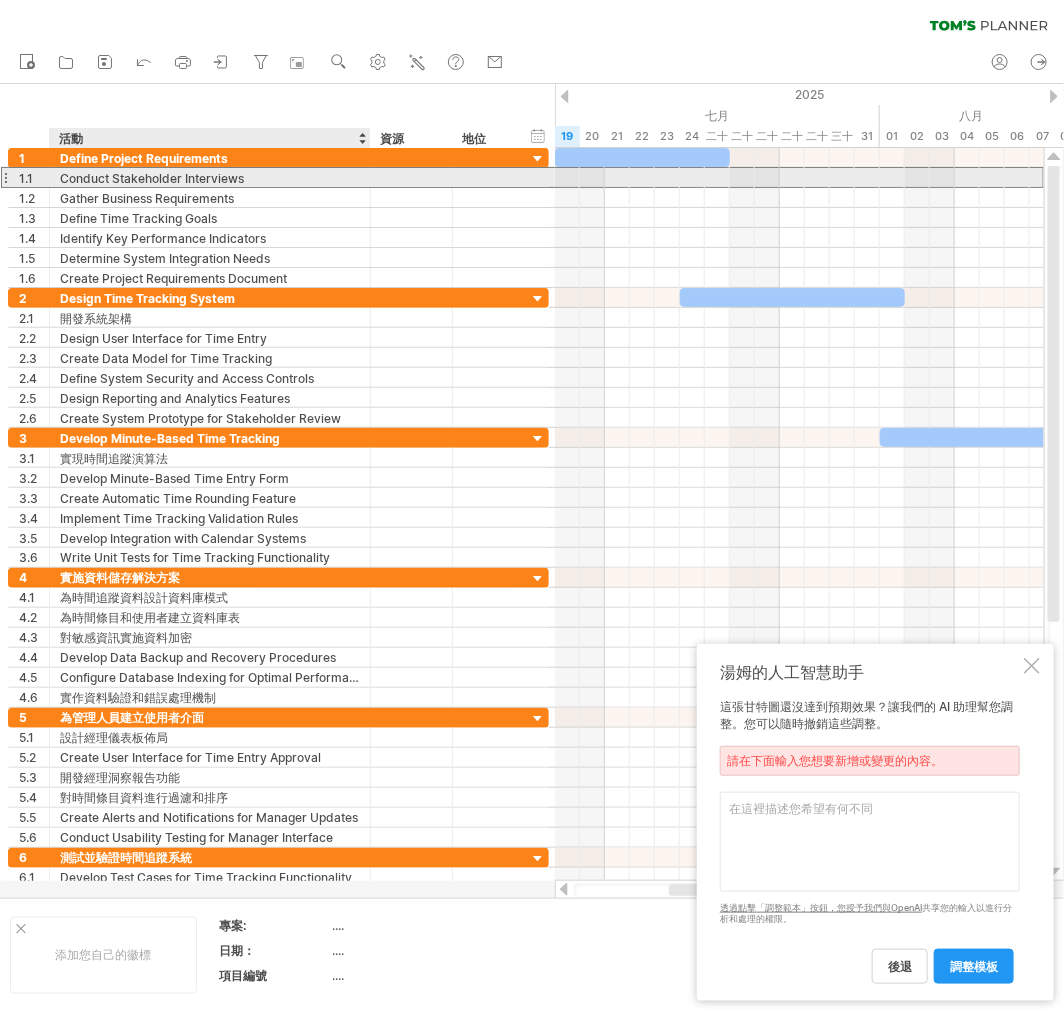click on "Conduct Stakeholder Interviews" at bounding box center (210, 177) 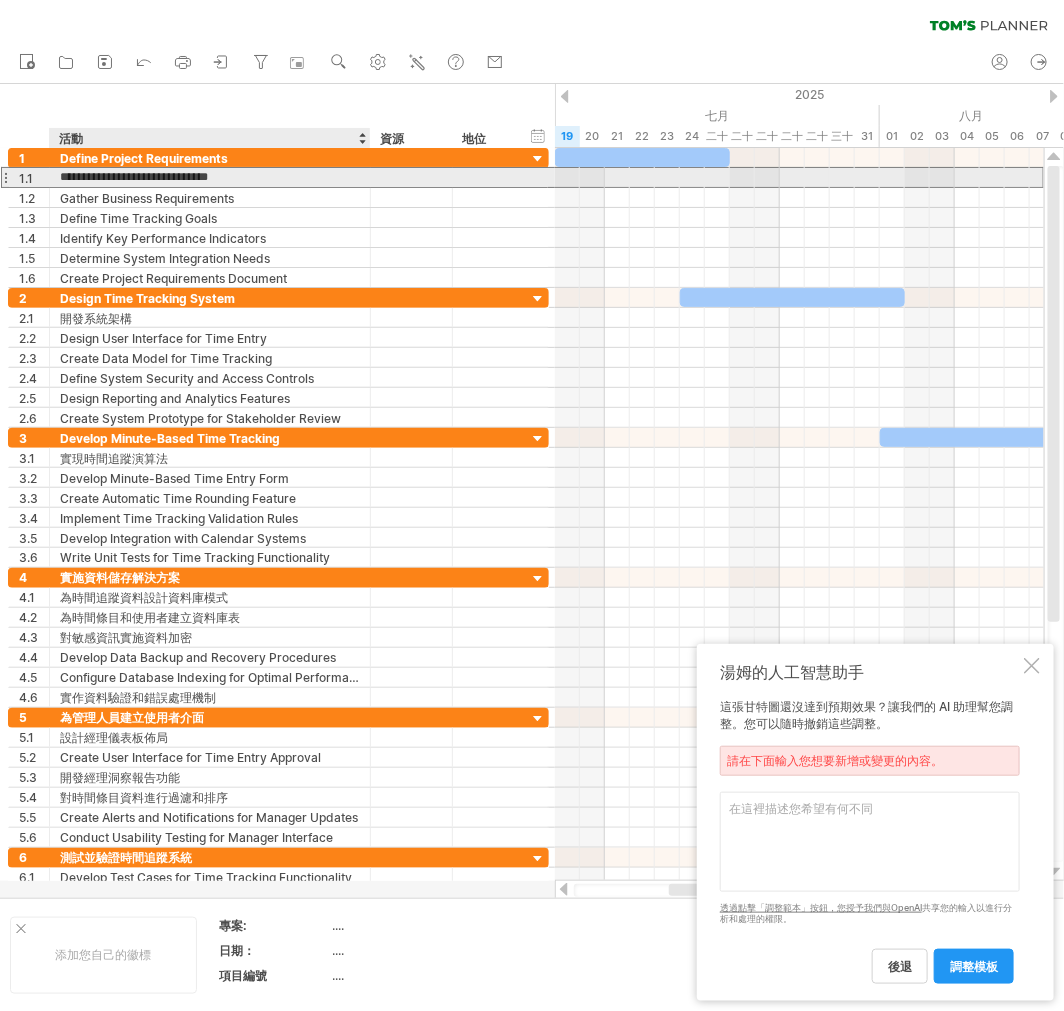 click on "**********" at bounding box center (210, 177) 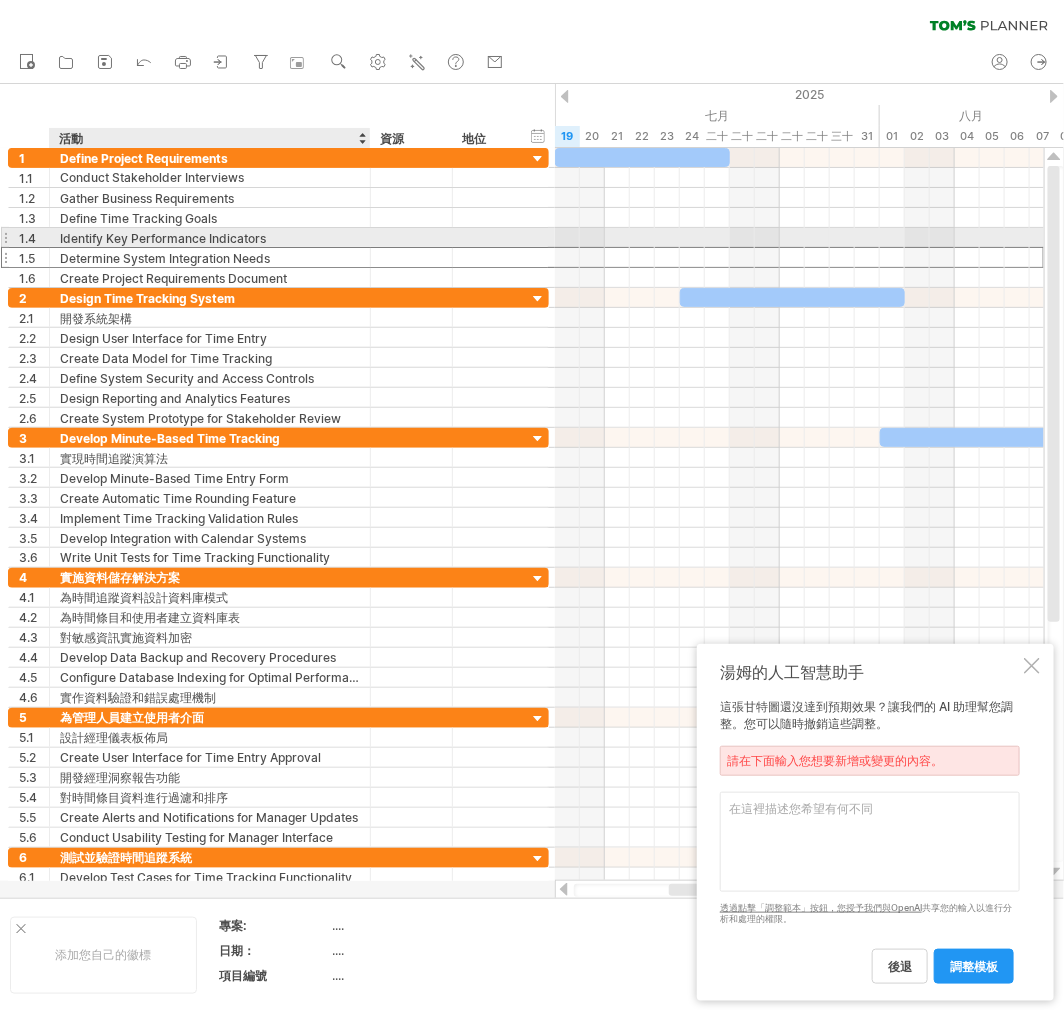 click on "Determine System Integration Needs" at bounding box center [210, 257] 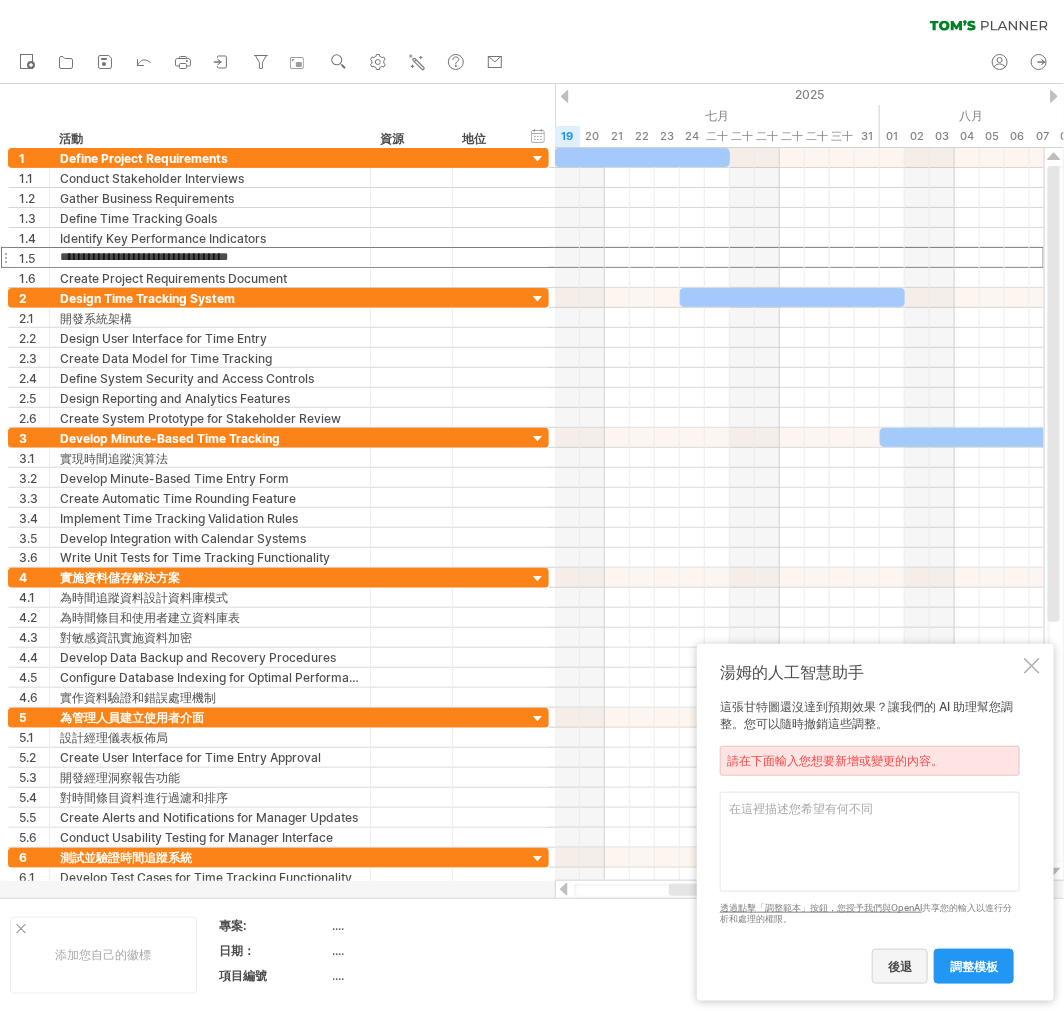 click on "後退" at bounding box center [900, 966] 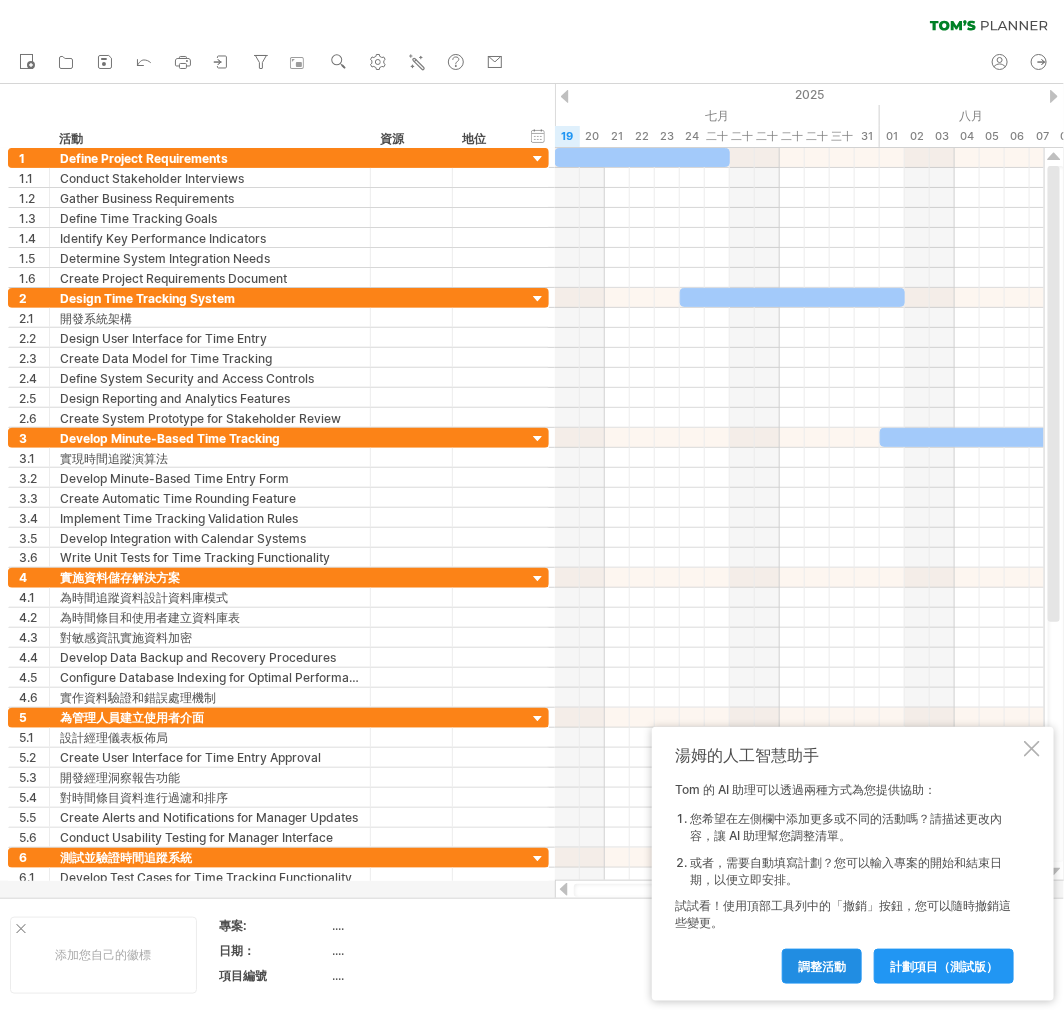click on "調整活動" at bounding box center (822, 966) 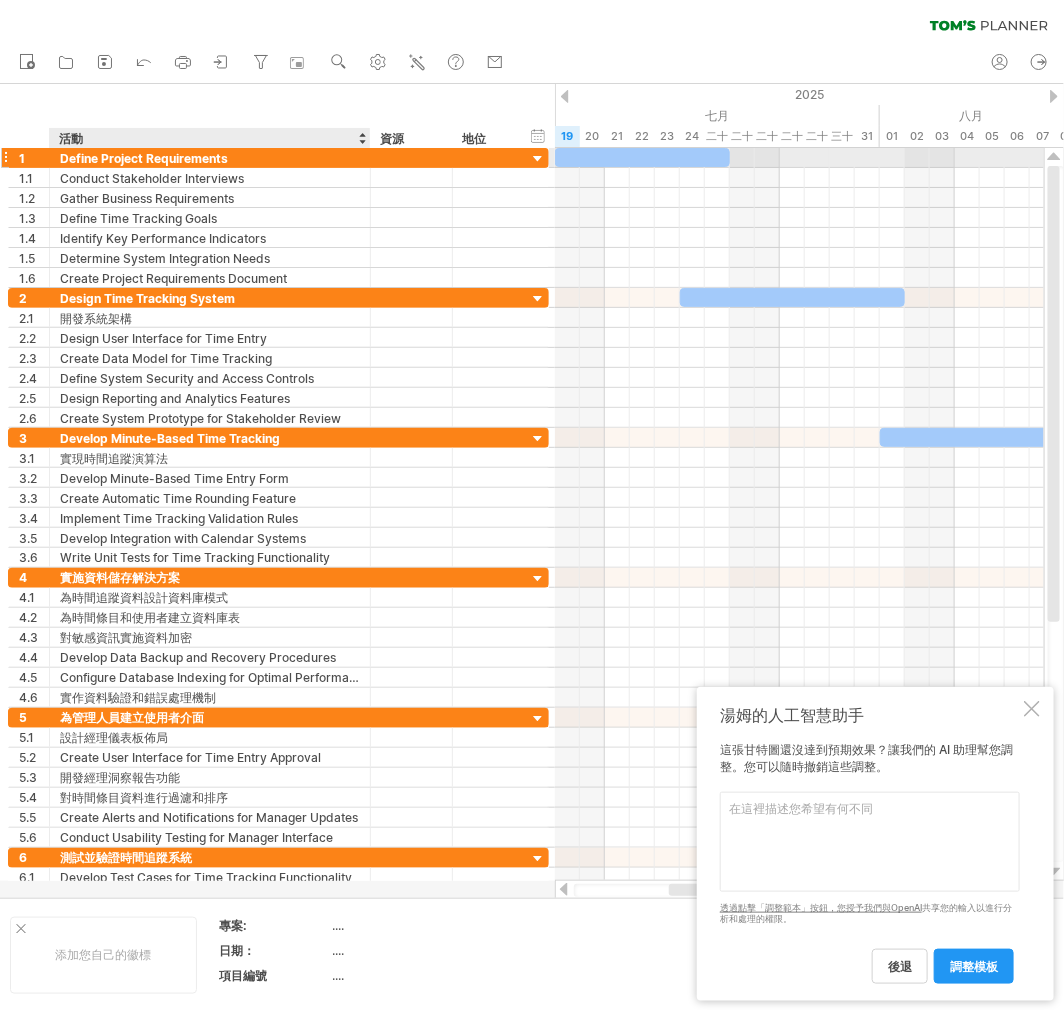 click on "Define Project Requirements" at bounding box center [210, 157] 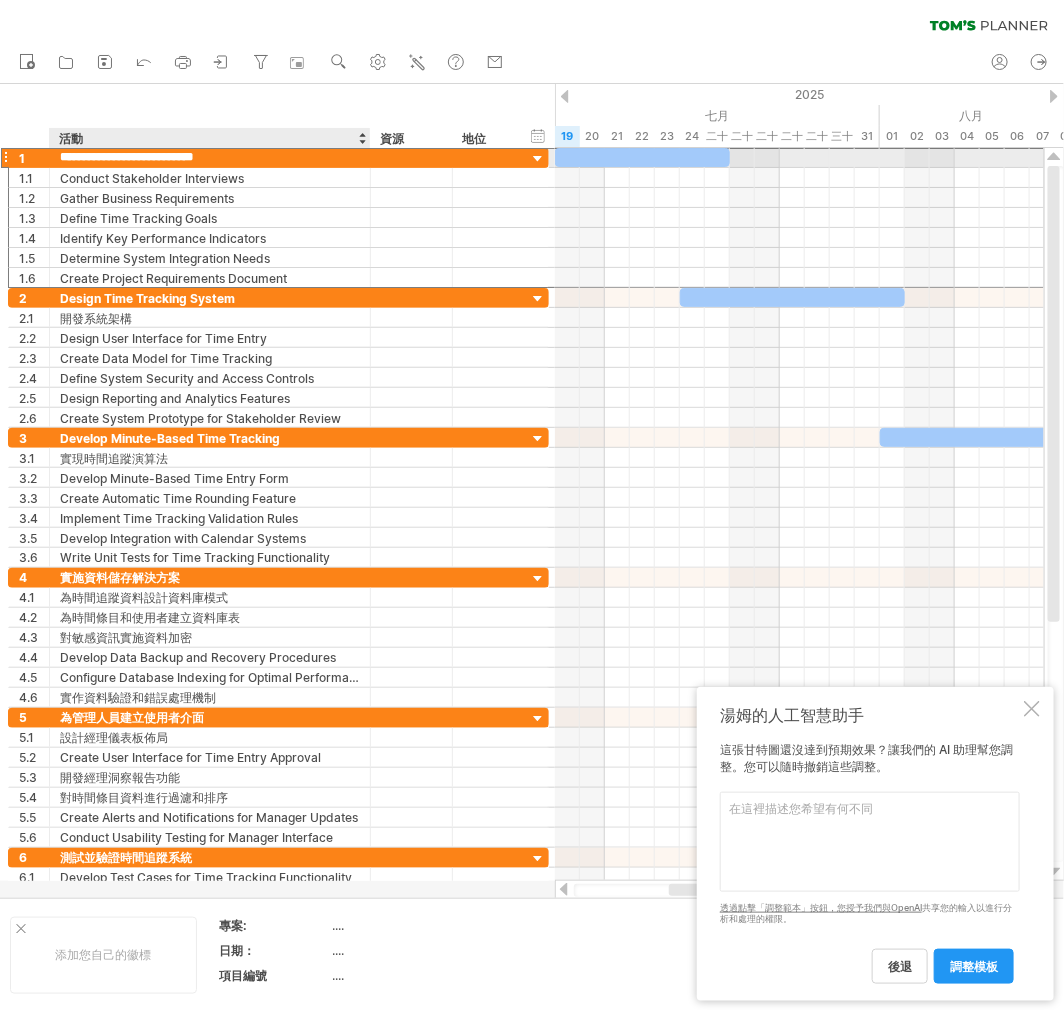 click on "**********" at bounding box center (210, 157) 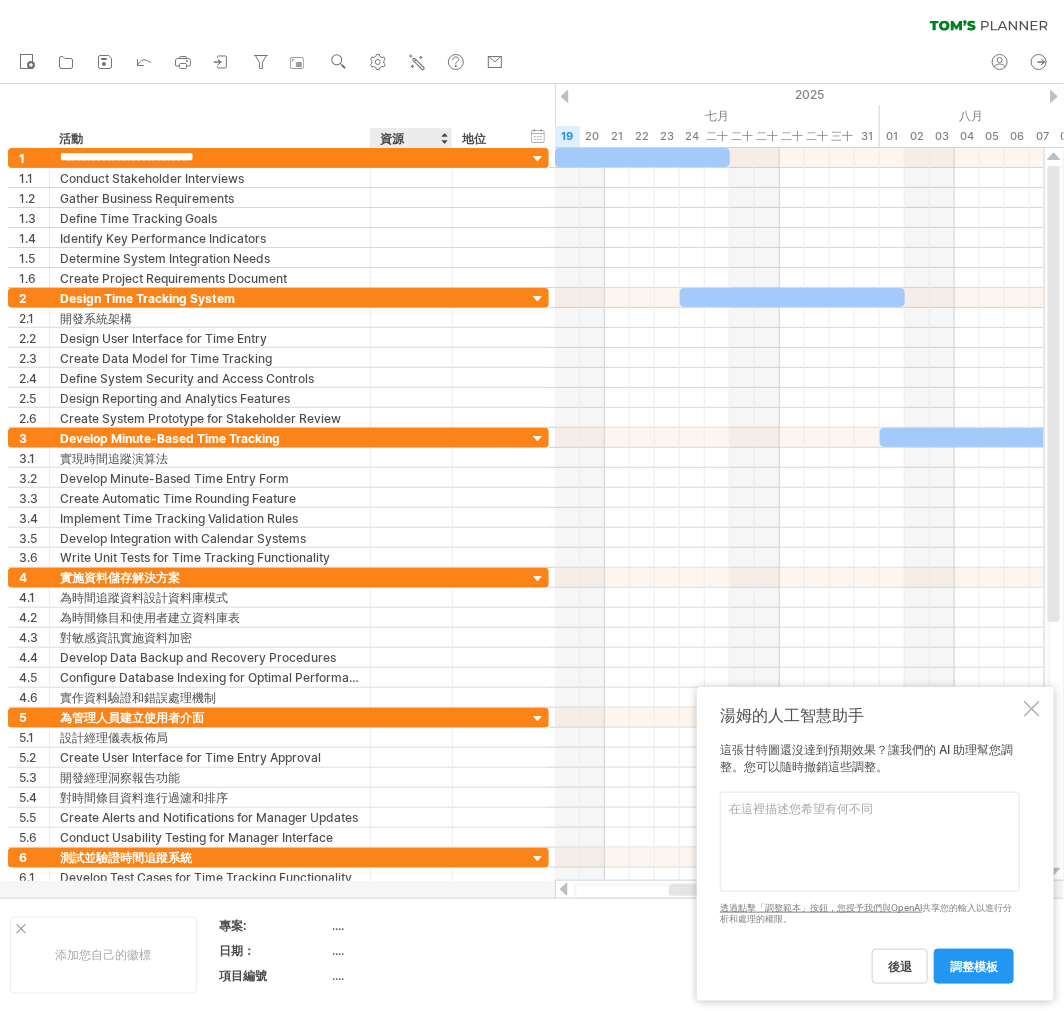 click on "資源" at bounding box center [392, 138] 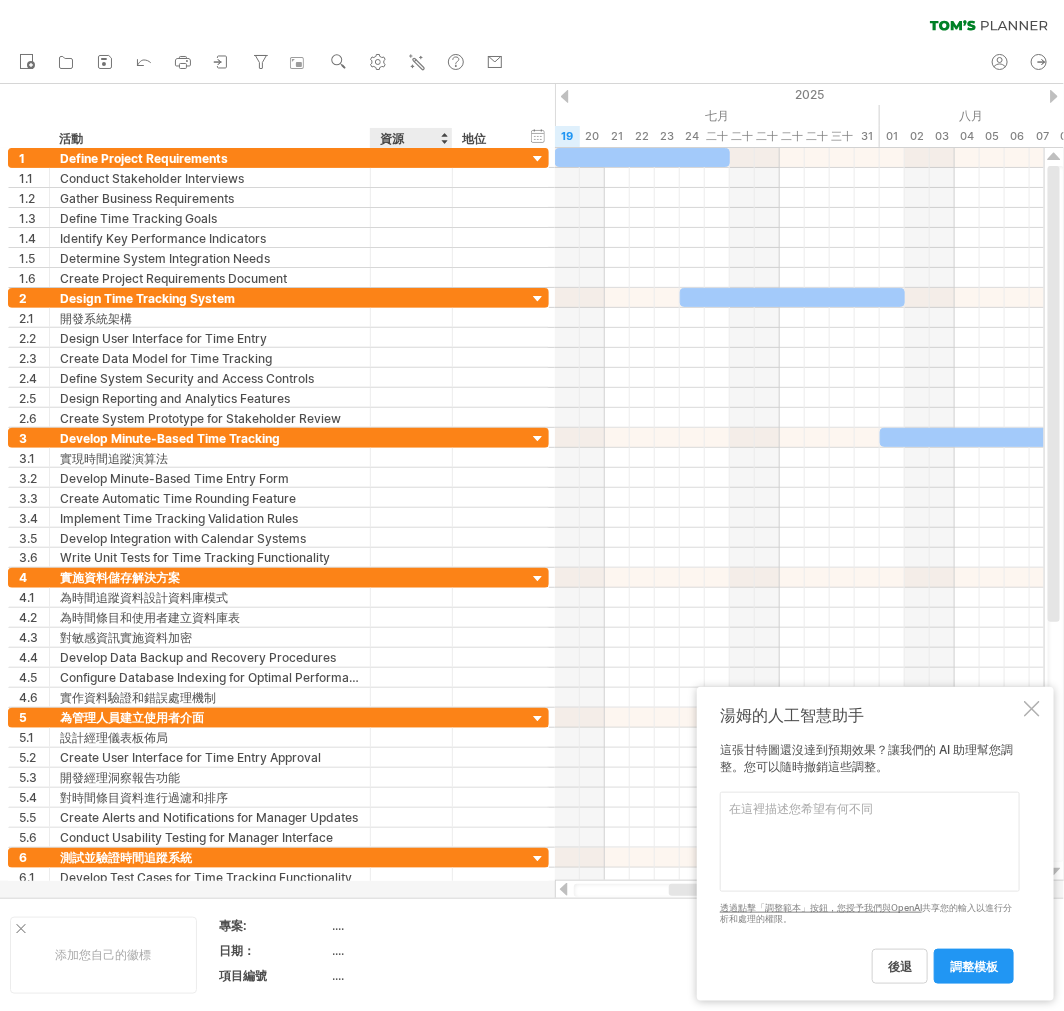 click on "資源" at bounding box center (410, 138) 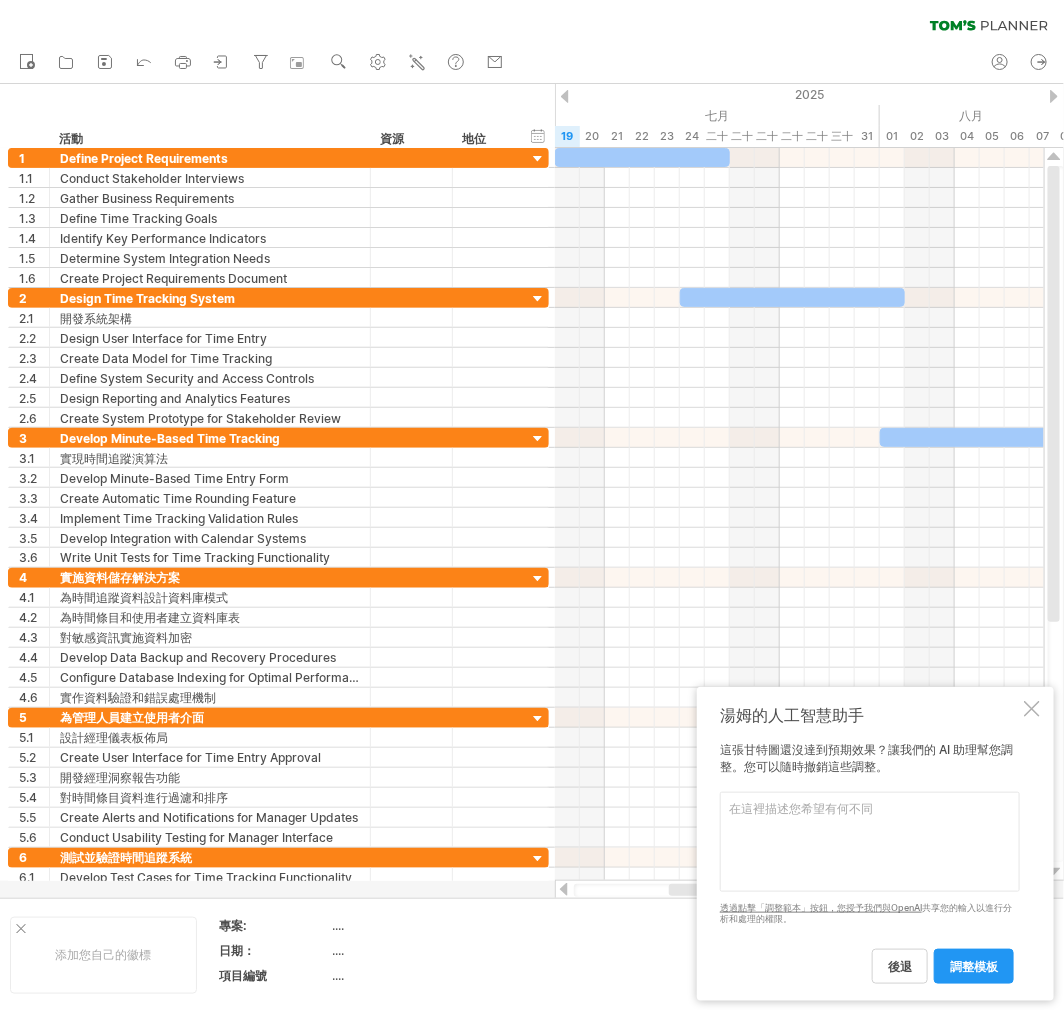 click 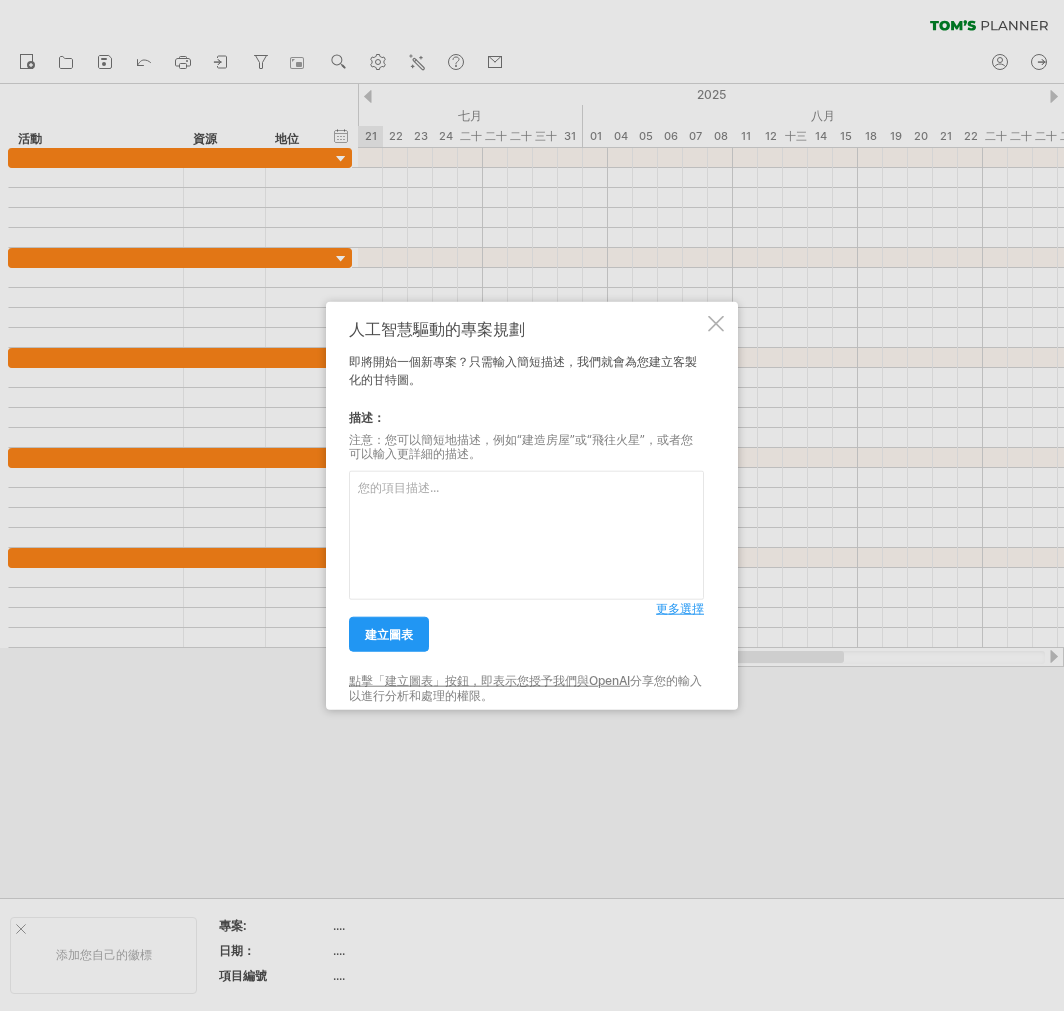 scroll, scrollTop: 0, scrollLeft: 0, axis: both 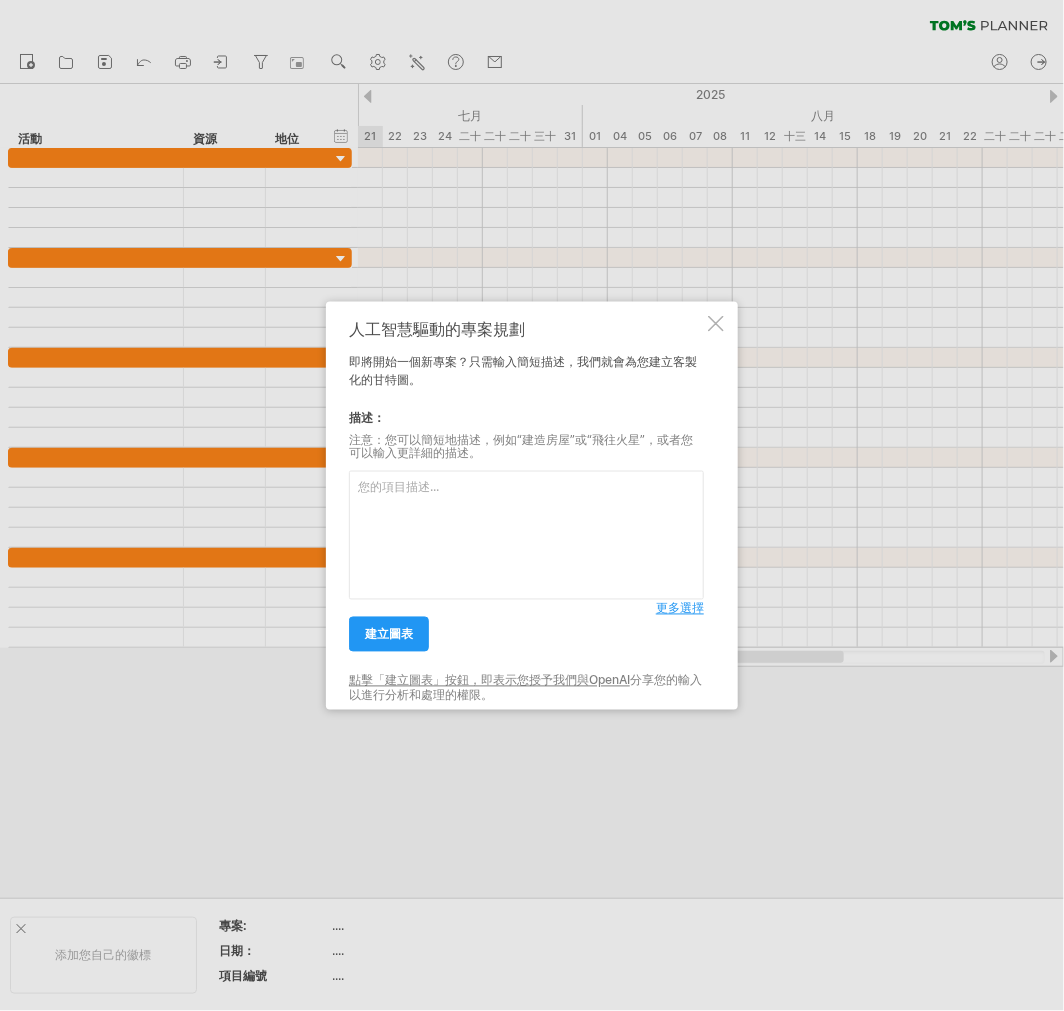 click at bounding box center (526, 535) 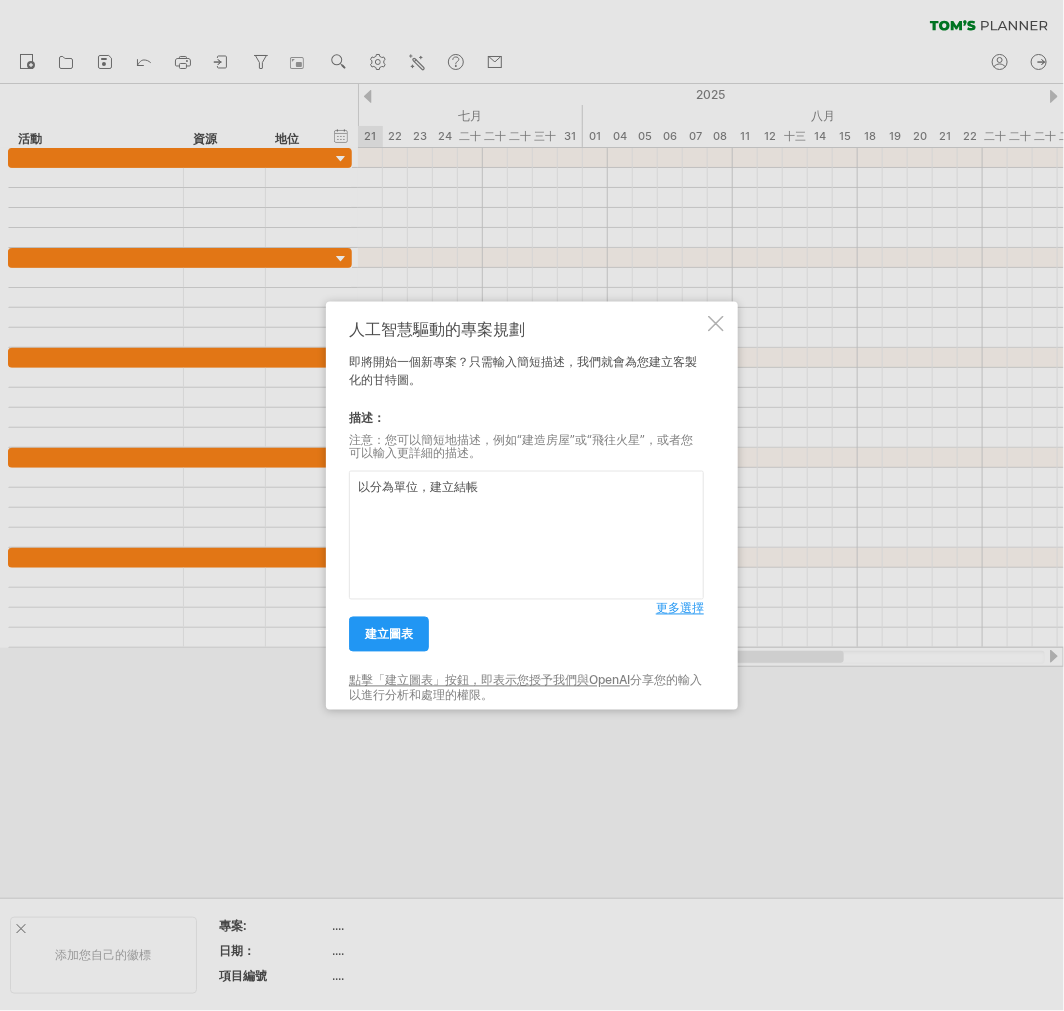 click on "以分為單位，建立結帳" at bounding box center (526, 535) 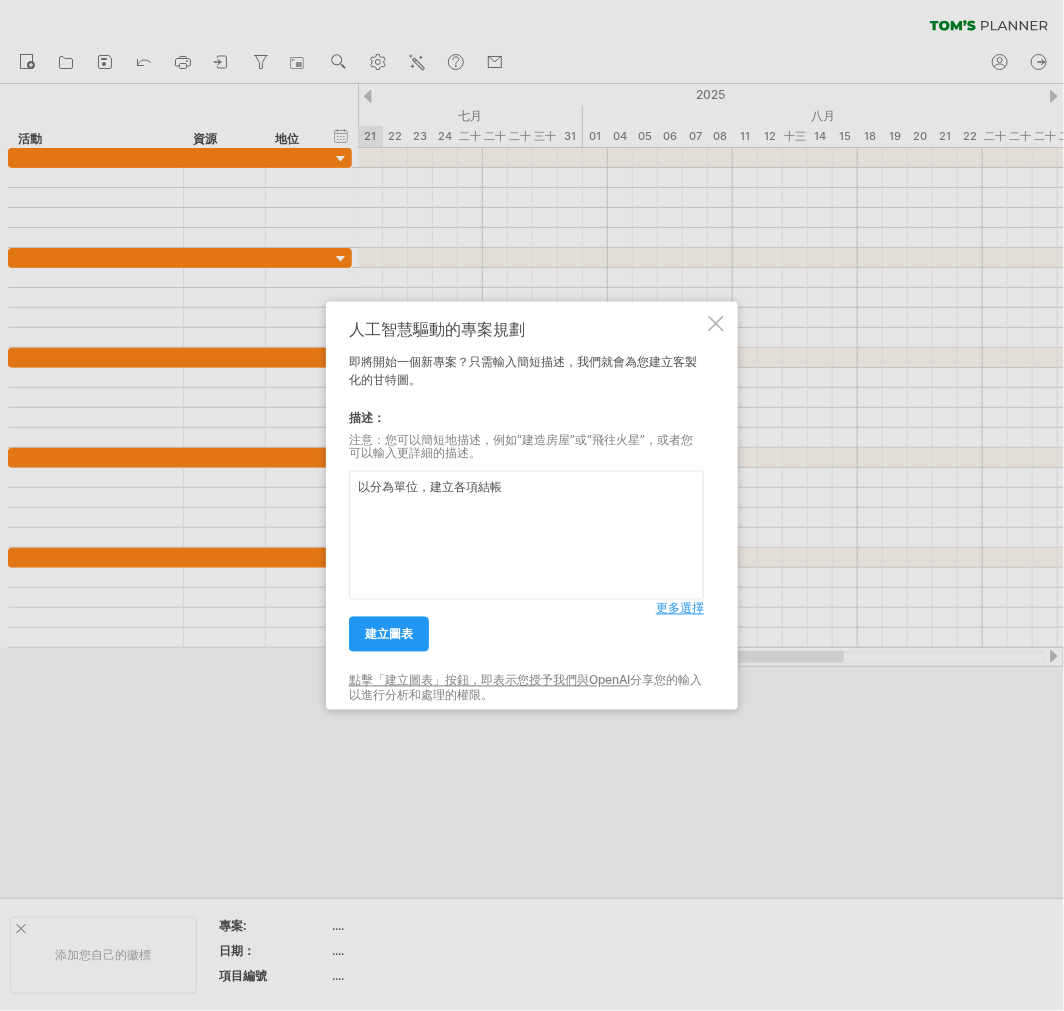 click on "以分為單位，建立各項結帳" at bounding box center (526, 535) 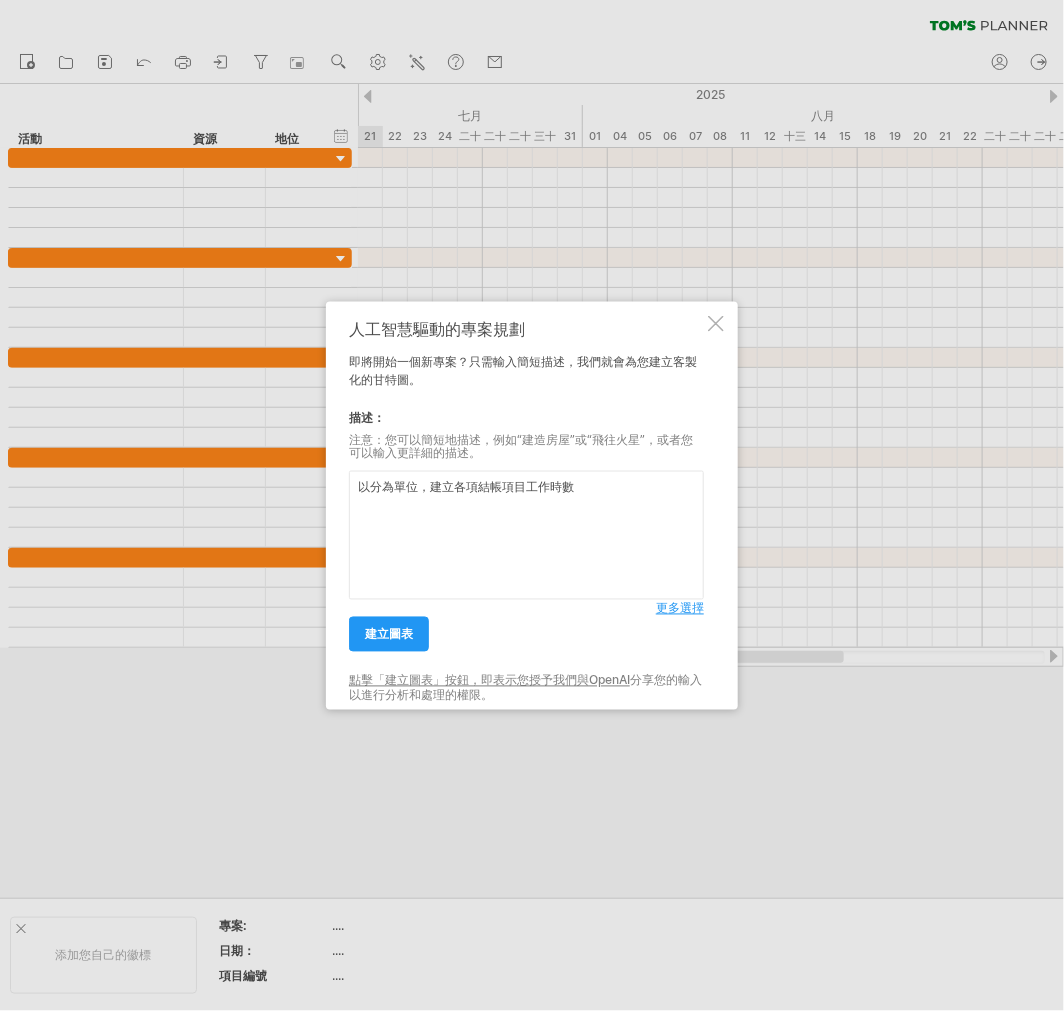 type on "以分為單位，建立各項結帳項目工作時數" 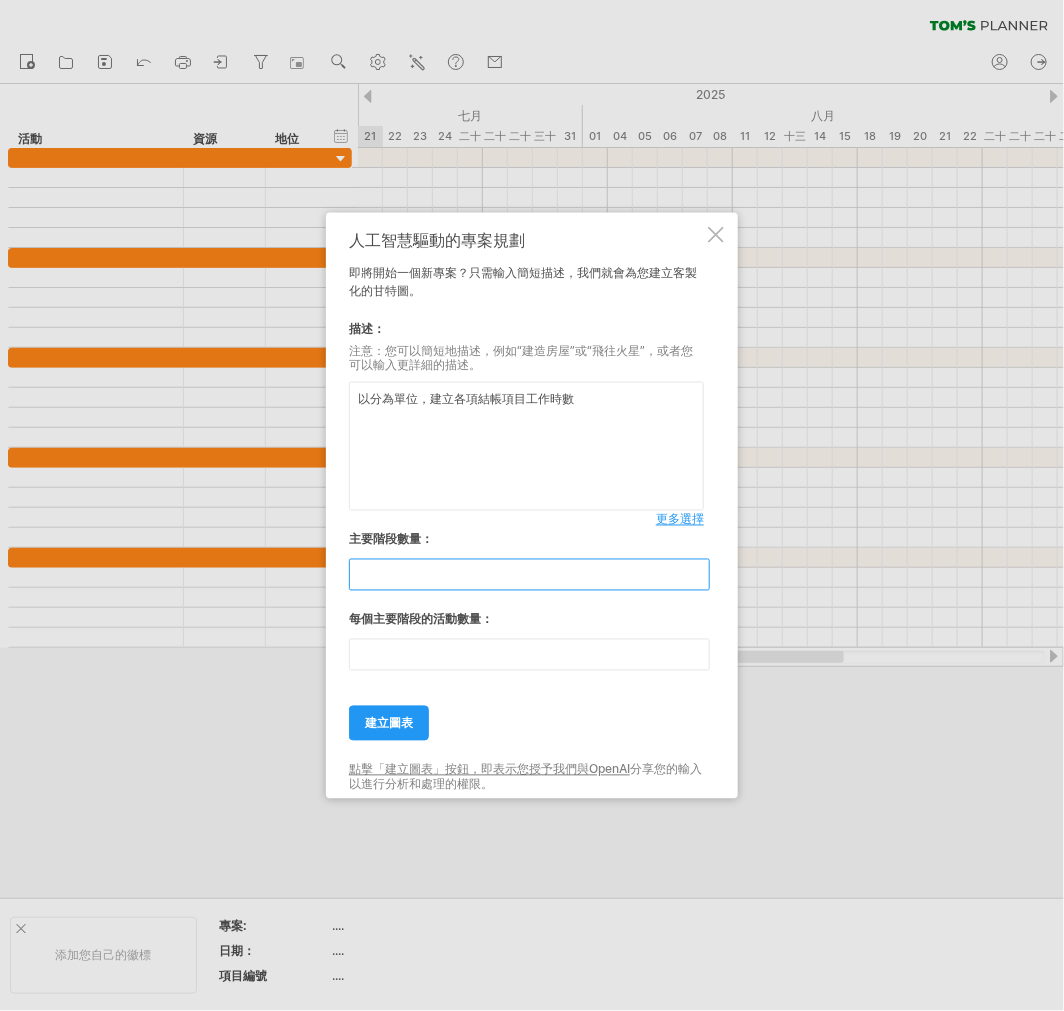 drag, startPoint x: 382, startPoint y: 586, endPoint x: 344, endPoint y: 590, distance: 38.209946 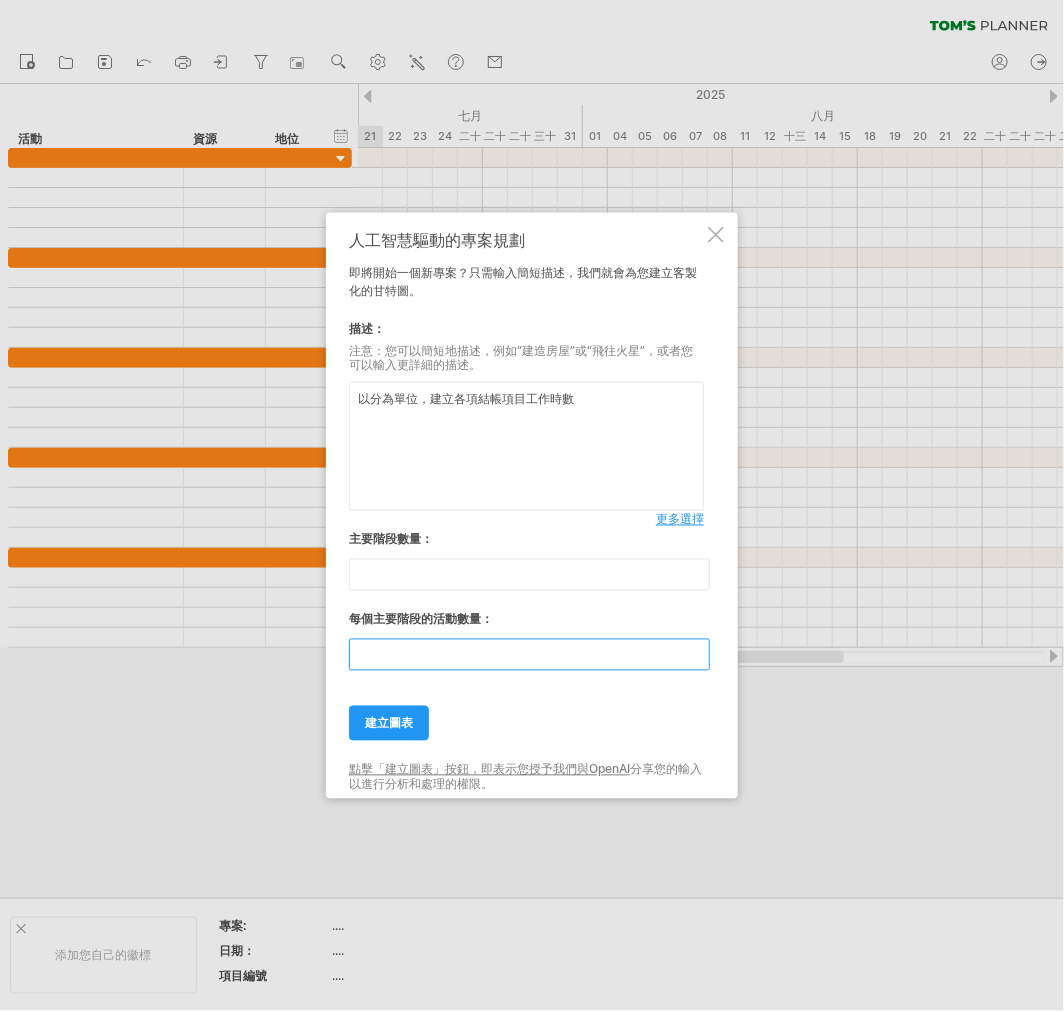 drag, startPoint x: 342, startPoint y: 654, endPoint x: 332, endPoint y: 655, distance: 10.049875 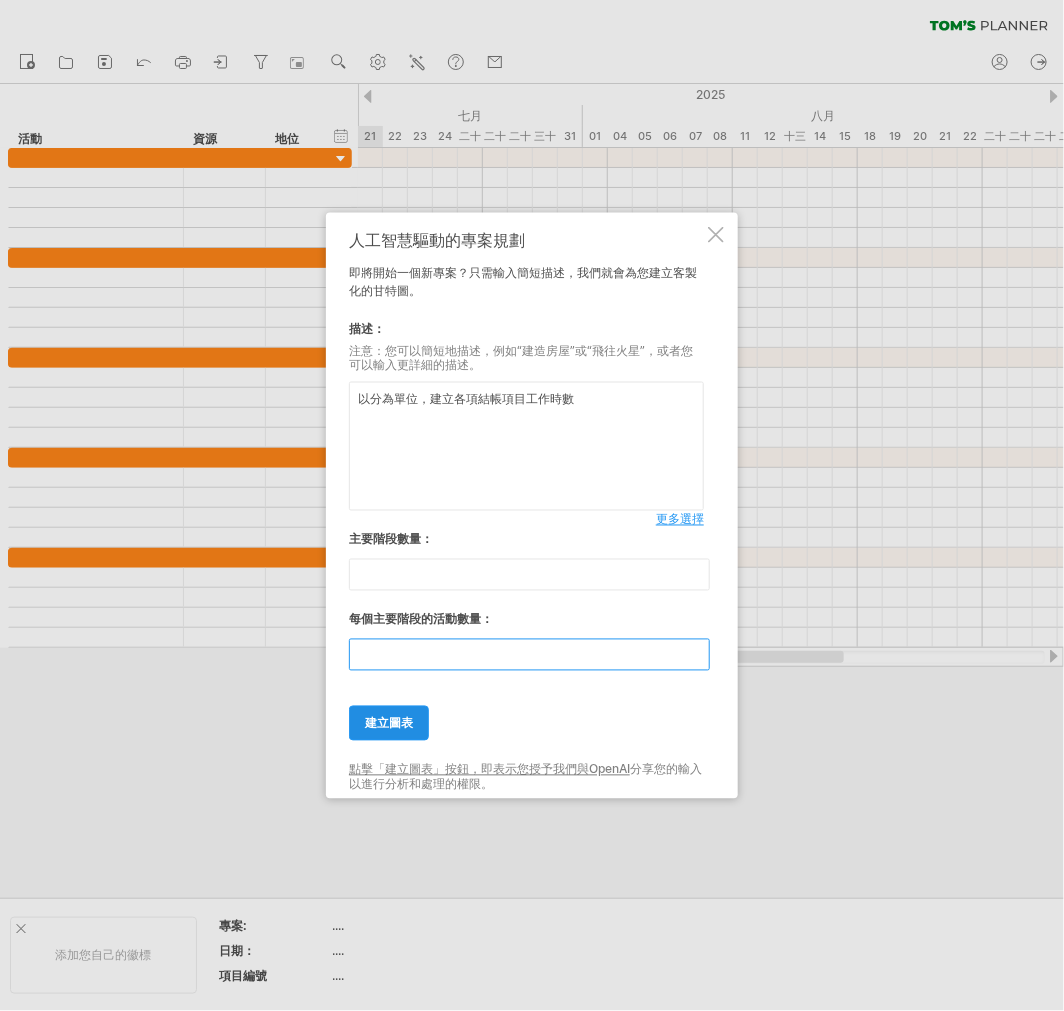 type on "*" 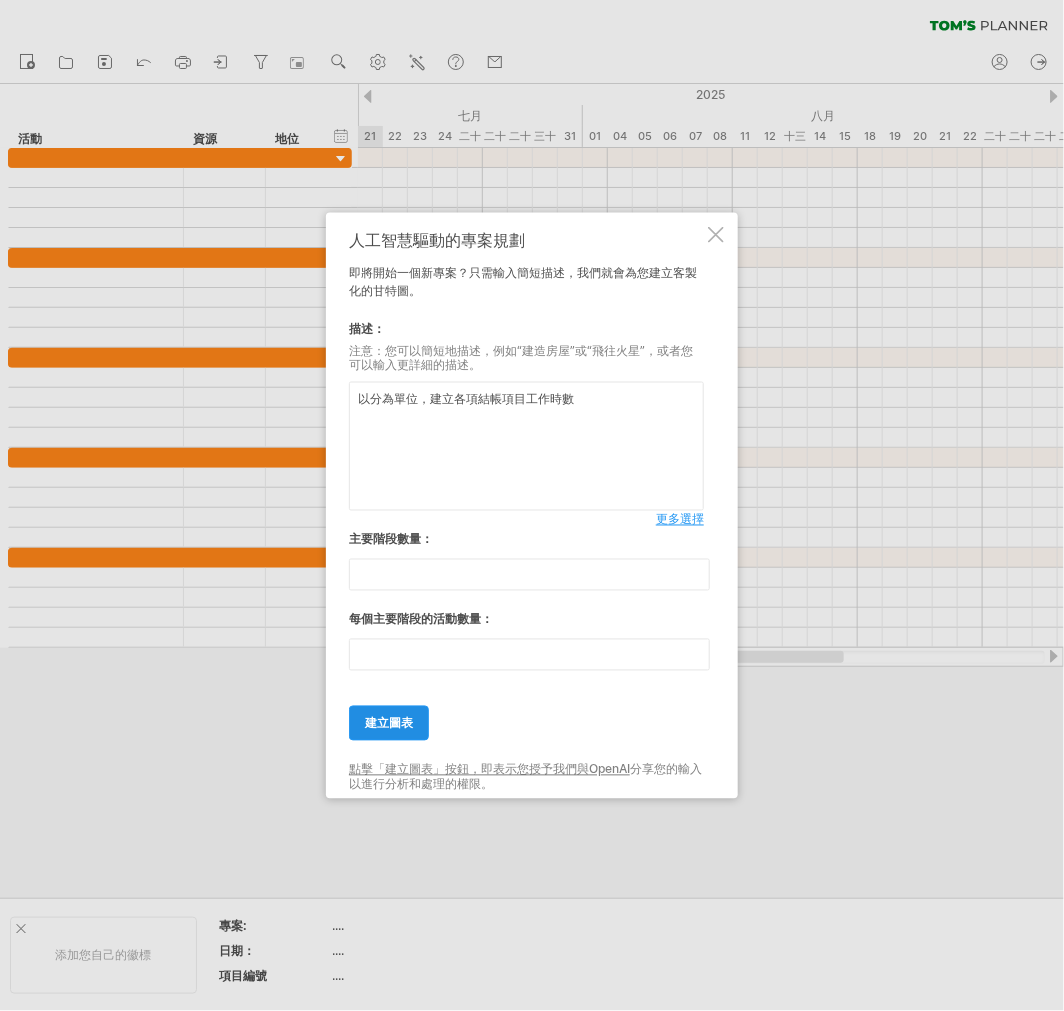 click on "建立圖表" at bounding box center [389, 723] 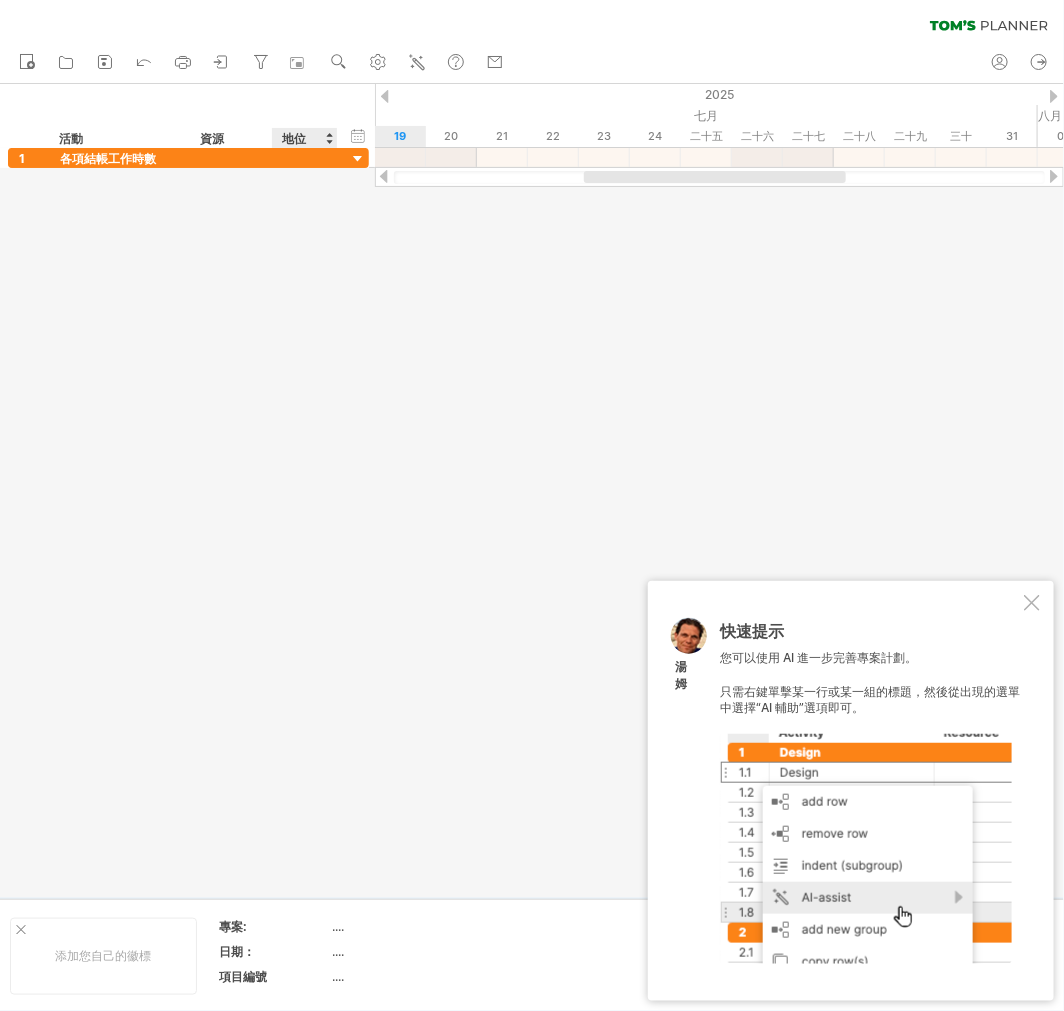 click at bounding box center [532, 491] 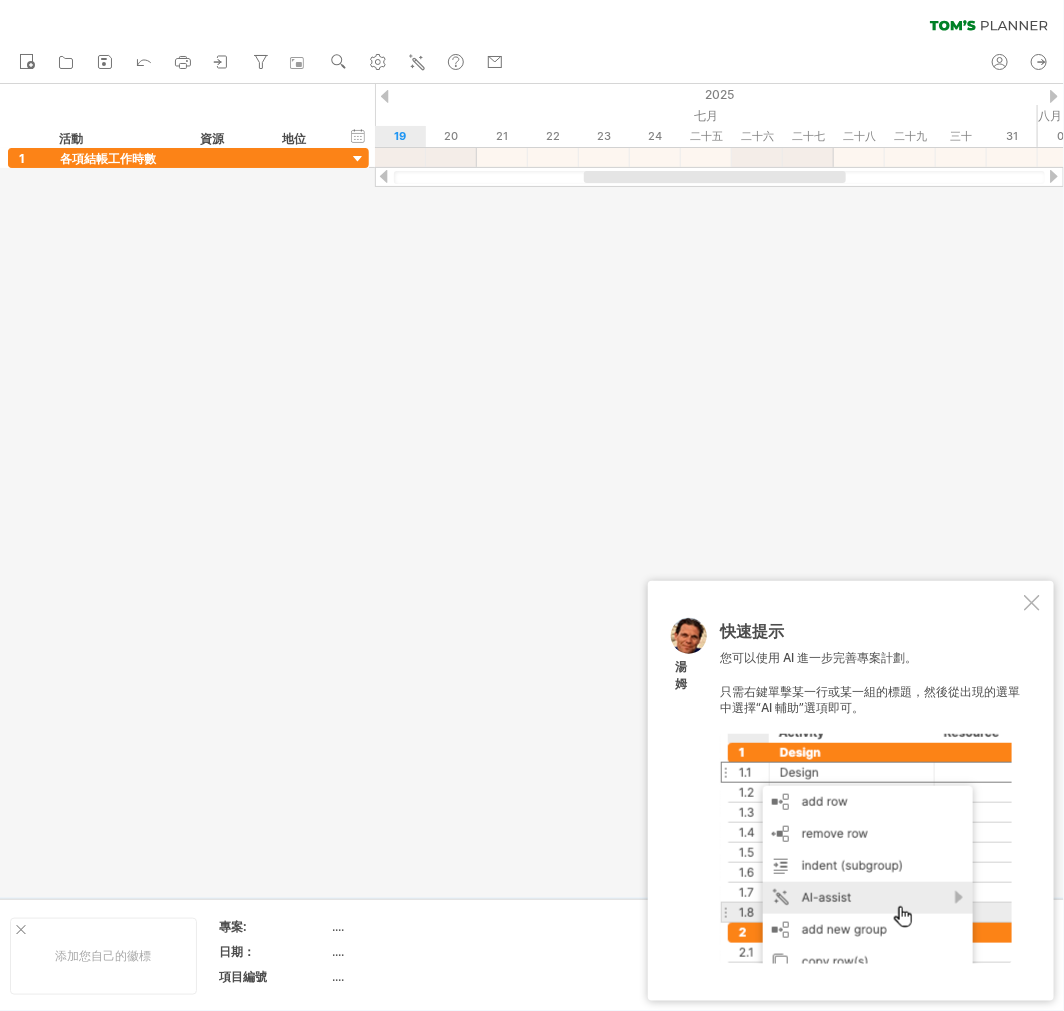 click at bounding box center (1032, 603) 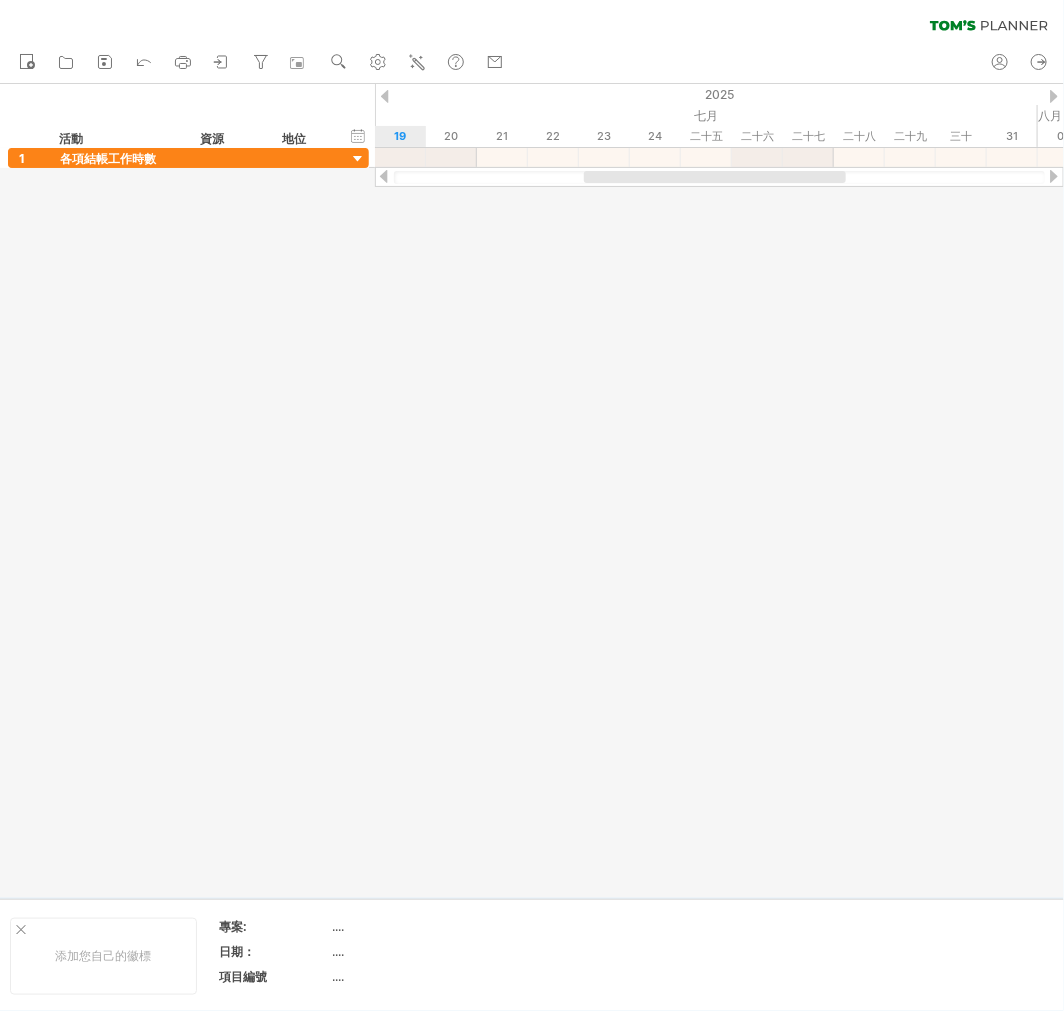 click at bounding box center [532, 491] 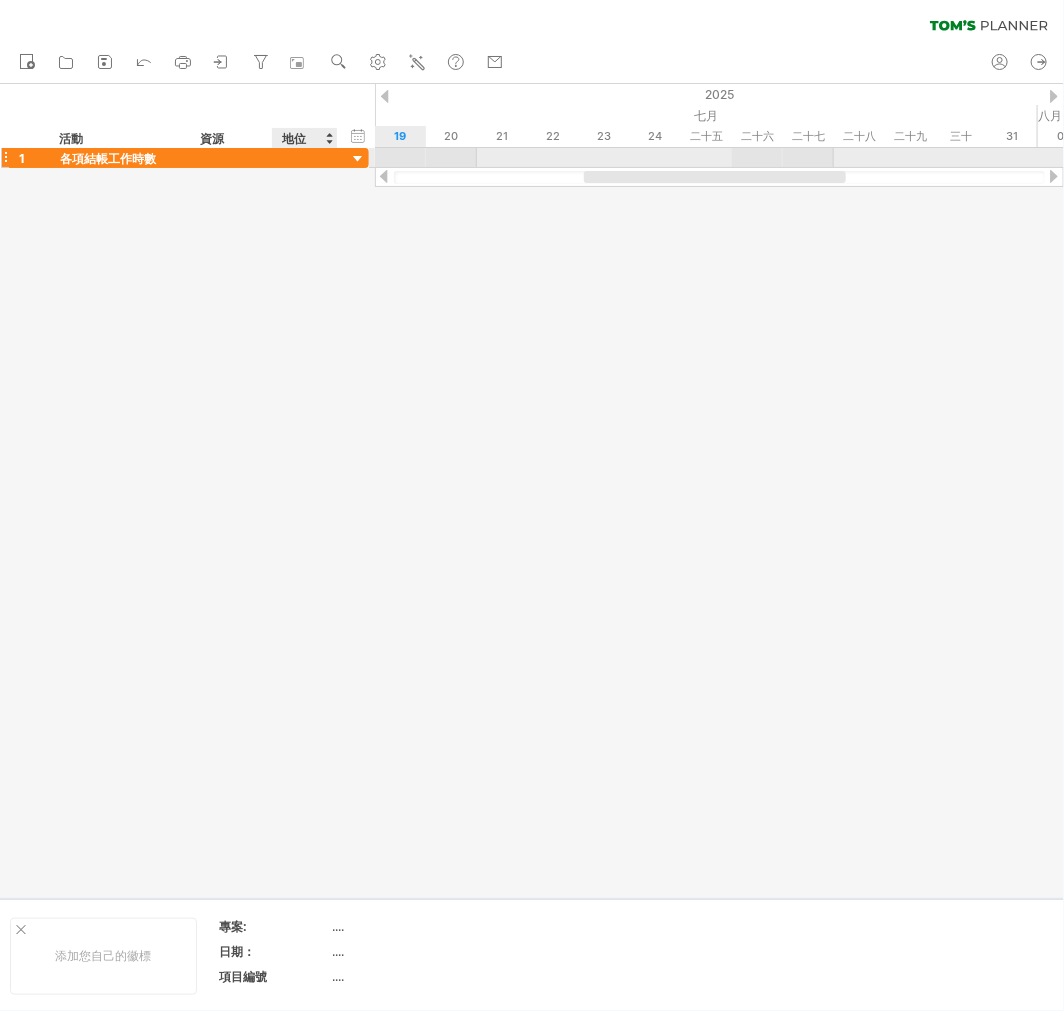 click at bounding box center [358, 159] 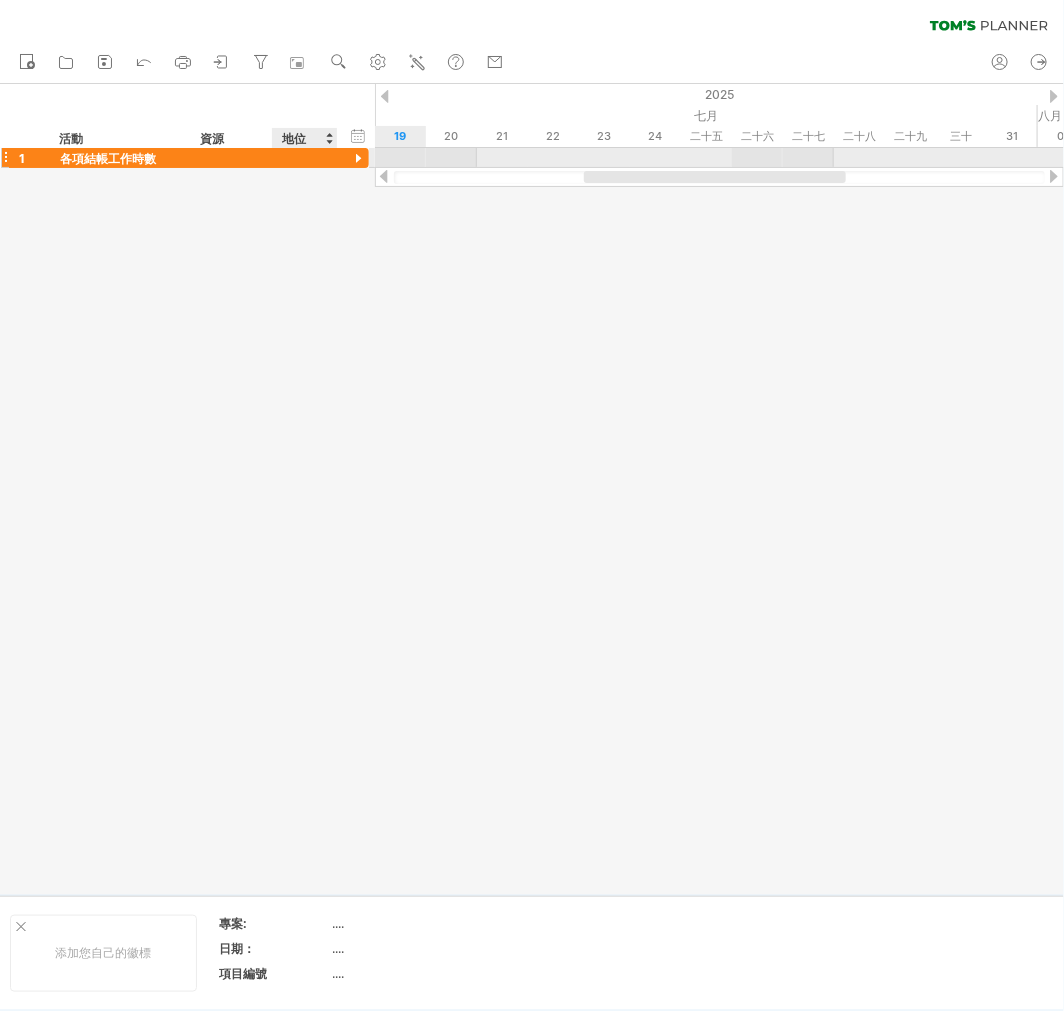 click at bounding box center (358, 159) 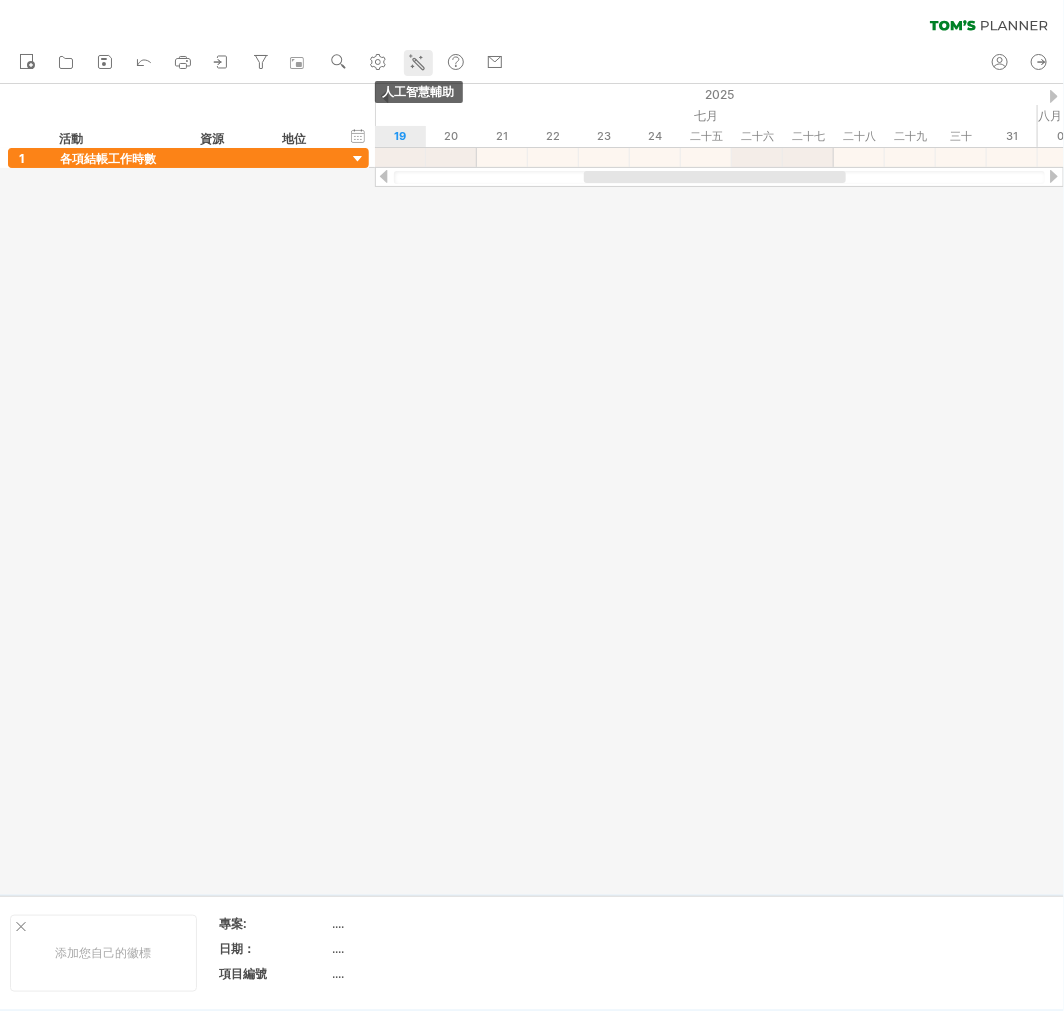 click 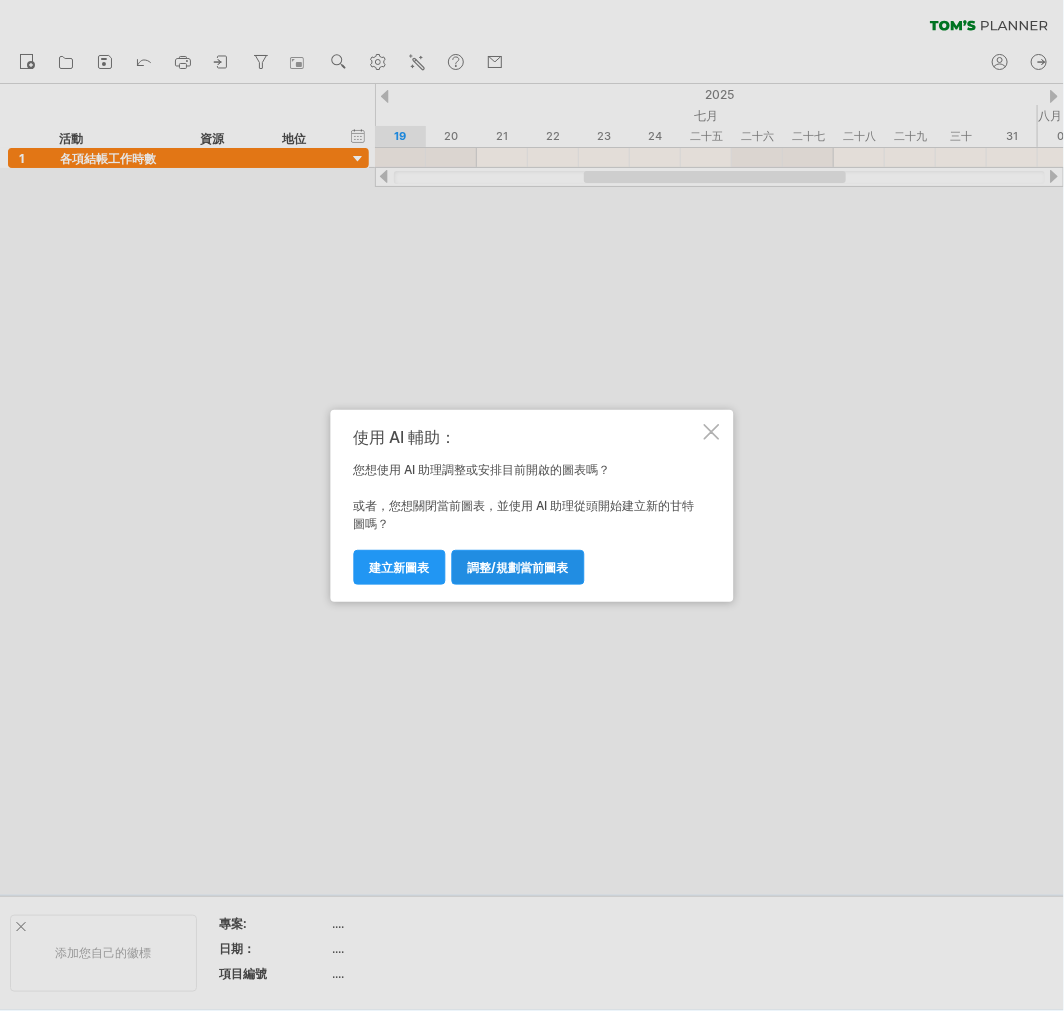 click on "調整/規劃當前圖表" at bounding box center (518, 567) 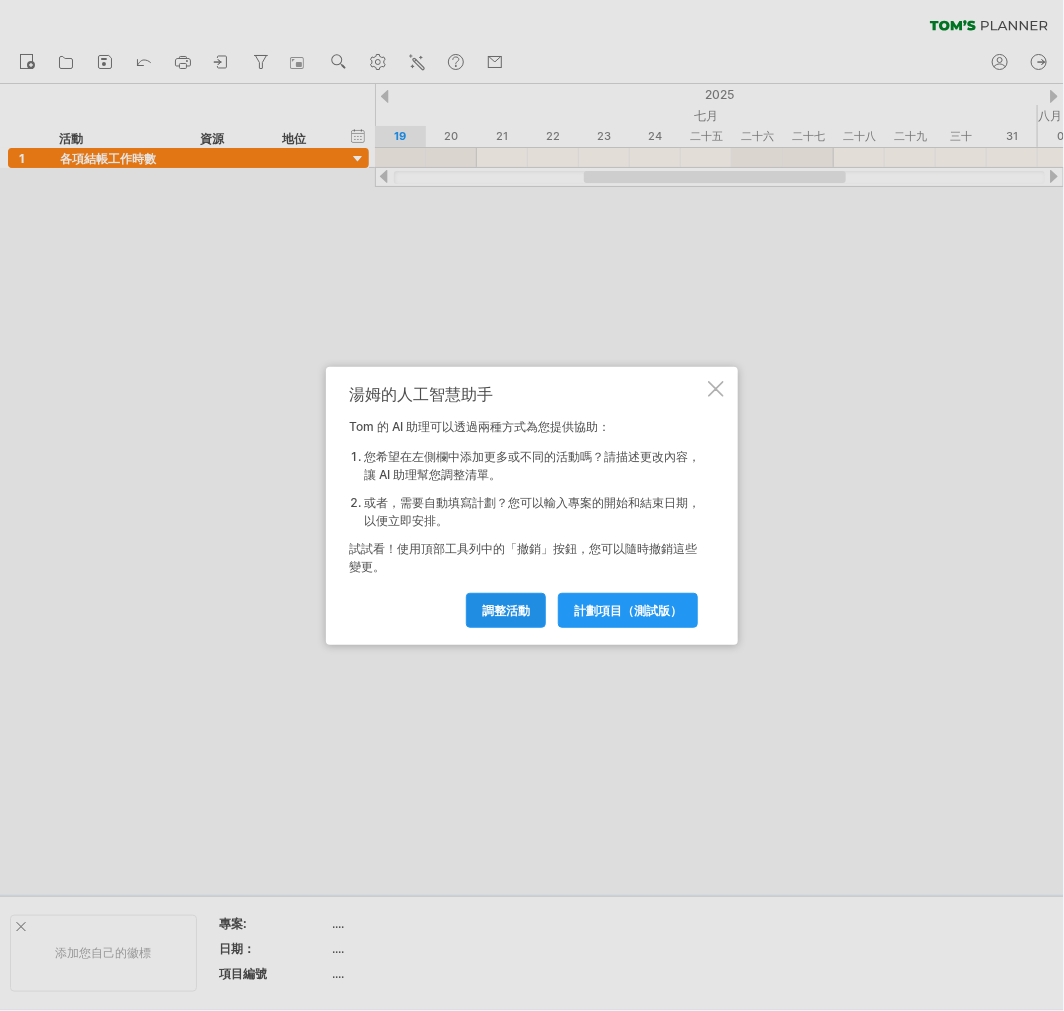 click on "調整活動" at bounding box center (506, 610) 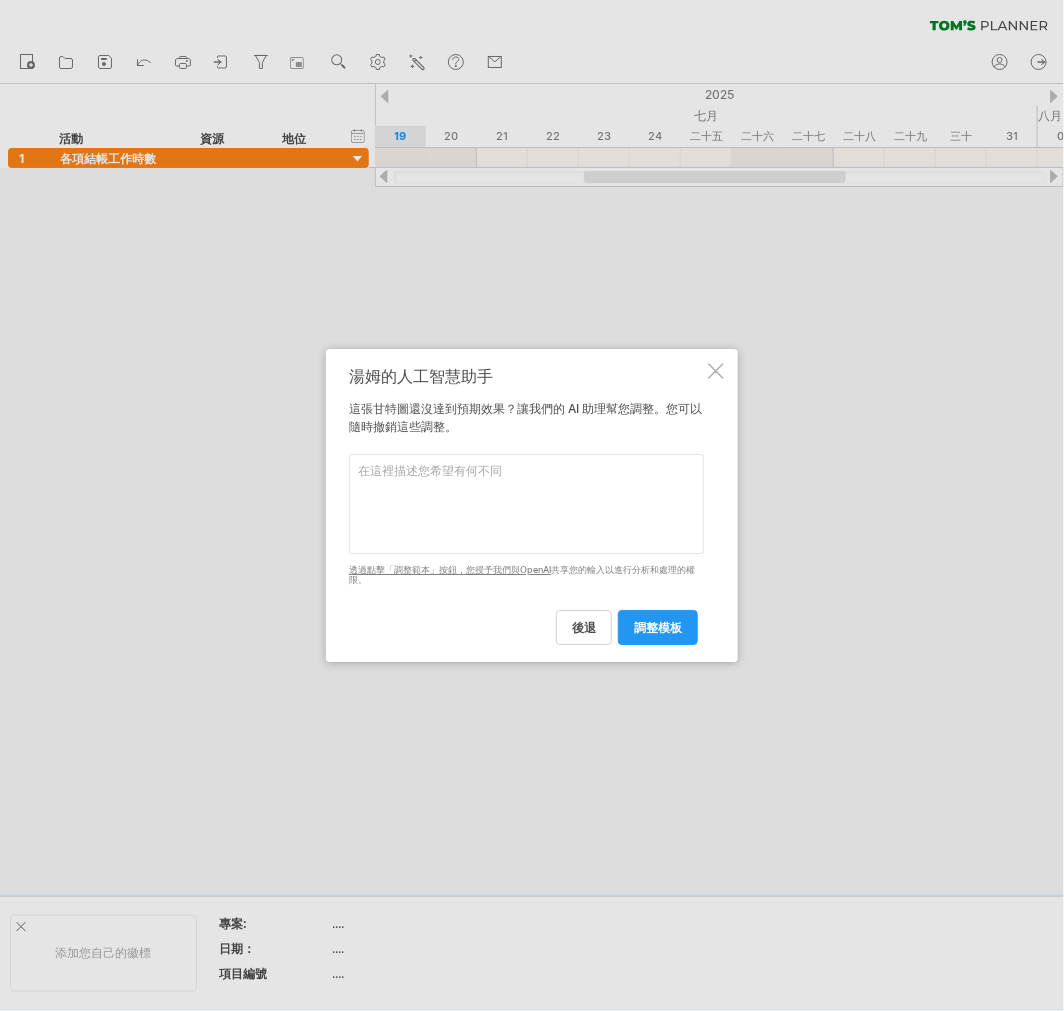 click at bounding box center (526, 504) 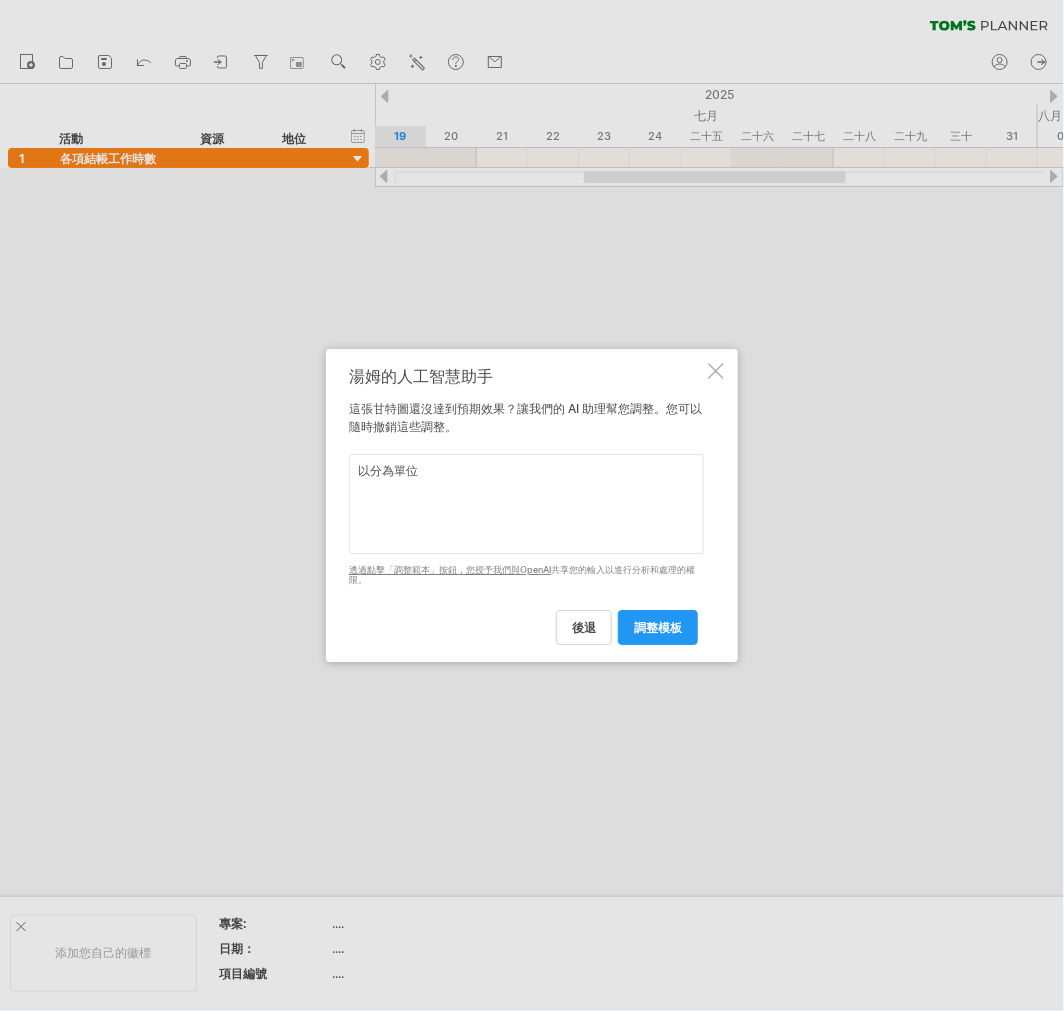 type on "以分為單位" 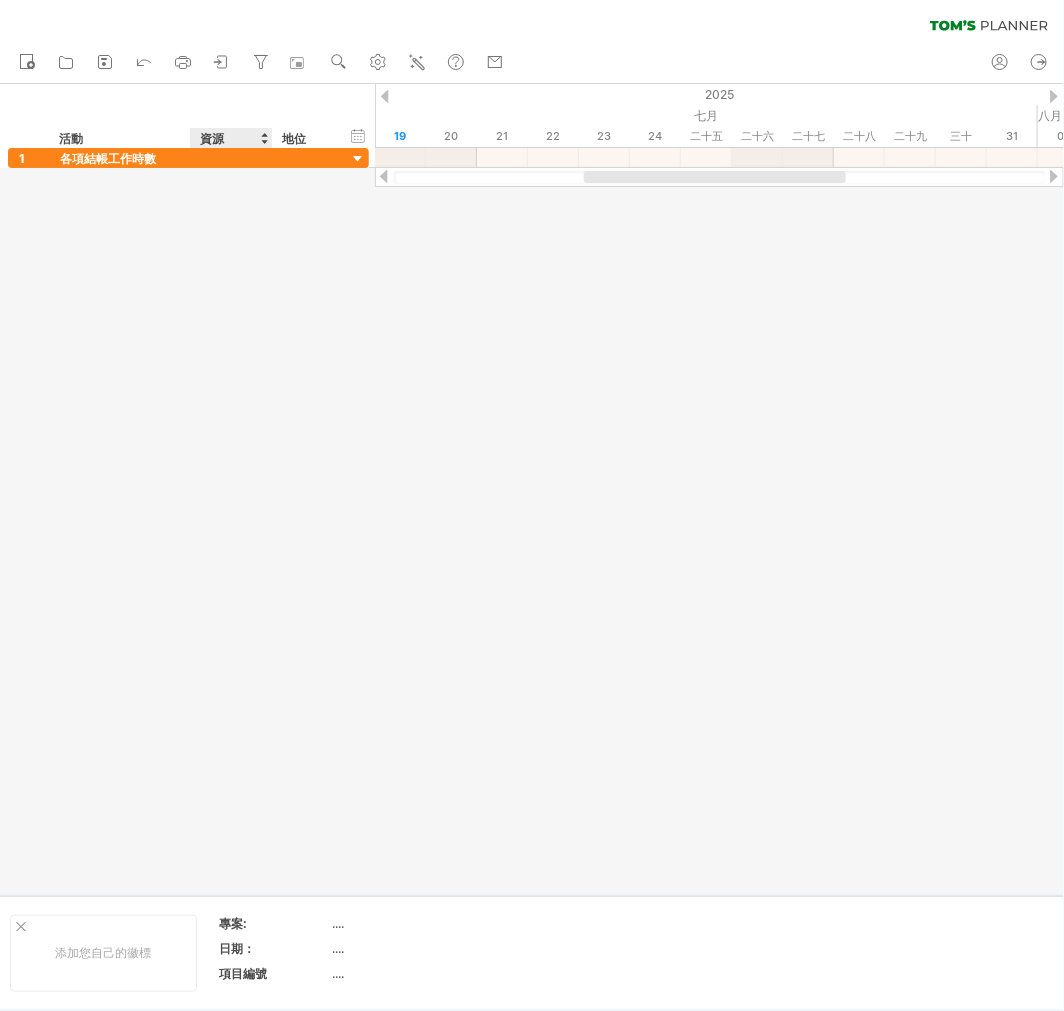 click at bounding box center [264, 138] 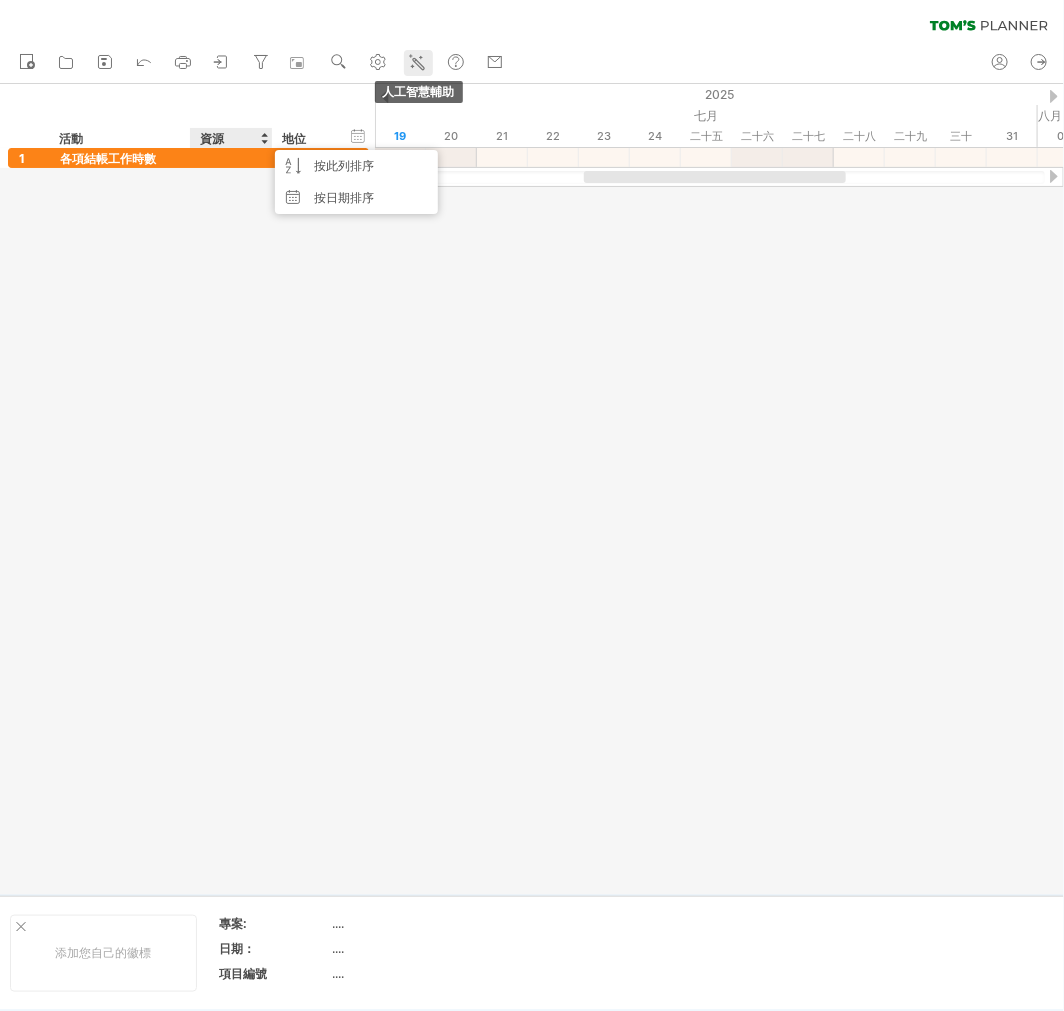 click 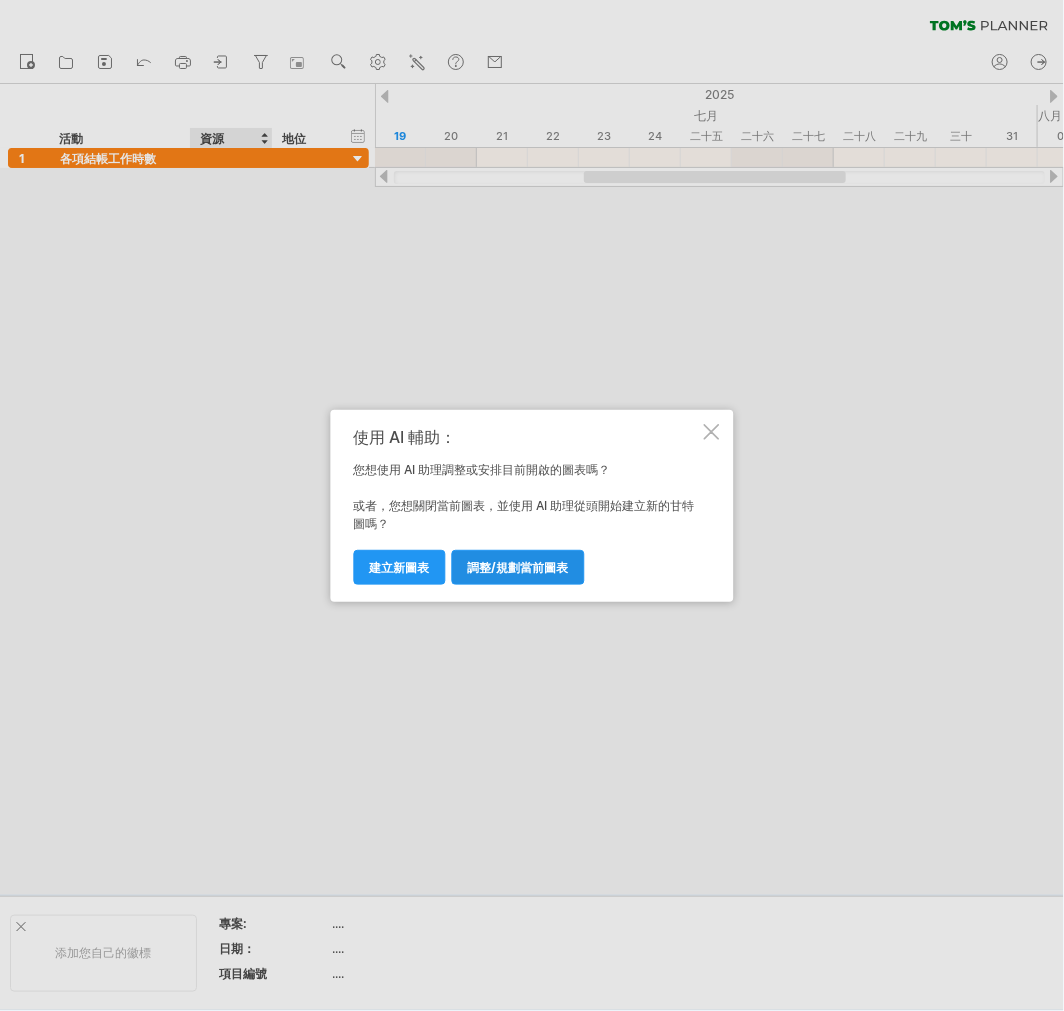 click on "調整/規劃當前圖表" at bounding box center (518, 567) 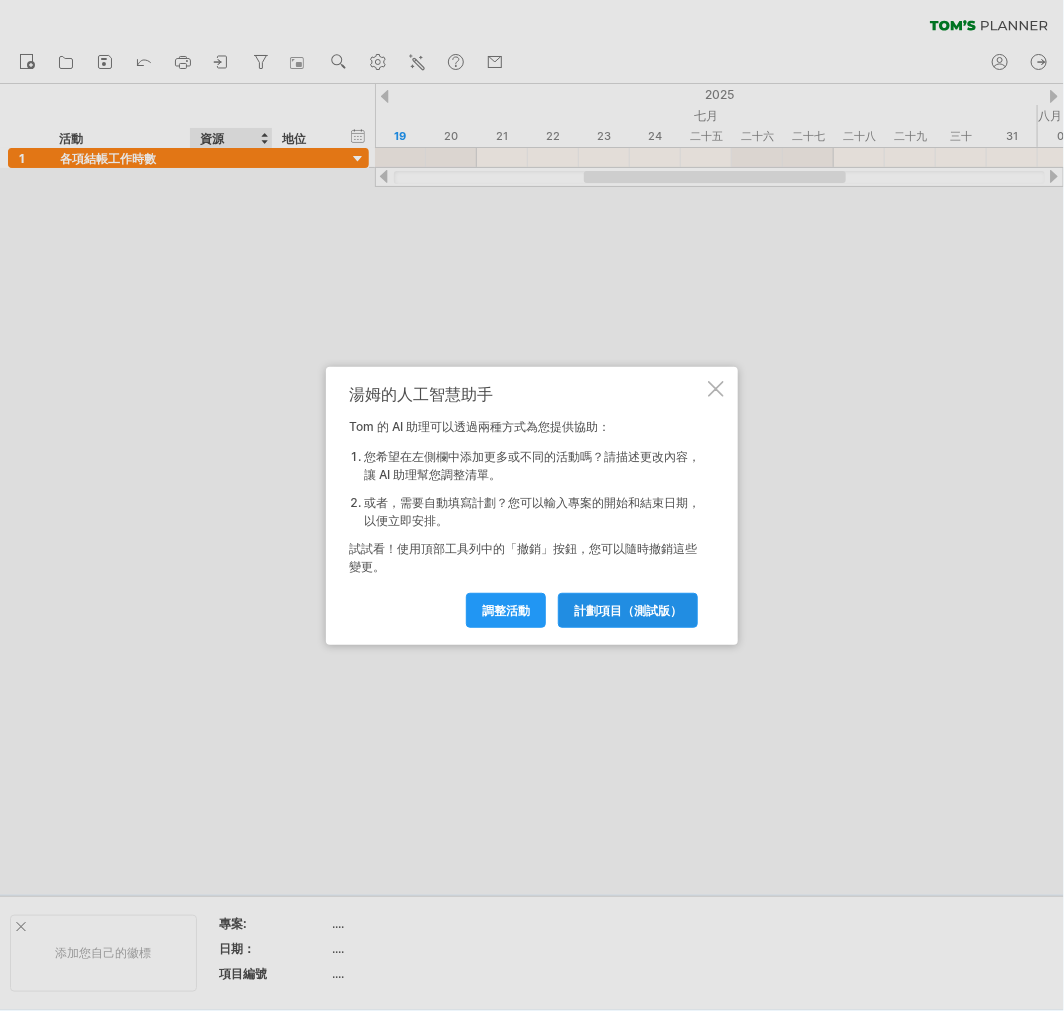 click on "計劃項目（測試版）" at bounding box center (628, 610) 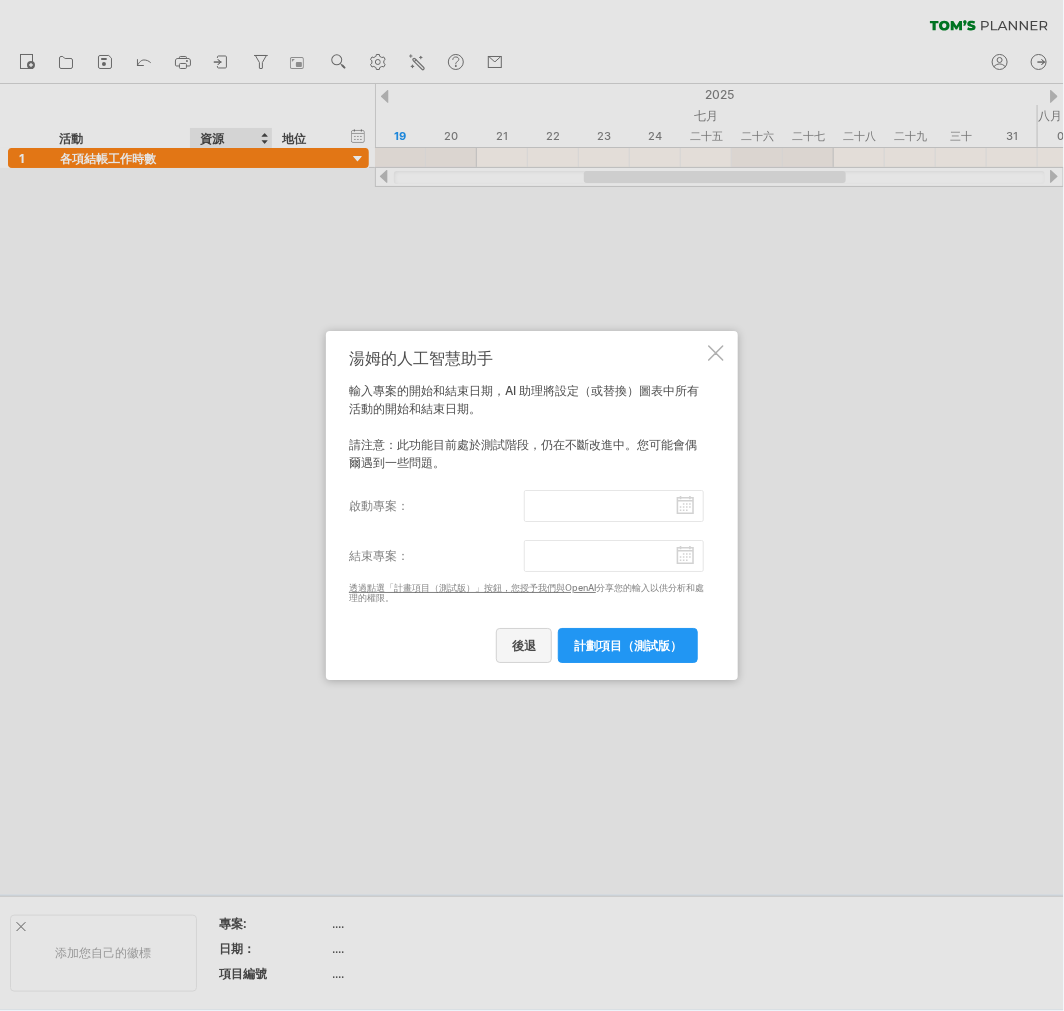 click on "後退" at bounding box center [524, 645] 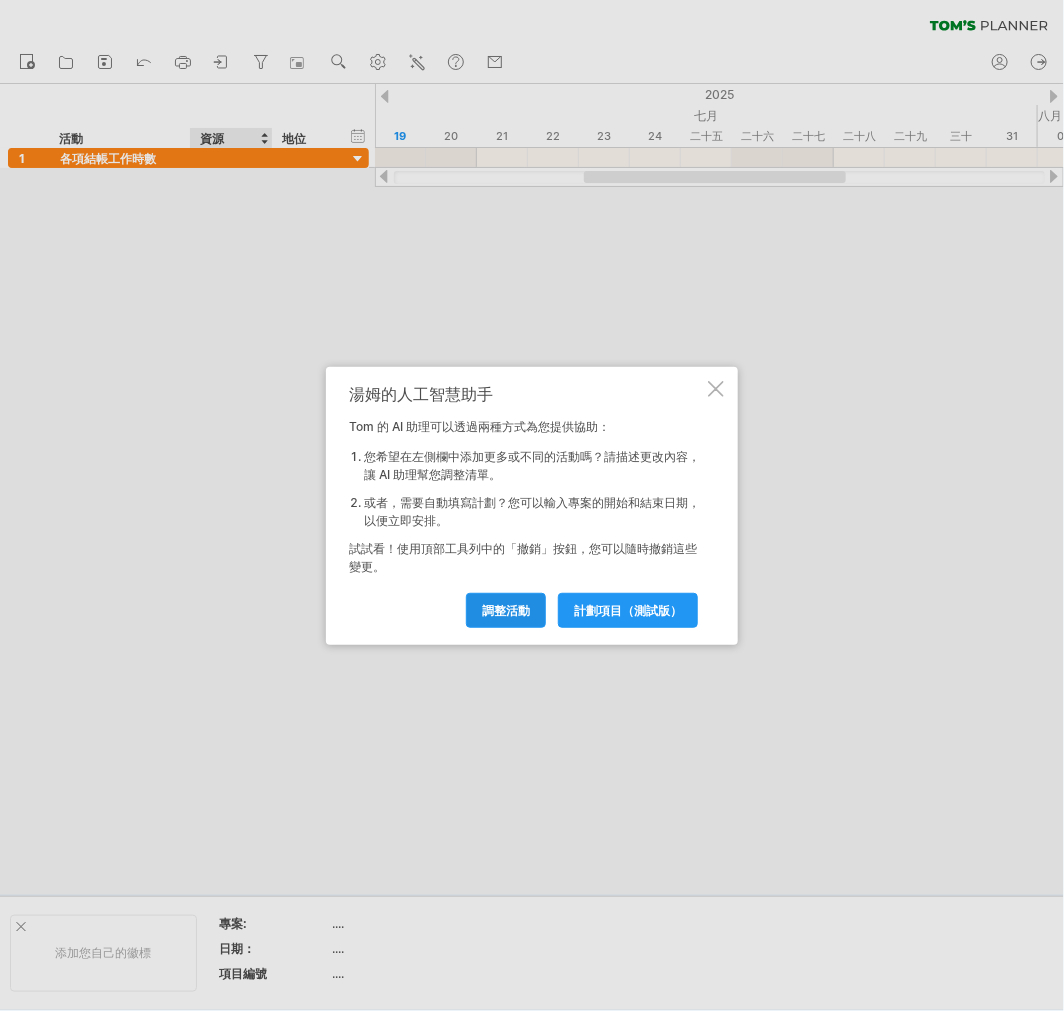 click on "調整活動" at bounding box center [506, 610] 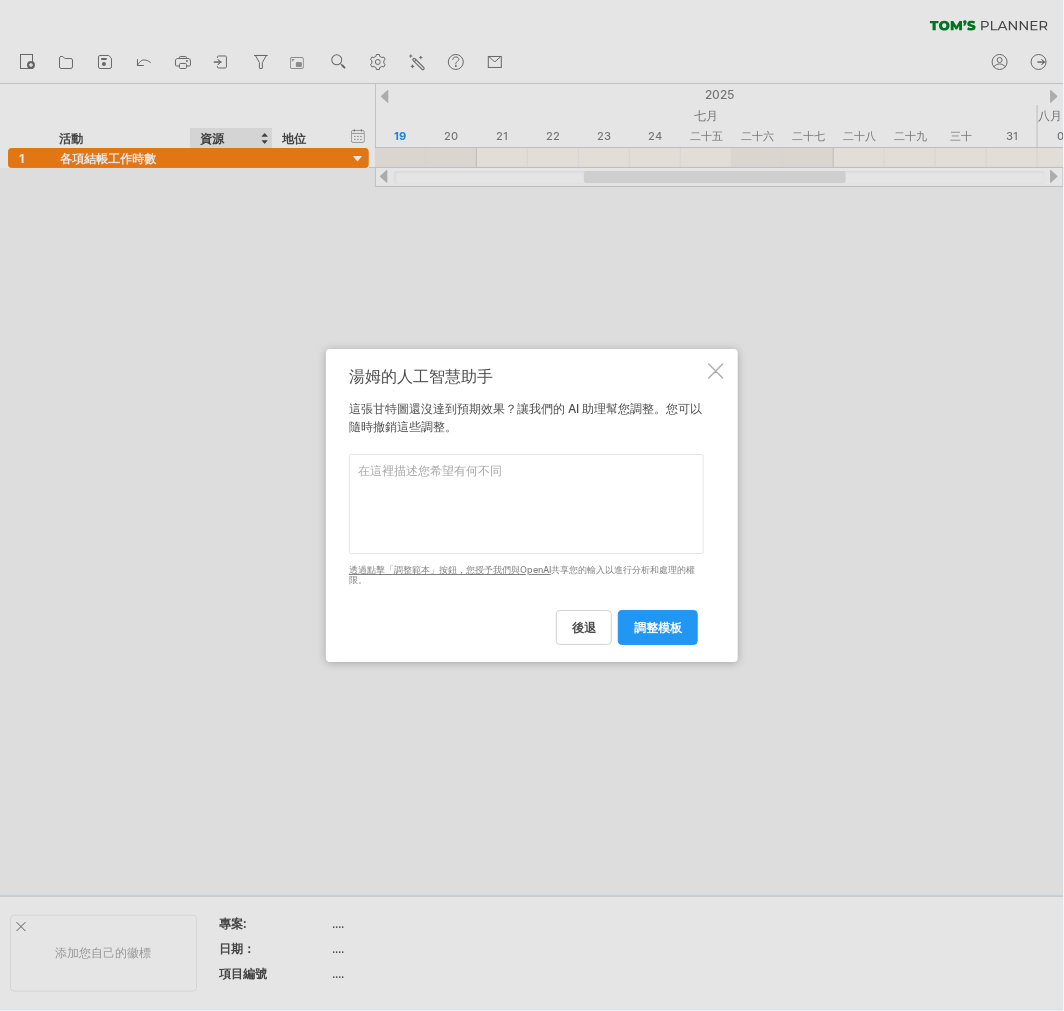 click at bounding box center [526, 504] 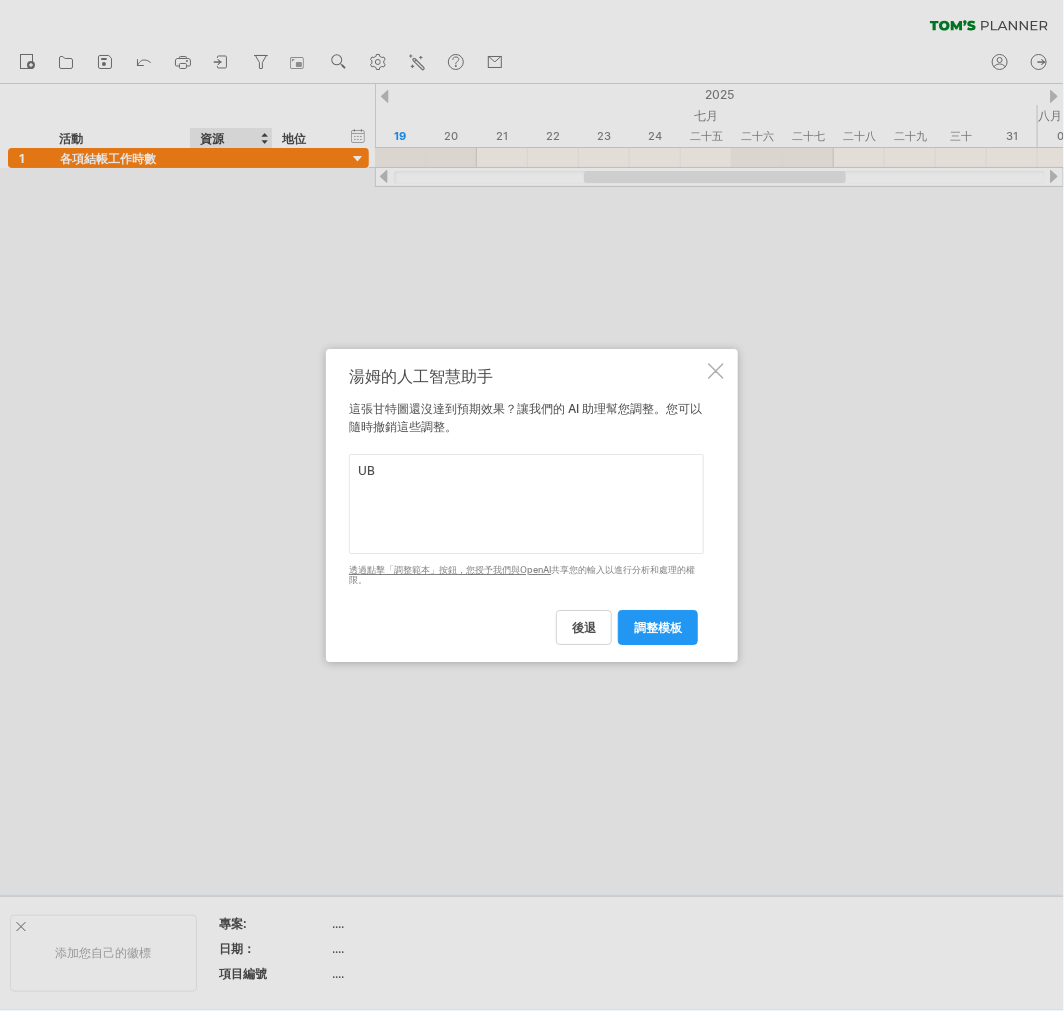 type on "預" 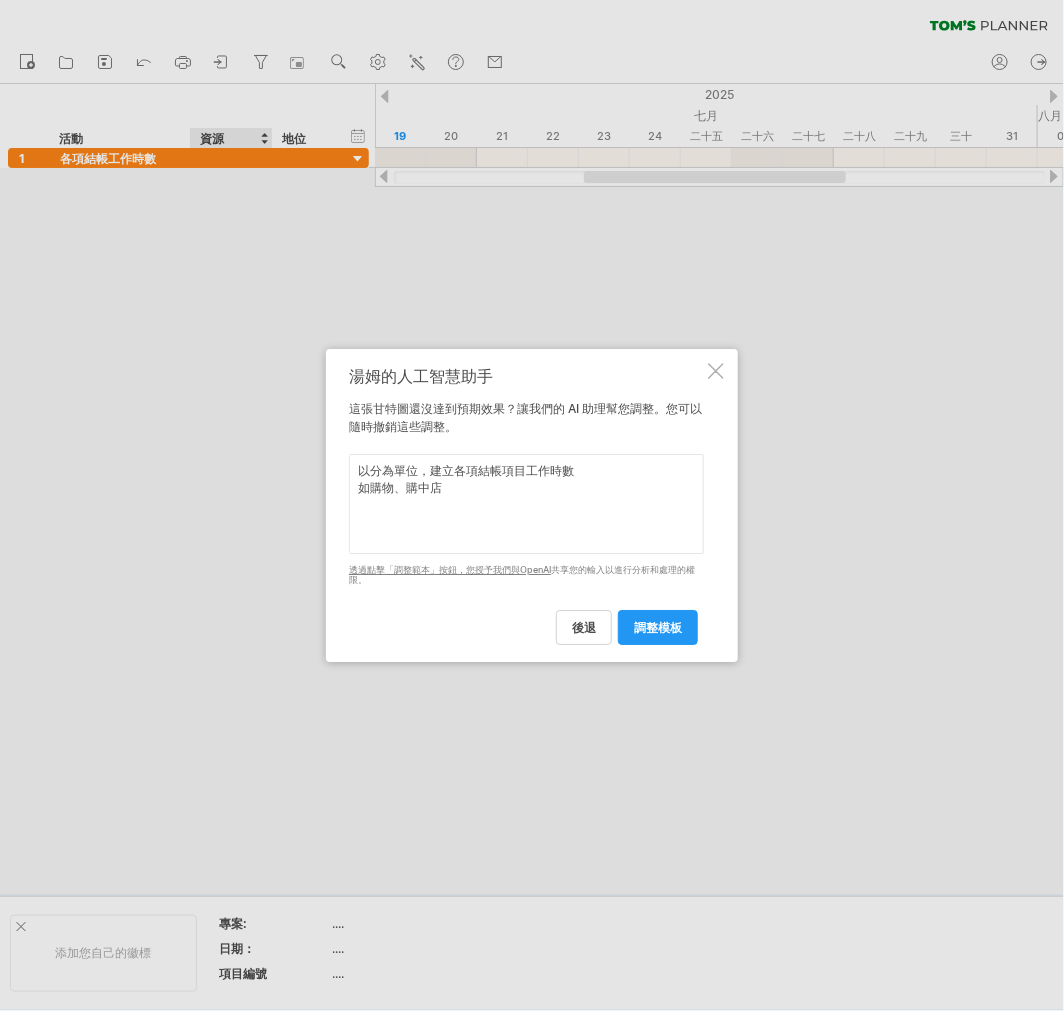 drag, startPoint x: 370, startPoint y: 486, endPoint x: 356, endPoint y: 484, distance: 14.142136 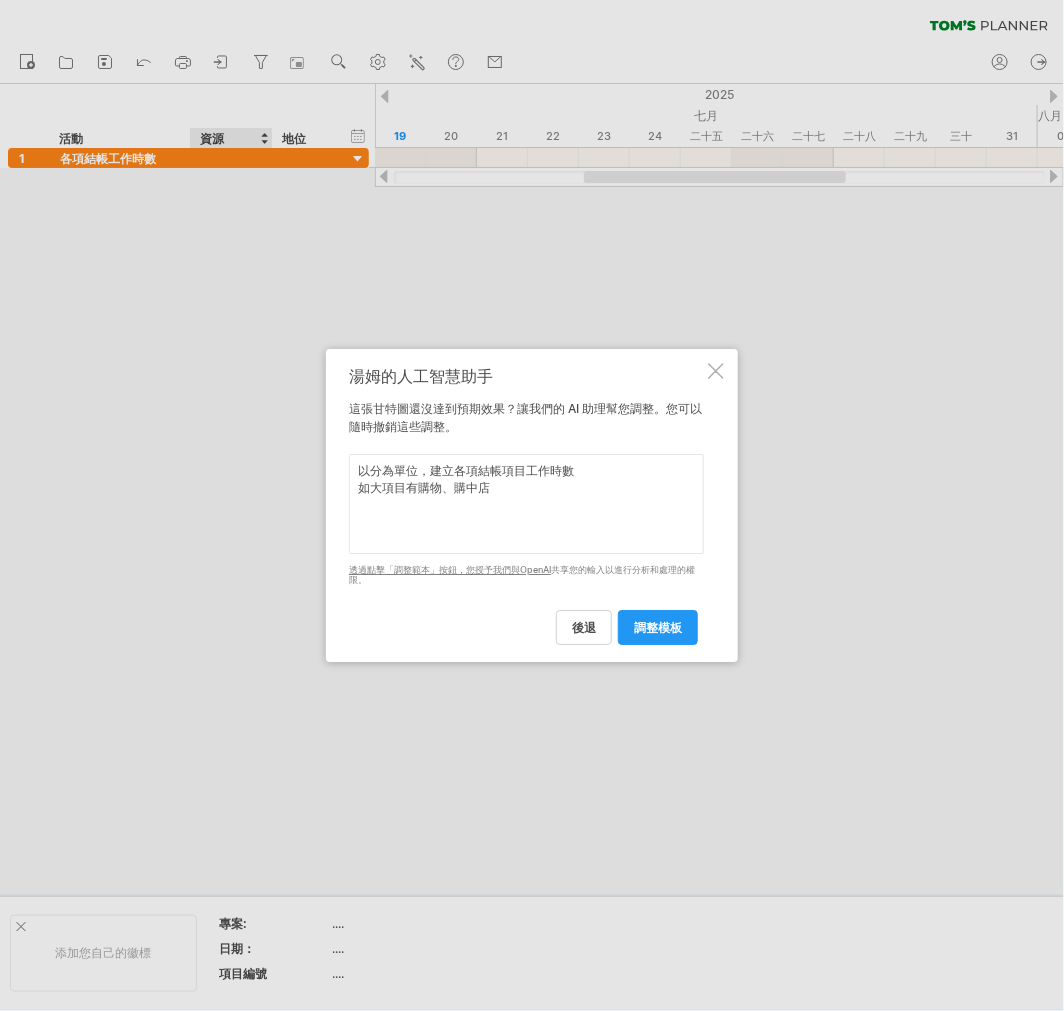 click on "以分為單位，建立各項結帳項目工作時數
如大項目有購物、購中店" at bounding box center (526, 504) 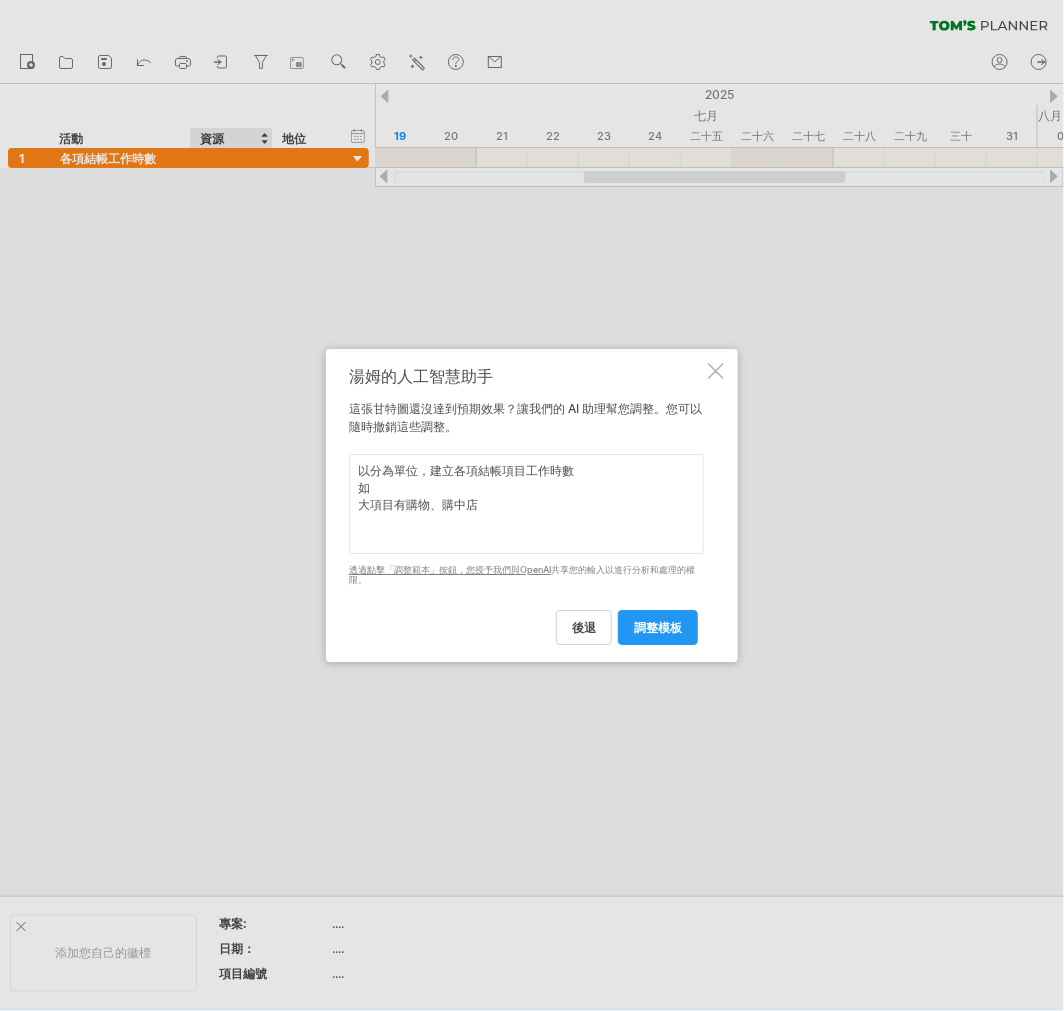click on "以分為單位，建立各項結帳項目工作時數
如
大項目有購物、購中店" at bounding box center [526, 504] 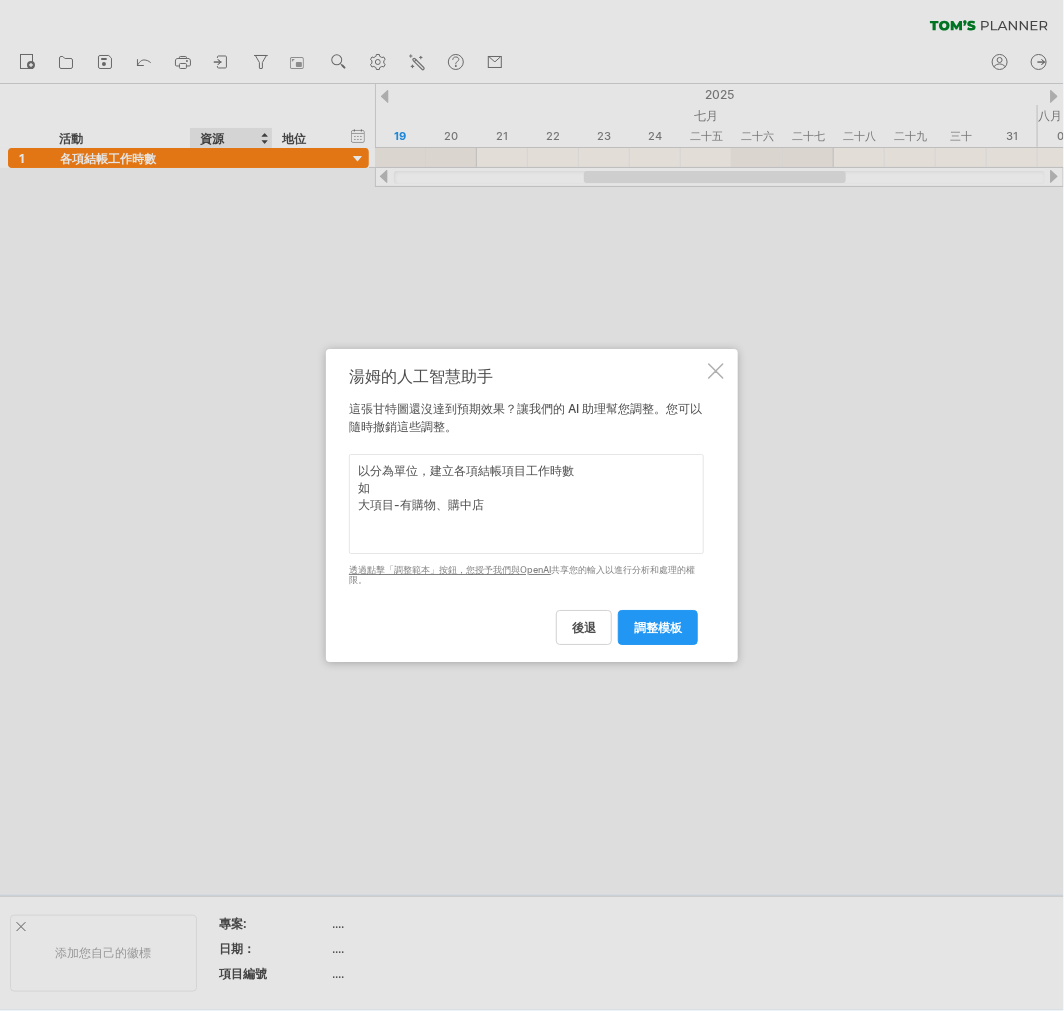 click on "以分為單位，建立各項結帳項目工作時數
如
大項目-有購物、購中店" at bounding box center [526, 504] 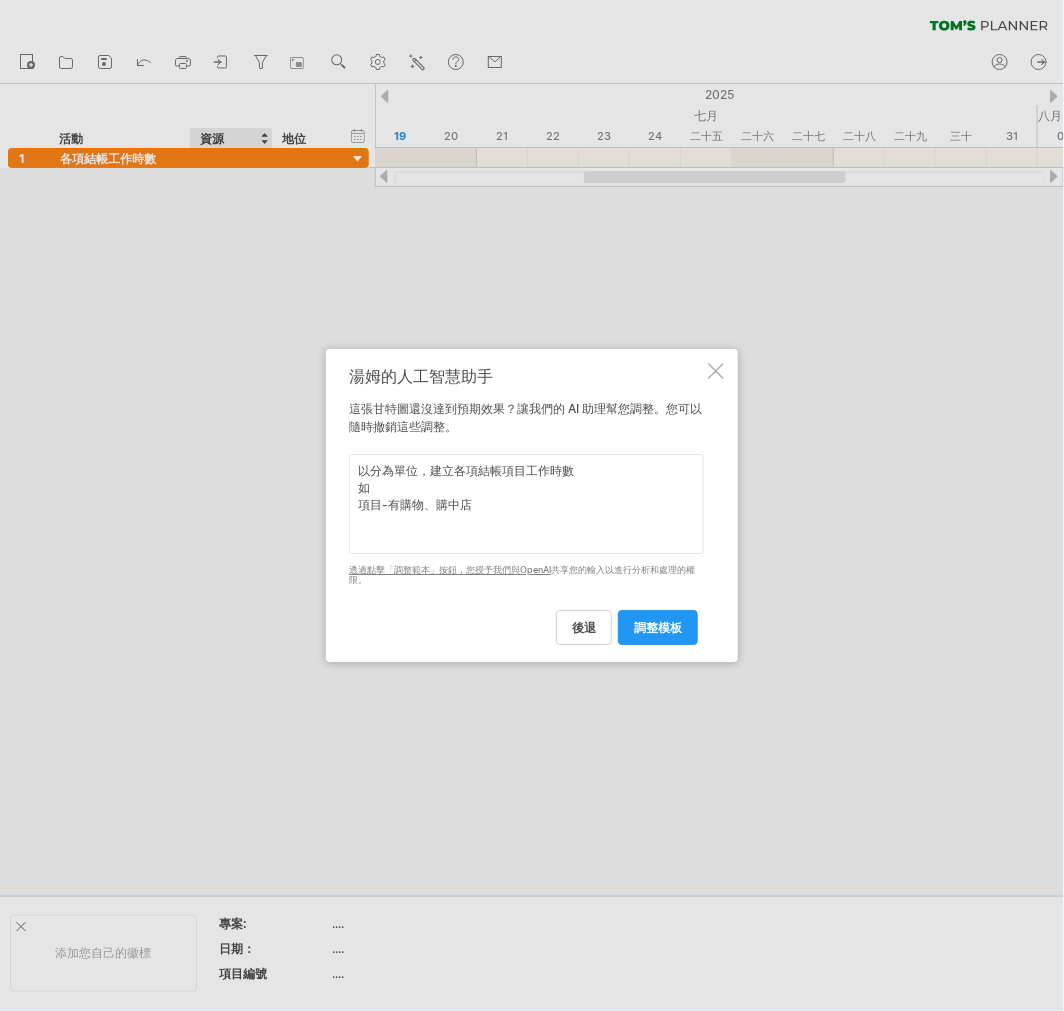 click on "以分為單位，建立各項結帳項目工作時數
如
項目-有購物、購中店" at bounding box center [526, 504] 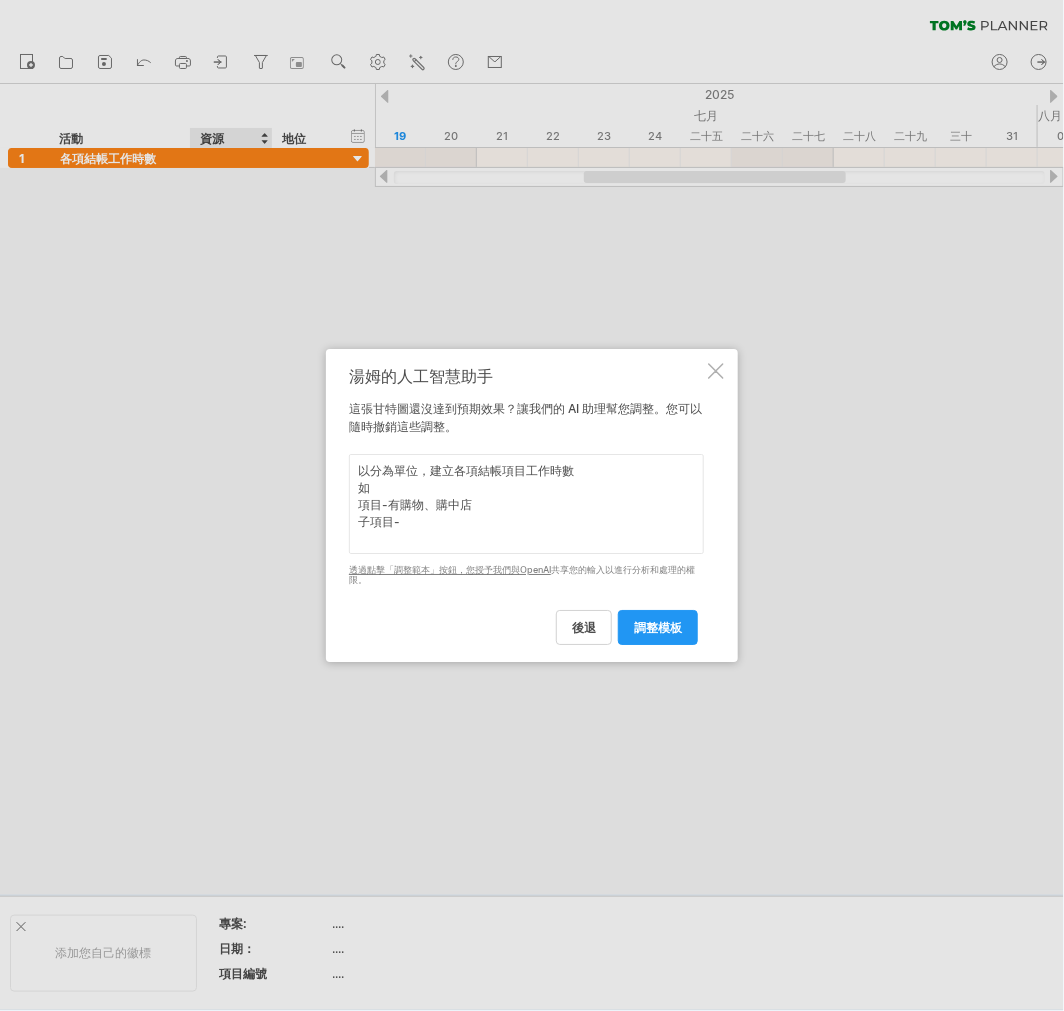 click on "以分為單位，建立各項結帳項目工作時數
如
項目-有購物、購中店
子項目-" at bounding box center [526, 504] 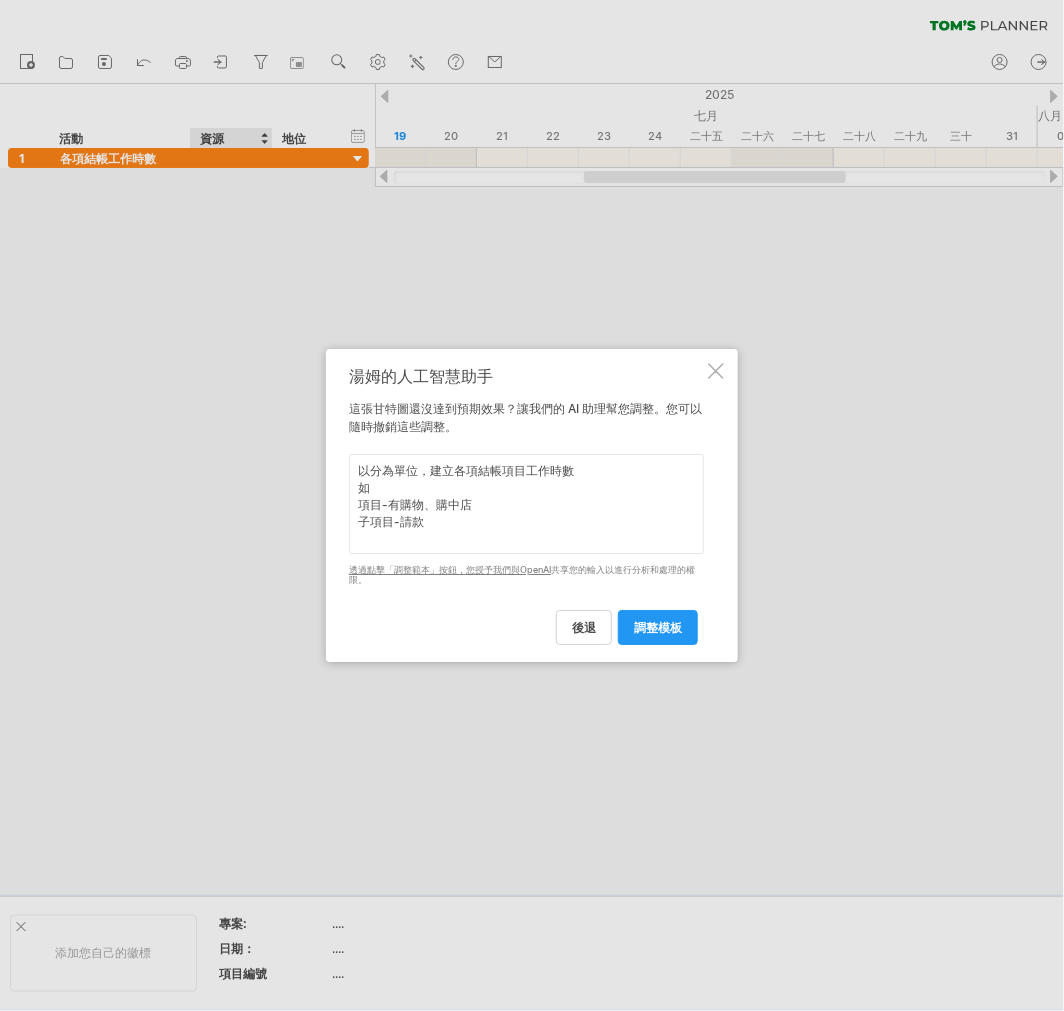 click on "以分為單位，建立各項結帳項目工作時數
如
項目-有購物、購中店
子項目-請款" at bounding box center [526, 504] 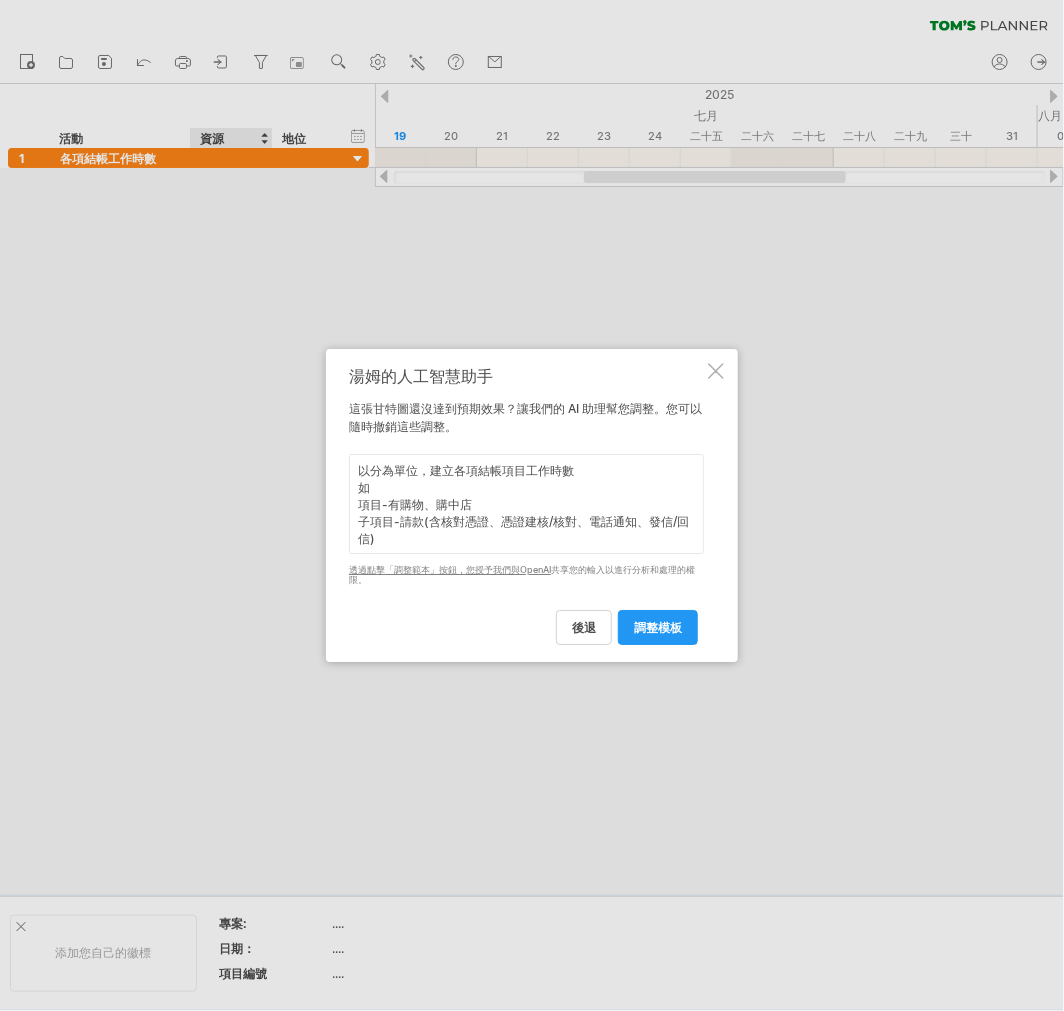 click on "以分為單位，建立各項結帳項目工作時數
如
項目-有購物、購中店
子項目-請款(含核對憑證、憑證建核/核對、電話通知、發信/回信)" at bounding box center [526, 504] 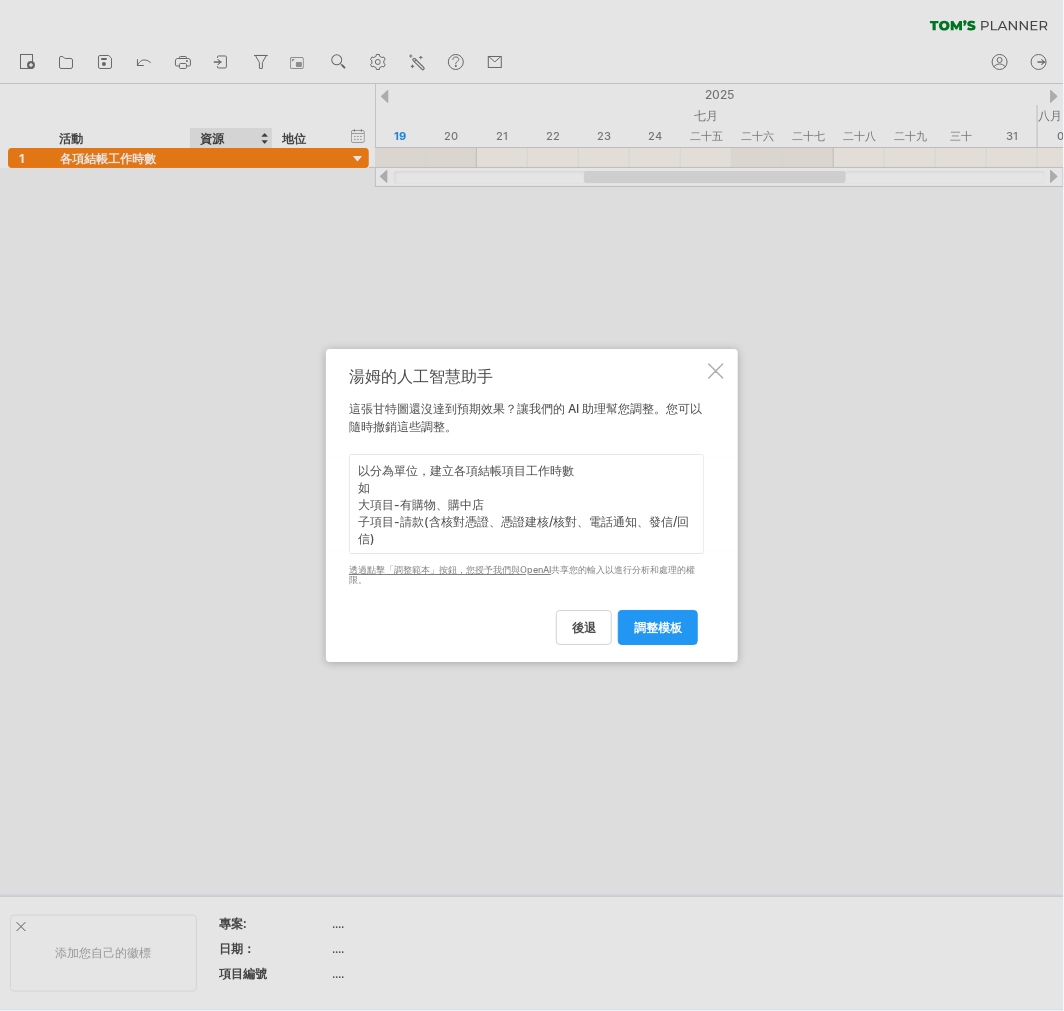 click on "以分為單位，建立各項結帳項目工作時數
如
大項目-有購物、購中店
子項目-請款(含核對憑證、憑證建核/核對、電話通知、發信/回信)" at bounding box center [526, 504] 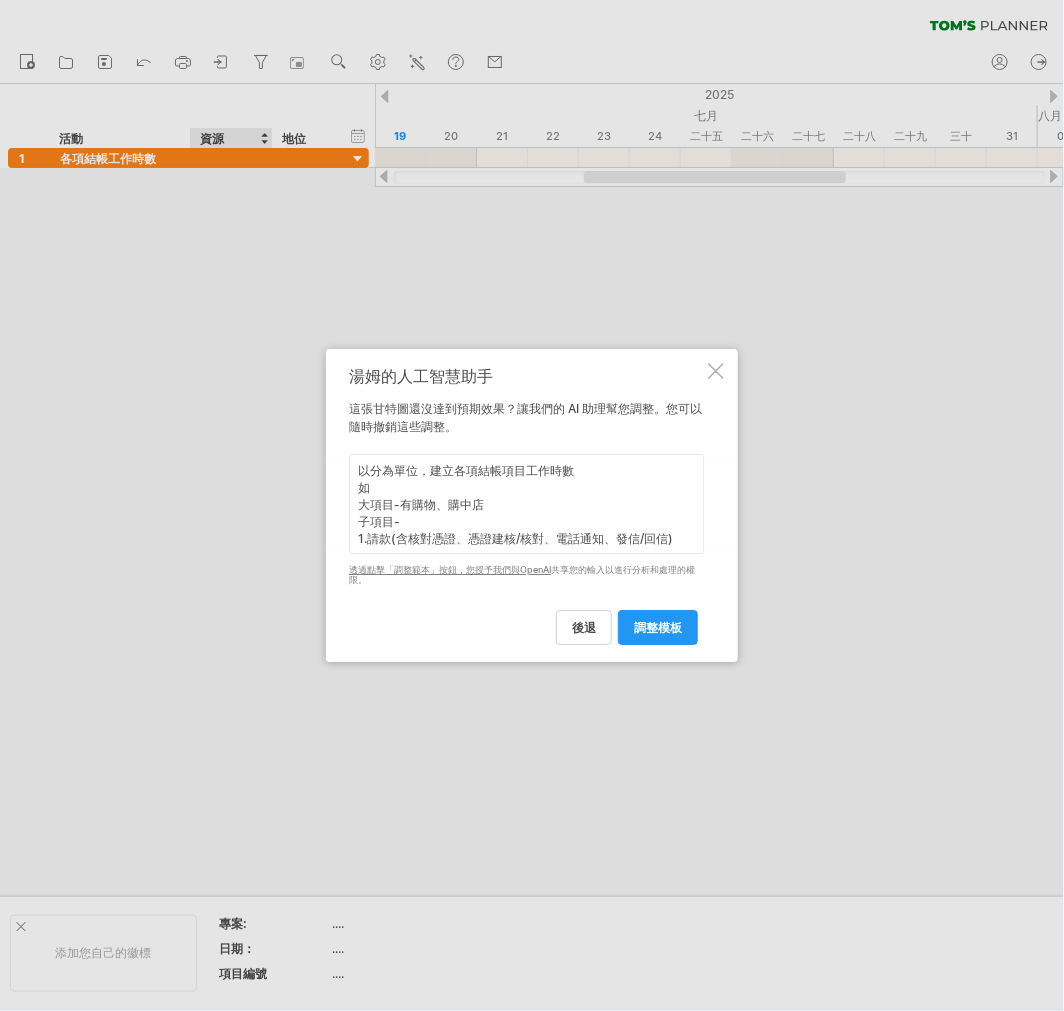 scroll, scrollTop: 21, scrollLeft: 0, axis: vertical 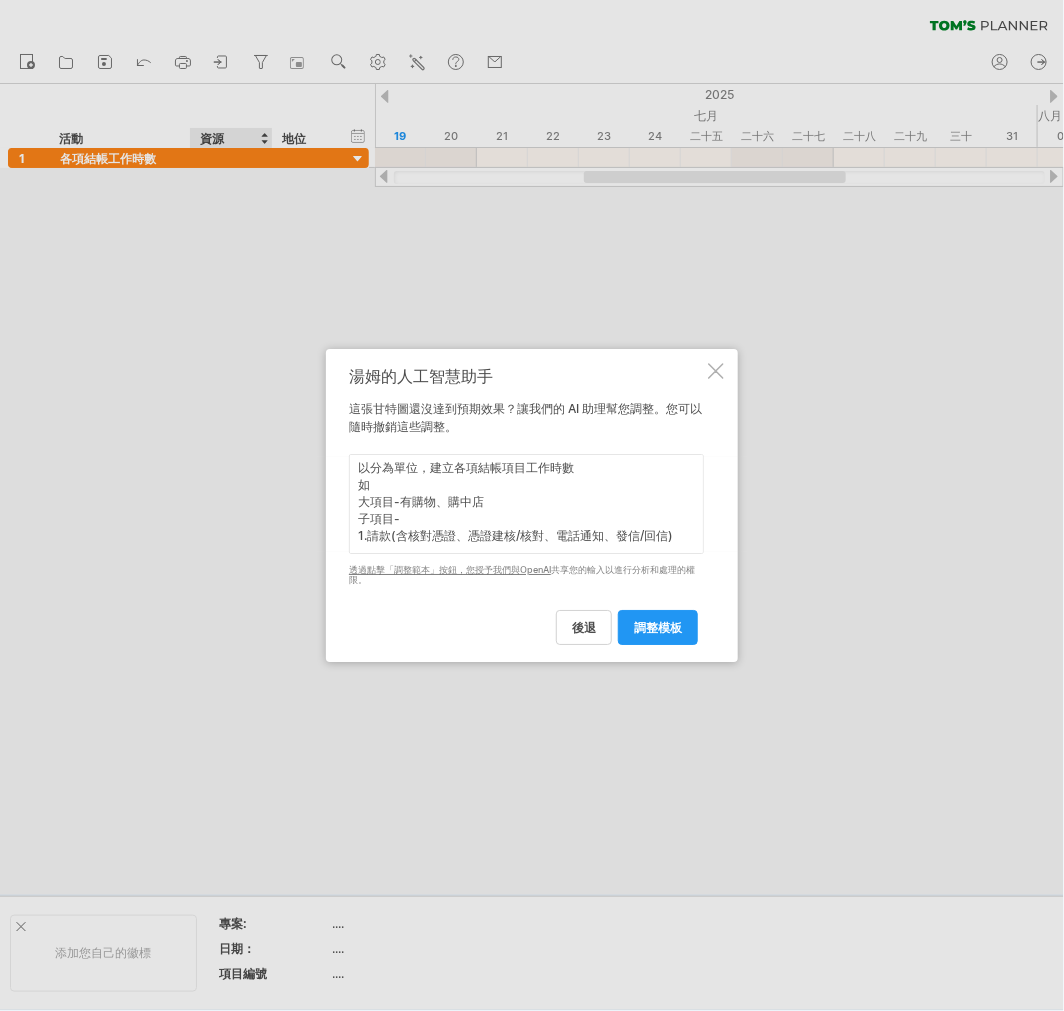 click on "以分為單位，建立各項結帳項目工作時數
如
大項目-有購物、購中店
子項目-
1.請款(含核對憑證、憑證建核/核對、電話通知、發信/回信)" at bounding box center [526, 504] 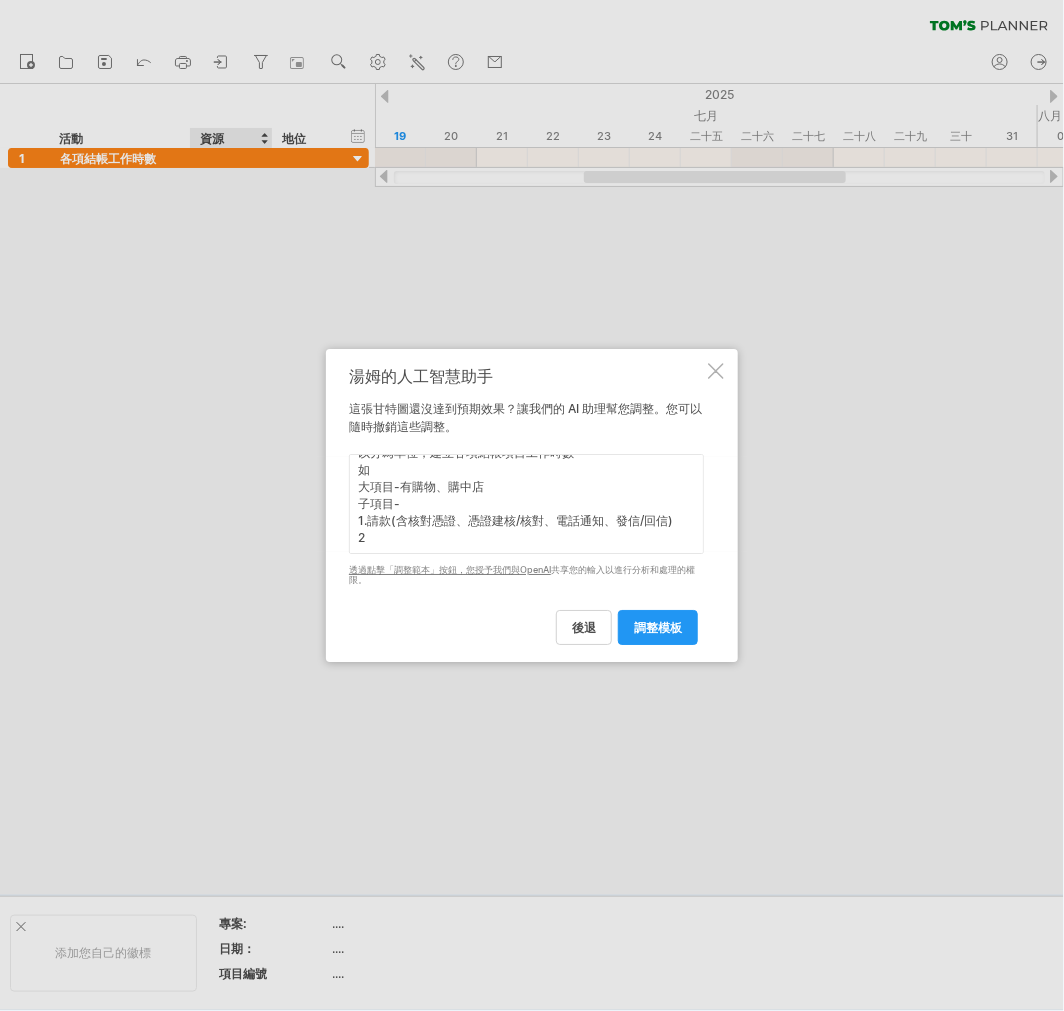 click on "以分為單位，建立各項結帳項目工作時數
如
大項目-有購物、購中店
子項目-
1.請款(含核對憑證、憑證建核/核對、電話通知、發信/回信)
2" at bounding box center [526, 504] 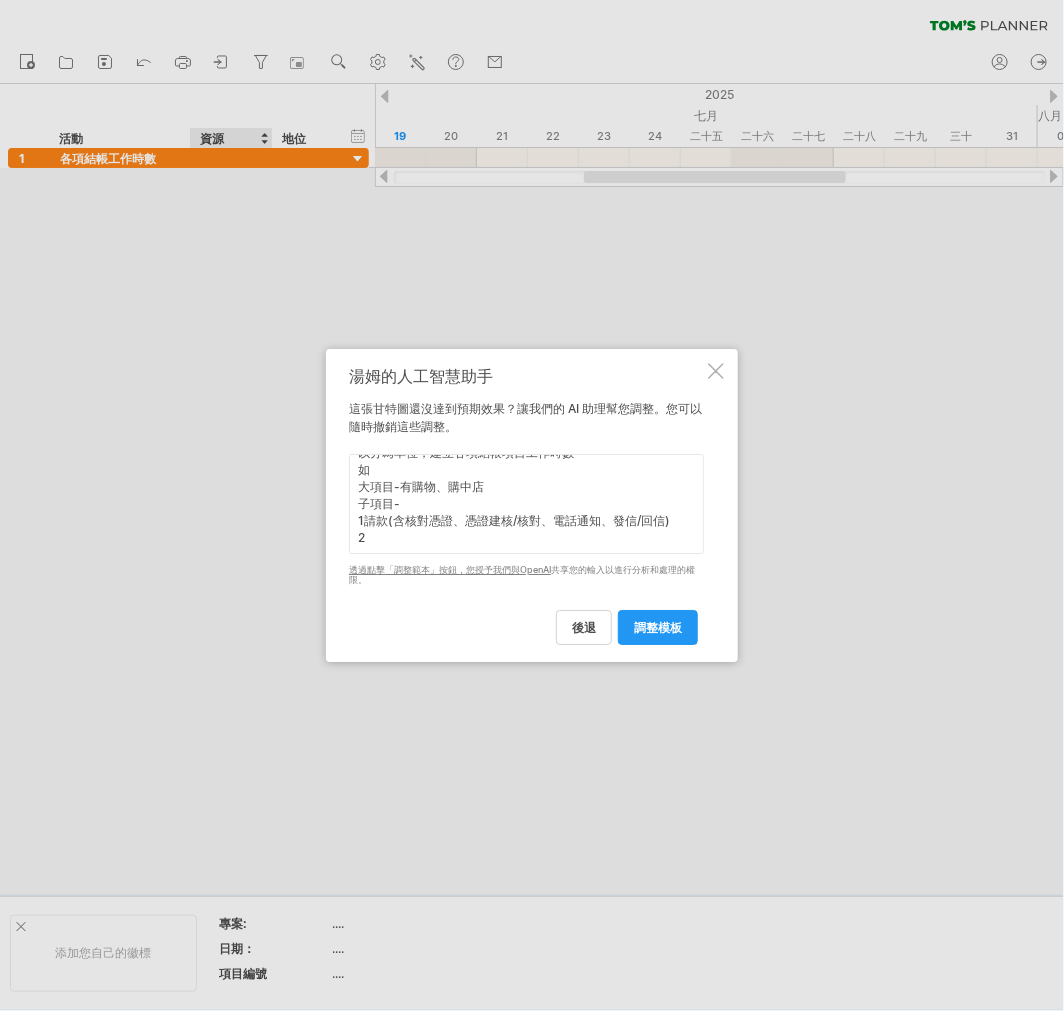 click on "以分為單位，建立各項結帳項目工作時數
如
大項目-有購物、購中店
子項目-
1請款(含核對憑證、憑證建核/核對、電話通知、發信/回信)
2" at bounding box center [526, 504] 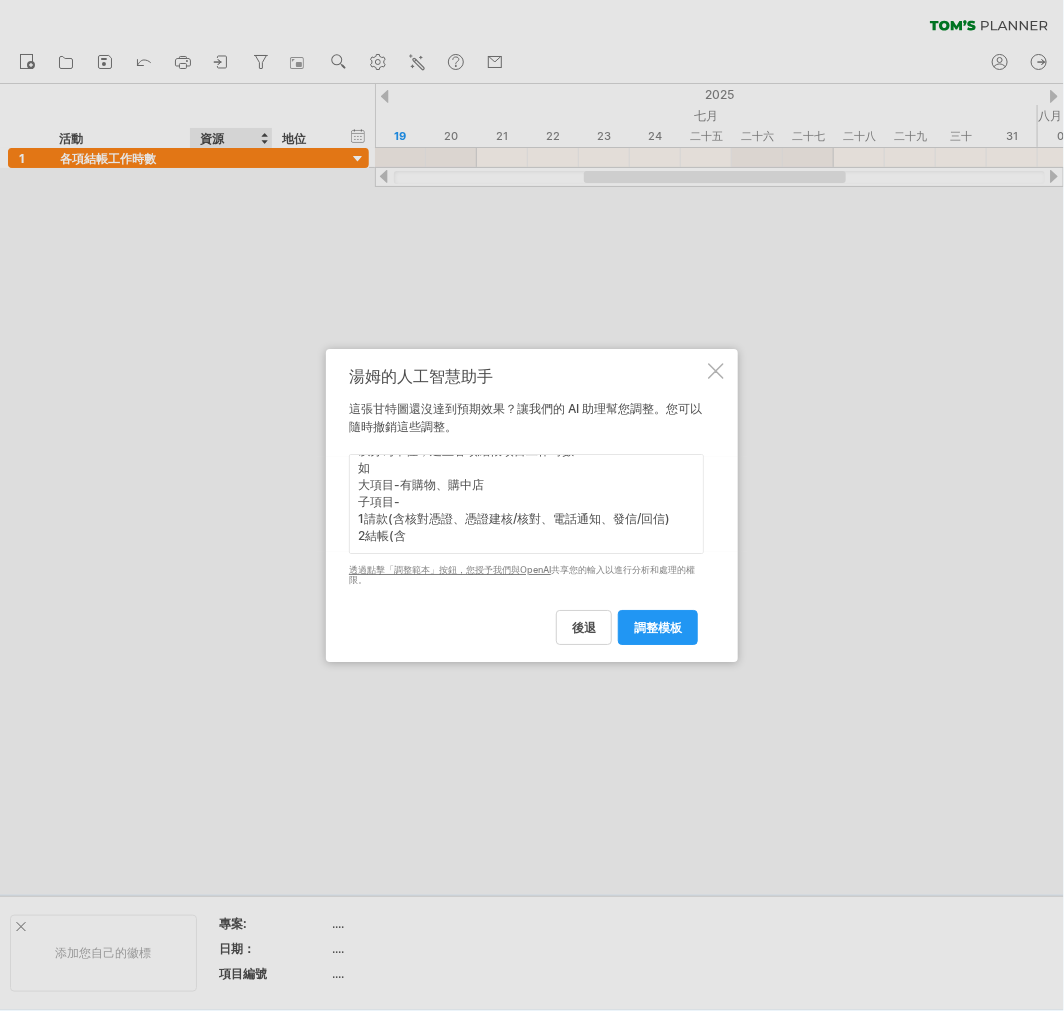 click on "以分為單位，建立各項結帳項目工作時數
如
大項目-有購物、購中店
子項目-
1請款(含核對憑證、憑證建核/核對、電話通知、發信/回信)
2結帳(含" at bounding box center (526, 504) 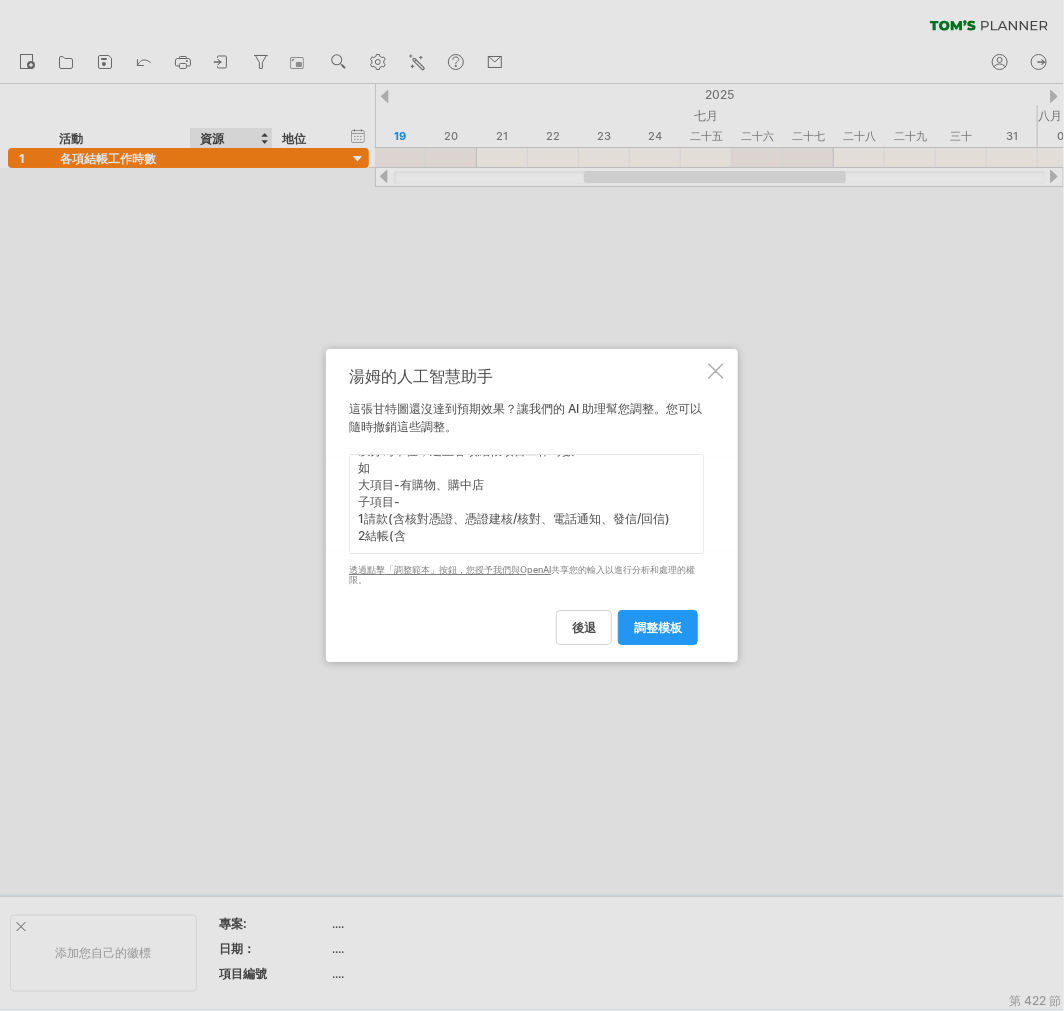 click on "以分為單位，建立各項結帳項目工作時數
如
大項目-有購物、購中店
子項目-
1請款(含核對憑證、憑證建核/核對、電話通知、發信/回信)
2結帳(含" at bounding box center [526, 504] 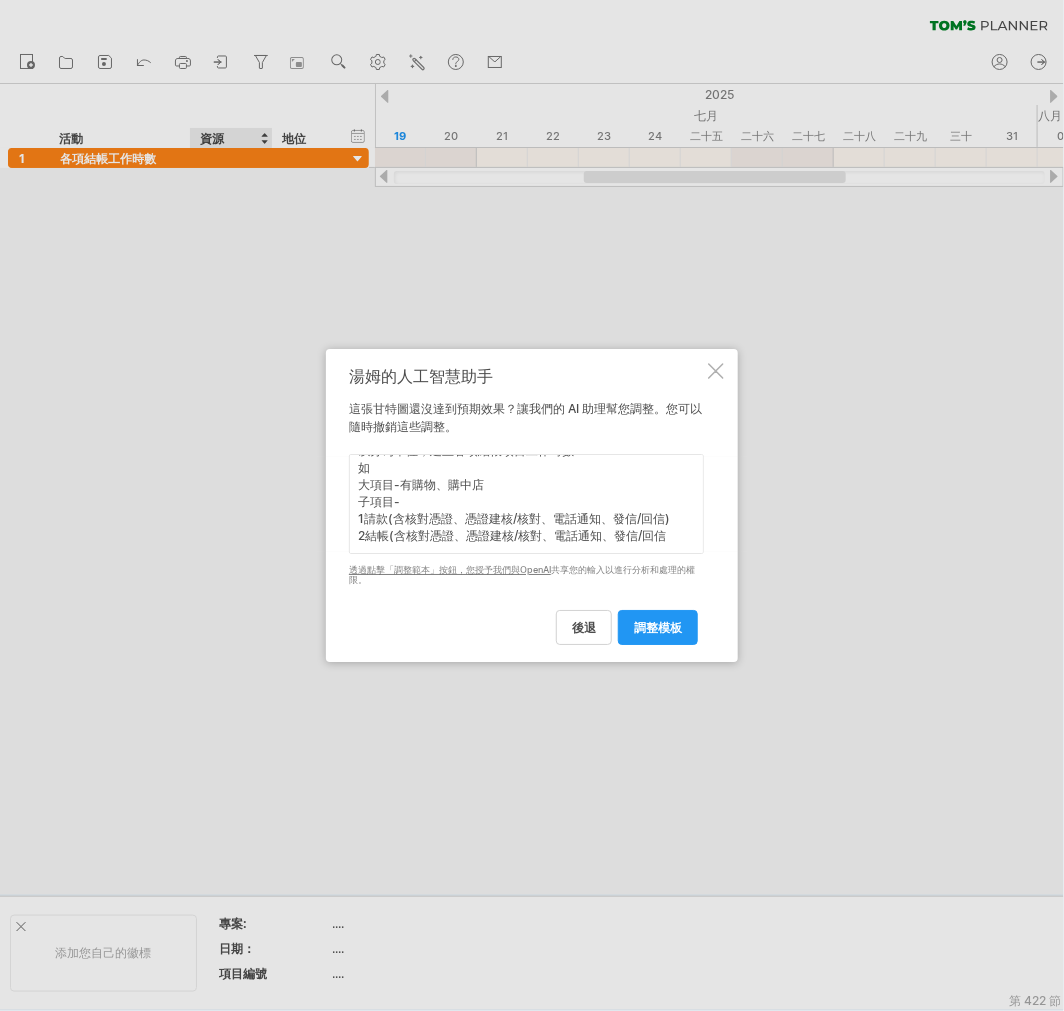 click on "以分為單位，建立各項結帳項目工作時數
如
大項目-有購物、購中店
子項目-
1請款(含核對憑證、憑證建核/核對、電話通知、發信/回信)
2結帳(含核對憑證、憑證建核/核對、電話通知、發信/回信" at bounding box center (526, 504) 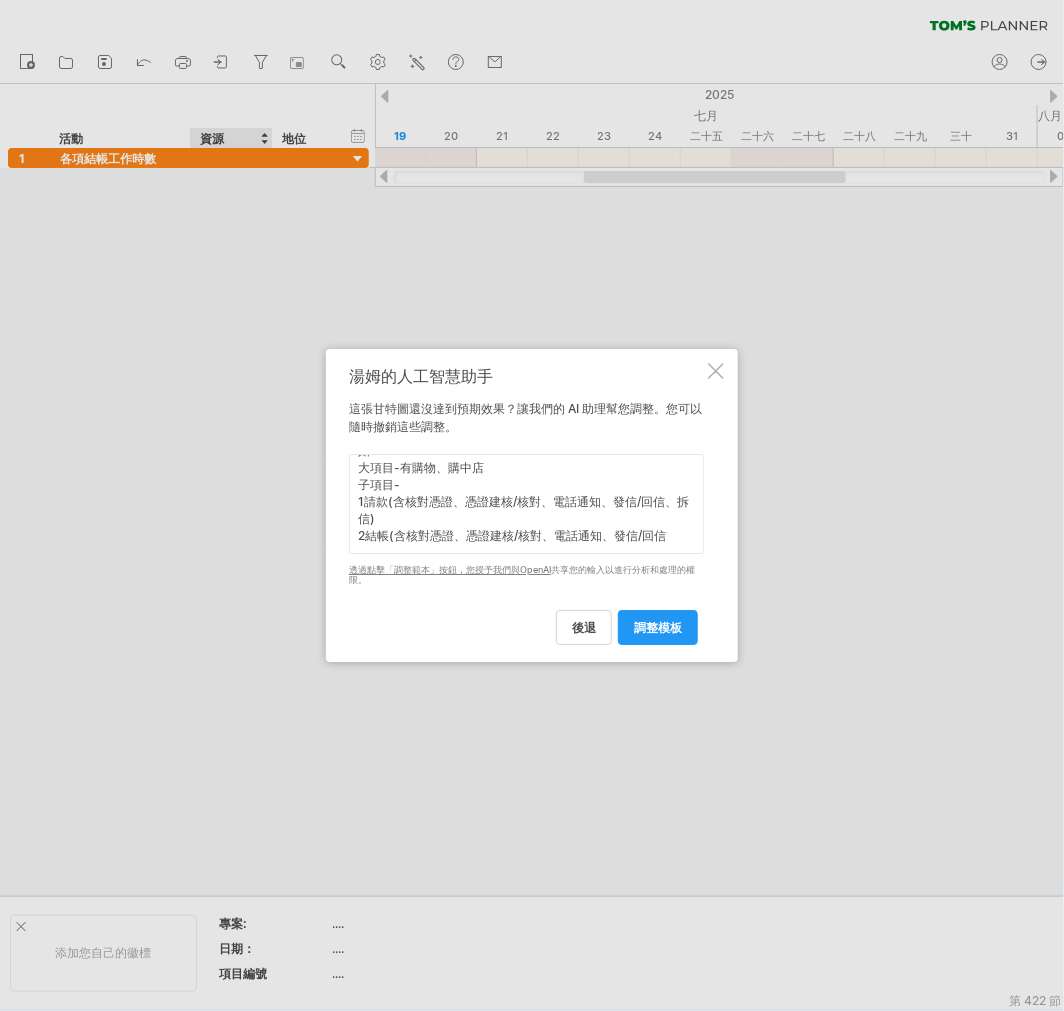 scroll, scrollTop: 42, scrollLeft: 0, axis: vertical 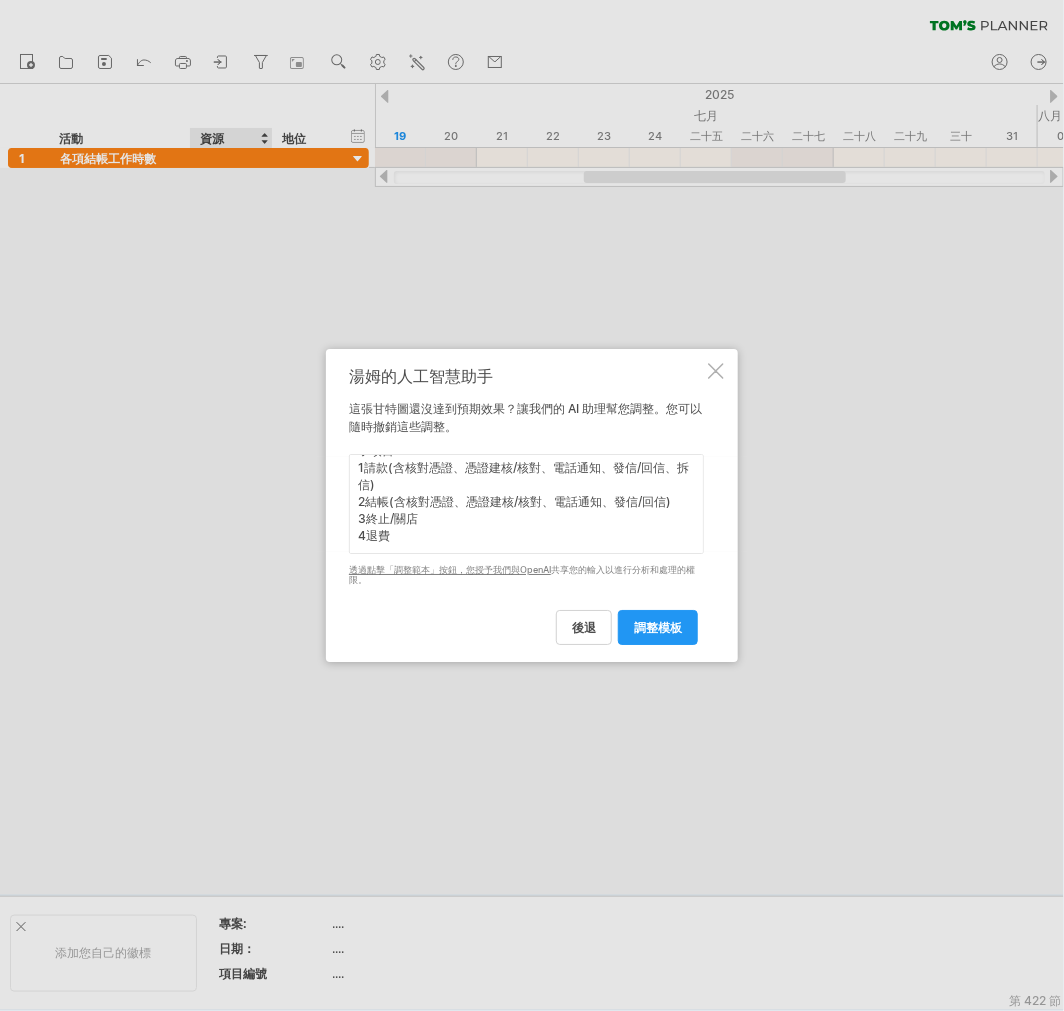 click on "以分為單位，建立各項結帳項目工作時數
如
大項目-有購物、購中店
子項目-
1請款(含核對憑證、憑證建核/核對、電話通知、發信/回信、拆信)
2結帳(含核對憑證、憑證建核/核對、電話通知、發信/回信)
3終止/關店
4退費" at bounding box center [526, 504] 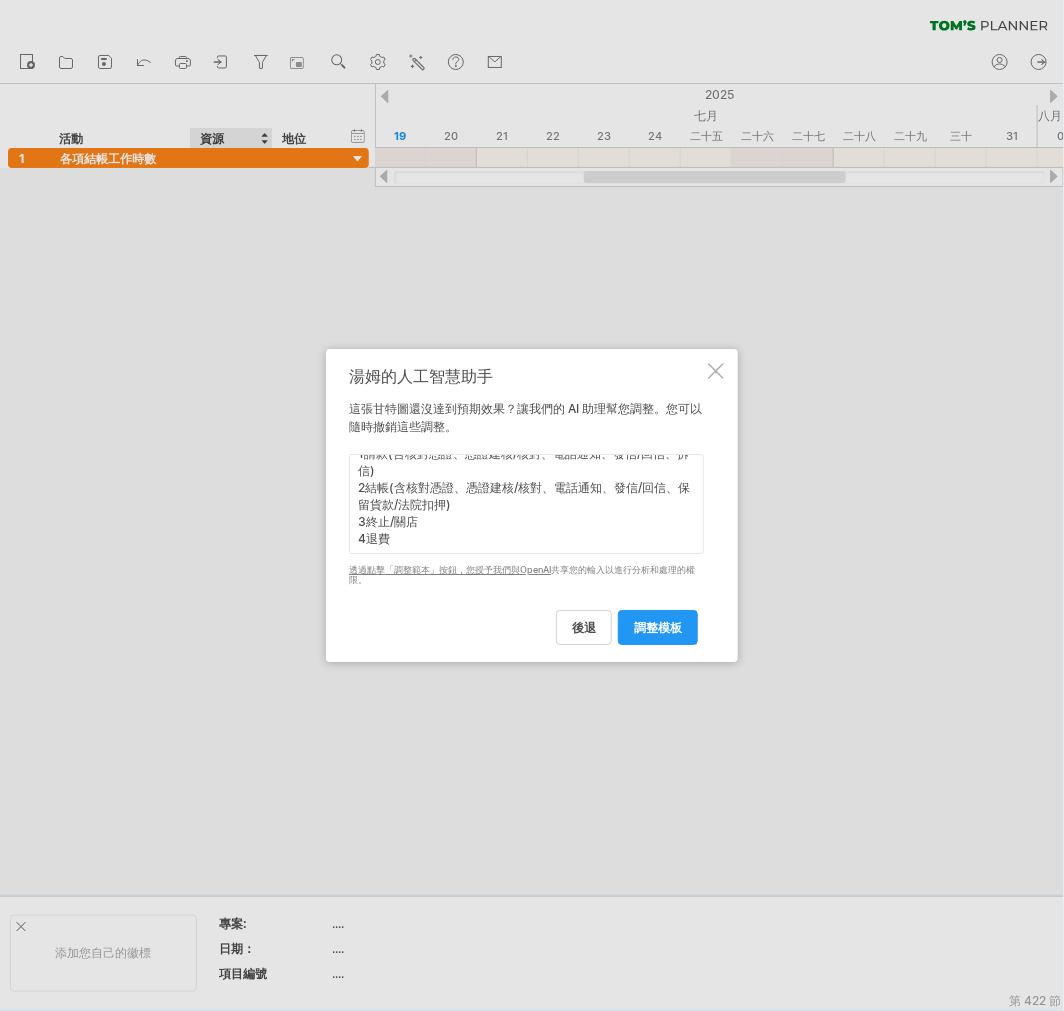 click on "以分為單位，建立各項結帳項目工作時數
如
大項目-有購物、購中店
子項目-
1請款(含核對憑證、憑證建核/核對、電話通知、發信/回信、拆信)
2結帳(含核對憑證、憑證建核/核對、電話通知、發信/回信、保留貨款/法院扣押)
3終止/關店
4退費" at bounding box center [526, 504] 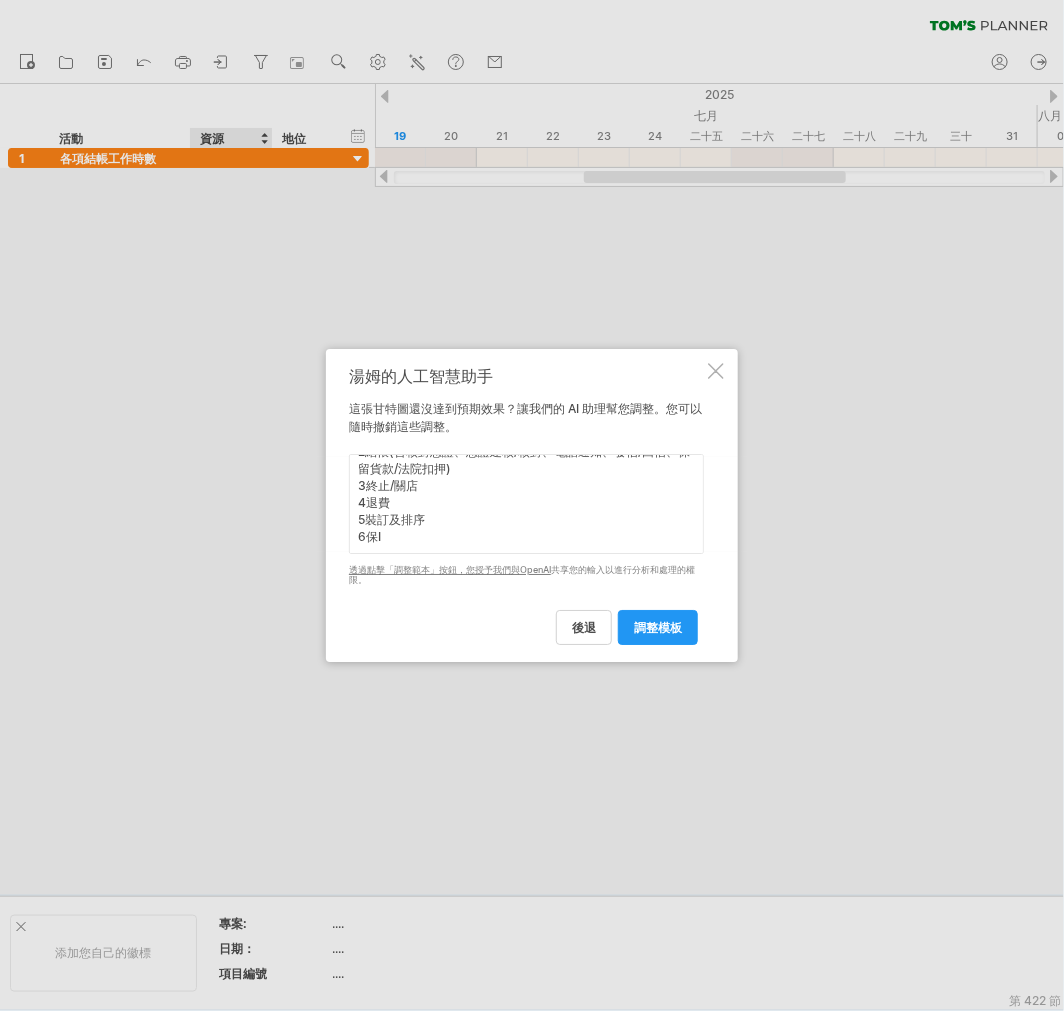 scroll, scrollTop: 124, scrollLeft: 0, axis: vertical 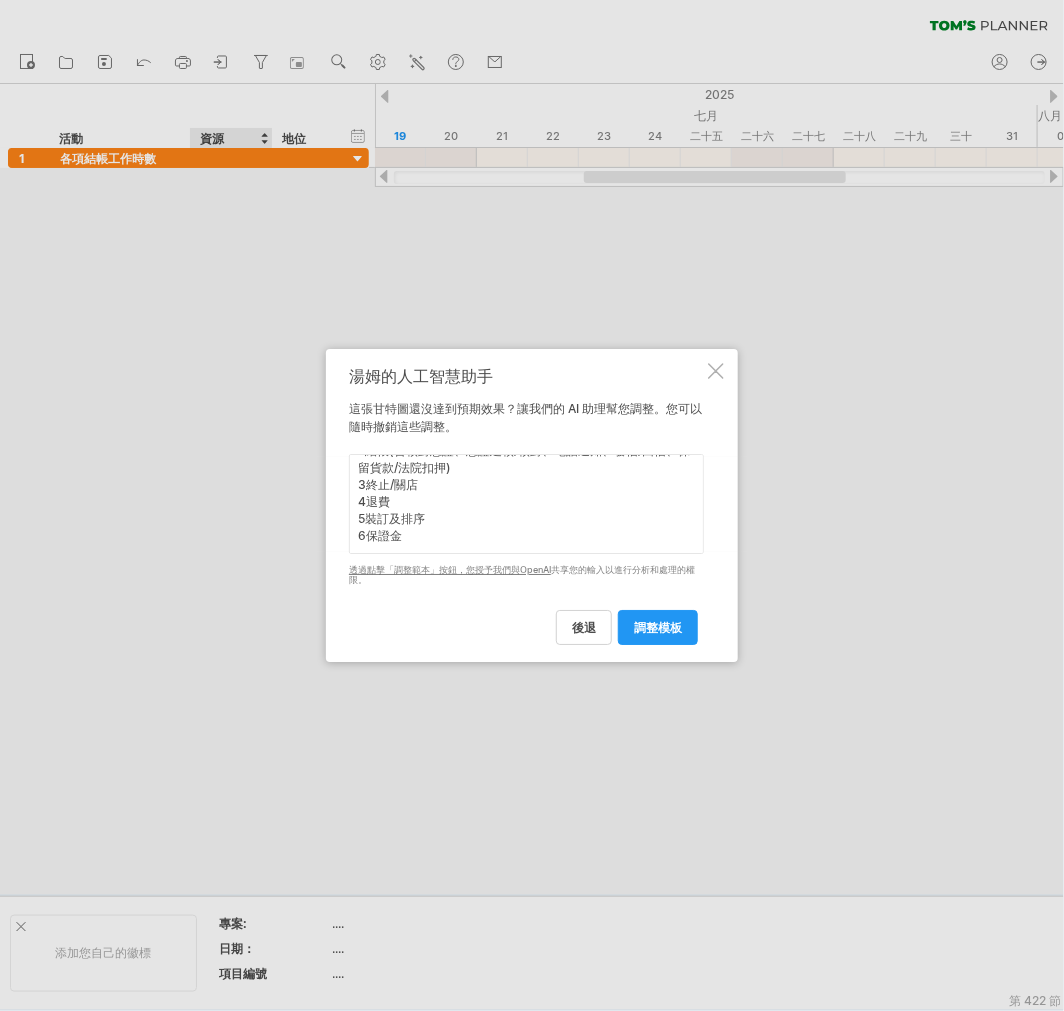 click on "以分為單位，建立各項結帳項目工作時數
如
大項目-有購物、購中店
子項目-
1請款(含核對憑證、憑證建核/核對、電話通知、發信/回信、拆信)
2結帳(含核對憑證、憑證建核/核對、電話通知、發信/回信、保留貨款/法院扣押)
3終止/關店
4退費
5裝訂及排序
6保證金" at bounding box center (526, 504) 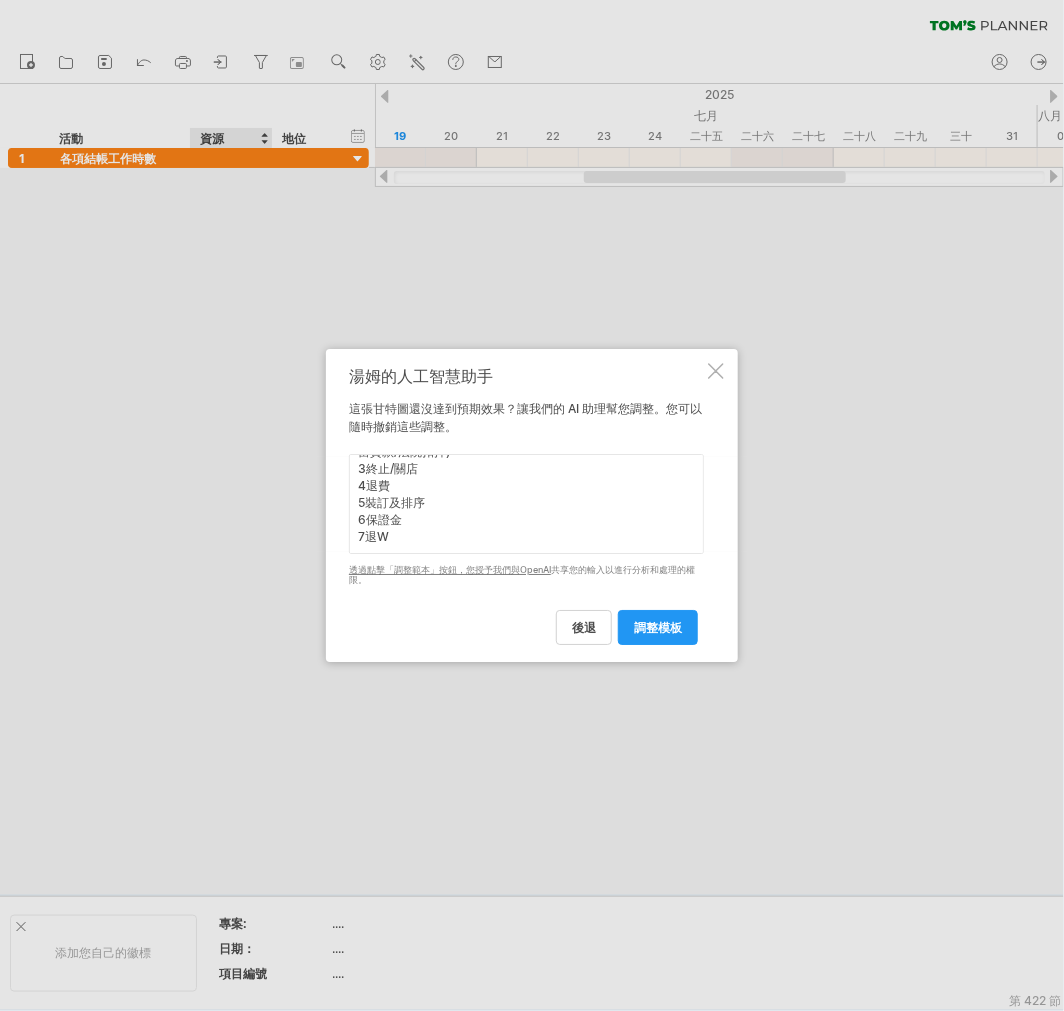 scroll, scrollTop: 142, scrollLeft: 0, axis: vertical 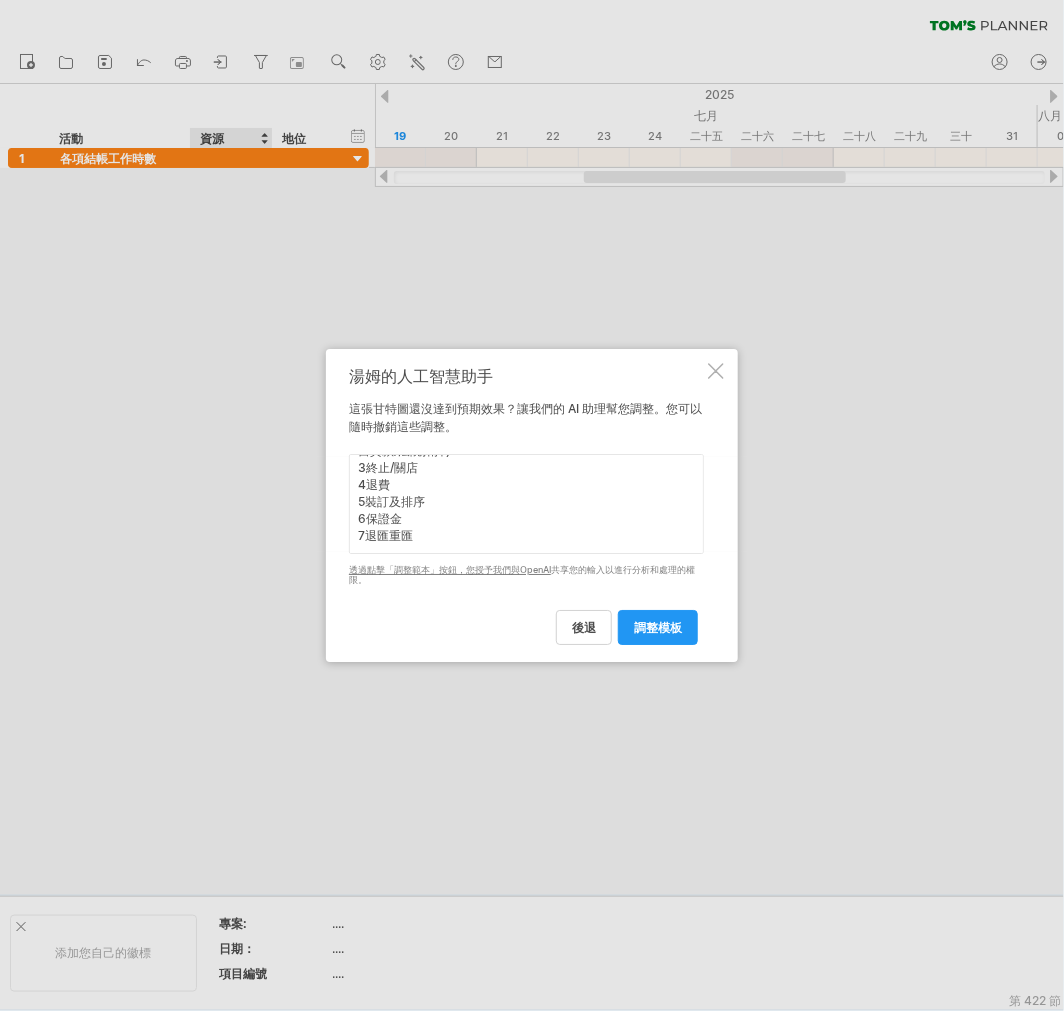 click on "以分為單位，建立各項結帳項目工作時數
如
大項目-有購物、購中店
子項目-
1請款(含核對憑證、憑證建核/核對、電話通知、發信/回信、拆信)
2結帳(含核對憑證、憑證建核/核對、電話通知、發信/回信、保留貨款/法院扣押)
3終止/關店
4退費
5裝訂及排序
6保證金
7退匯重匯" at bounding box center [526, 504] 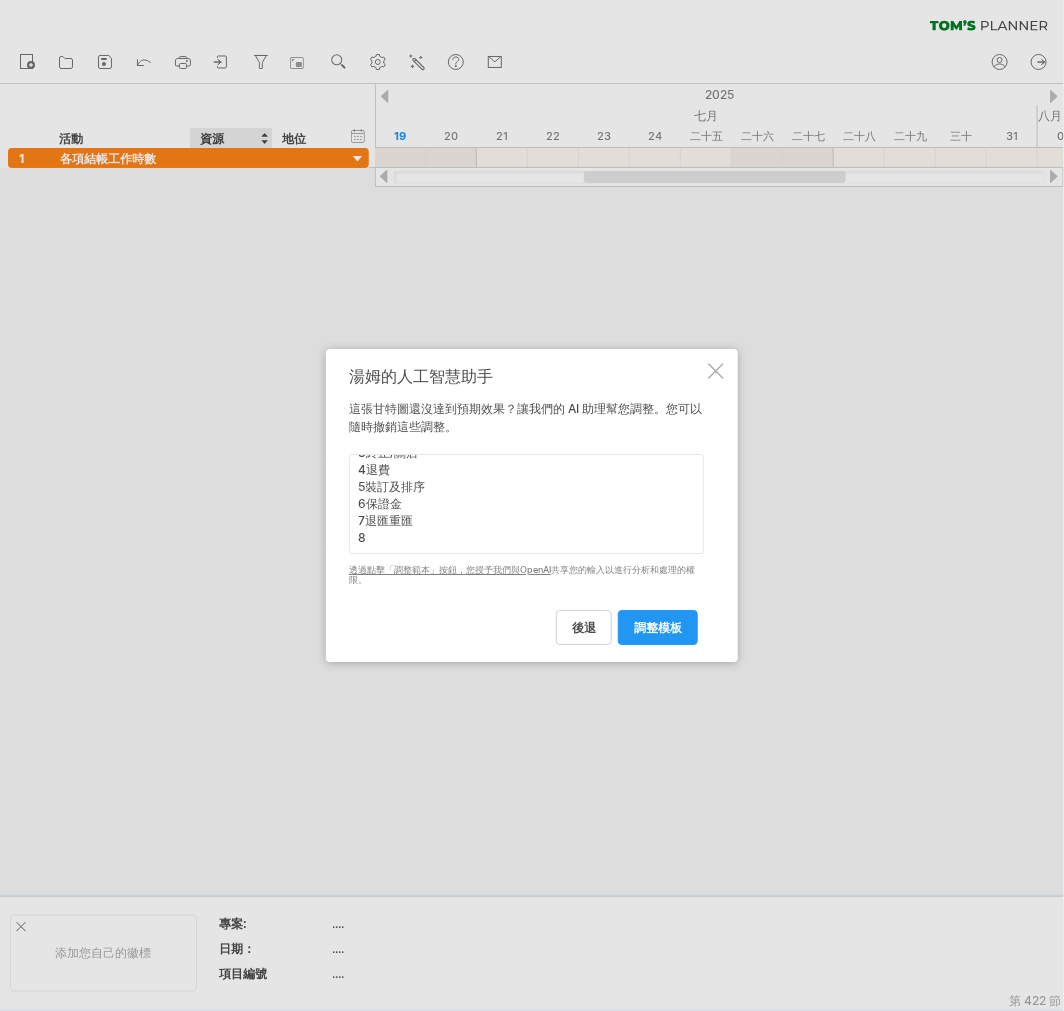 click on "以分為單位，建立各項結帳項目工作時數
如
大項目-有購物、購中店
子項目-
1請款(含核對憑證、憑證建核/核對、電話通知、發信/回信、拆信)
2結帳(含核對憑證、憑證建核/核對、電話通知、發信/回信、保留貨款/法院扣押)
3終止/關店
4退費
5裝訂及排序
6保證金
7退匯重匯
8" at bounding box center (526, 504) 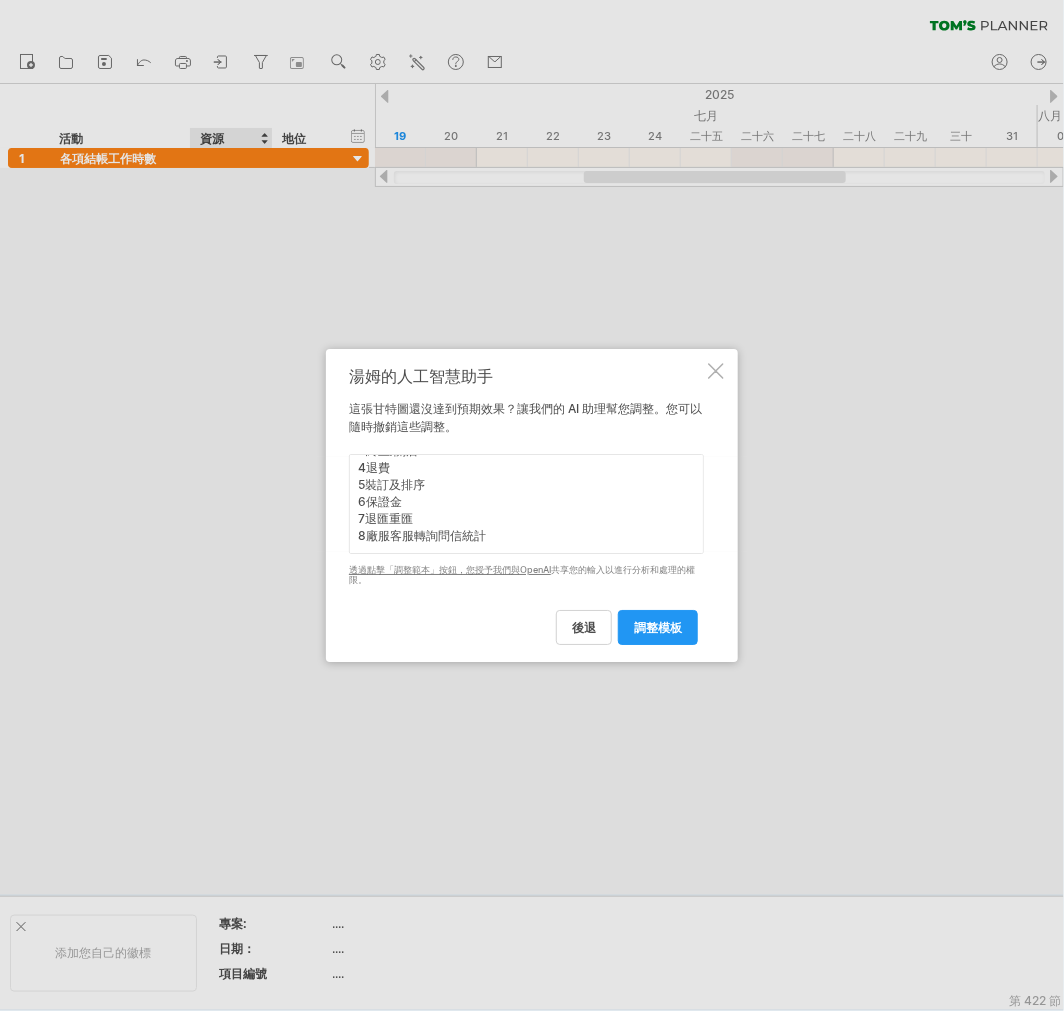 scroll, scrollTop: 174, scrollLeft: 0, axis: vertical 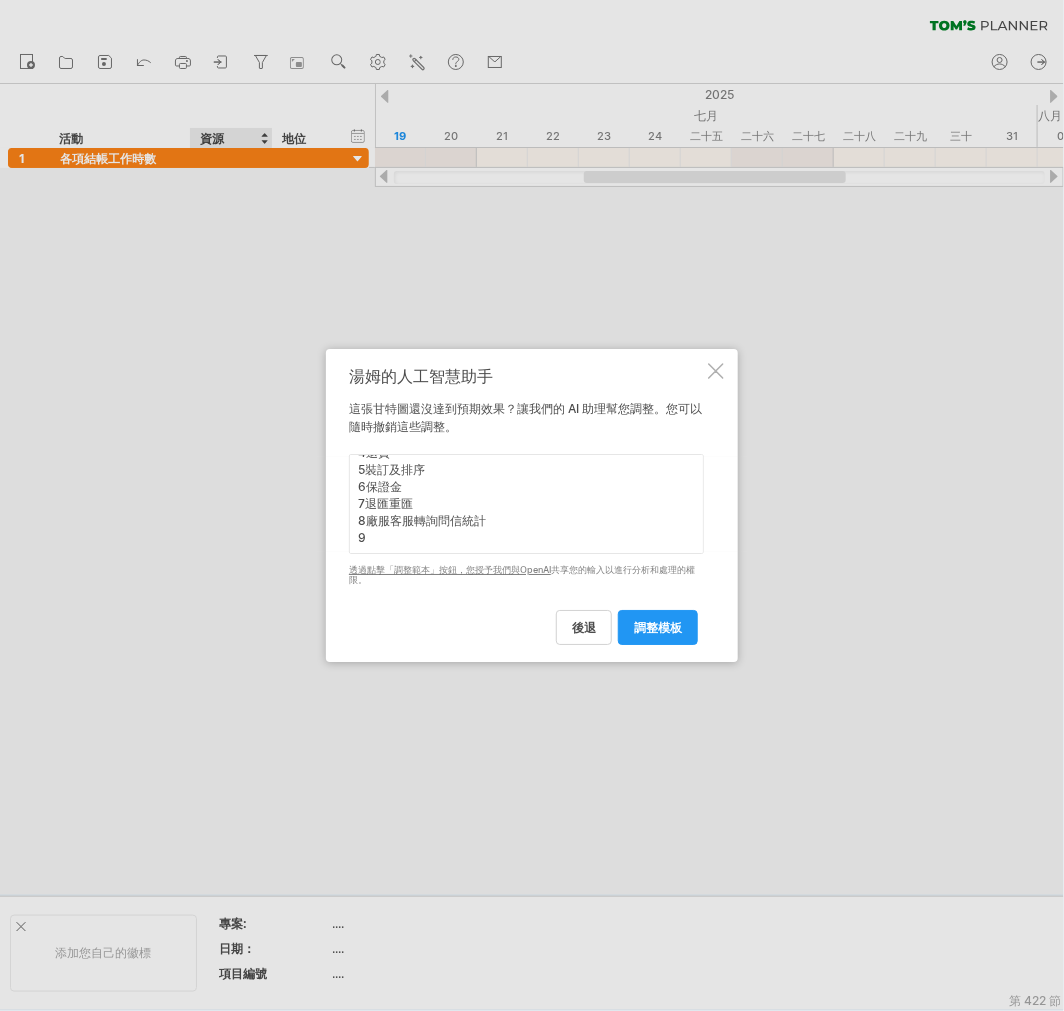 click on "以分為單位，建立各項結帳項目工作時數
如
大項目-有購物、購中店
子項目-
1請款(含核對憑證、憑證建核/核對、電話通知、發信/回信、拆信)
2結帳(含核對憑證、憑證建核/核對、電話通知、發信/回信、保留貨款/法院扣押)
3終止/關店
4退費
5裝訂及排序
6保證金
7退匯重匯
8廠服客服轉詢問信統計
9" at bounding box center (526, 504) 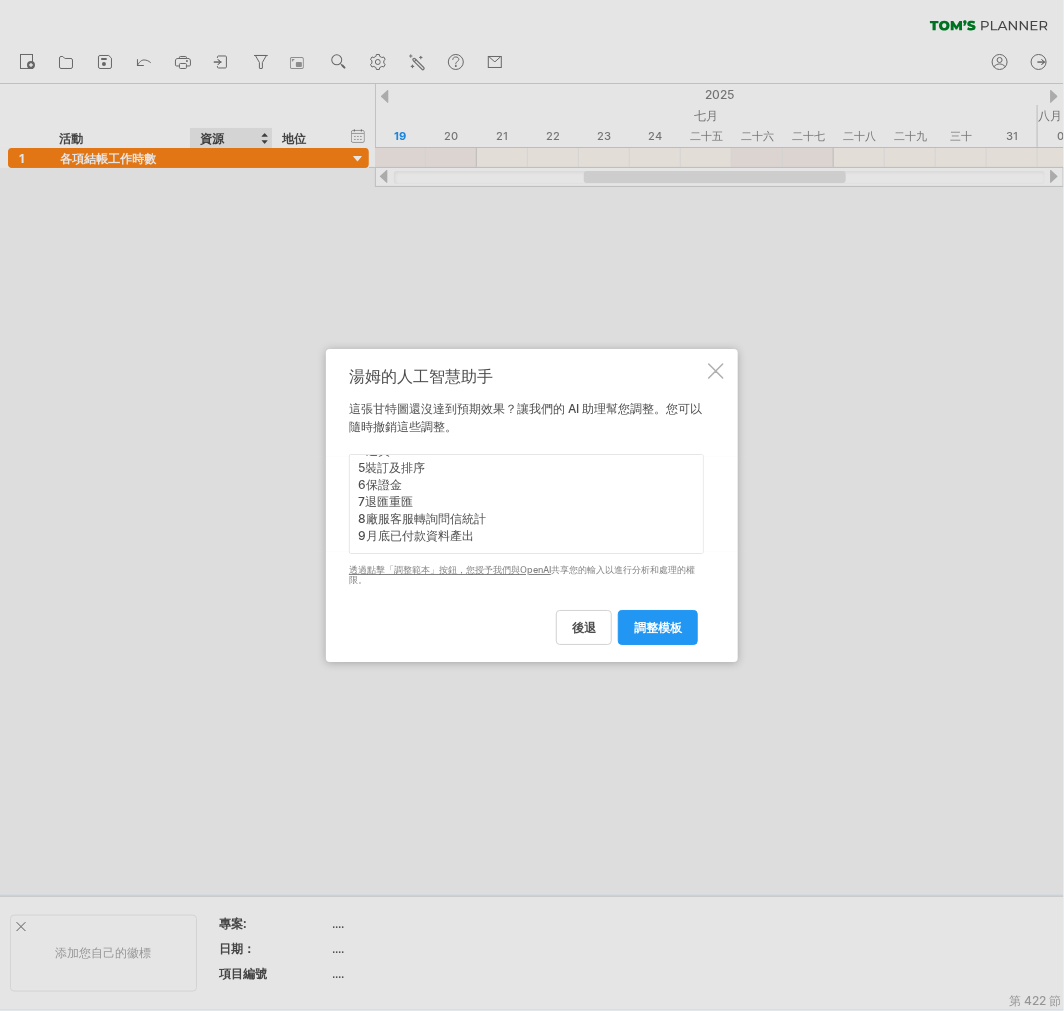 scroll, scrollTop: 0, scrollLeft: 0, axis: both 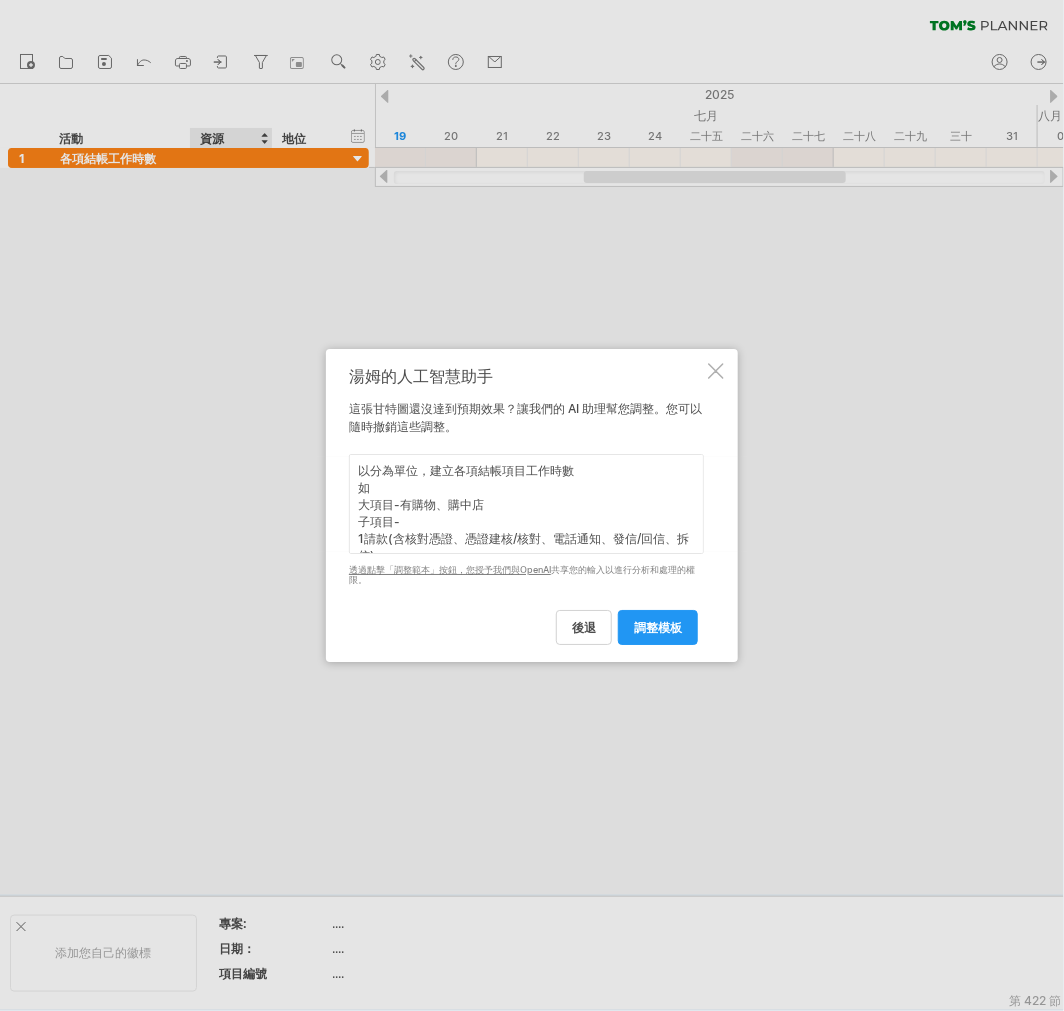 drag, startPoint x: 508, startPoint y: 547, endPoint x: 286, endPoint y: 305, distance: 328.4022 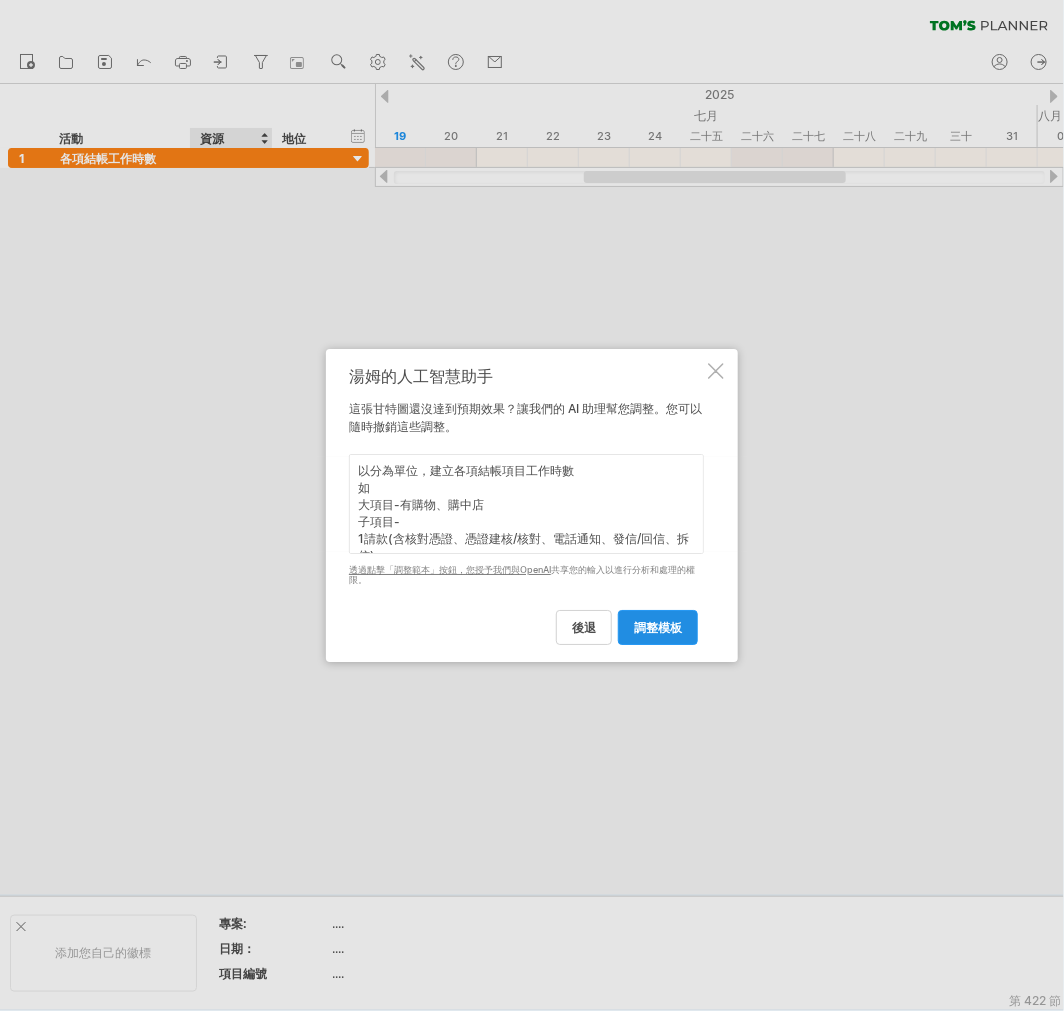 click on "調整模板" at bounding box center (658, 627) 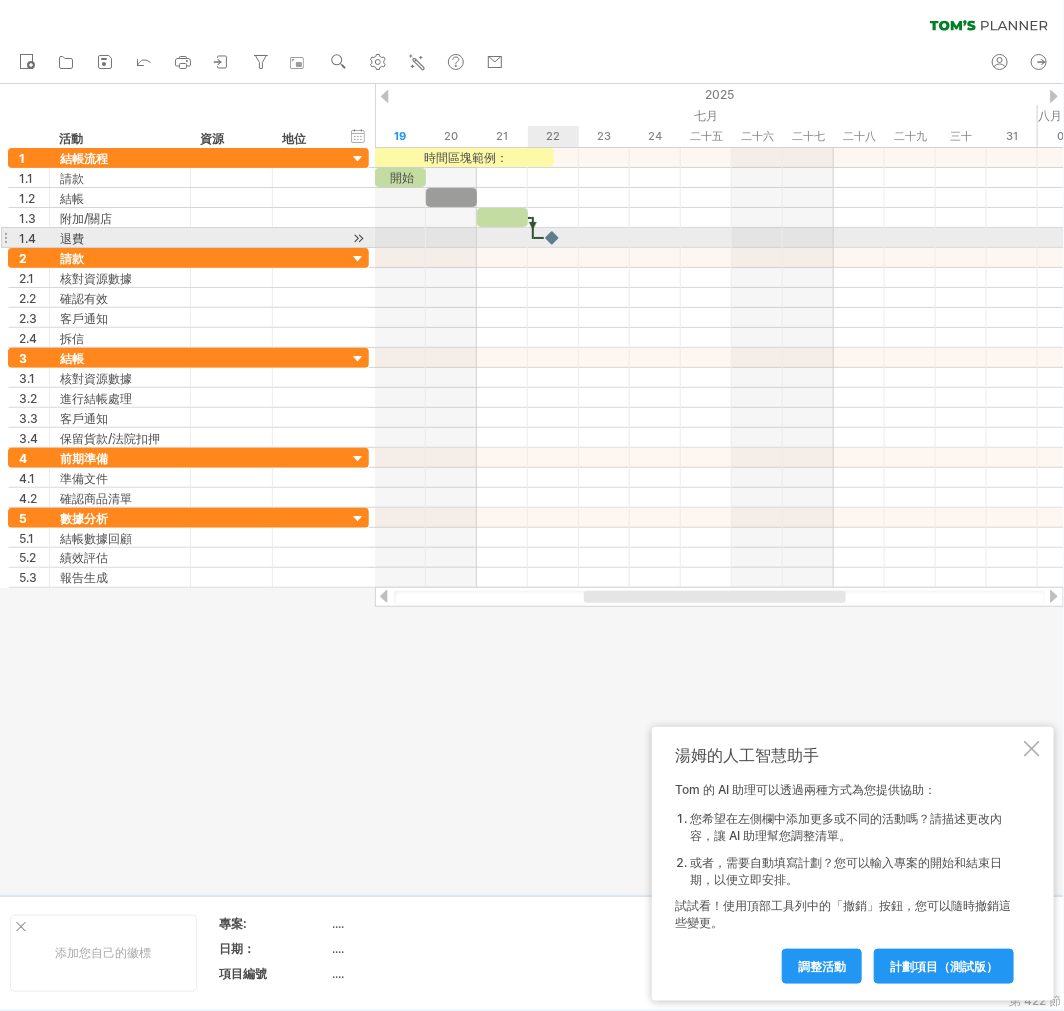 click at bounding box center (553, 237) 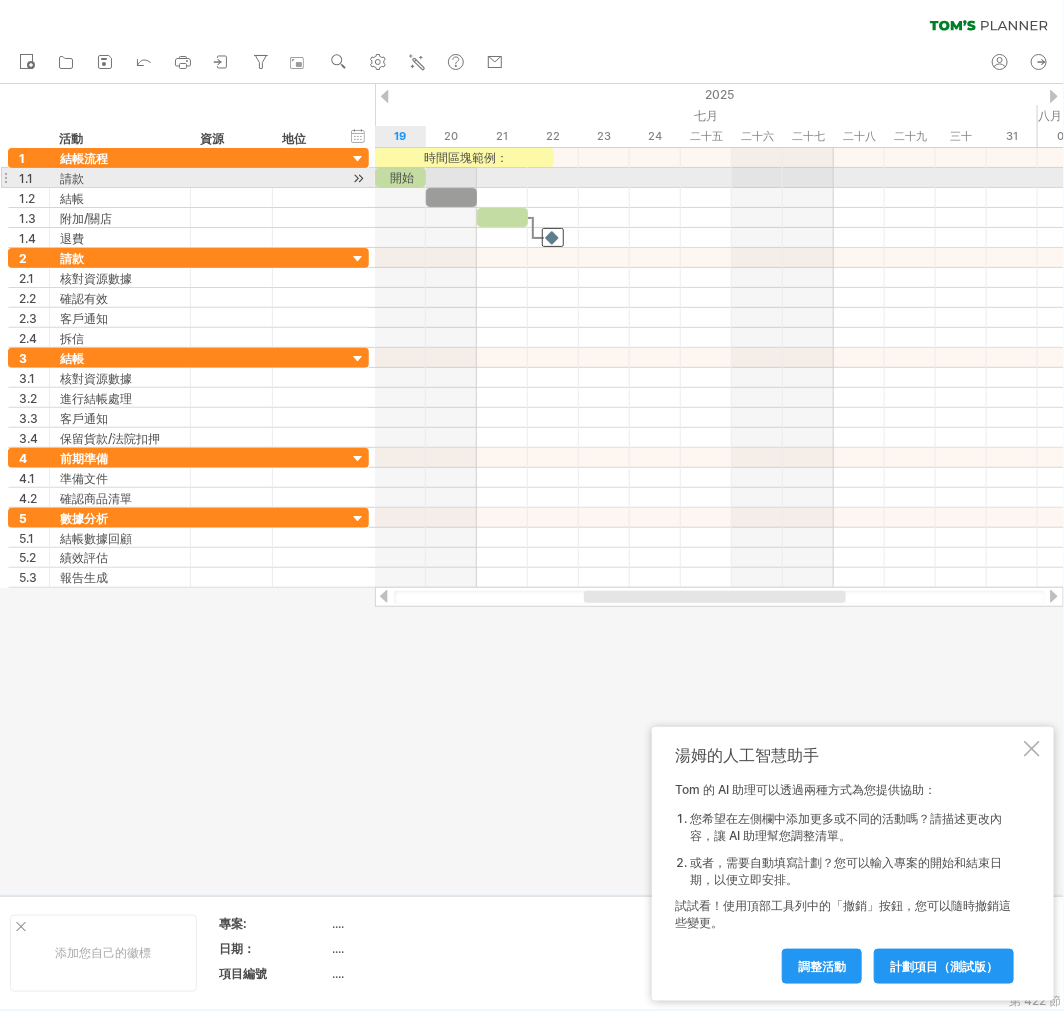click at bounding box center (358, 178) 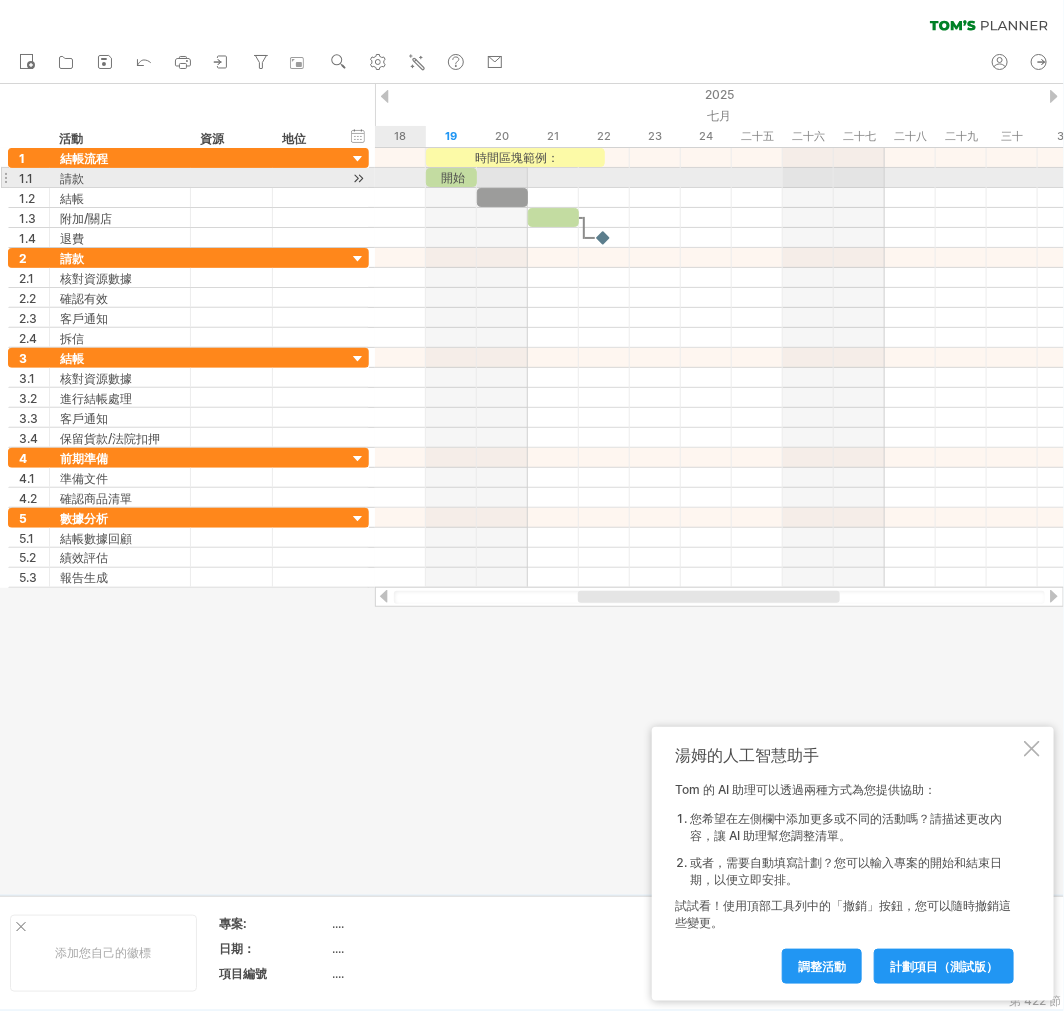 click at bounding box center (358, 178) 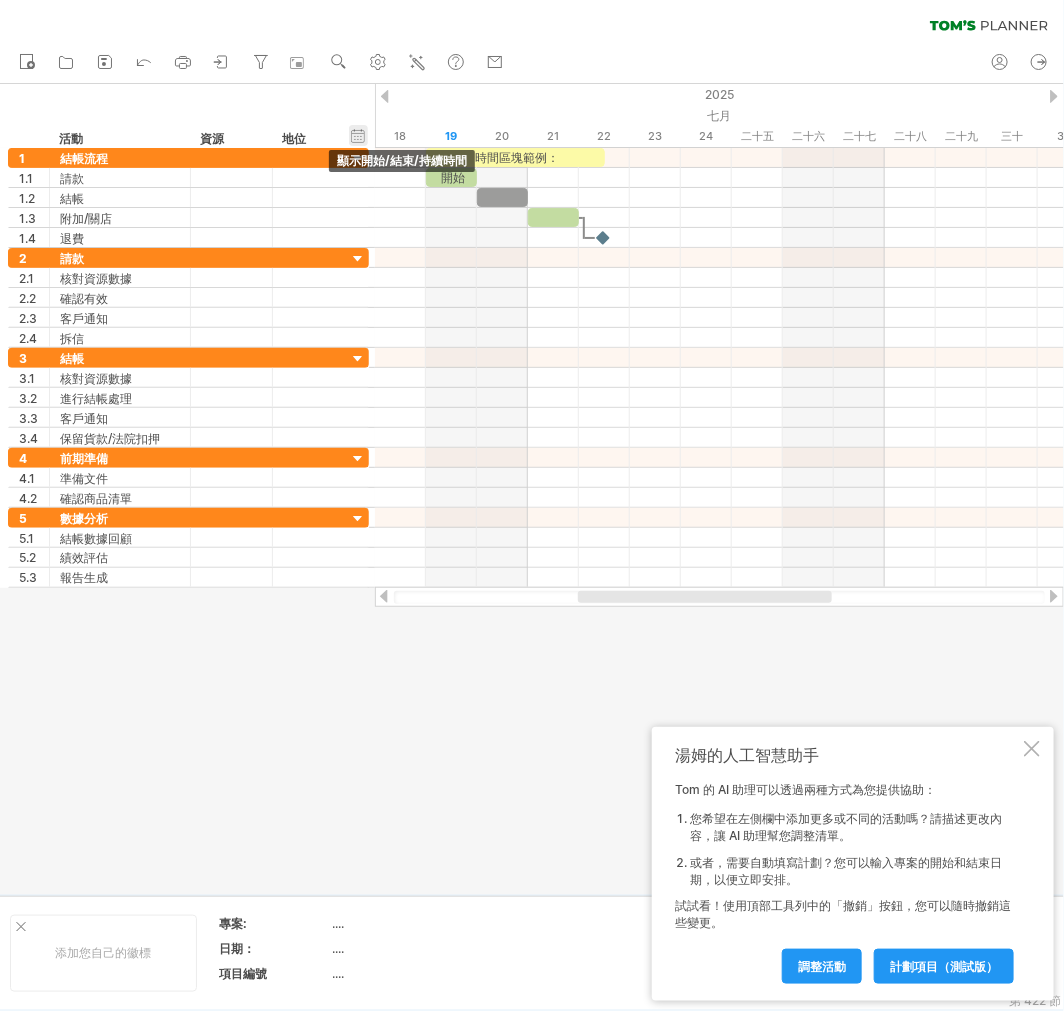 click on "隱藏開始/結束/持續時間 顯示開始/結束/持續時間" at bounding box center [358, 135] 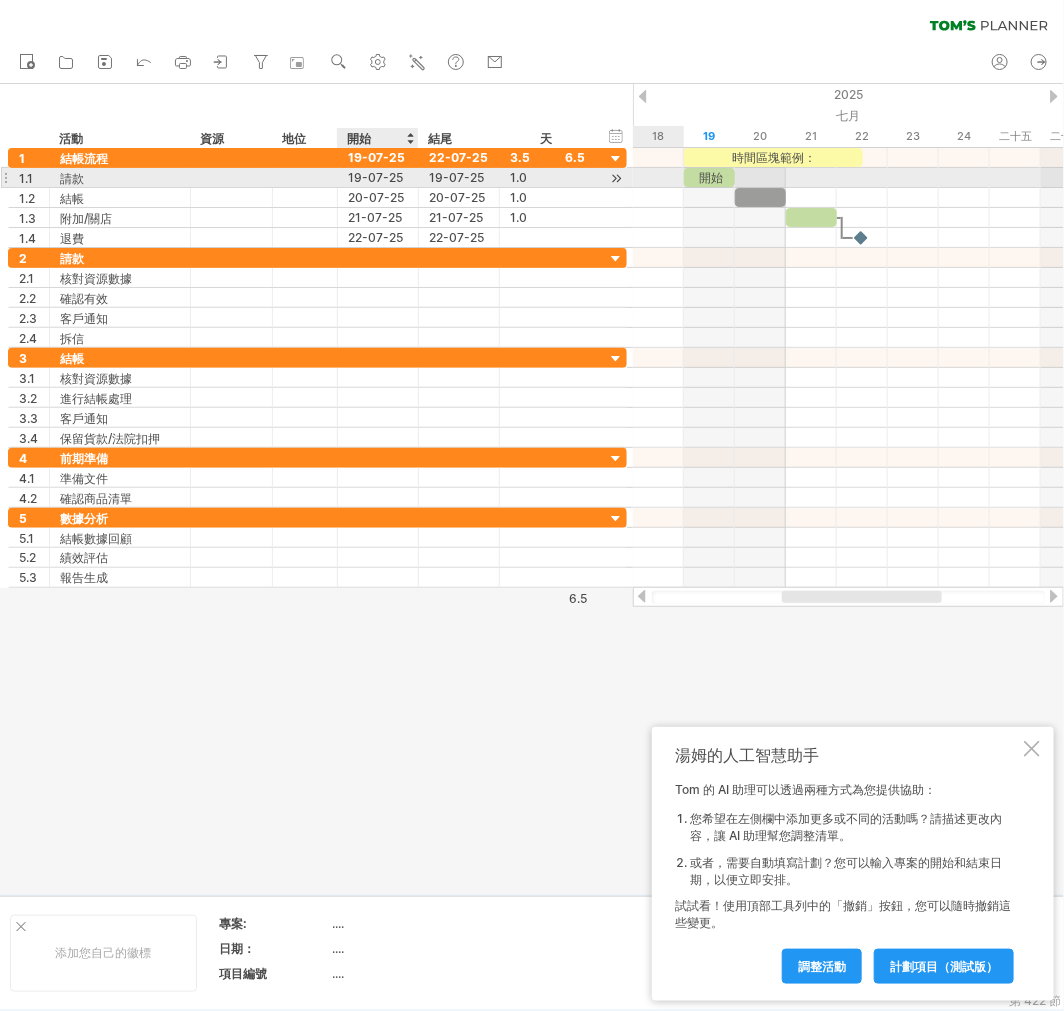 click on "19-07-25" at bounding box center [375, 177] 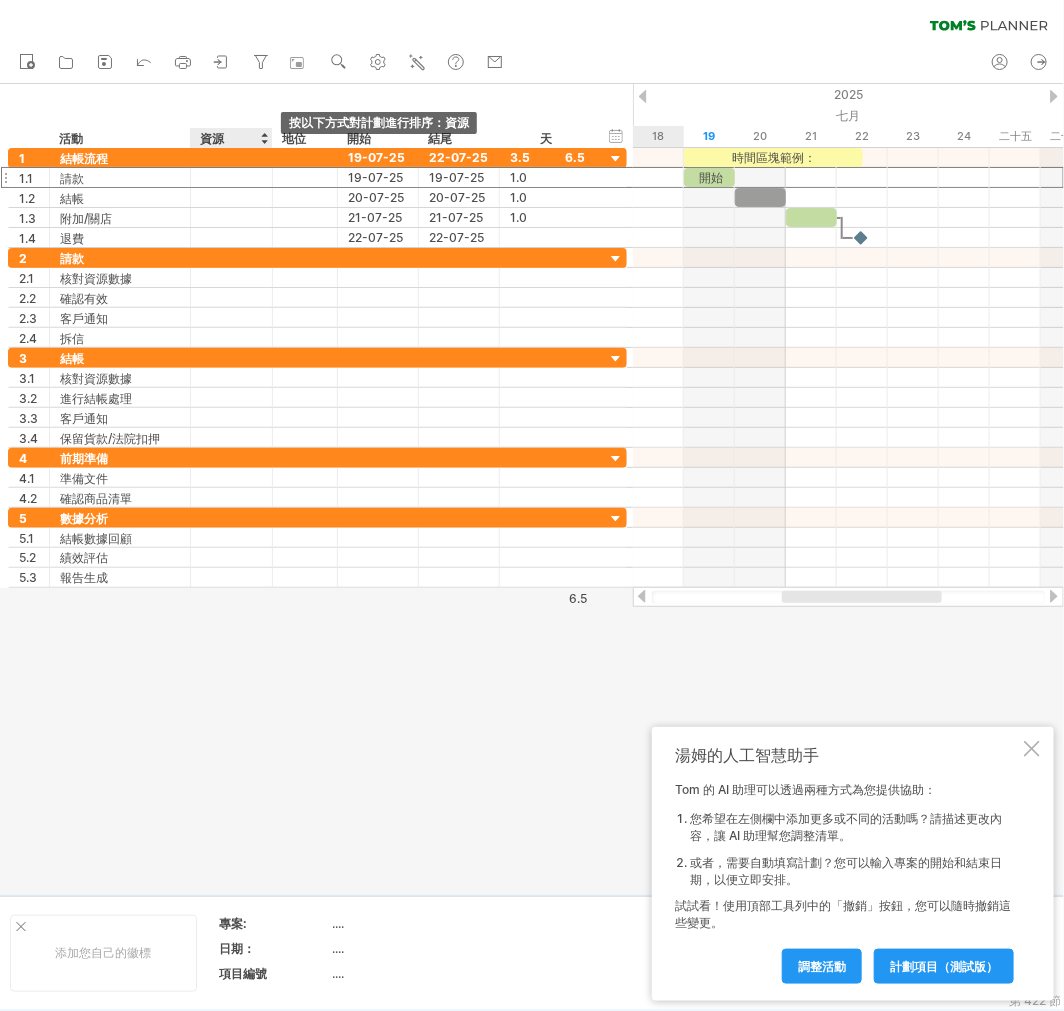 click at bounding box center [264, 138] 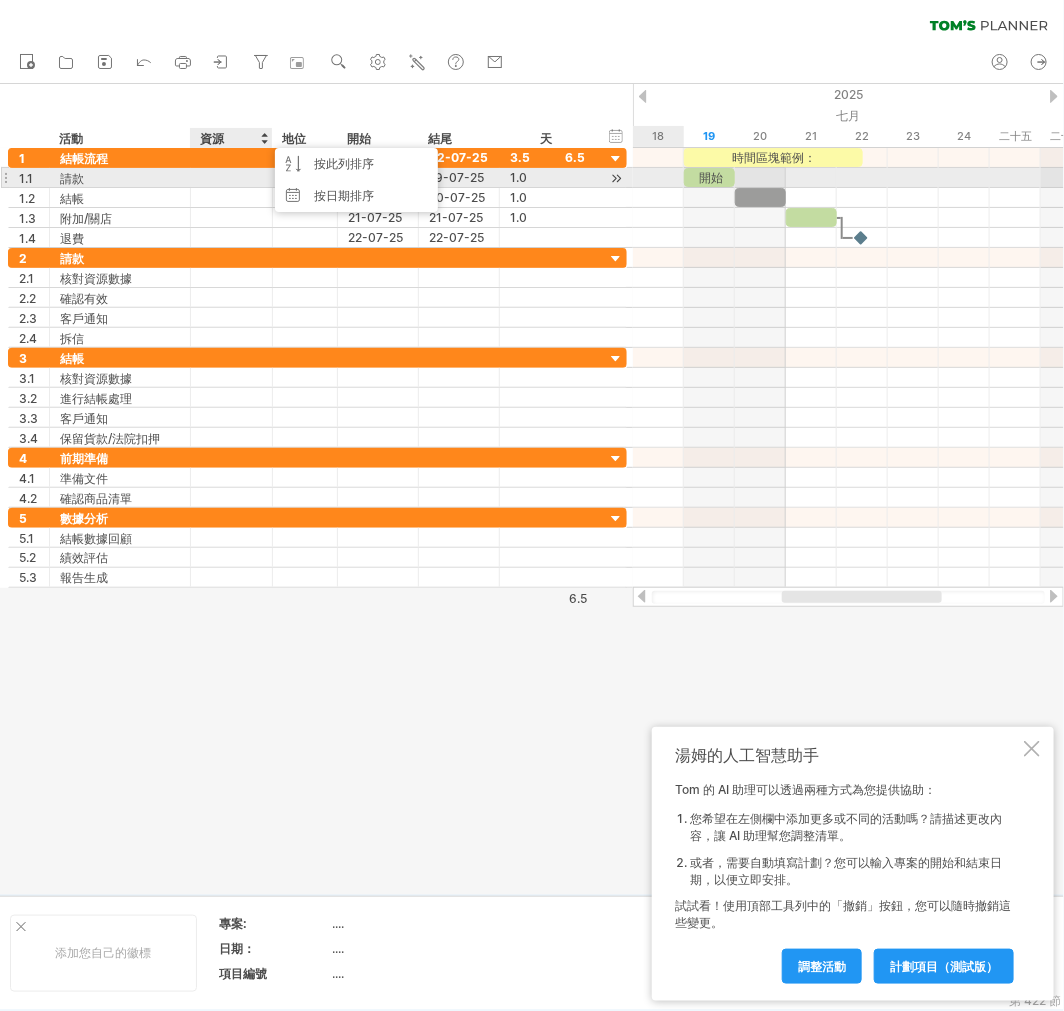 click on "請款" at bounding box center (120, 177) 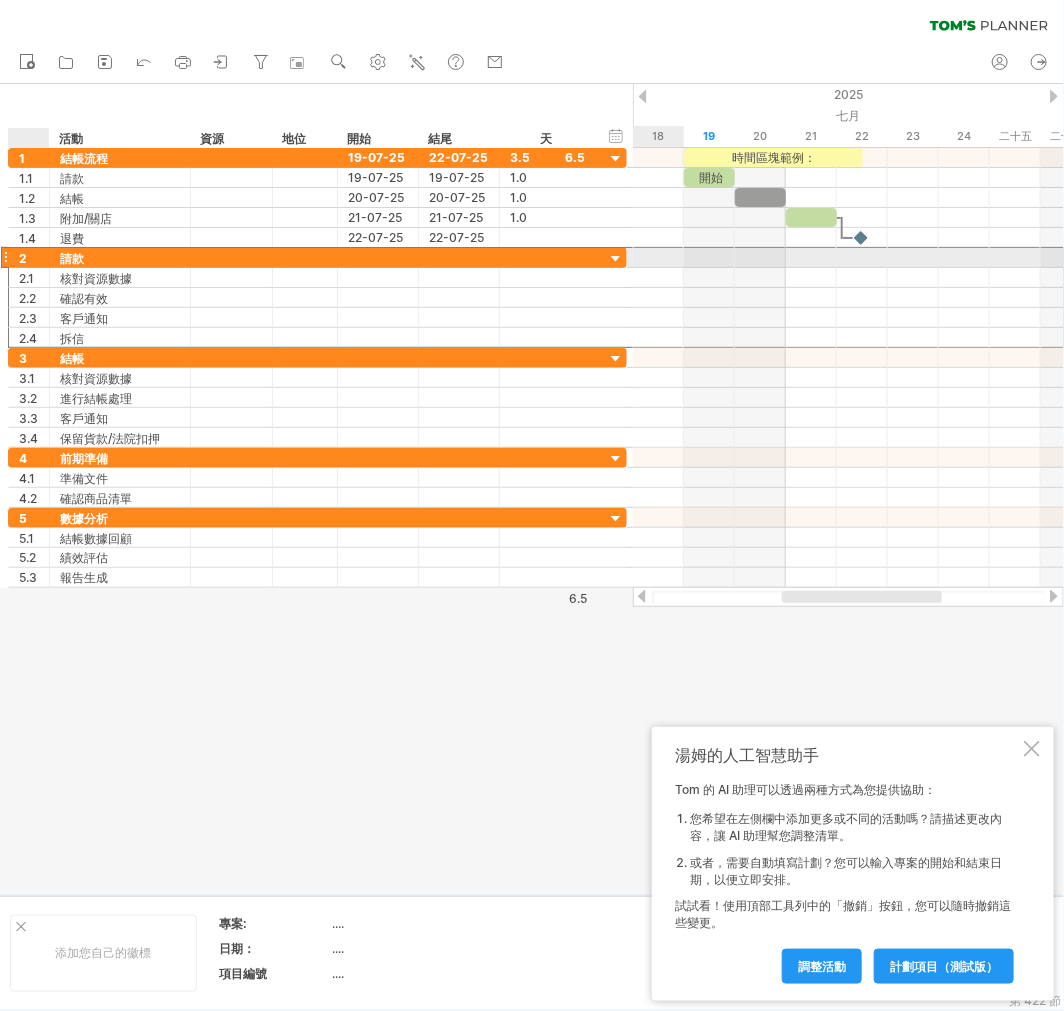 drag, startPoint x: 115, startPoint y: 254, endPoint x: -128, endPoint y: 305, distance: 248.29417 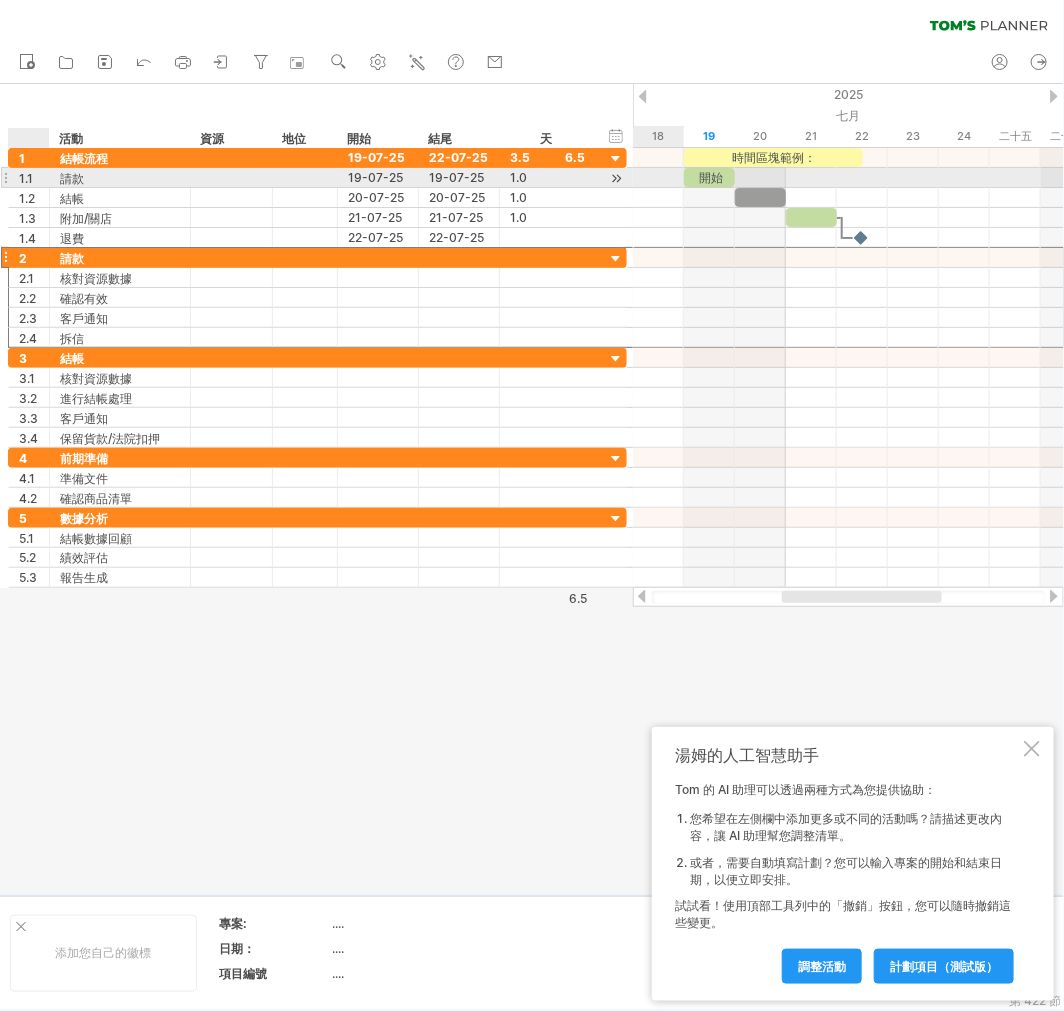 drag, startPoint x: 77, startPoint y: 252, endPoint x: 54, endPoint y: 181, distance: 74.63243 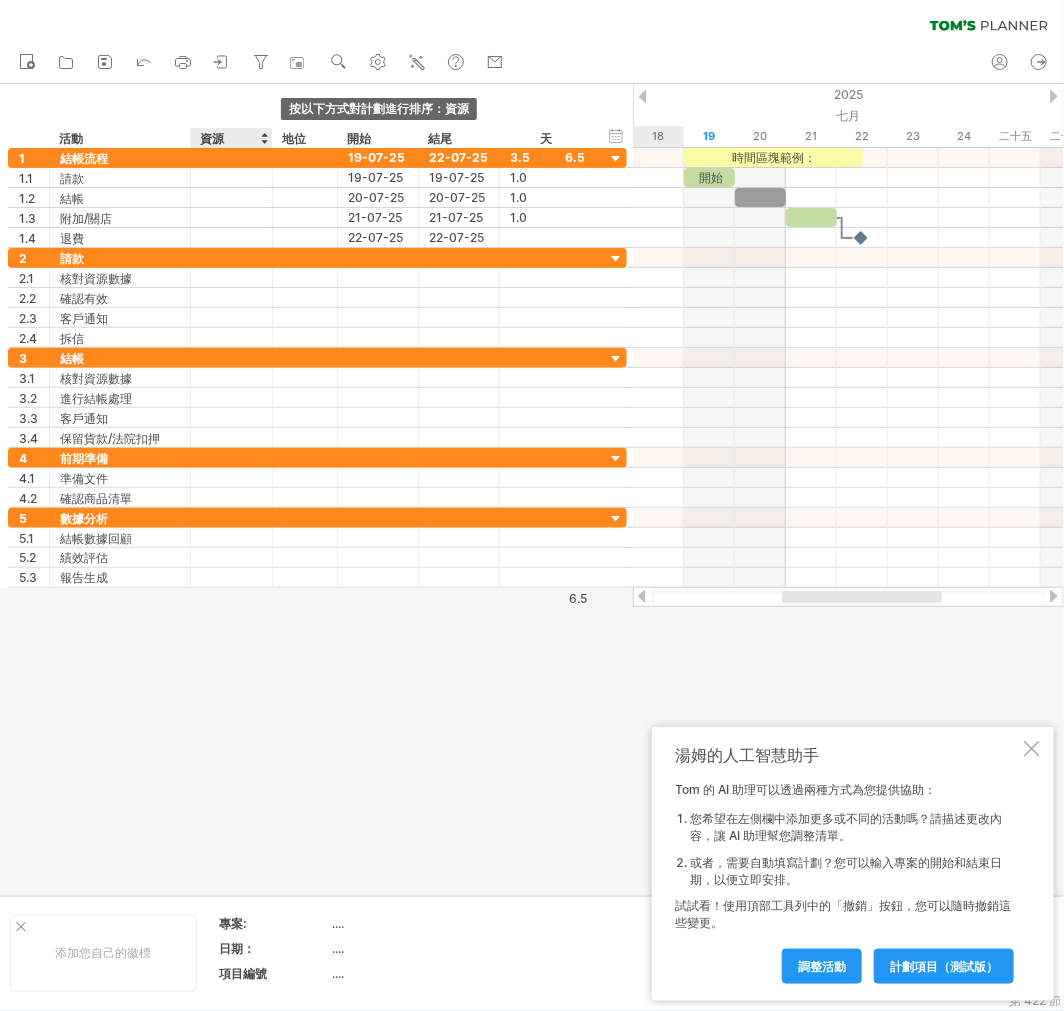 click at bounding box center [264, 138] 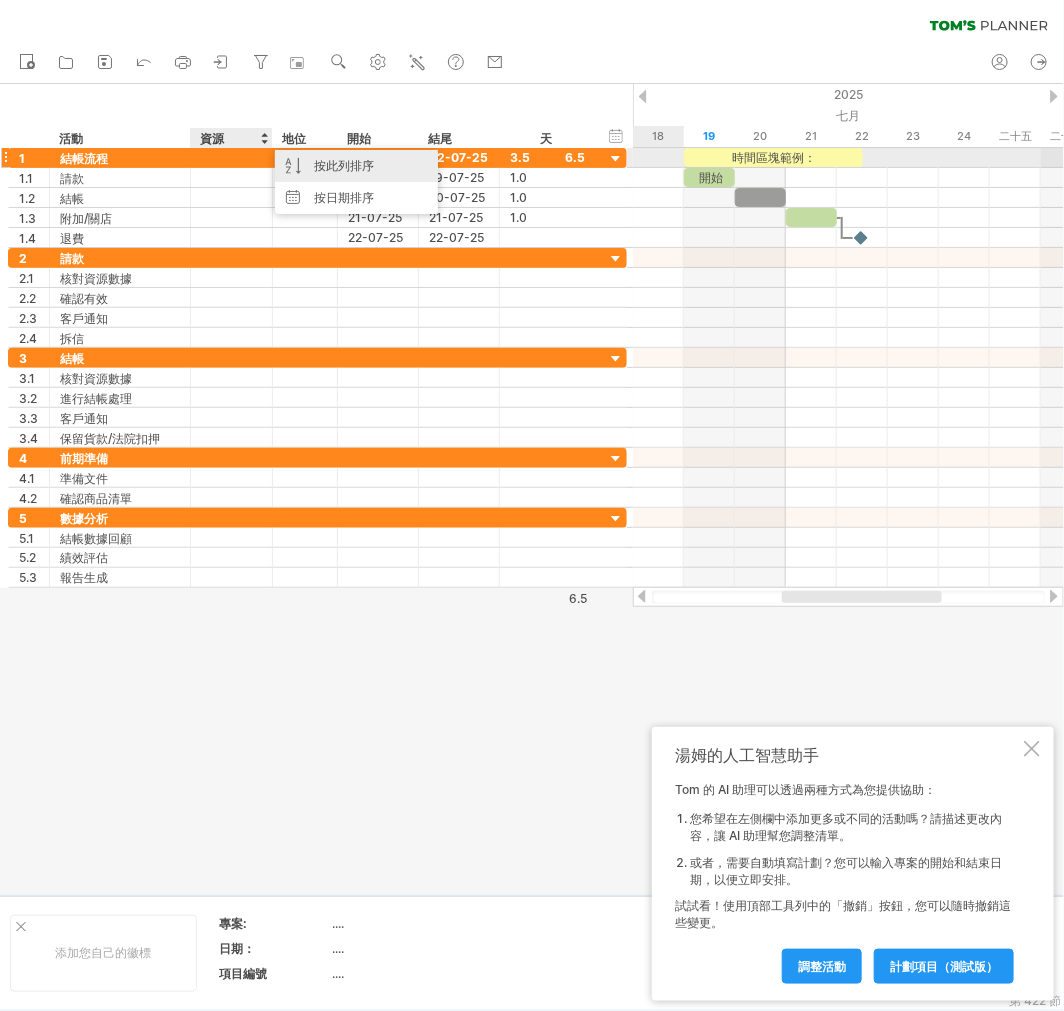 click on "按此列排序" at bounding box center [356, 166] 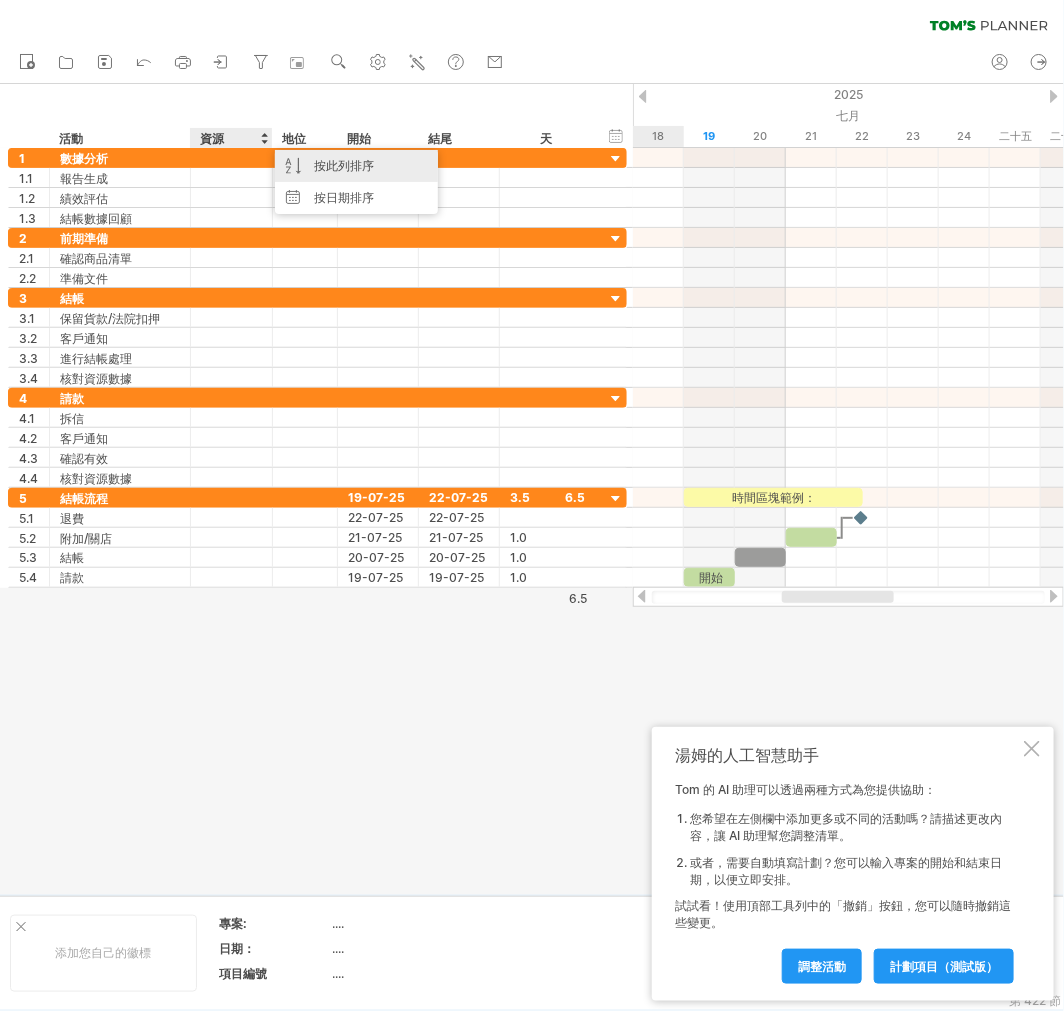 click on "按此列排序" at bounding box center (356, 166) 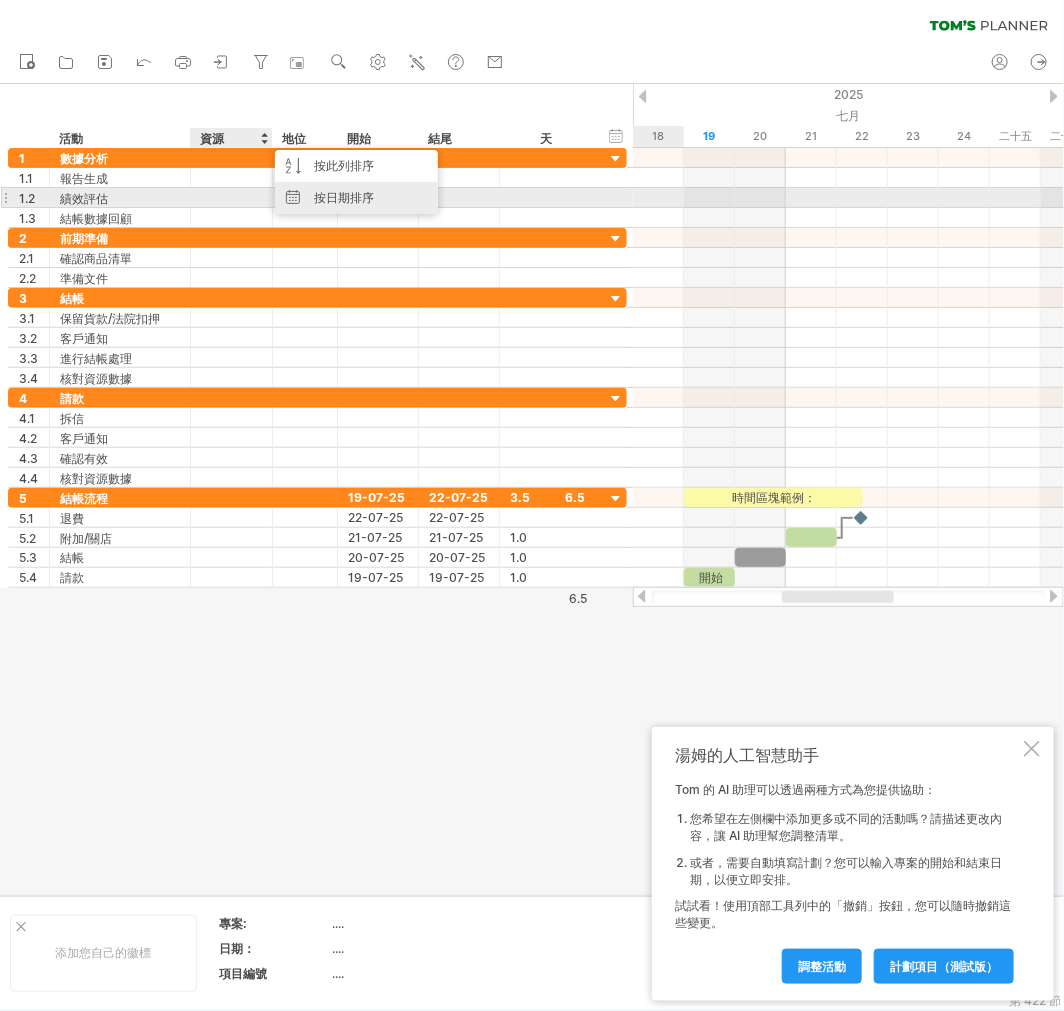 click on "按日期排序" at bounding box center (356, 198) 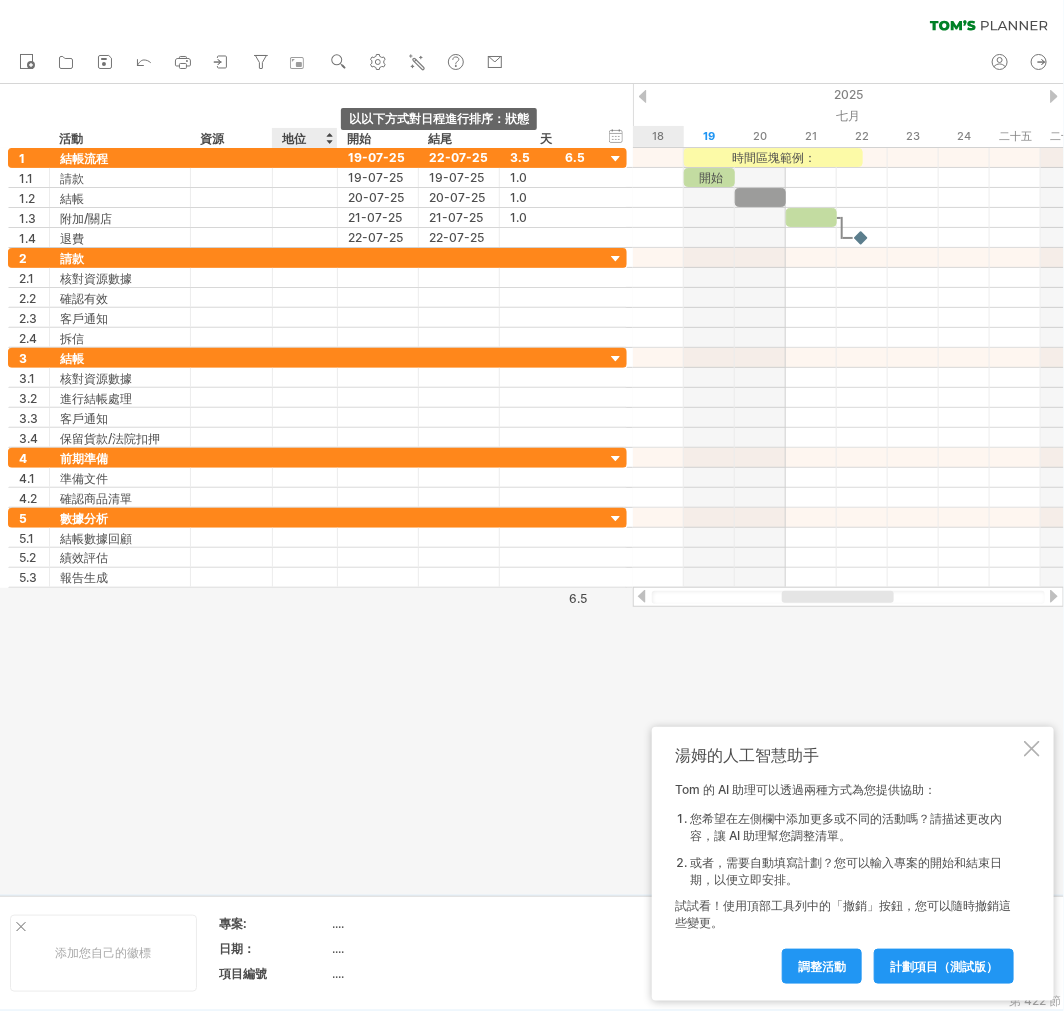 click at bounding box center (329, 138) 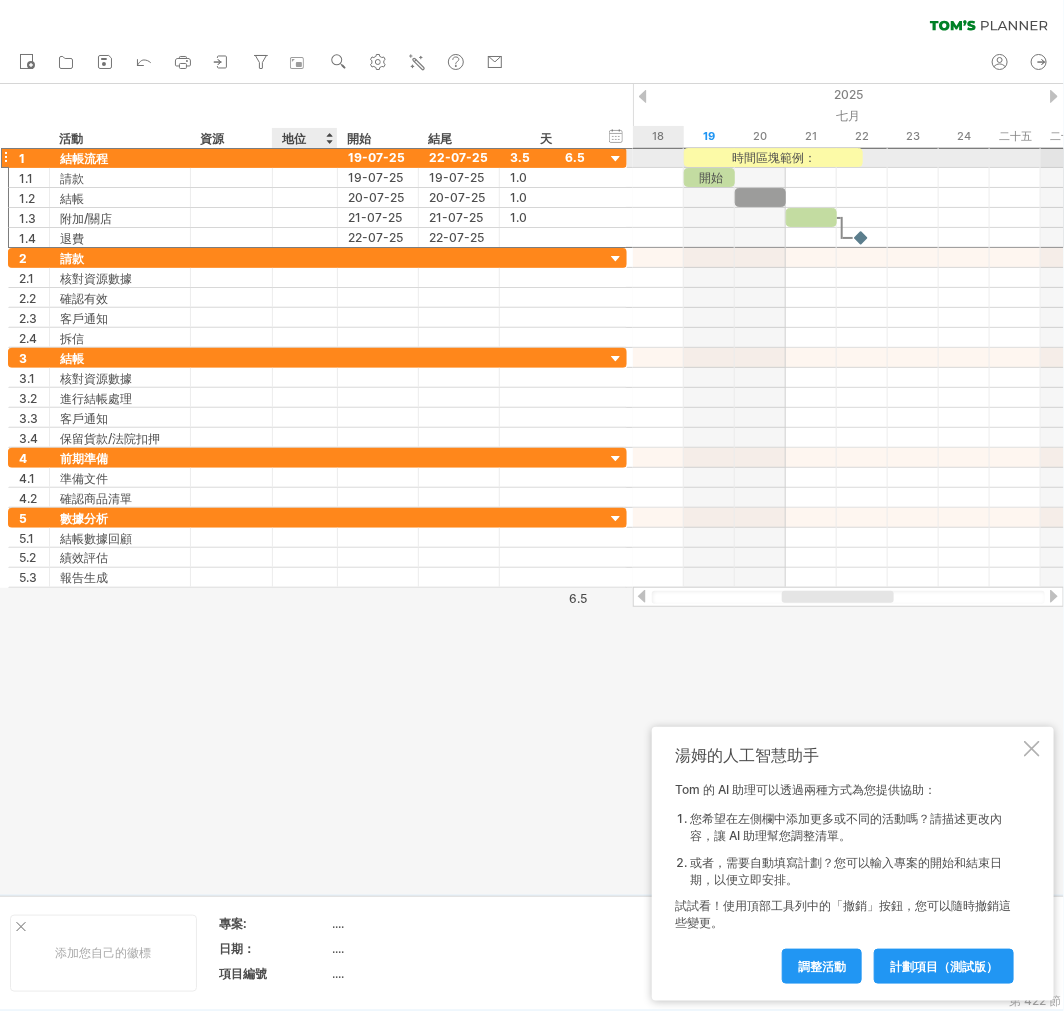 click on "結帳流程" at bounding box center [120, 157] 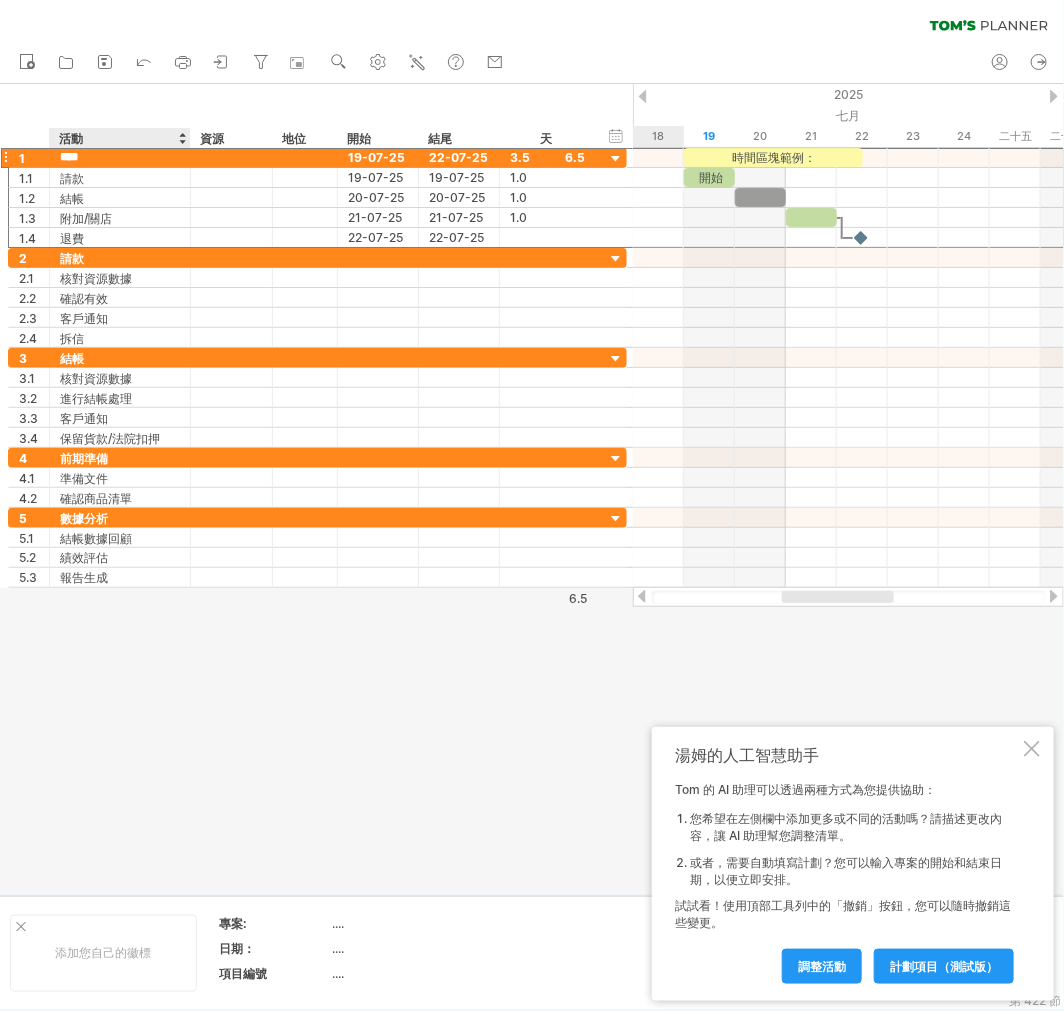 click at bounding box center [182, 138] 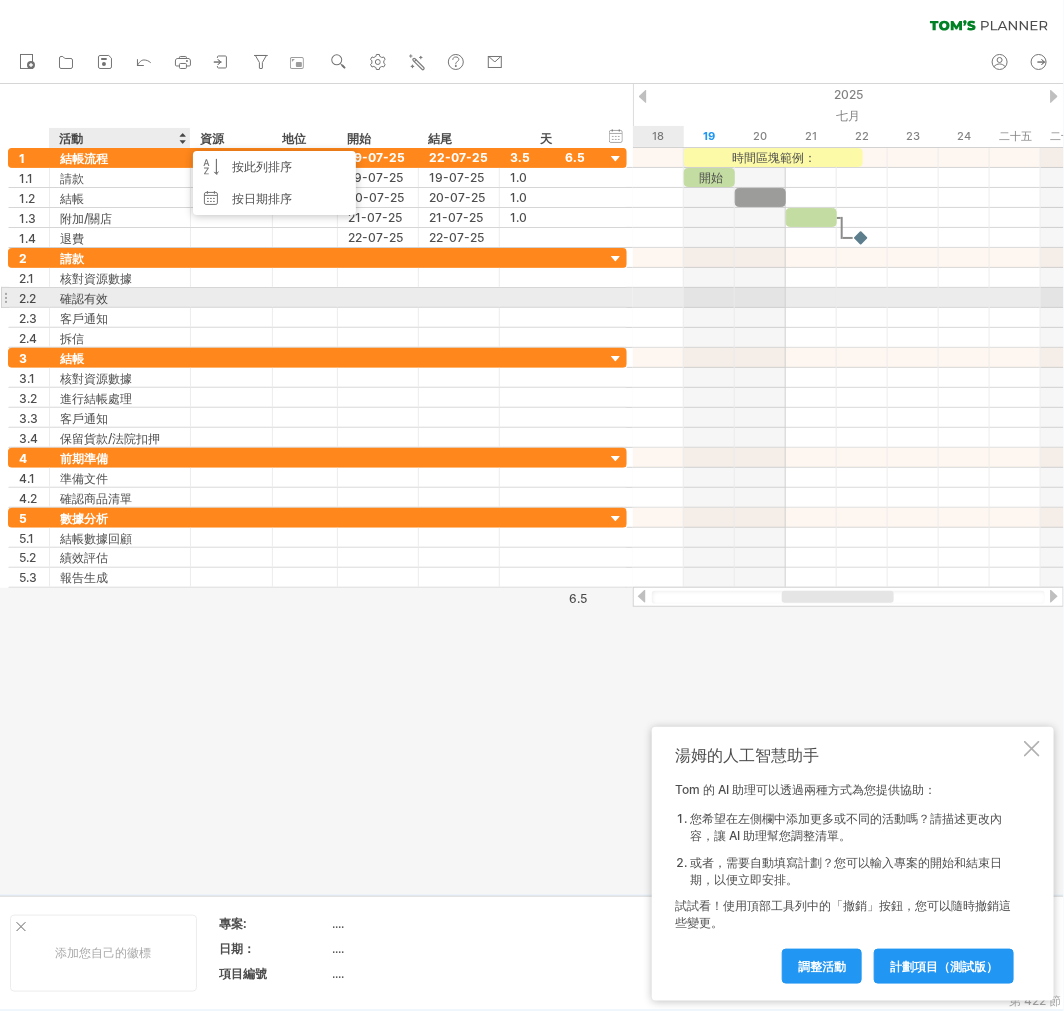 click at bounding box center (305, 297) 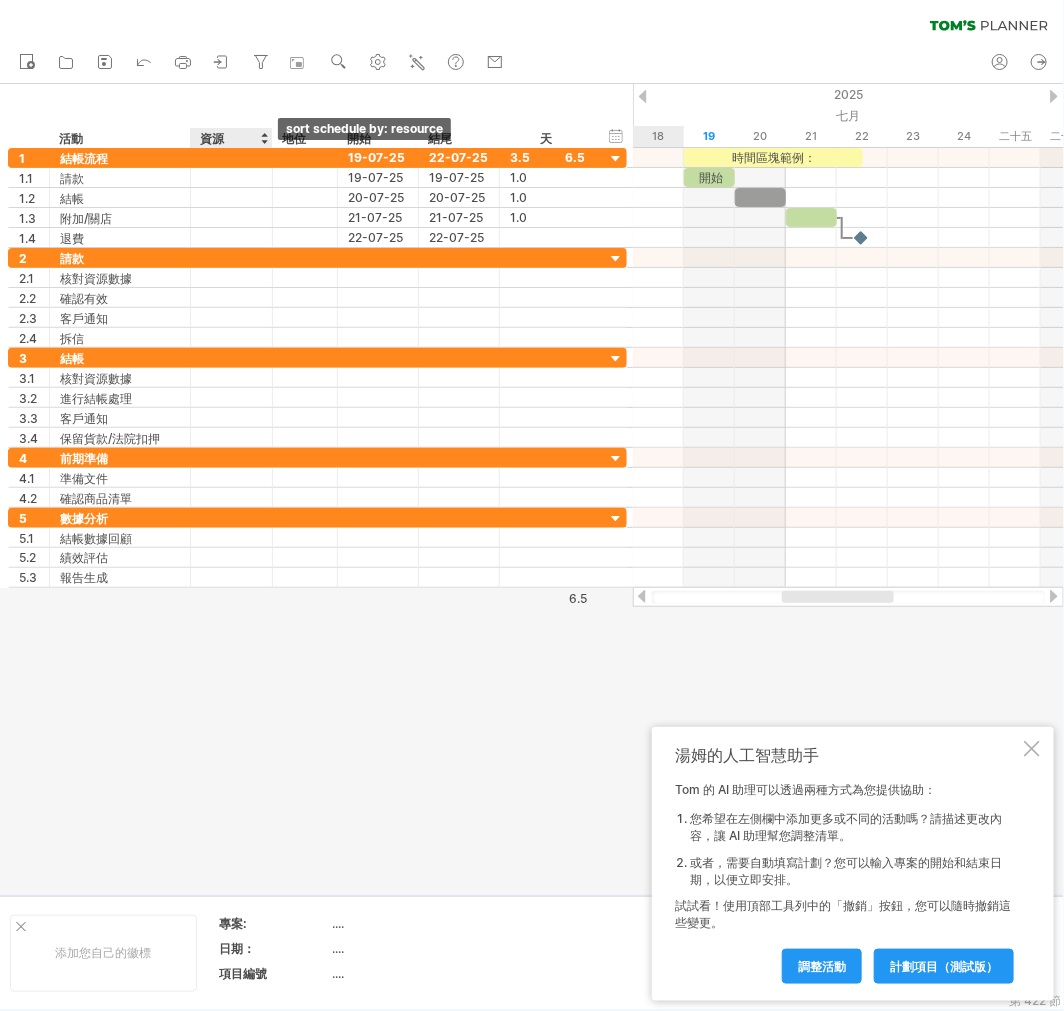 click at bounding box center (264, 138) 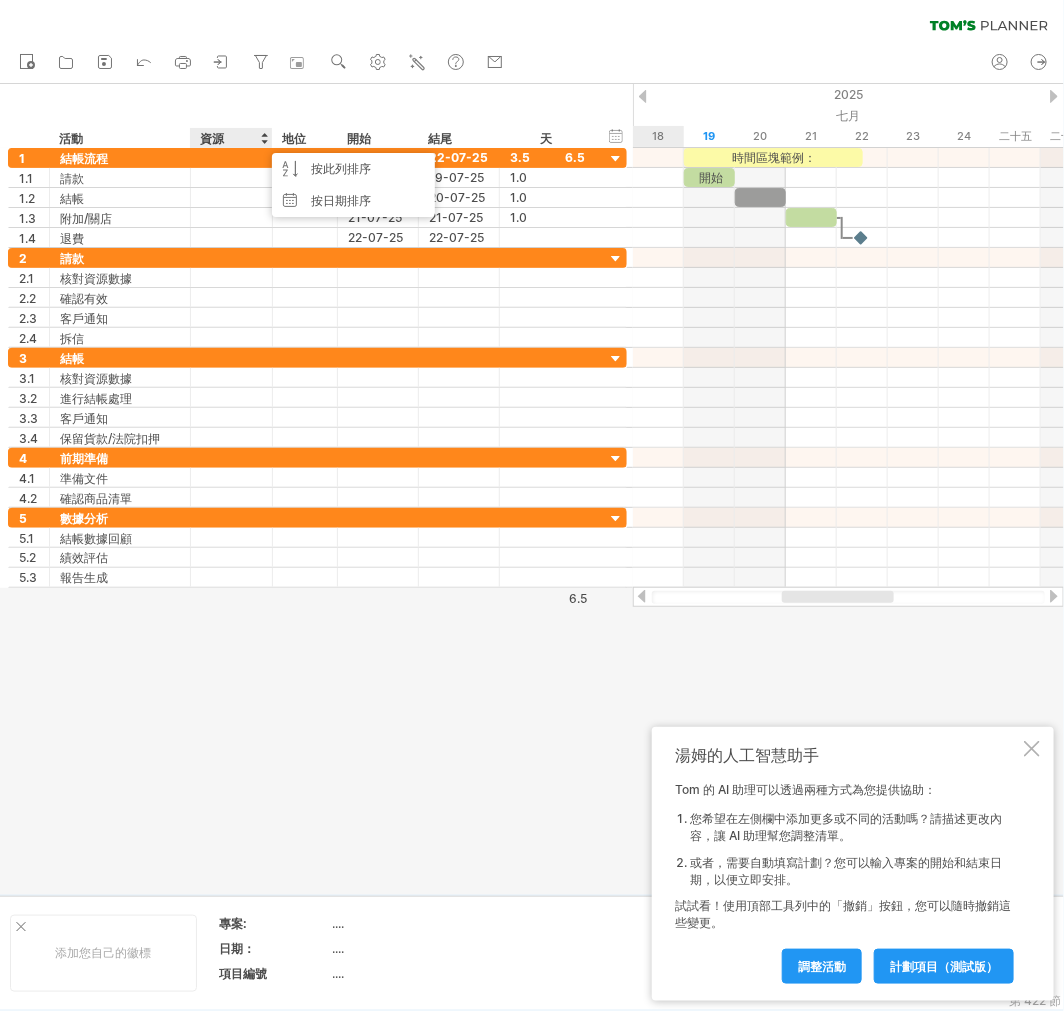 click on "地位" at bounding box center (304, 138) 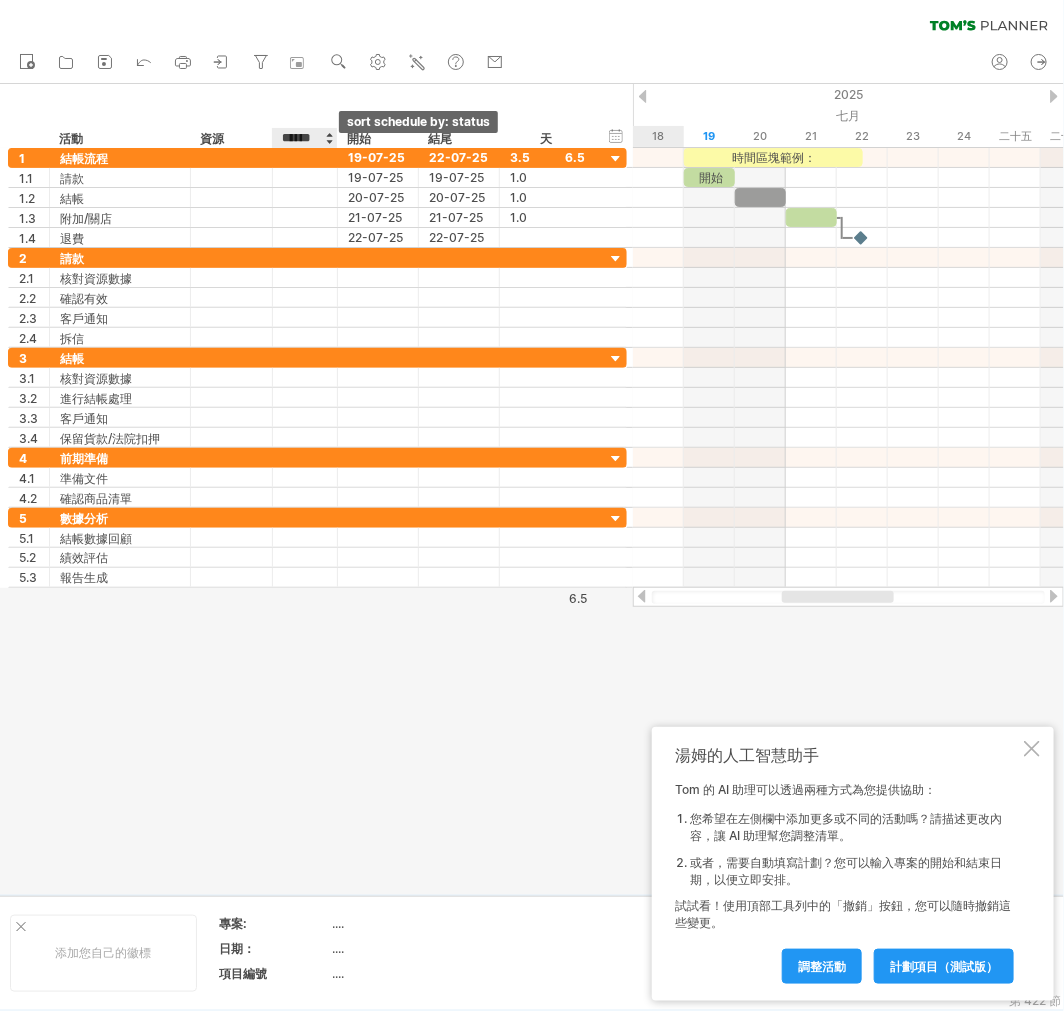 click at bounding box center (329, 138) 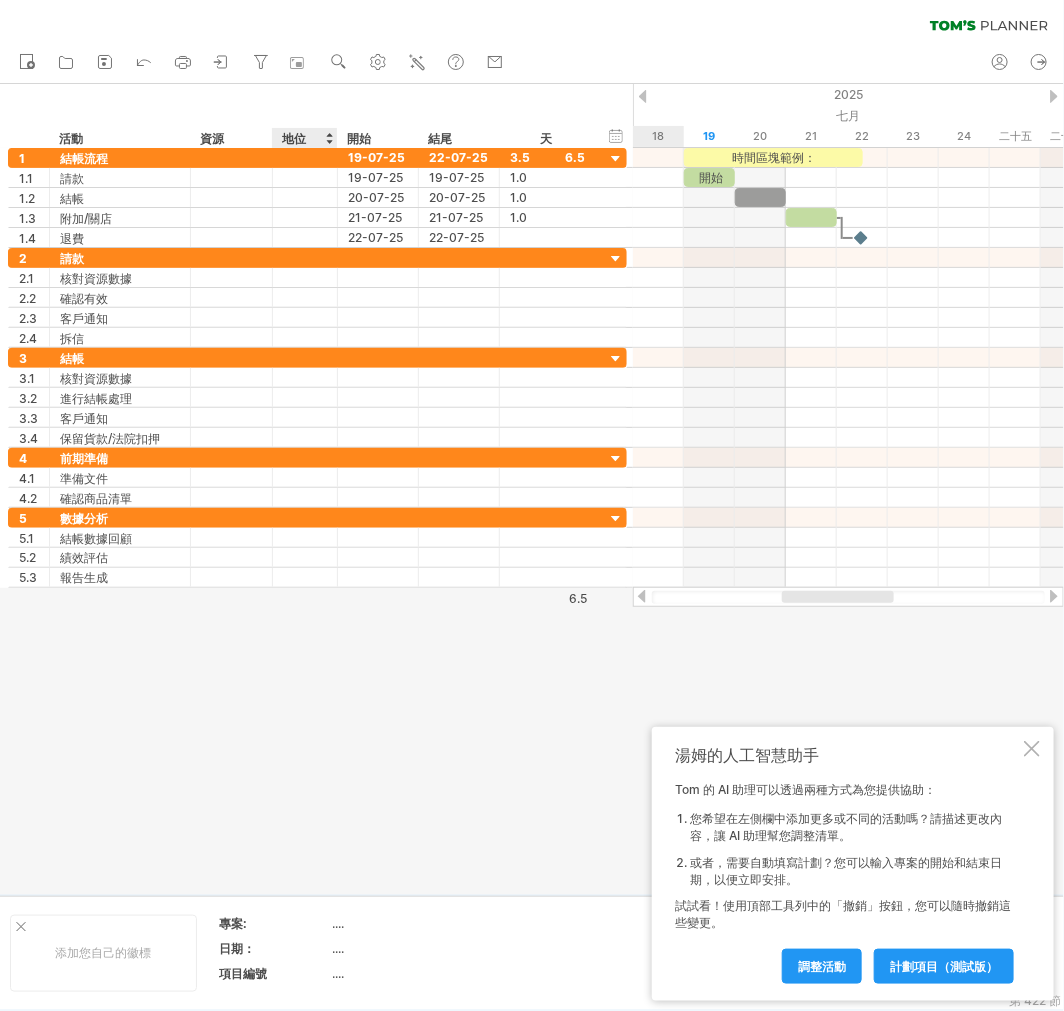 click on "開始" at bounding box center [359, 138] 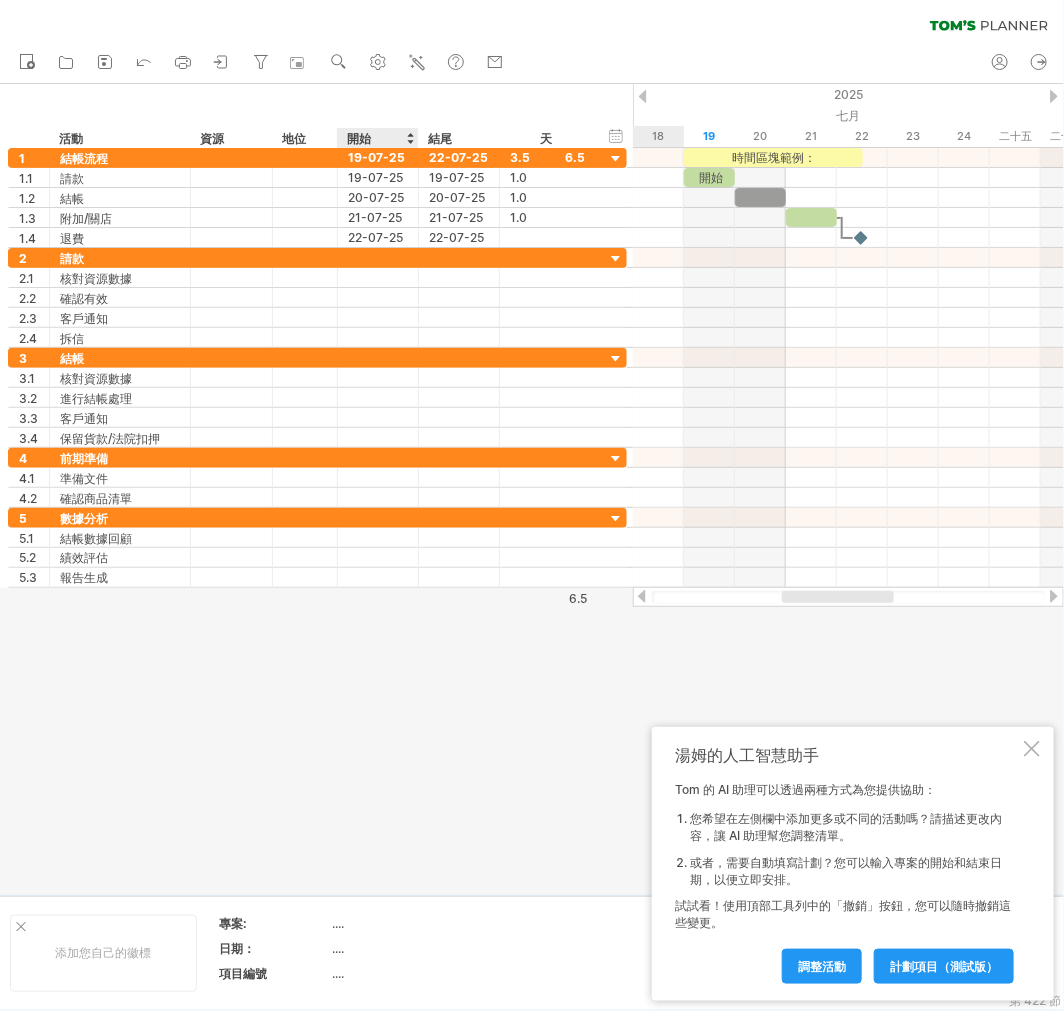 click on "開始" at bounding box center (377, 138) 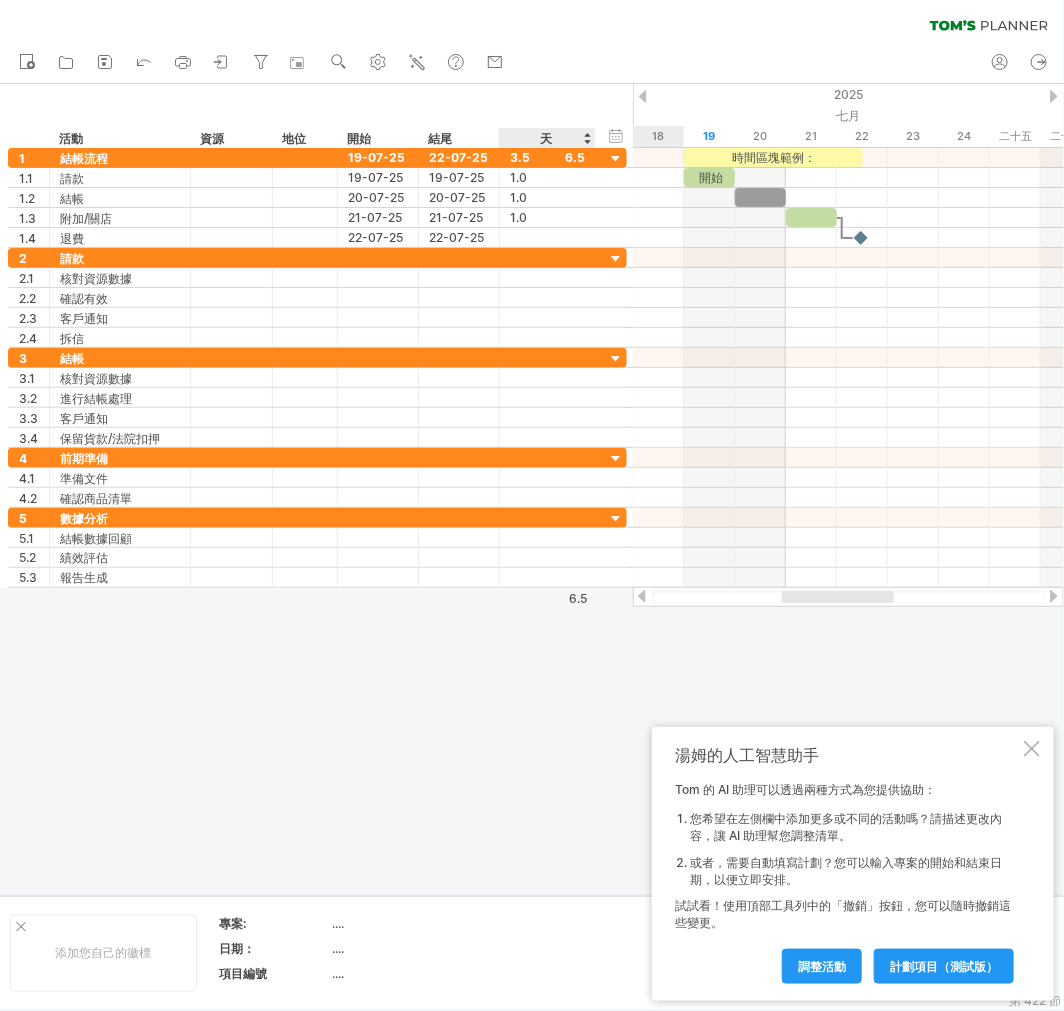 click at bounding box center (594, 138) 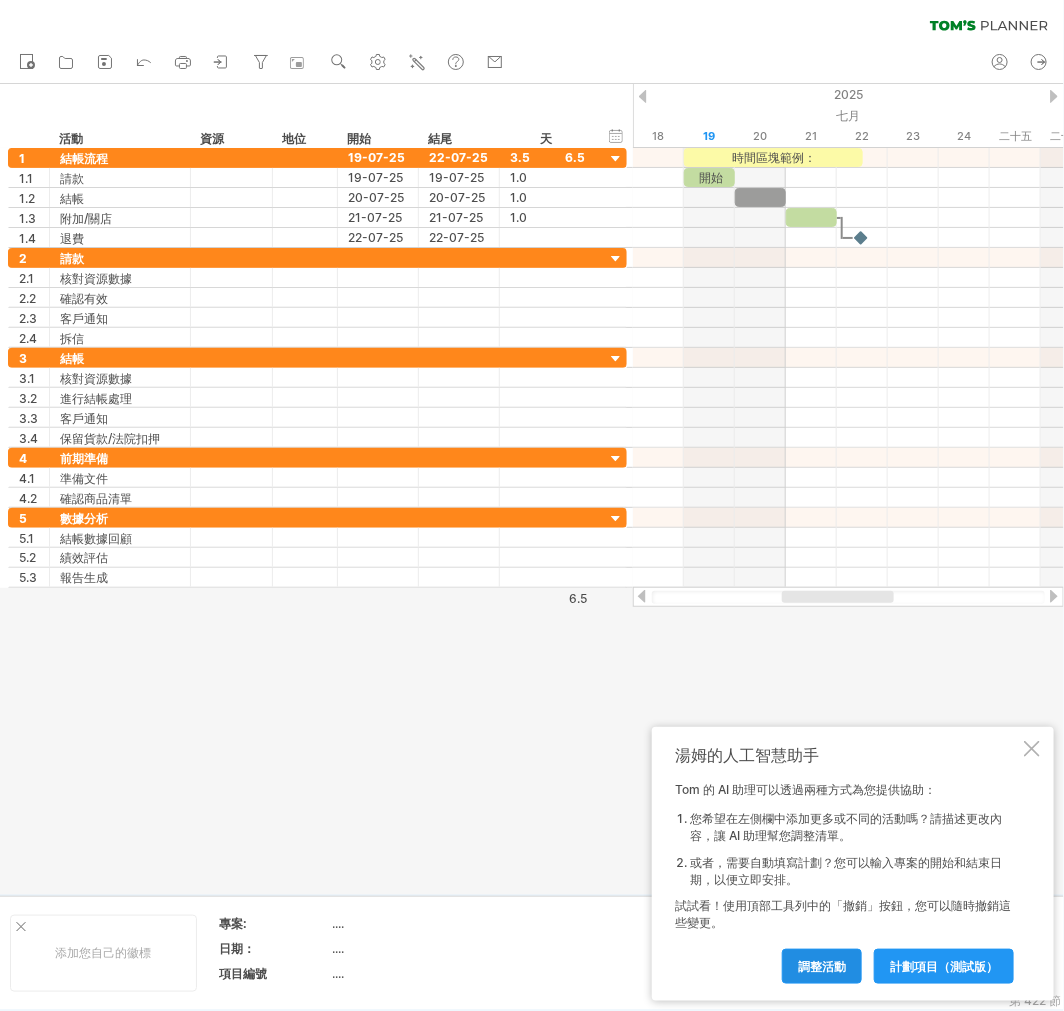 click on "調整活動" at bounding box center (822, 966) 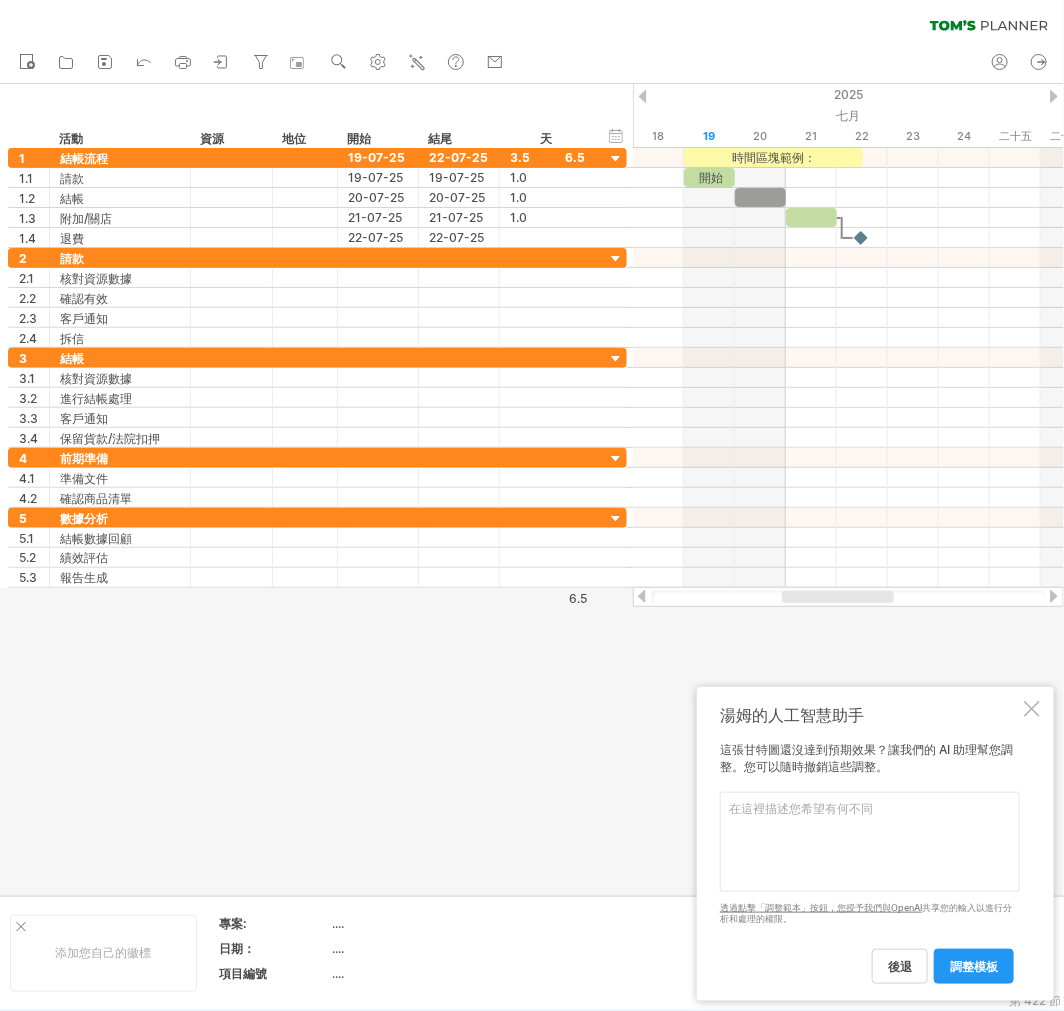 click at bounding box center [870, 842] 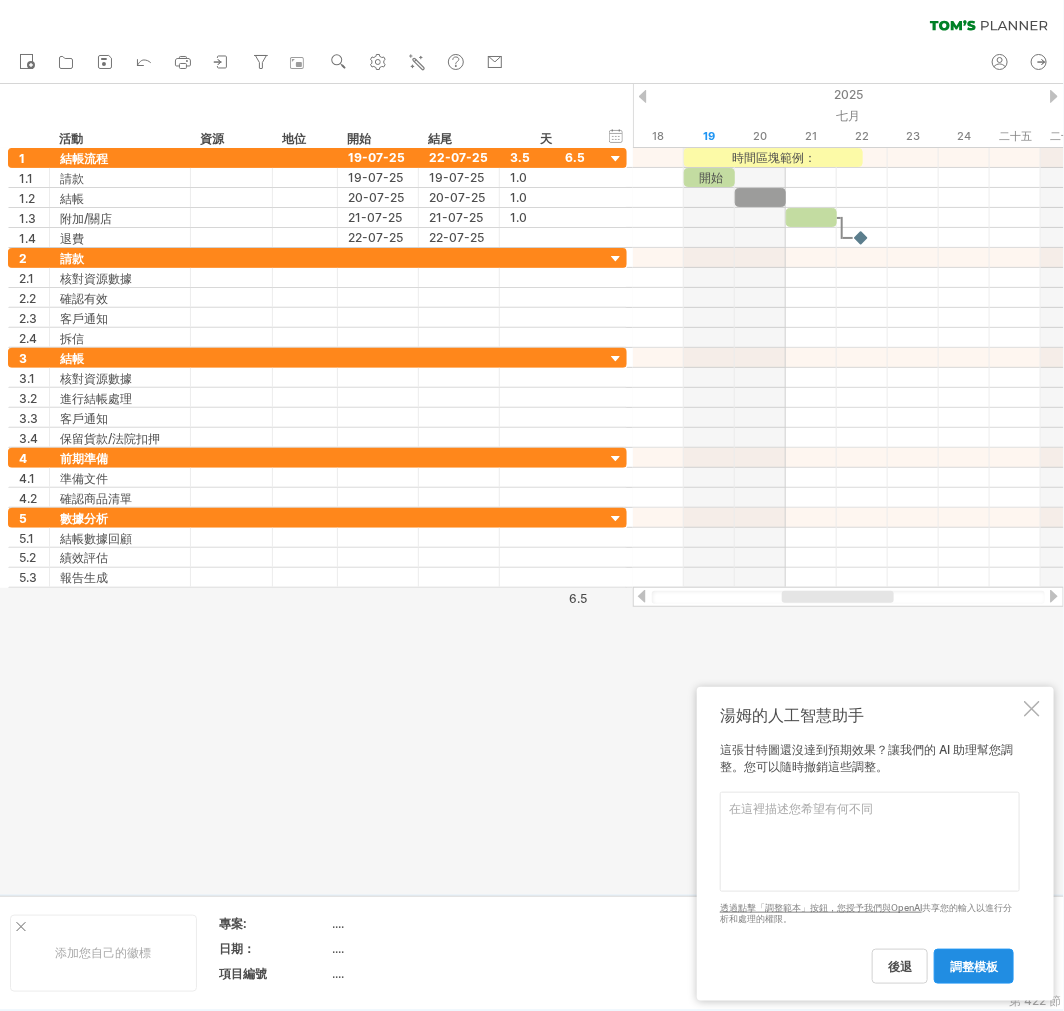 click on "調整模板" at bounding box center [974, 966] 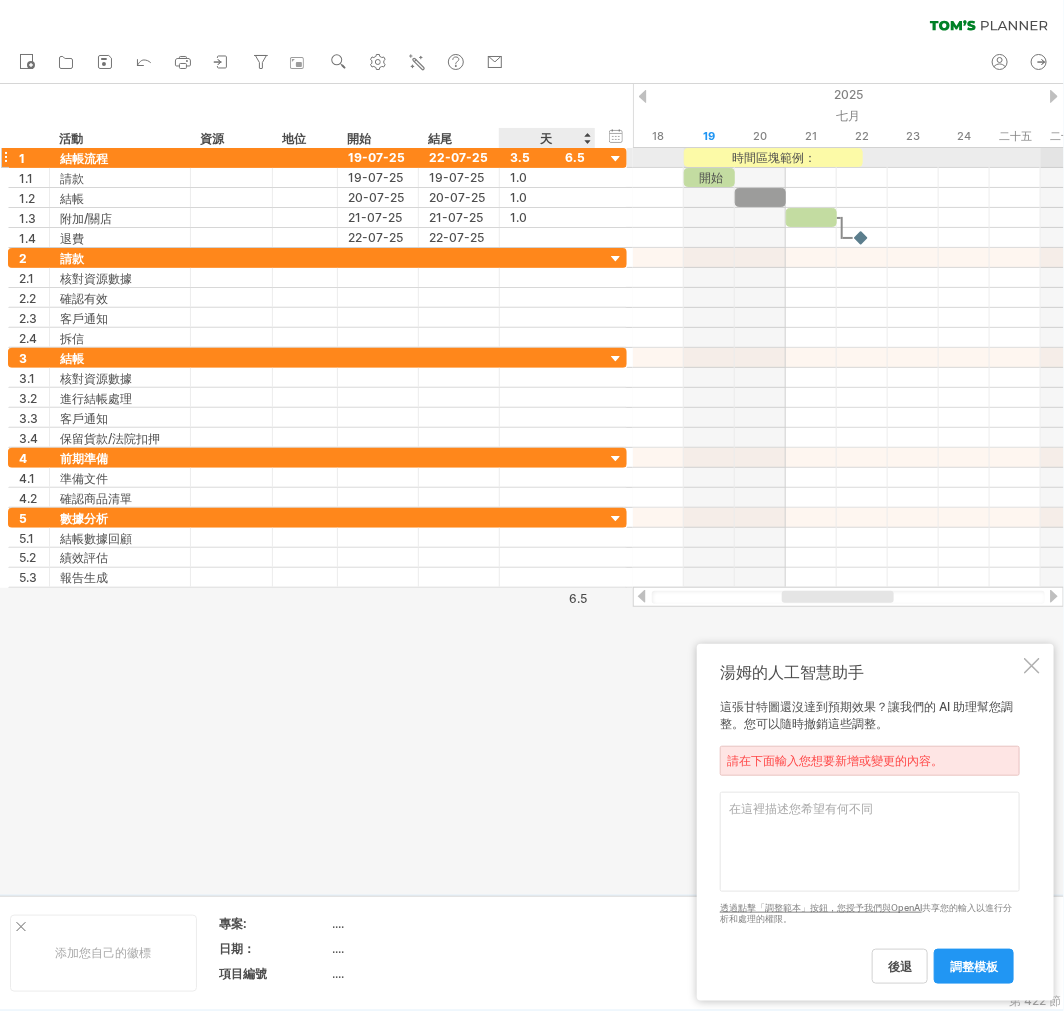 click on "3.5" at bounding box center (547, 157) 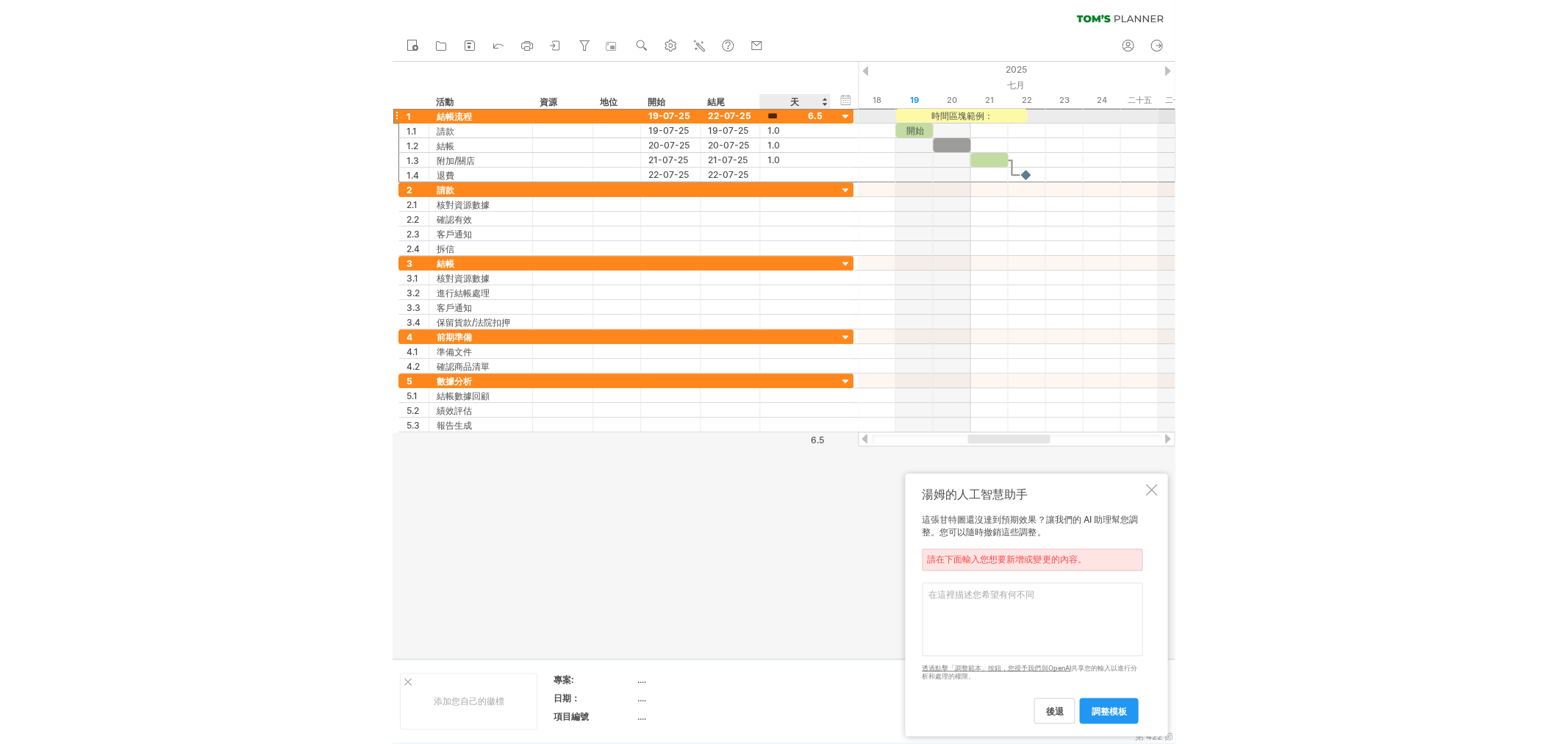 scroll, scrollTop: 1, scrollLeft: 0, axis: vertical 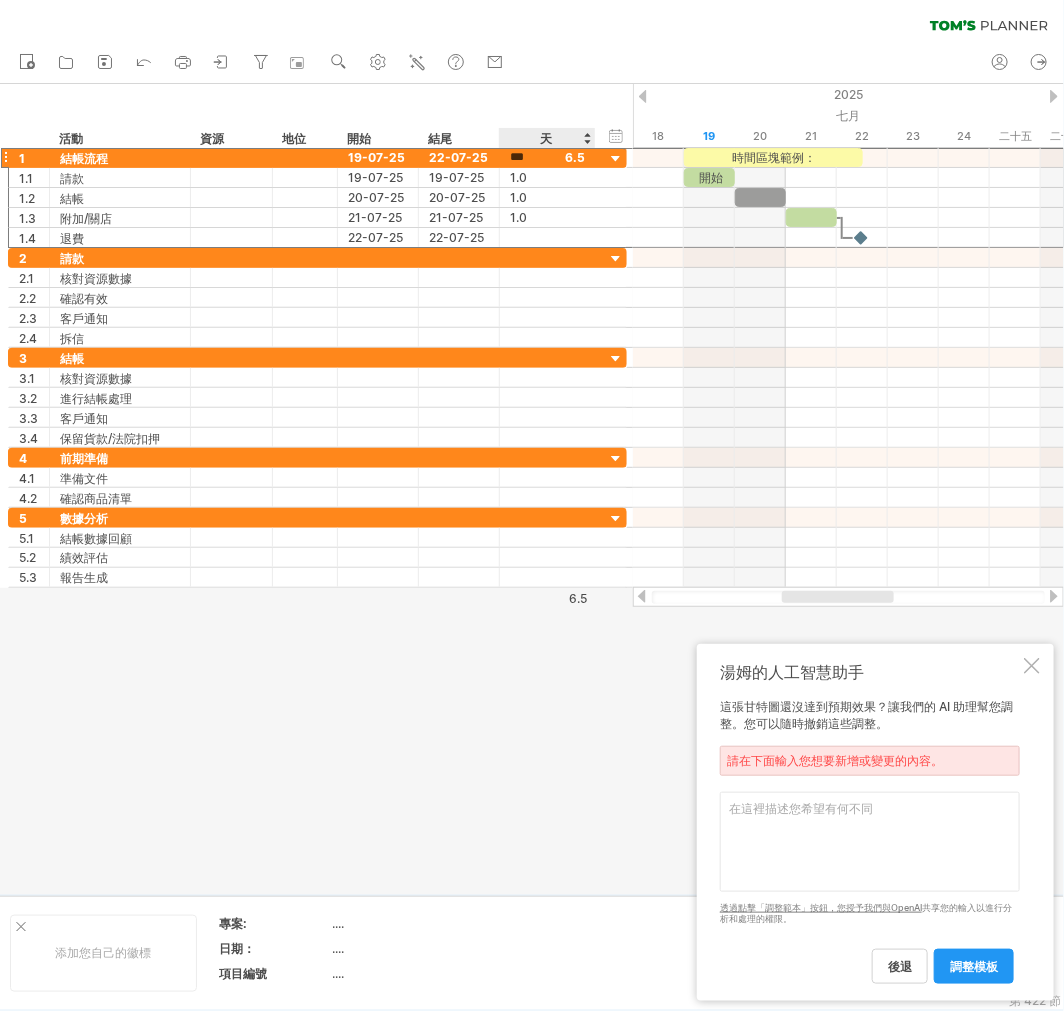 click on "隱藏開始/結束/持續時間 顯示開始/結束/持續時間
******** 活動 ******** 資源 ****** 地位 開始   結尾   天" at bounding box center (316, 116) 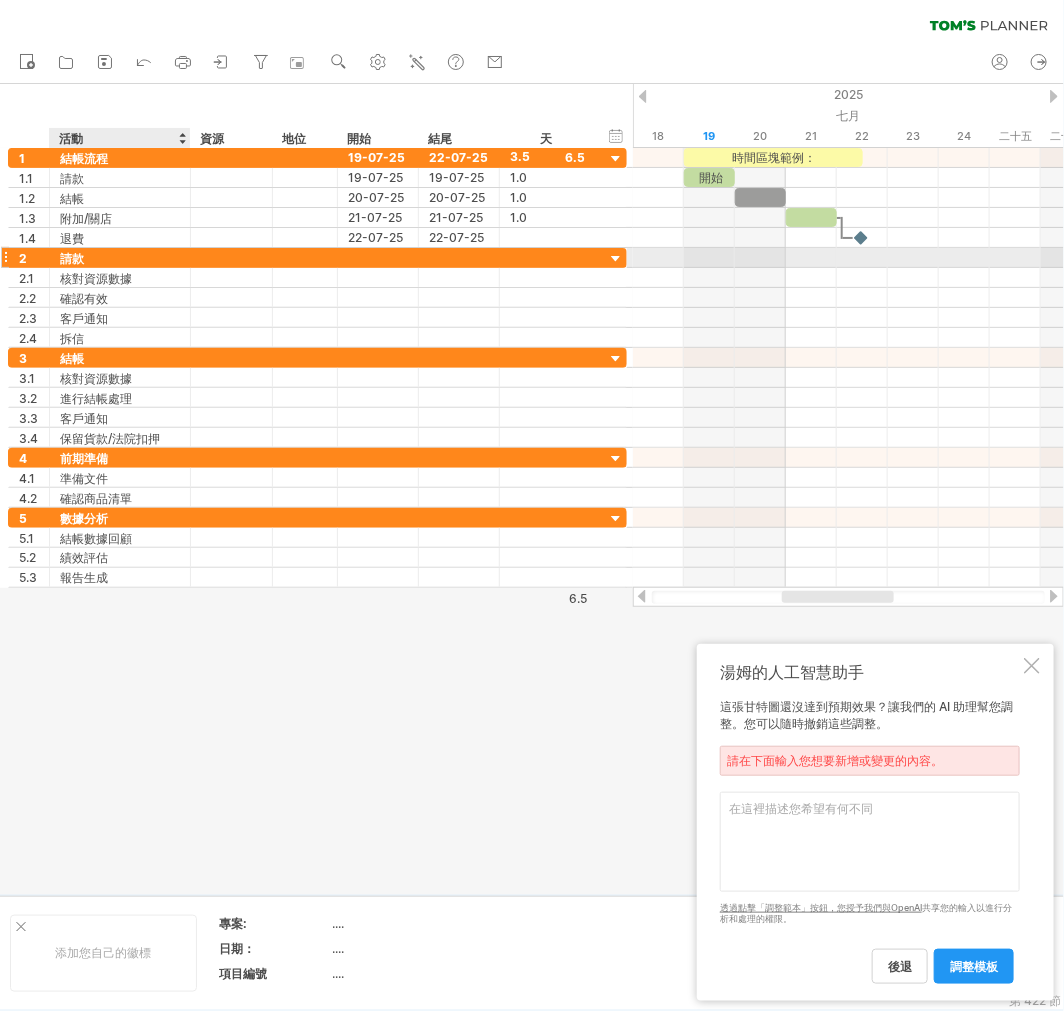 click on "請款" at bounding box center [120, 257] 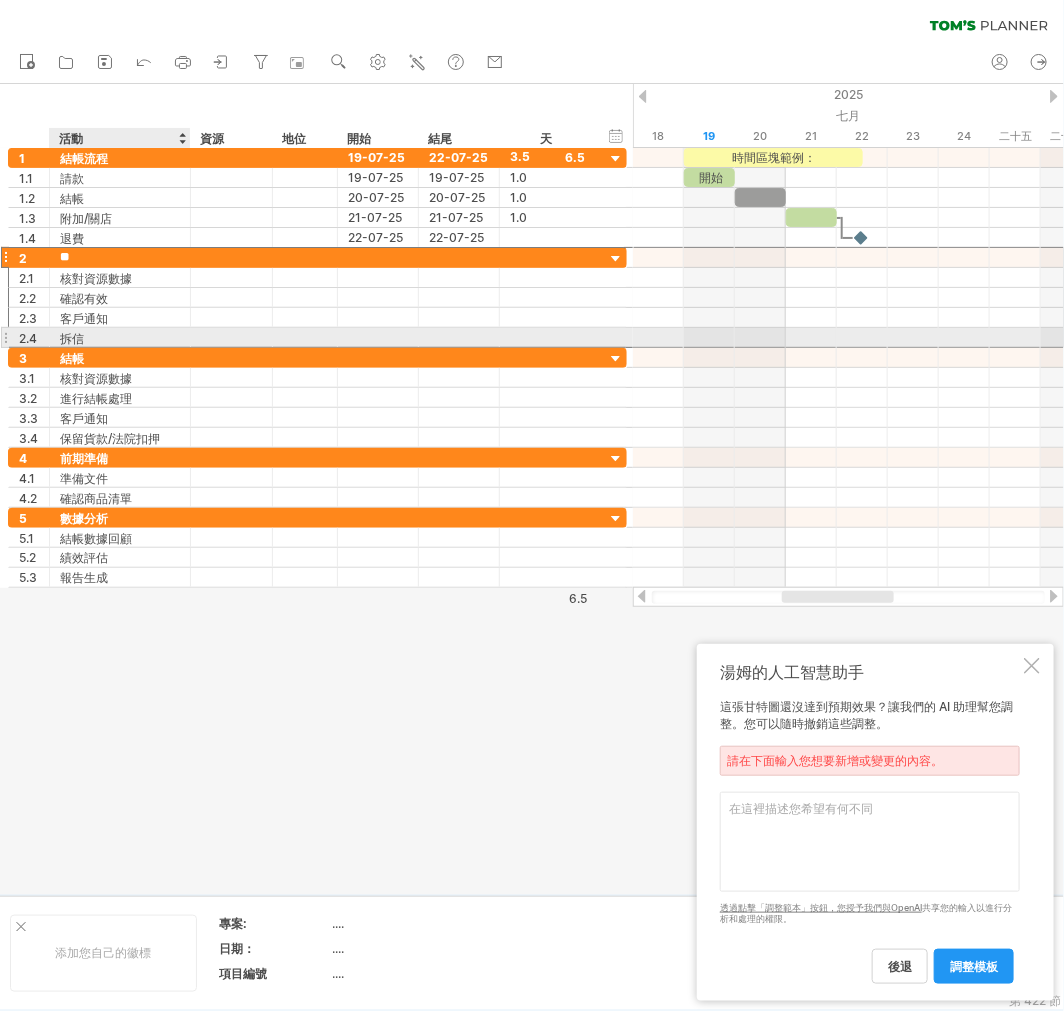 click at bounding box center [188, 338] 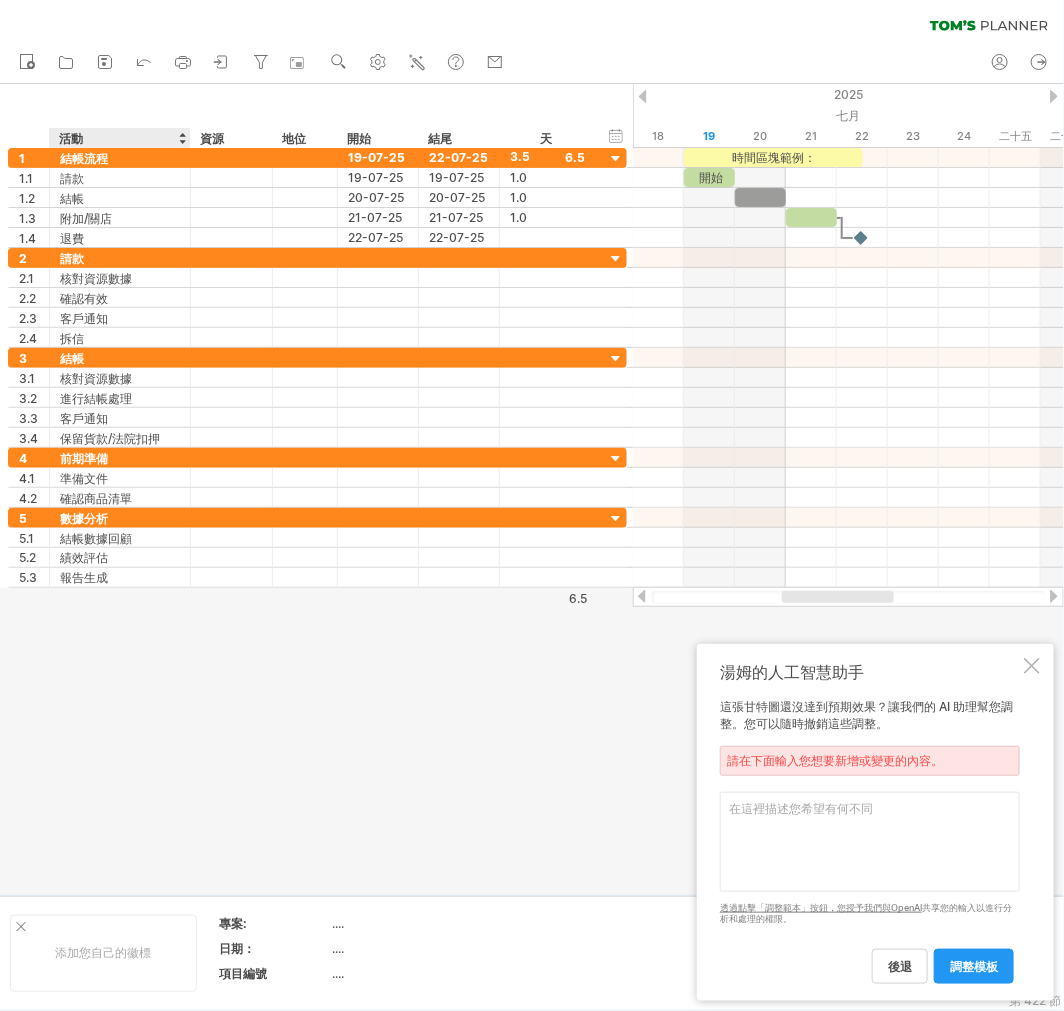 click on "活動" at bounding box center [119, 138] 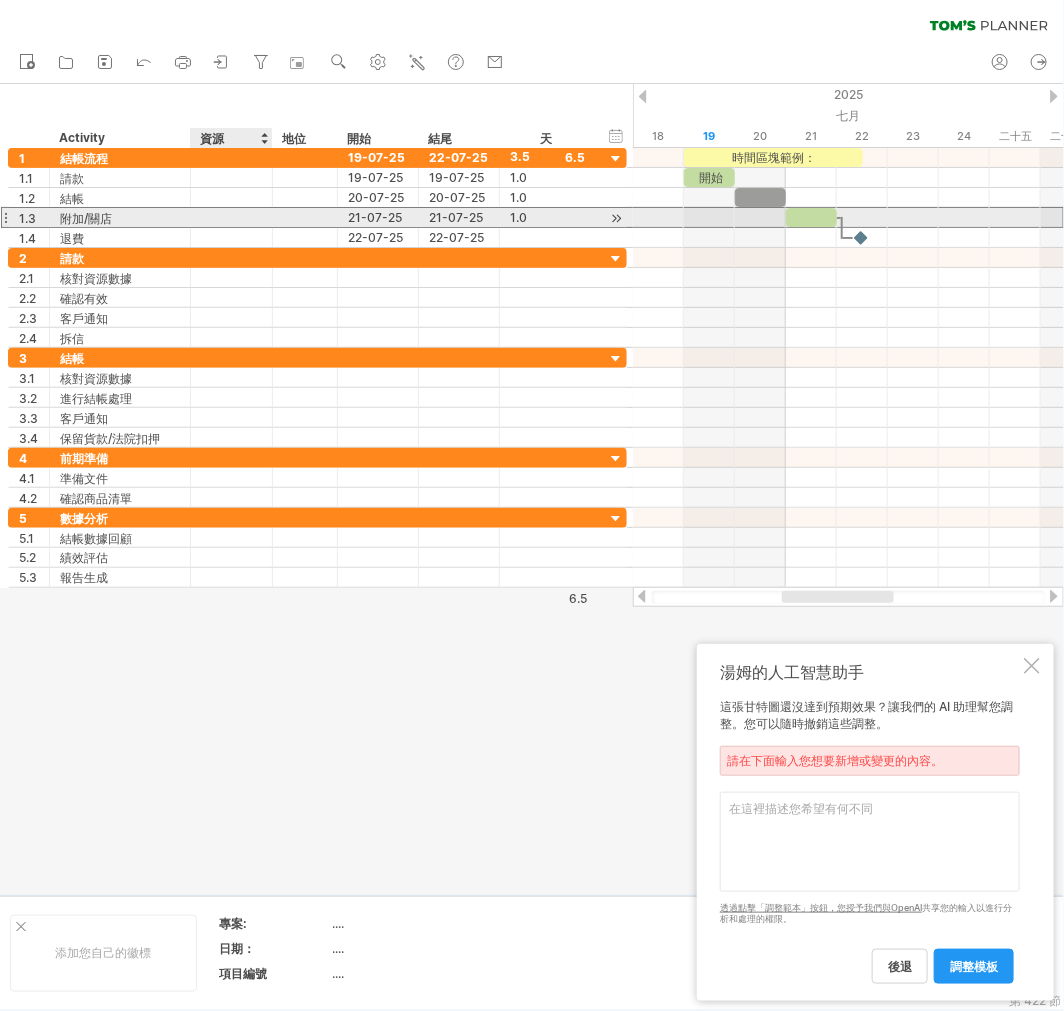 click at bounding box center (231, 217) 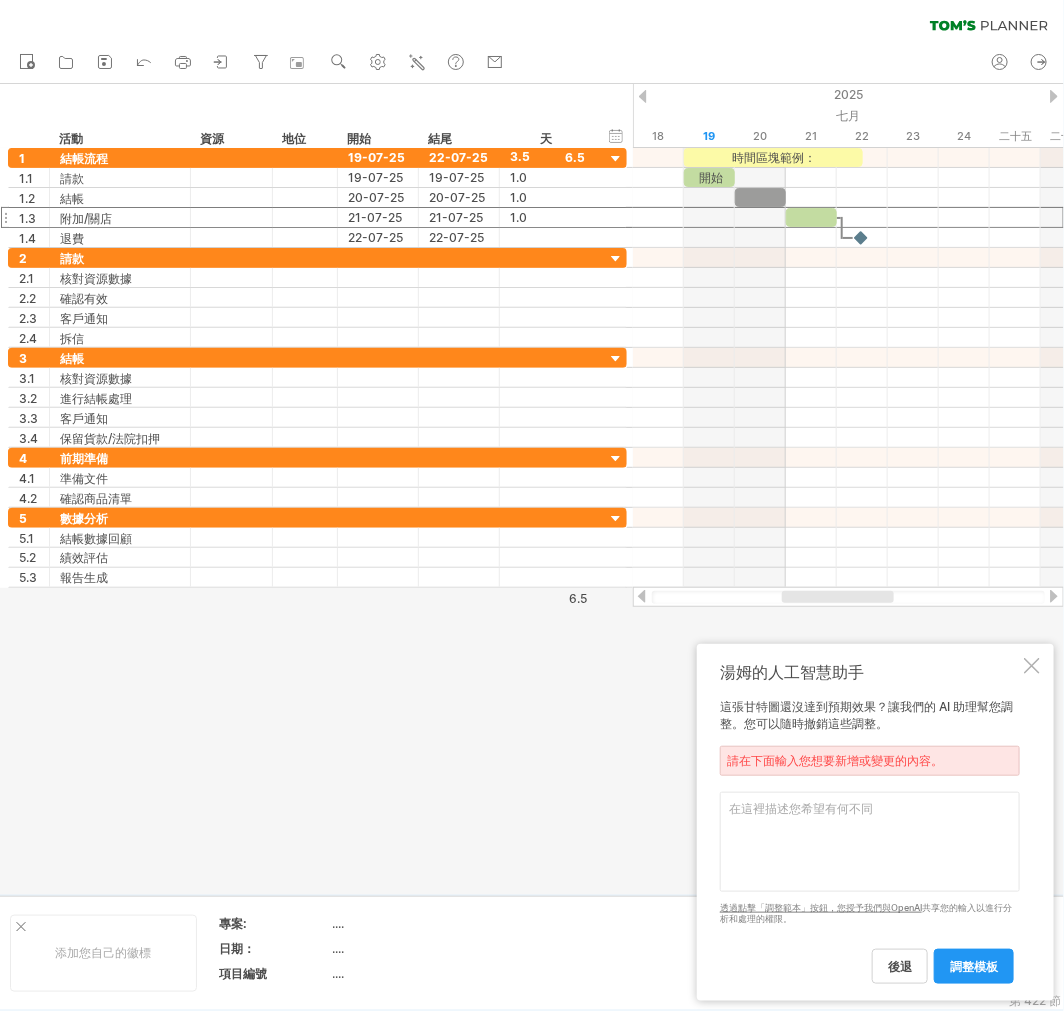 click at bounding box center (1032, 666) 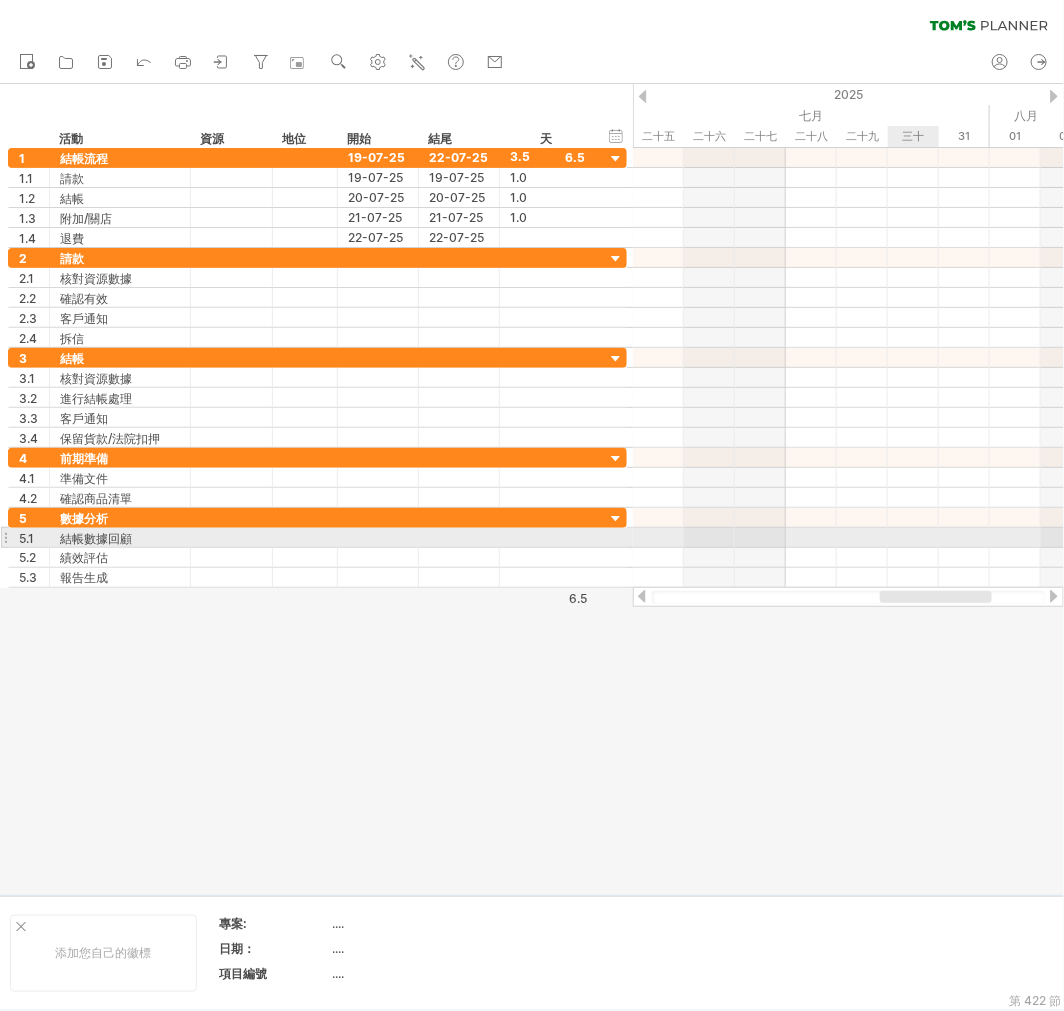 drag, startPoint x: 804, startPoint y: 594, endPoint x: 902, endPoint y: 528, distance: 118.15244 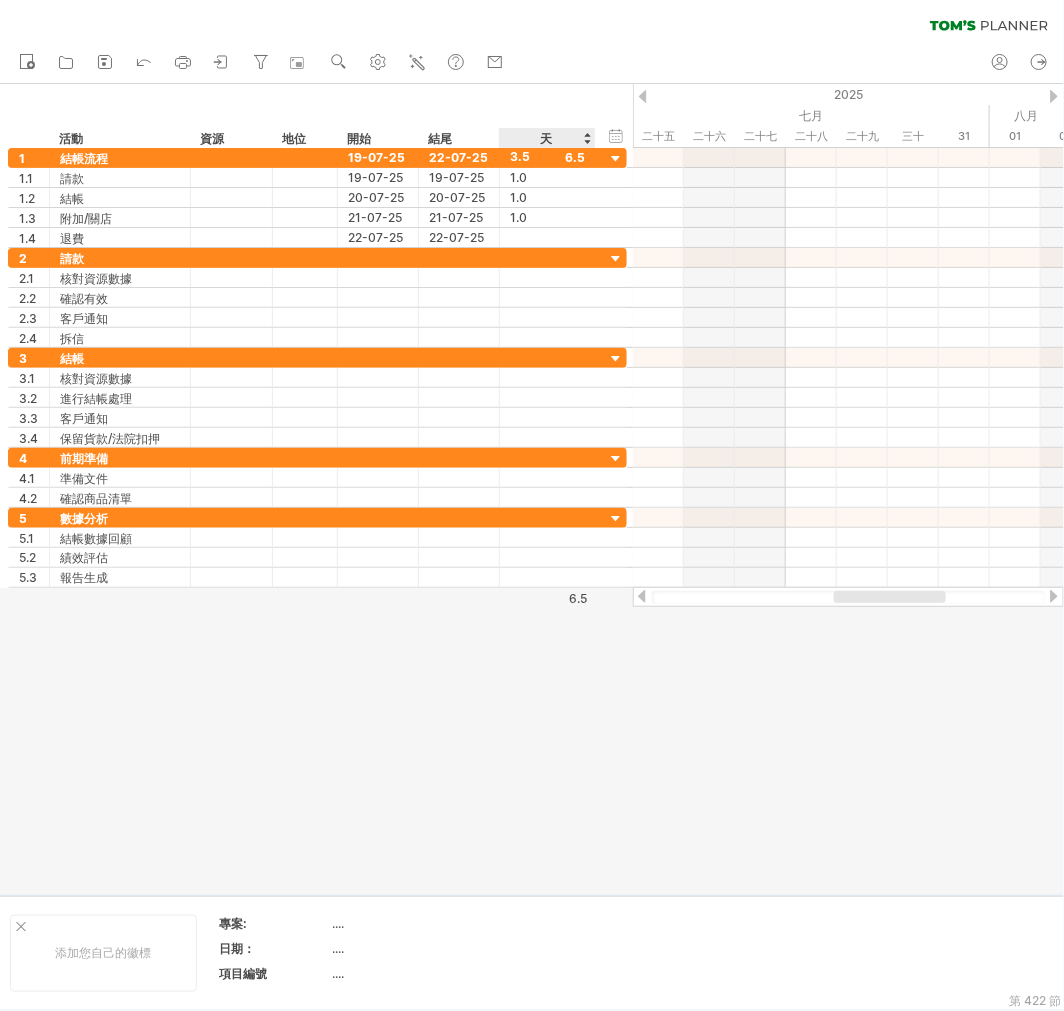 click on "天" at bounding box center [547, 138] 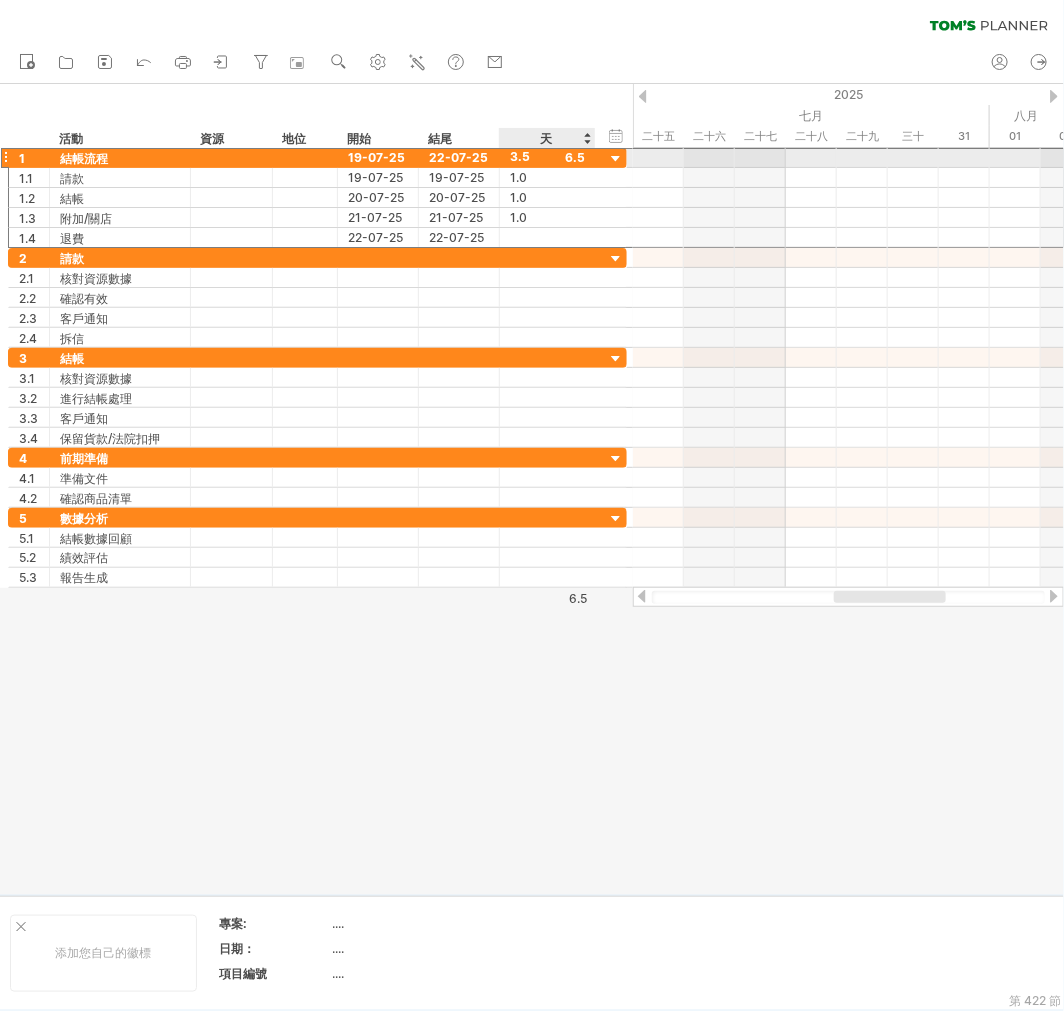 click on "3.5" at bounding box center (547, 157) 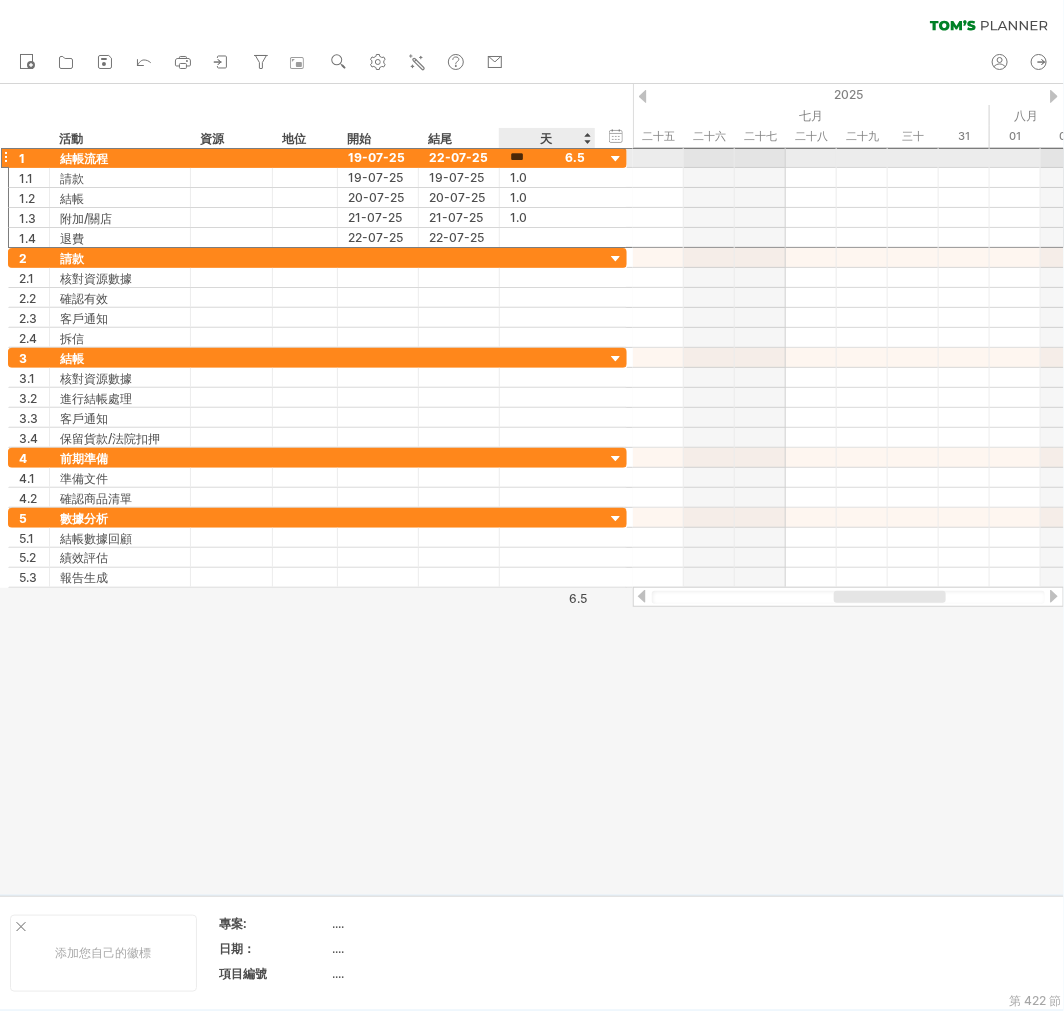 click on "***" at bounding box center (529, 157) 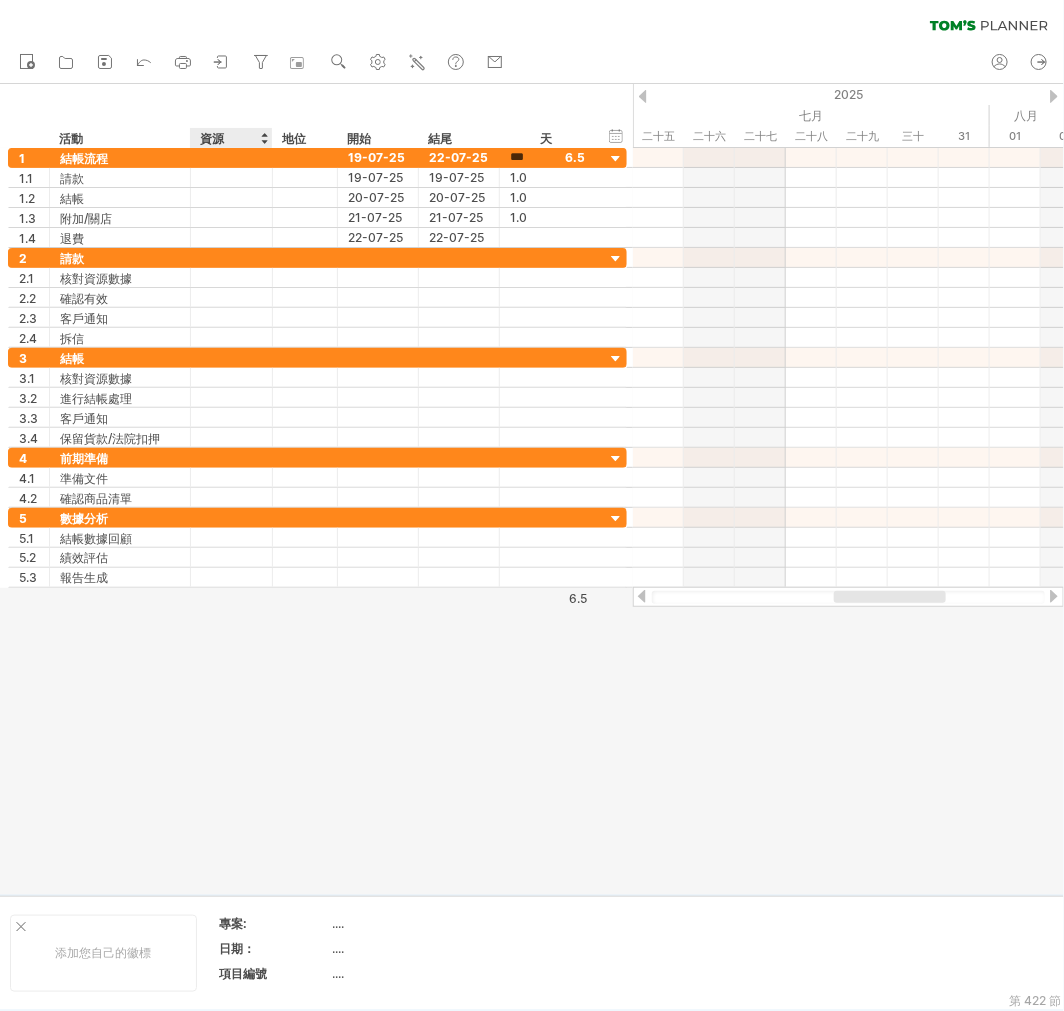 click on "資源" at bounding box center (230, 138) 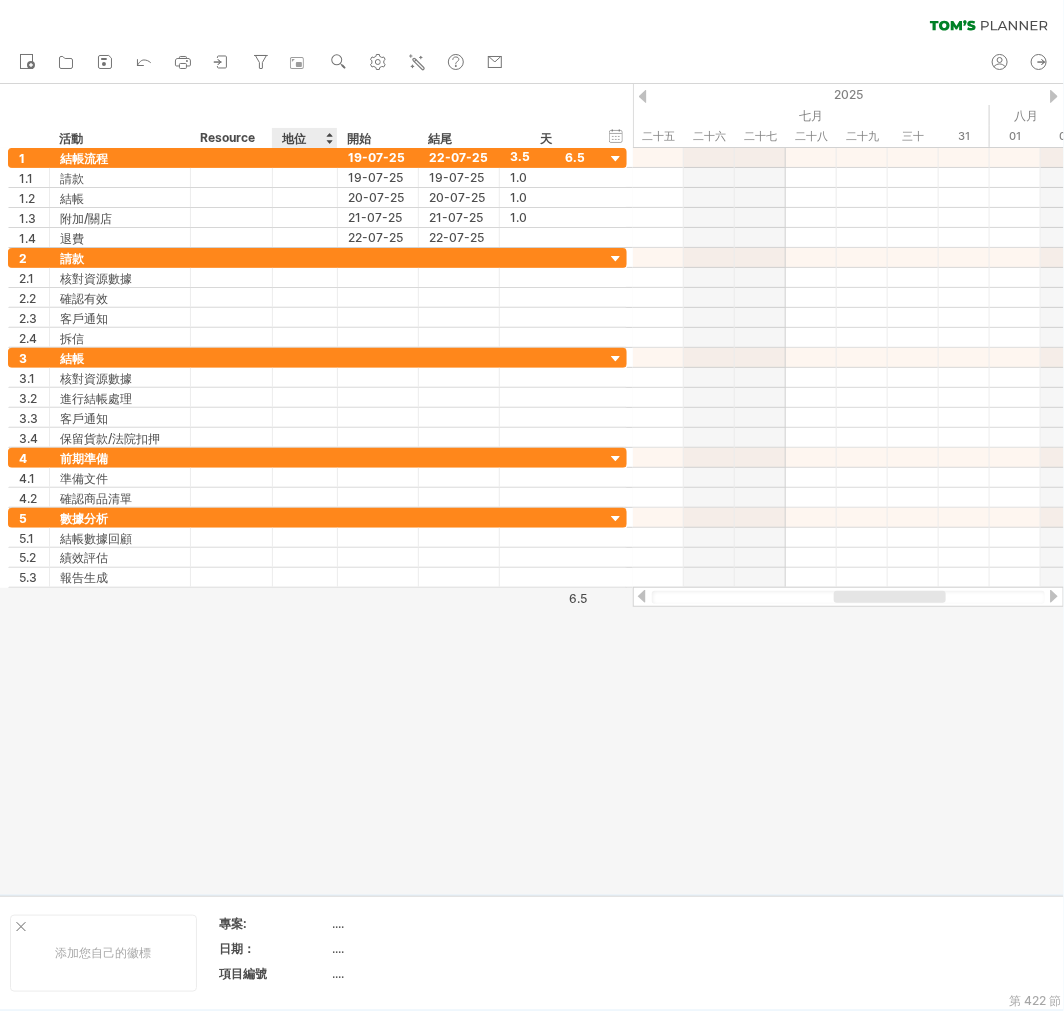 click on "地位" at bounding box center [294, 138] 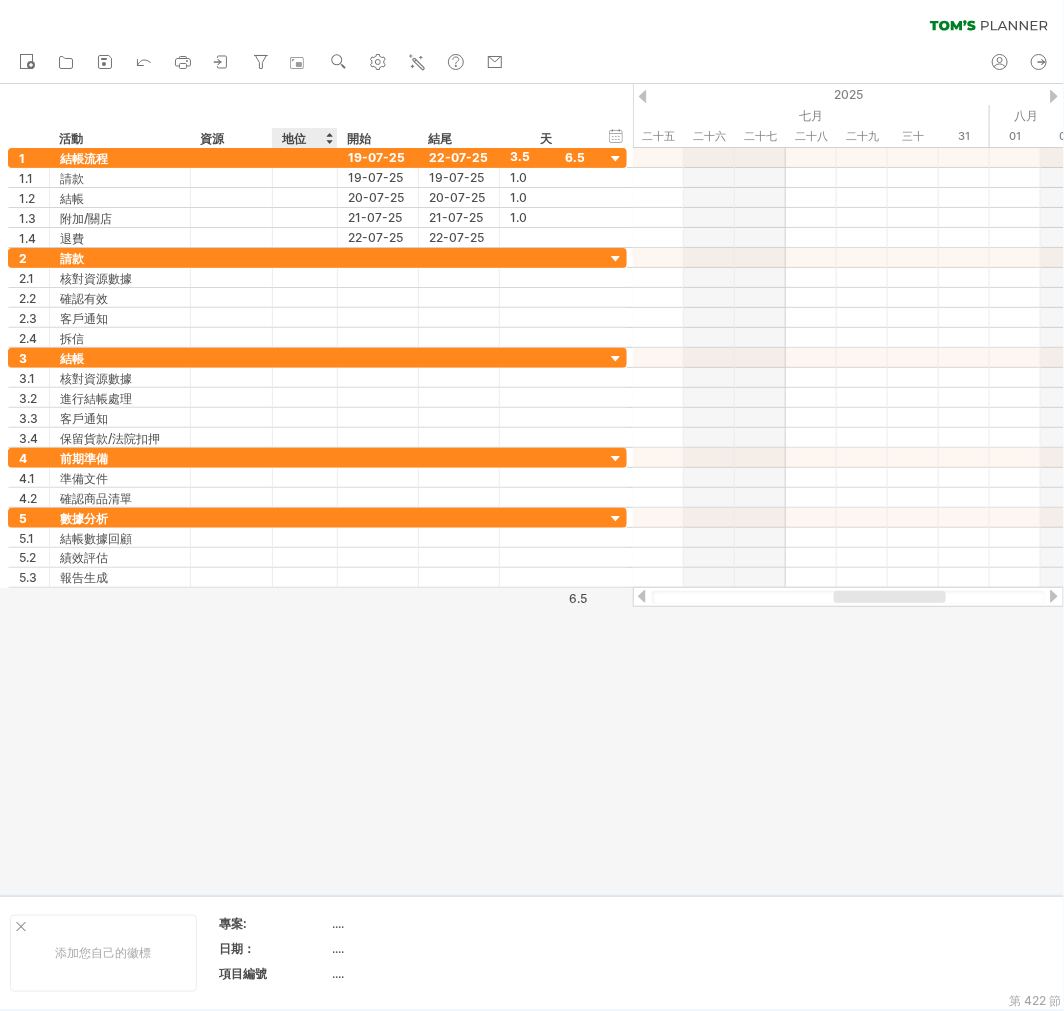 click at bounding box center (329, 138) 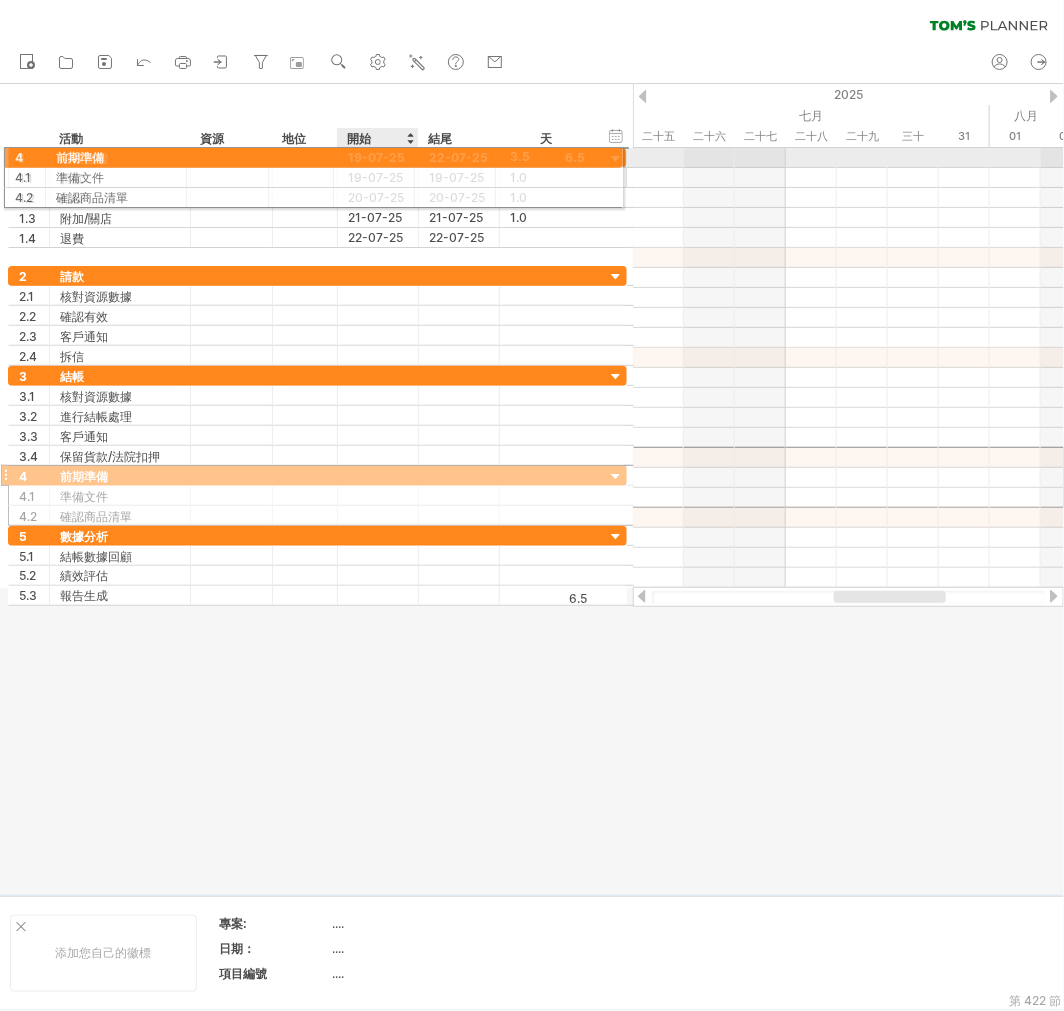 drag, startPoint x: 368, startPoint y: 460, endPoint x: 352, endPoint y: 154, distance: 306.41803 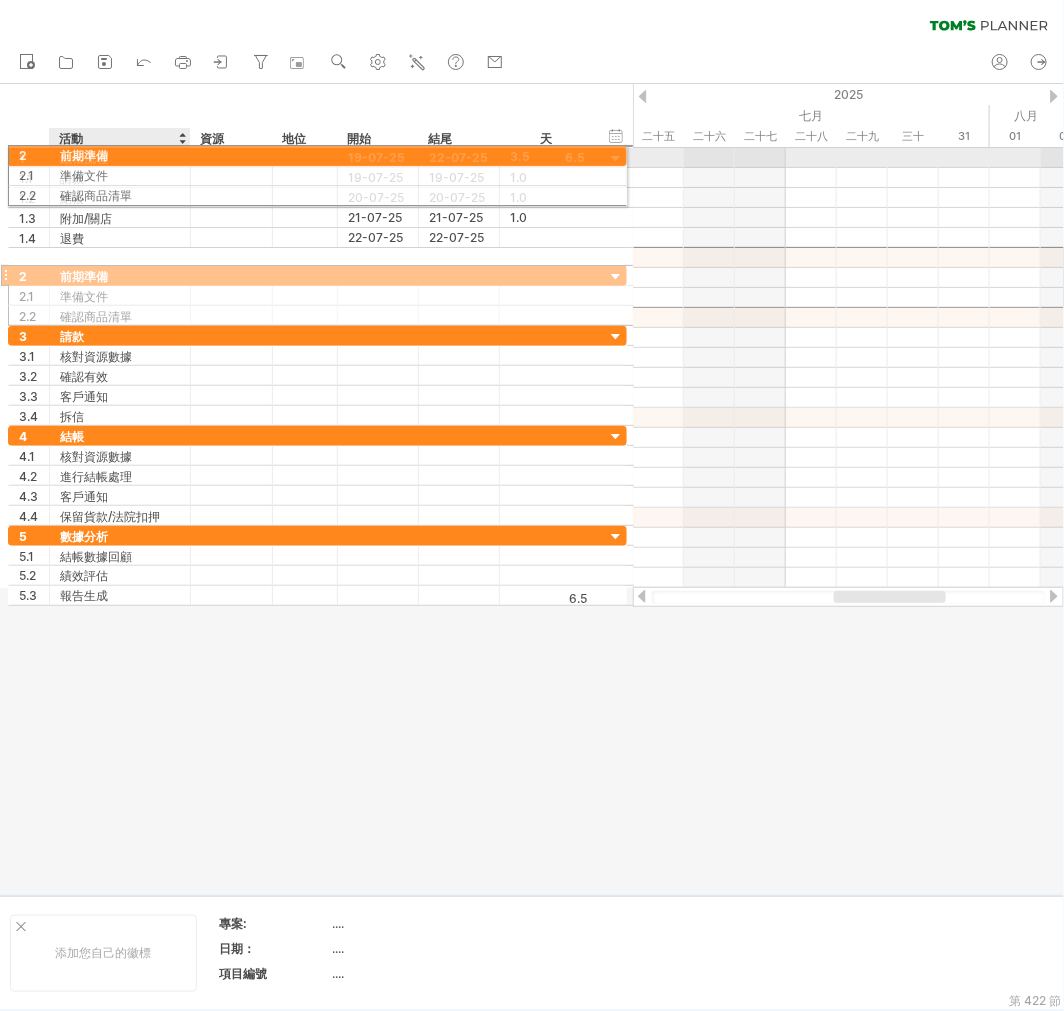 drag, startPoint x: 171, startPoint y: 258, endPoint x: 165, endPoint y: 152, distance: 106.16968 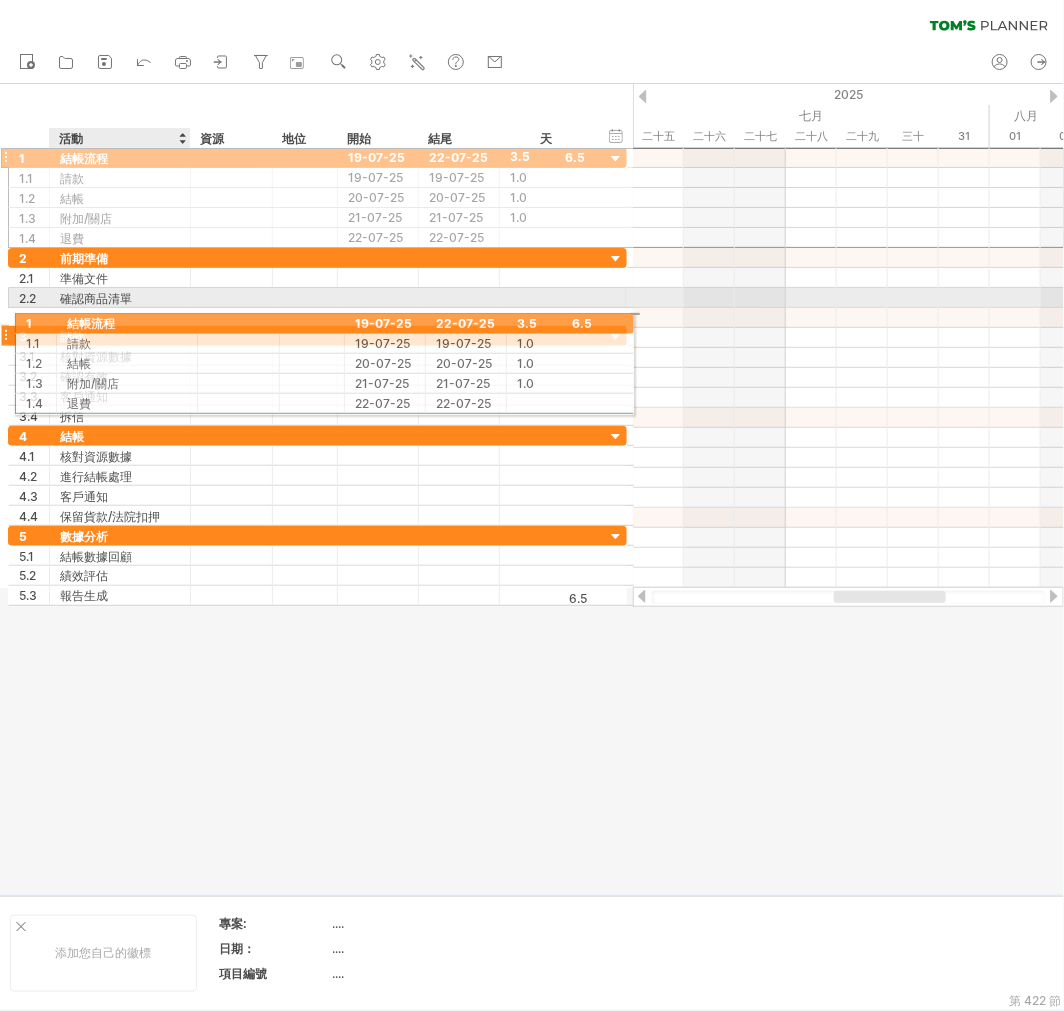 drag, startPoint x: 165, startPoint y: 152, endPoint x: 166, endPoint y: 321, distance: 169.00296 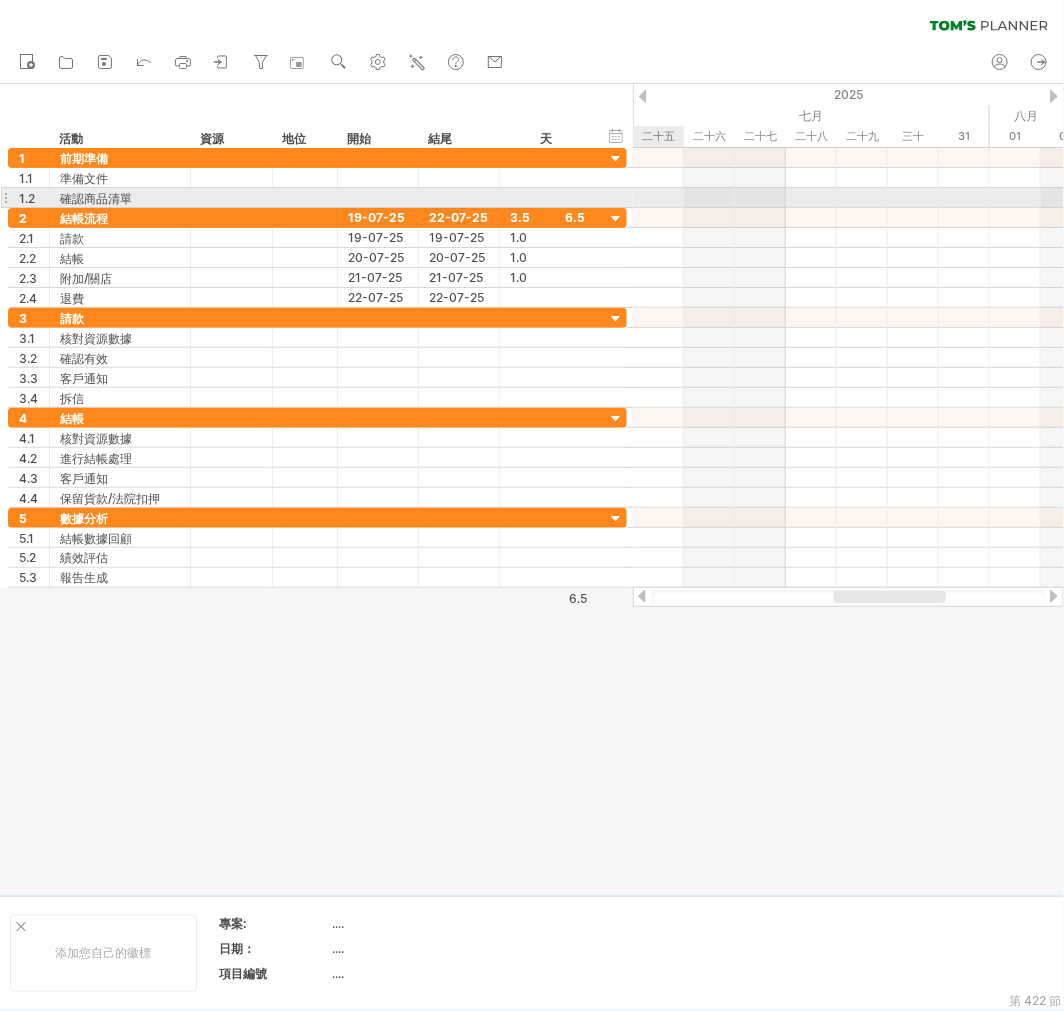 click on "1.2" at bounding box center (29, 197) 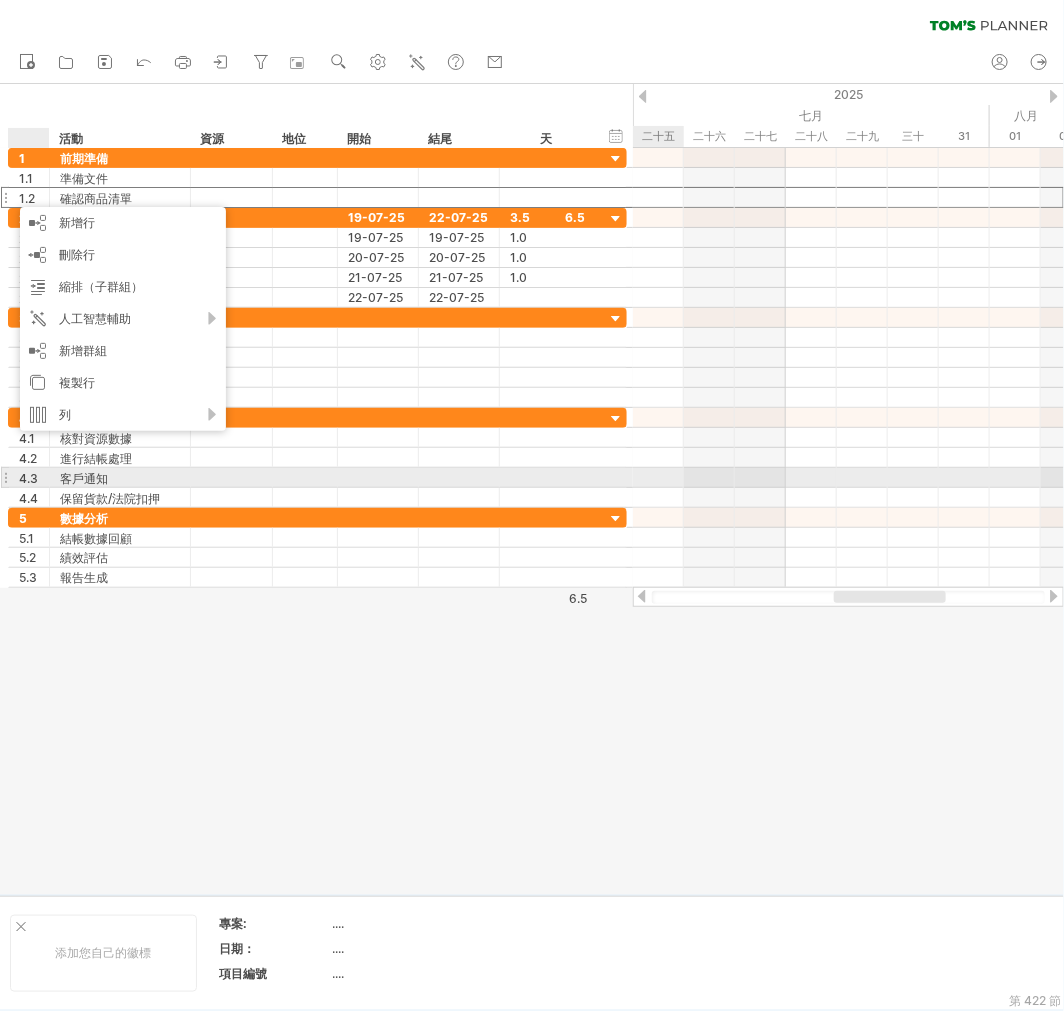 click at bounding box center (459, 477) 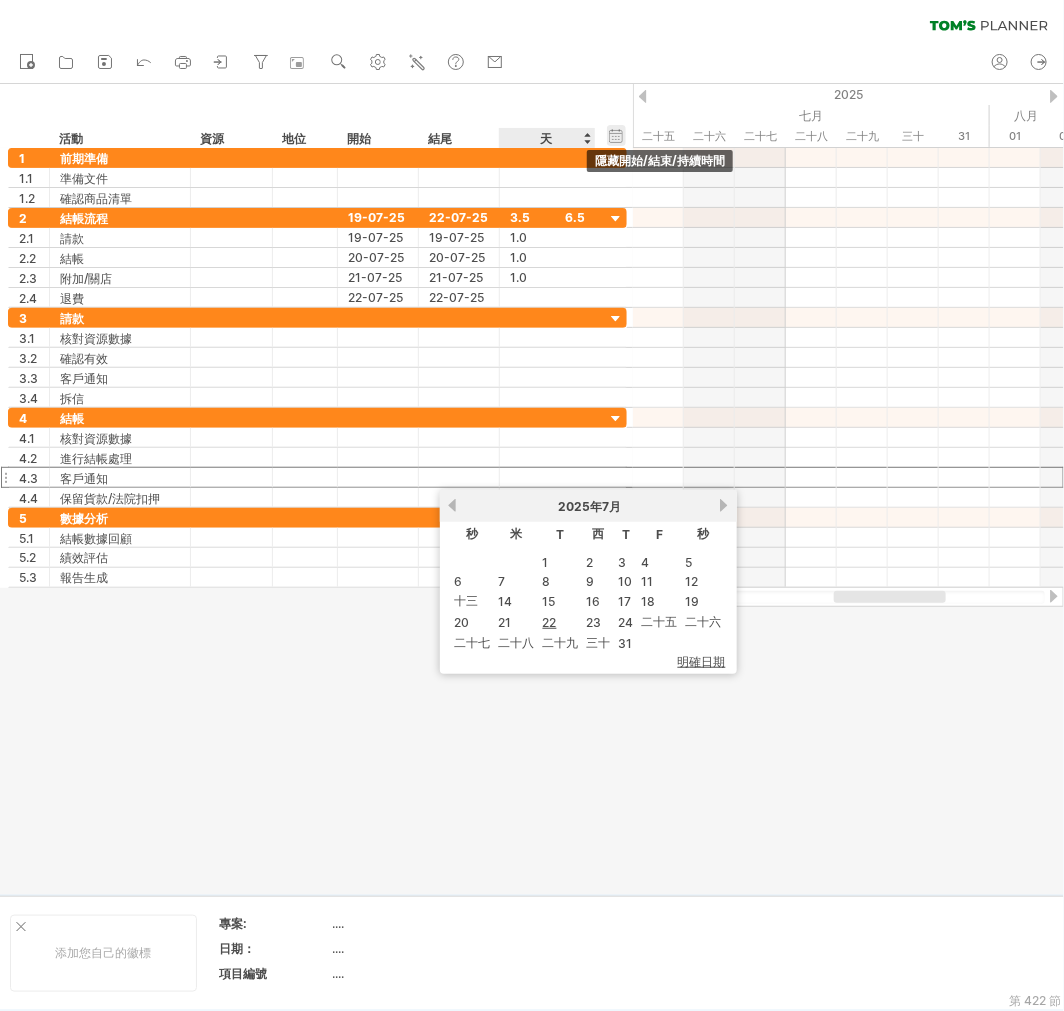 click on "隱藏開始/結束/持續時間 顯示開始/結束/持續時間" at bounding box center (616, 135) 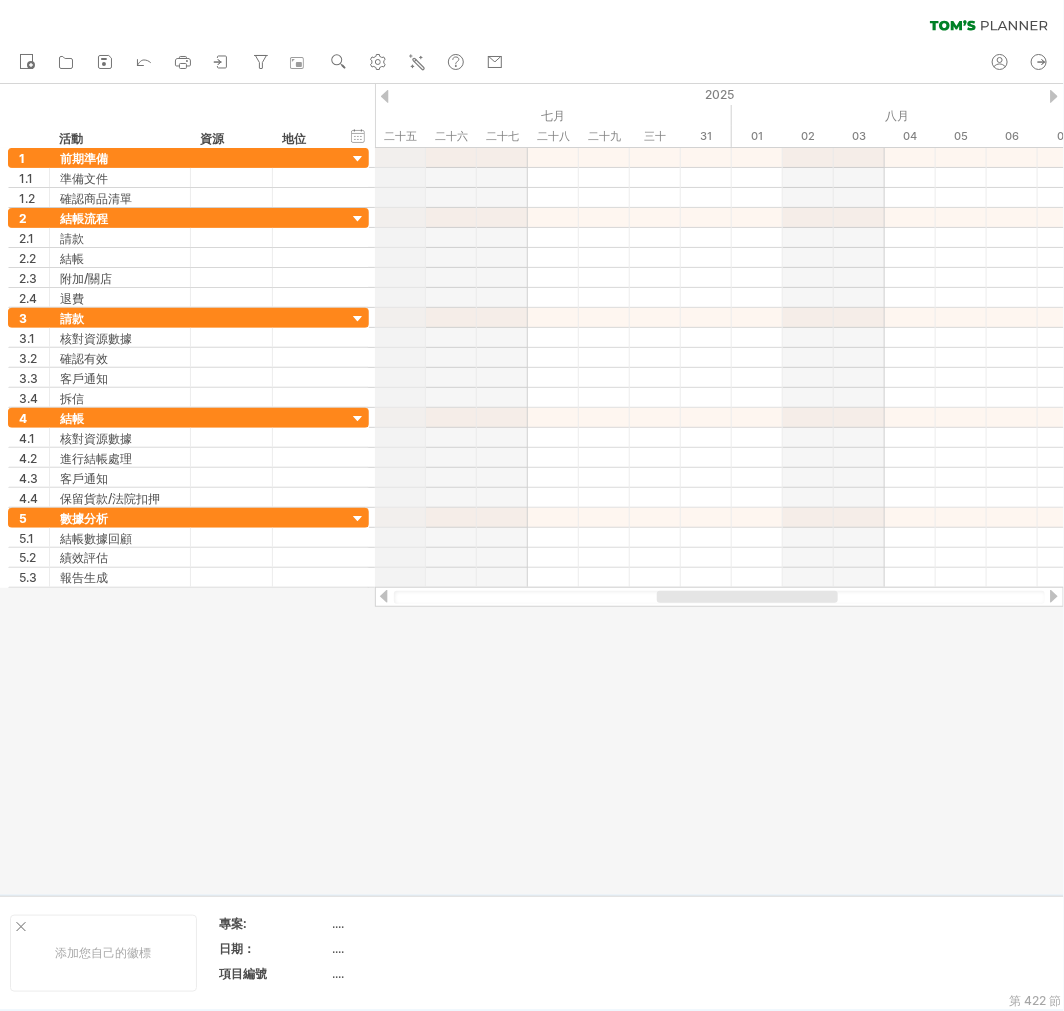 click on "2025" at bounding box center (579, 94) 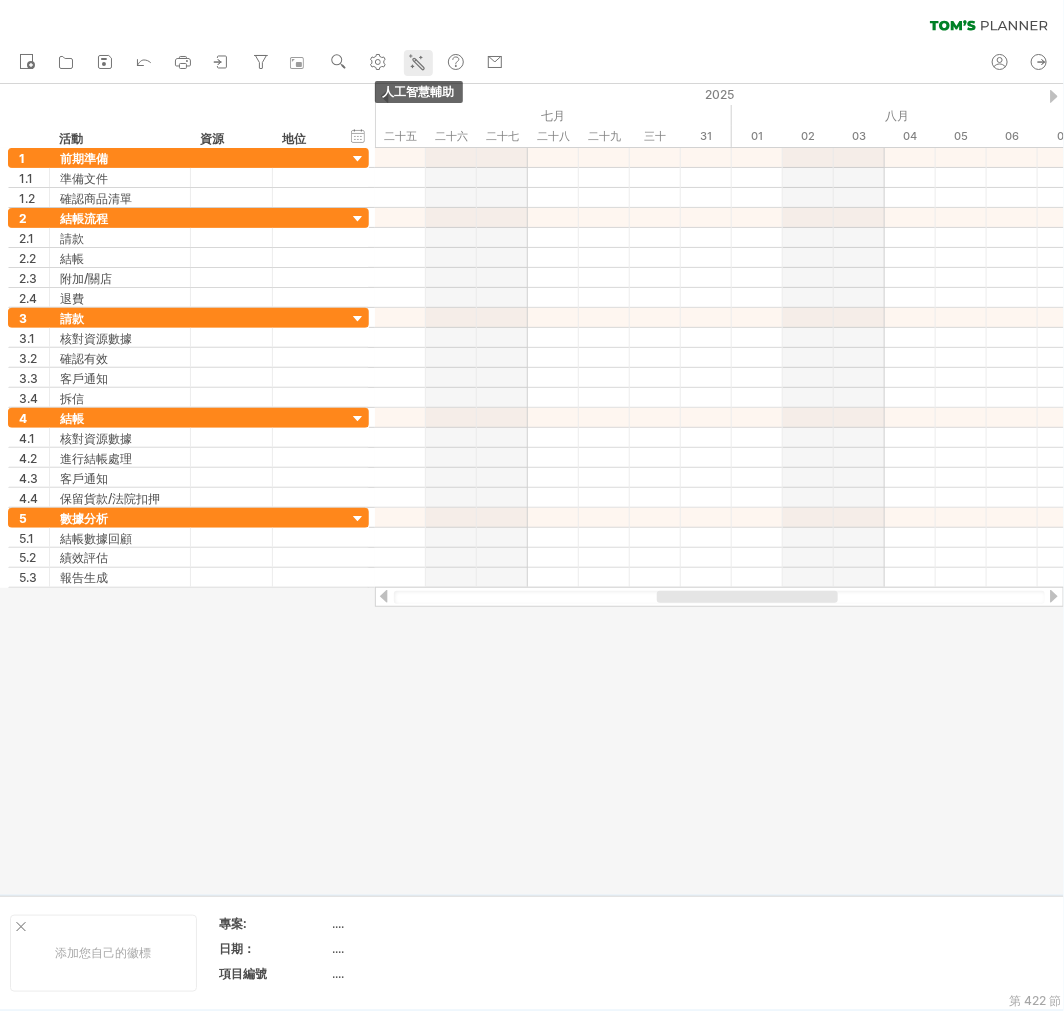 click 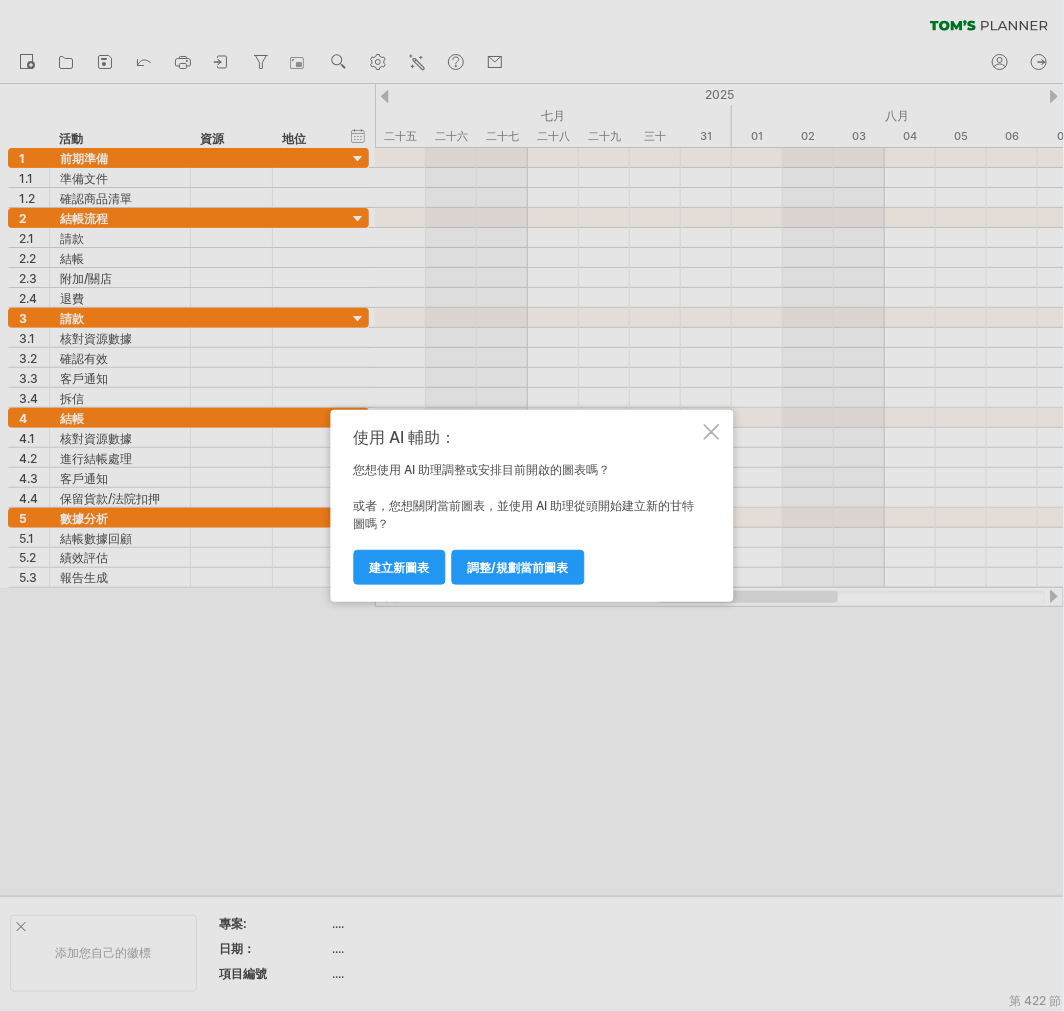 click on "調整/規劃當前圖表" at bounding box center (518, 567) 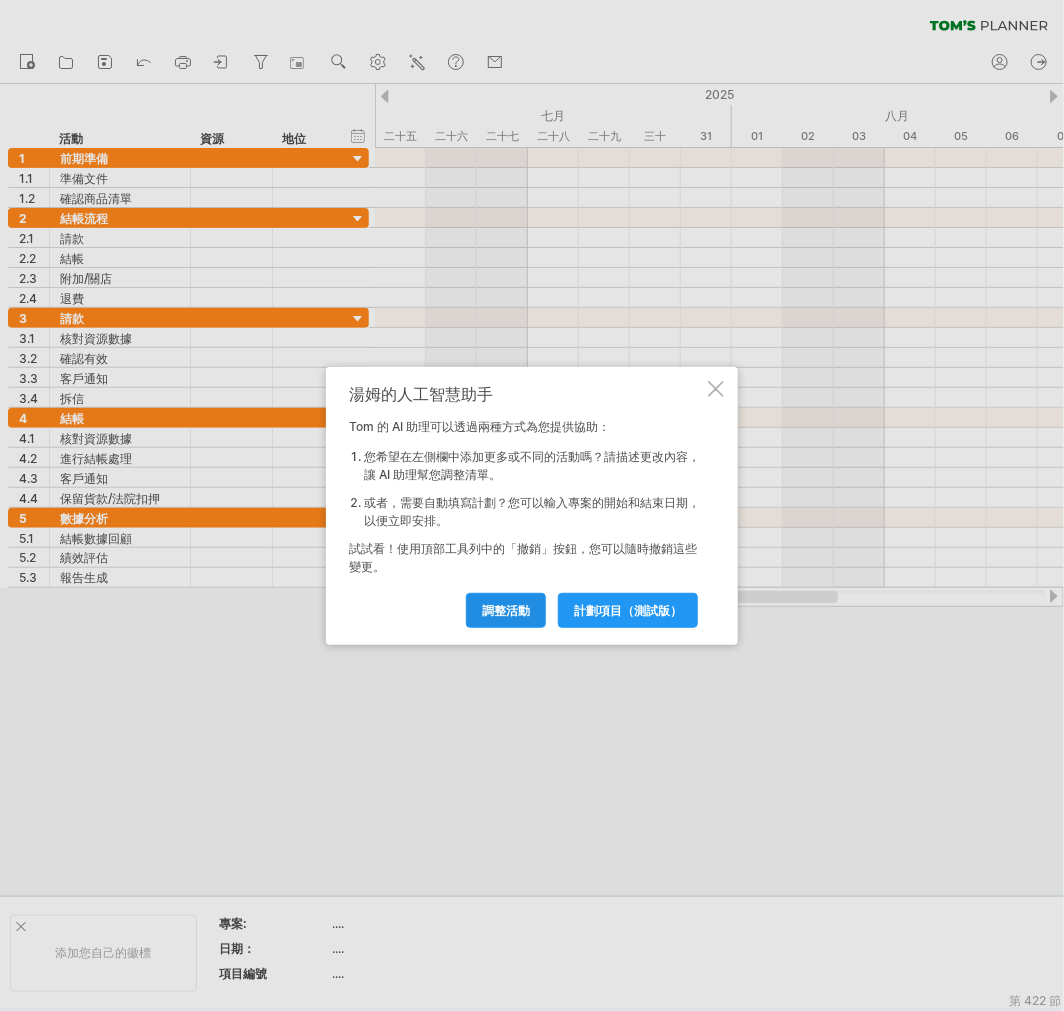 click on "調整活動" at bounding box center (506, 610) 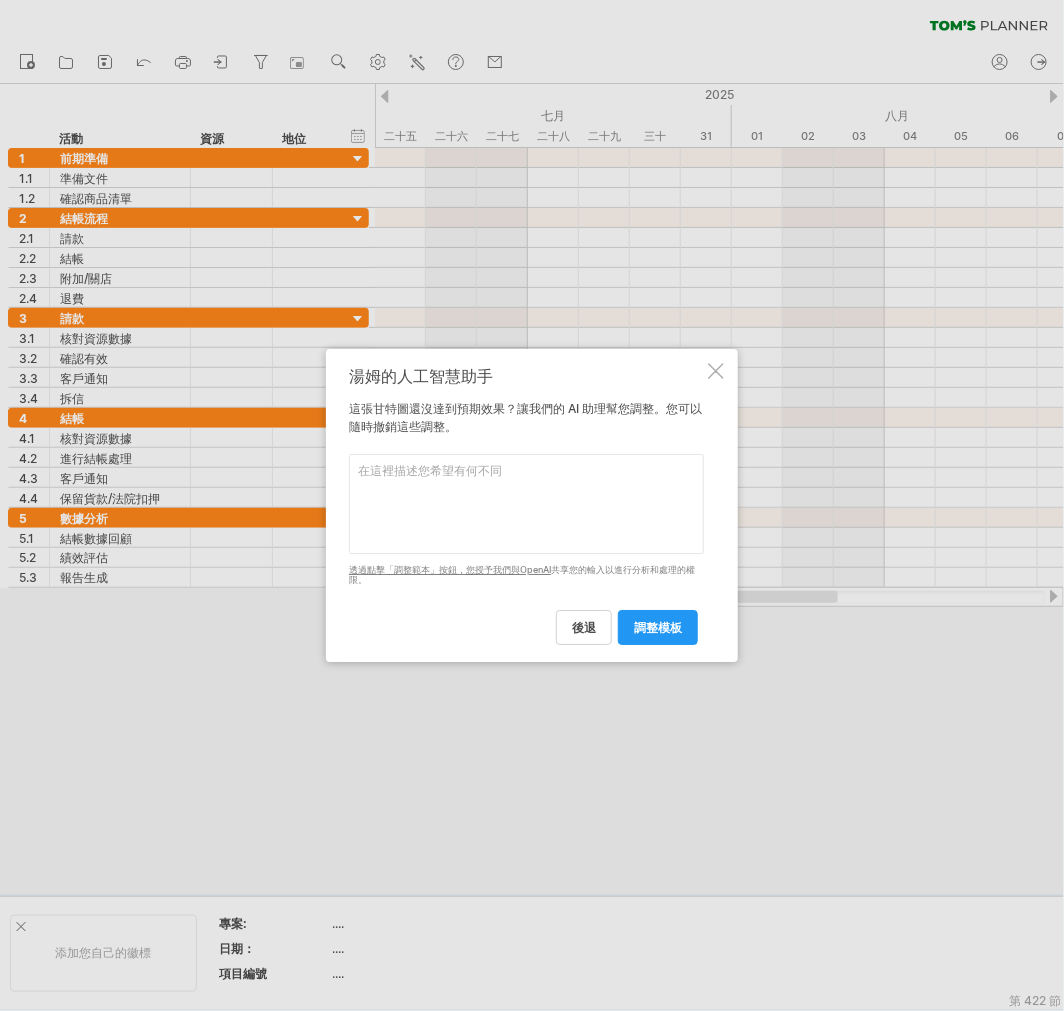 click at bounding box center (526, 504) 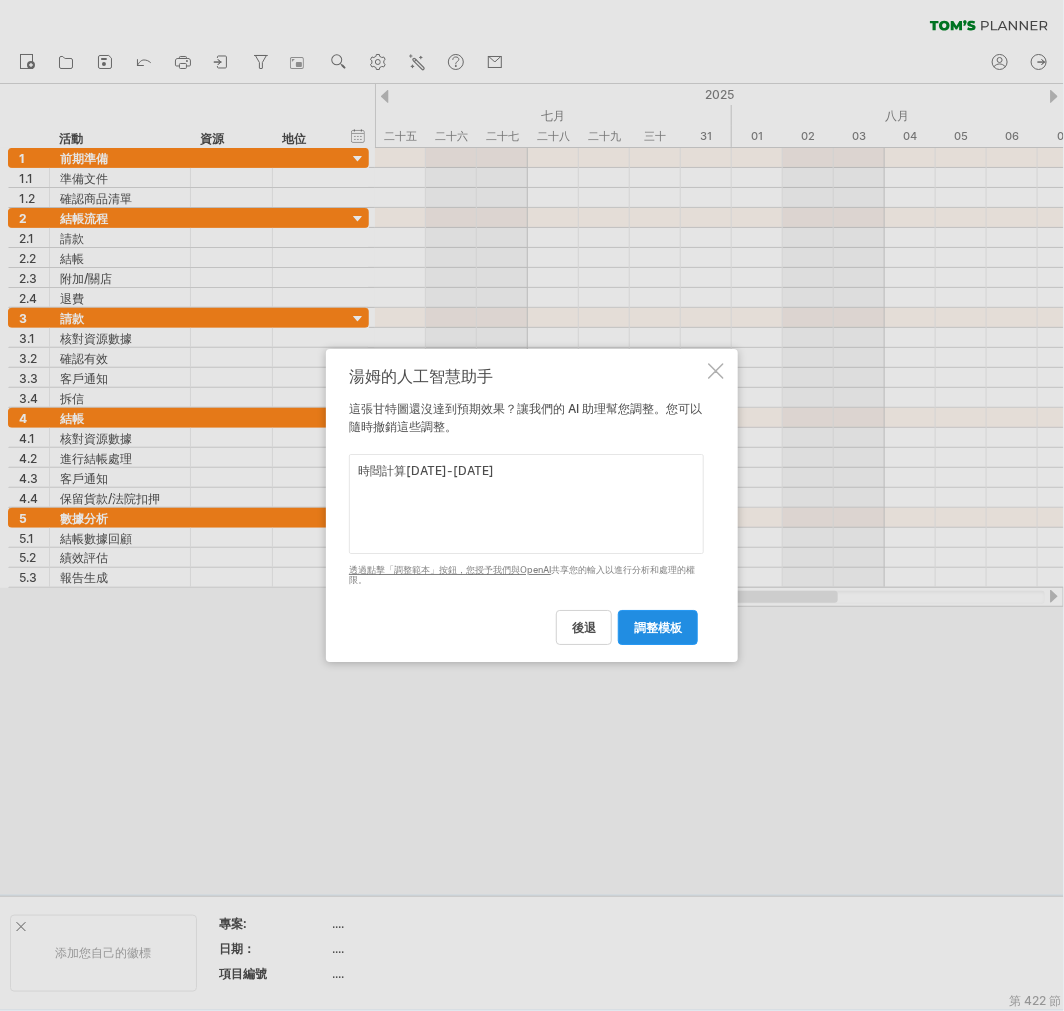 type on "時閸計算6/26-7/25" 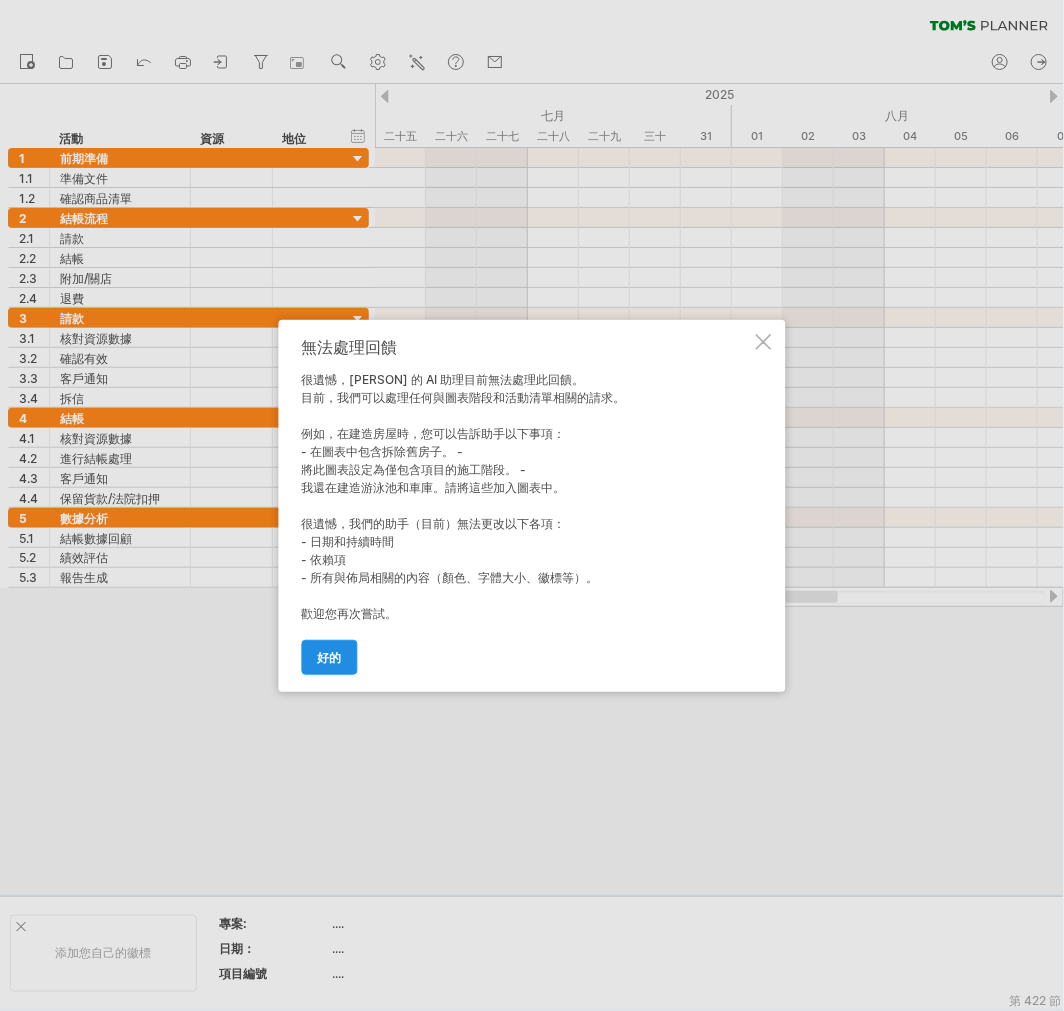 click on "好的" at bounding box center [330, 657] 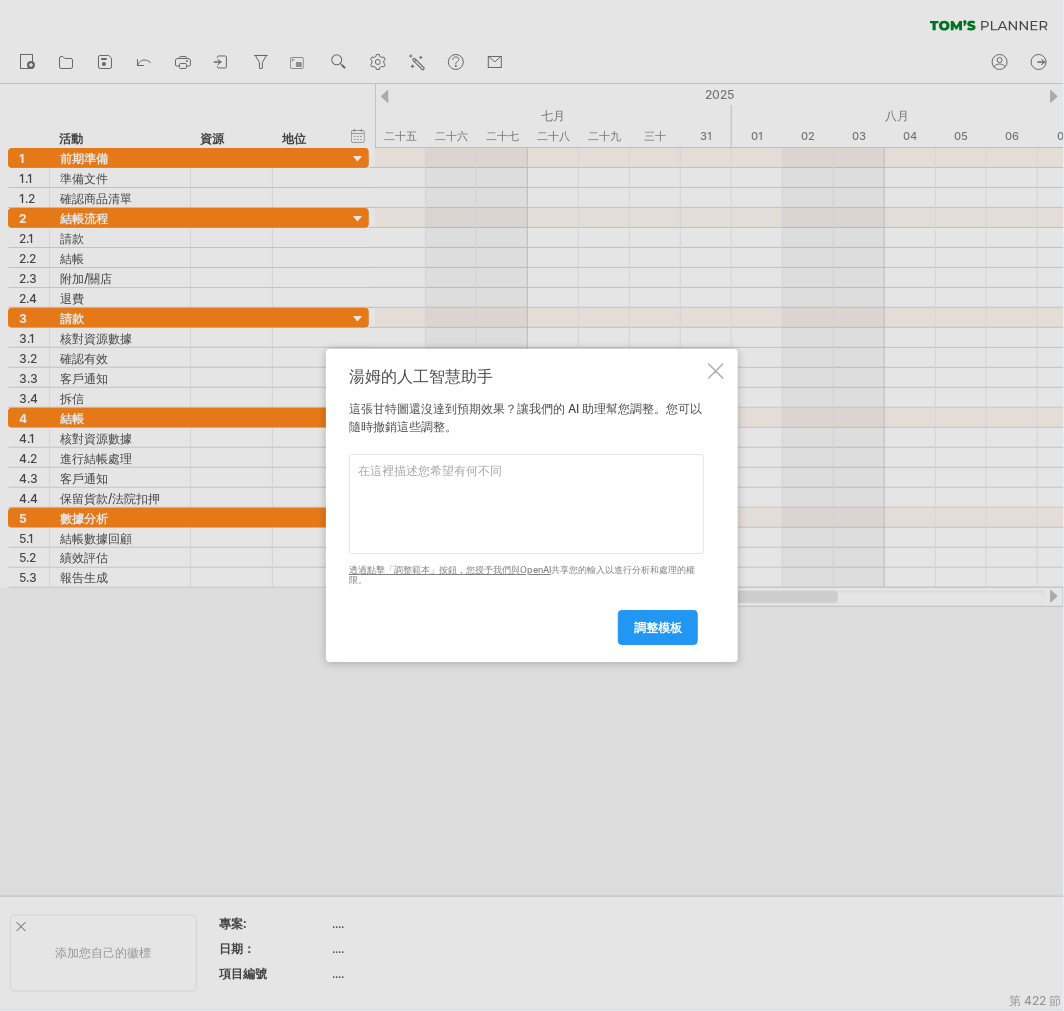 click on "湯姆的人工智慧助手 這張甘特圖還沒達到預期效果？讓我們的 AI 助理幫您調整。您可以隨時撤銷這些調整。 請在下面輸入您想要新增或變更的內容。 透過點擊「調整範本」按鈕，您授予我們與OpenAI 共享您的輸入 以進行分析和處理的權限。 調整模板" at bounding box center (532, 506) 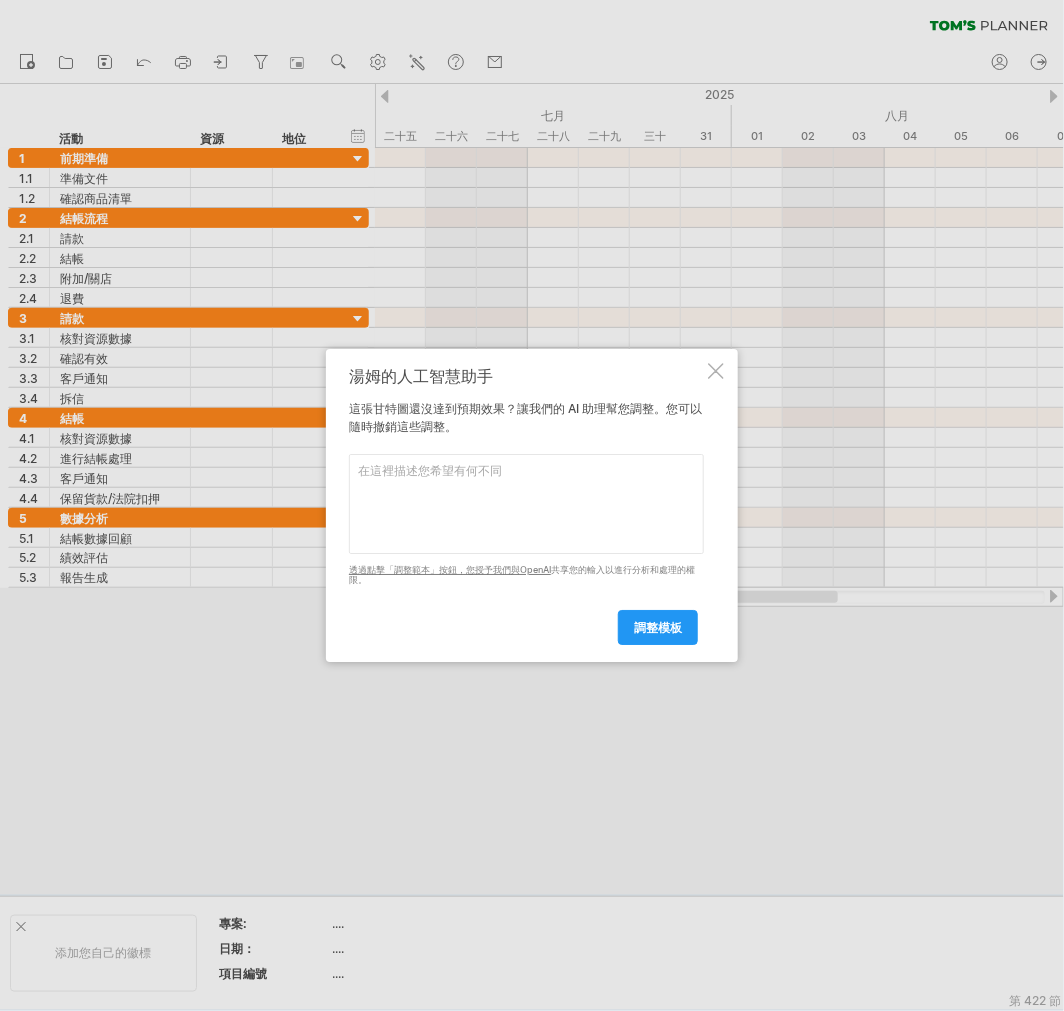 click at bounding box center [532, 505] 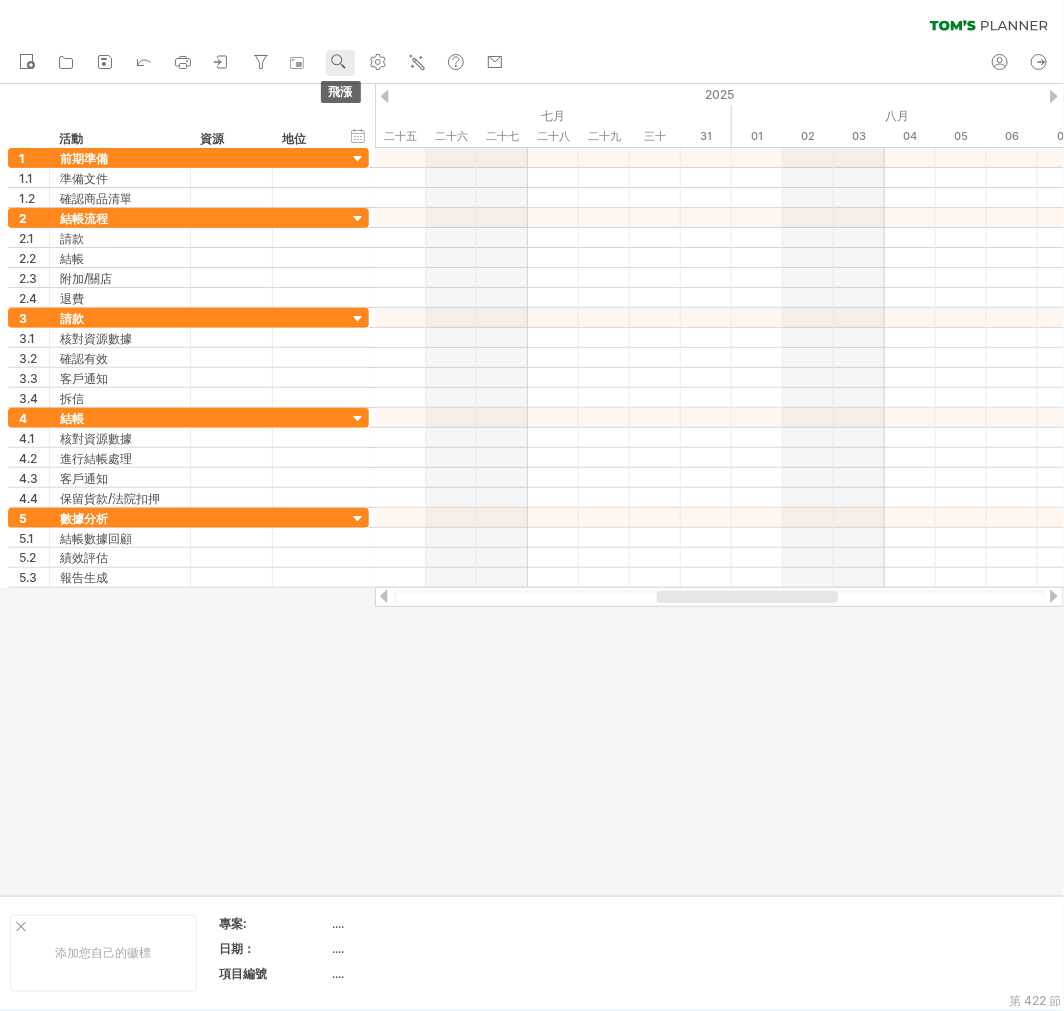 click 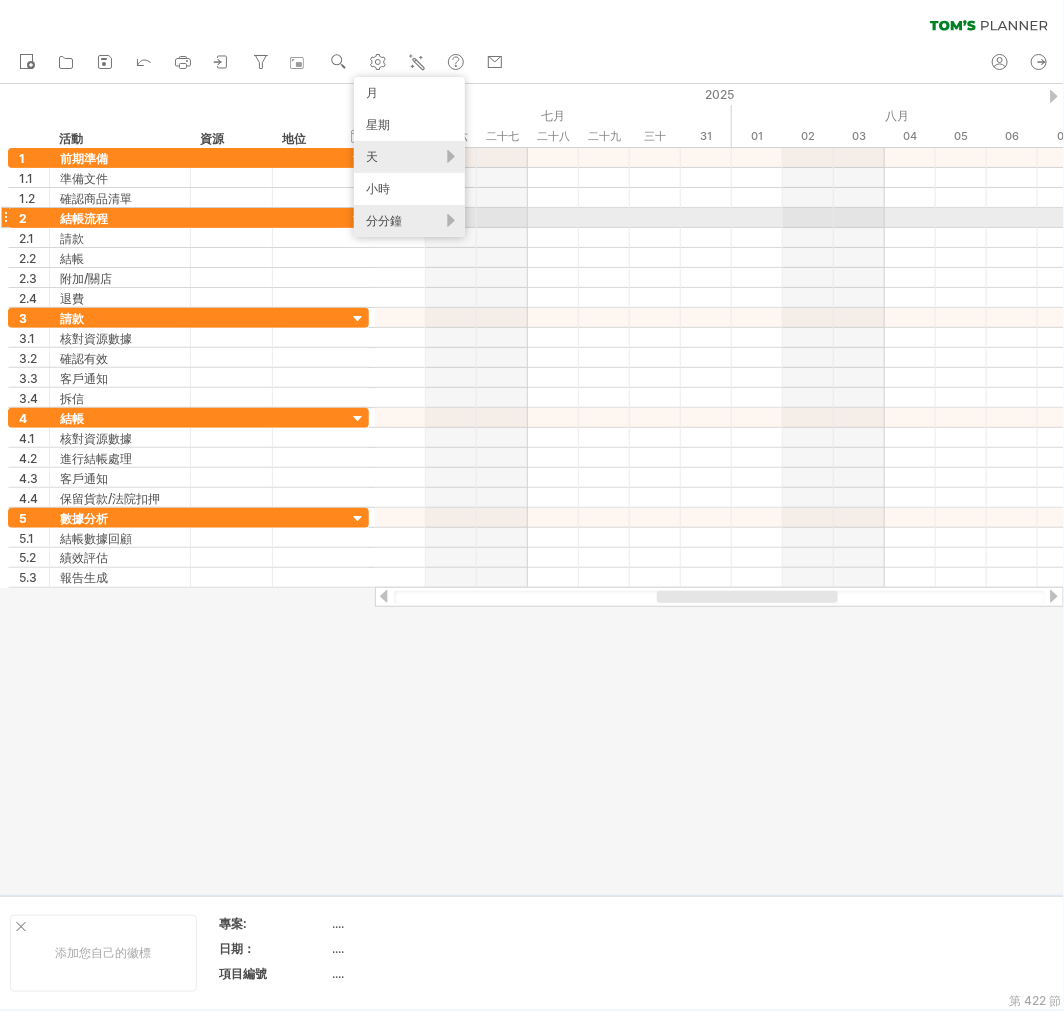 click on "分分鐘" at bounding box center [409, 221] 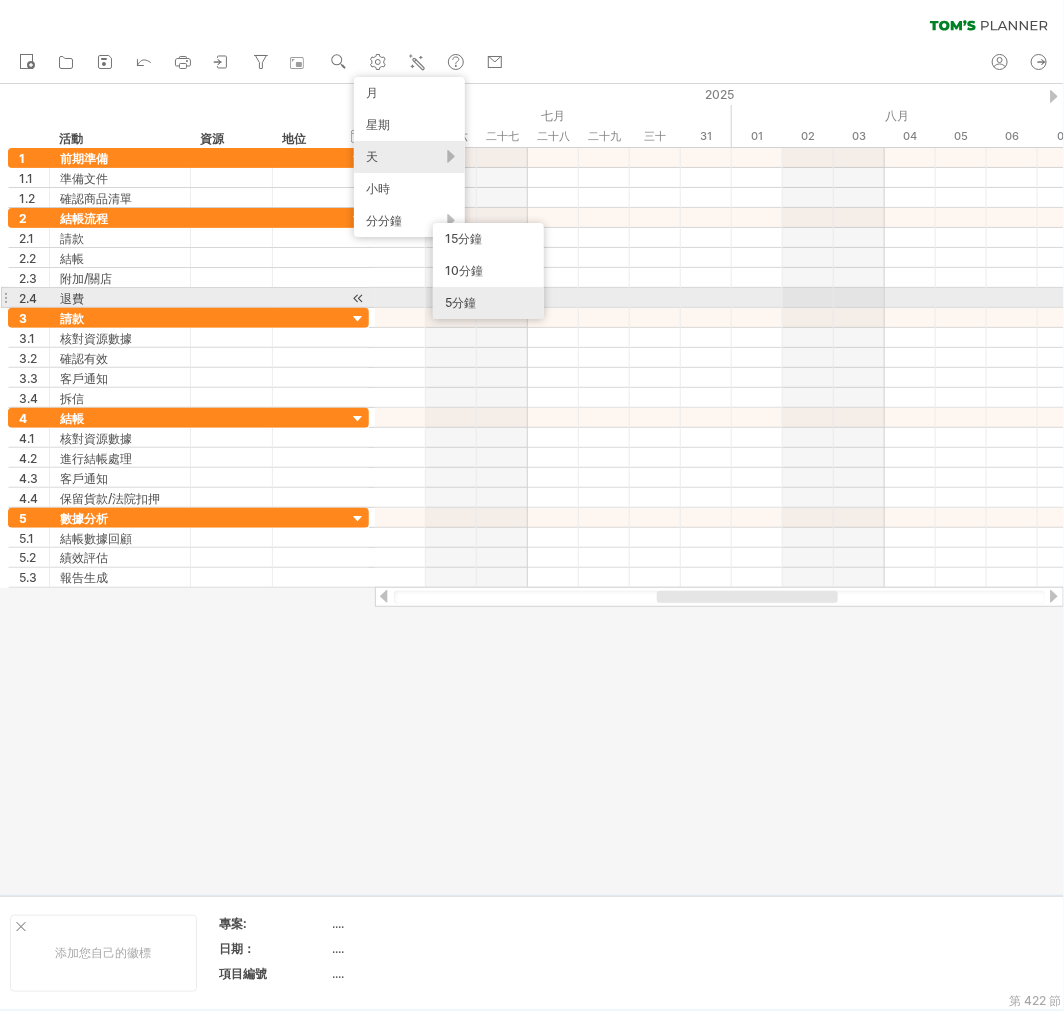 click on "5分鐘" at bounding box center [488, 303] 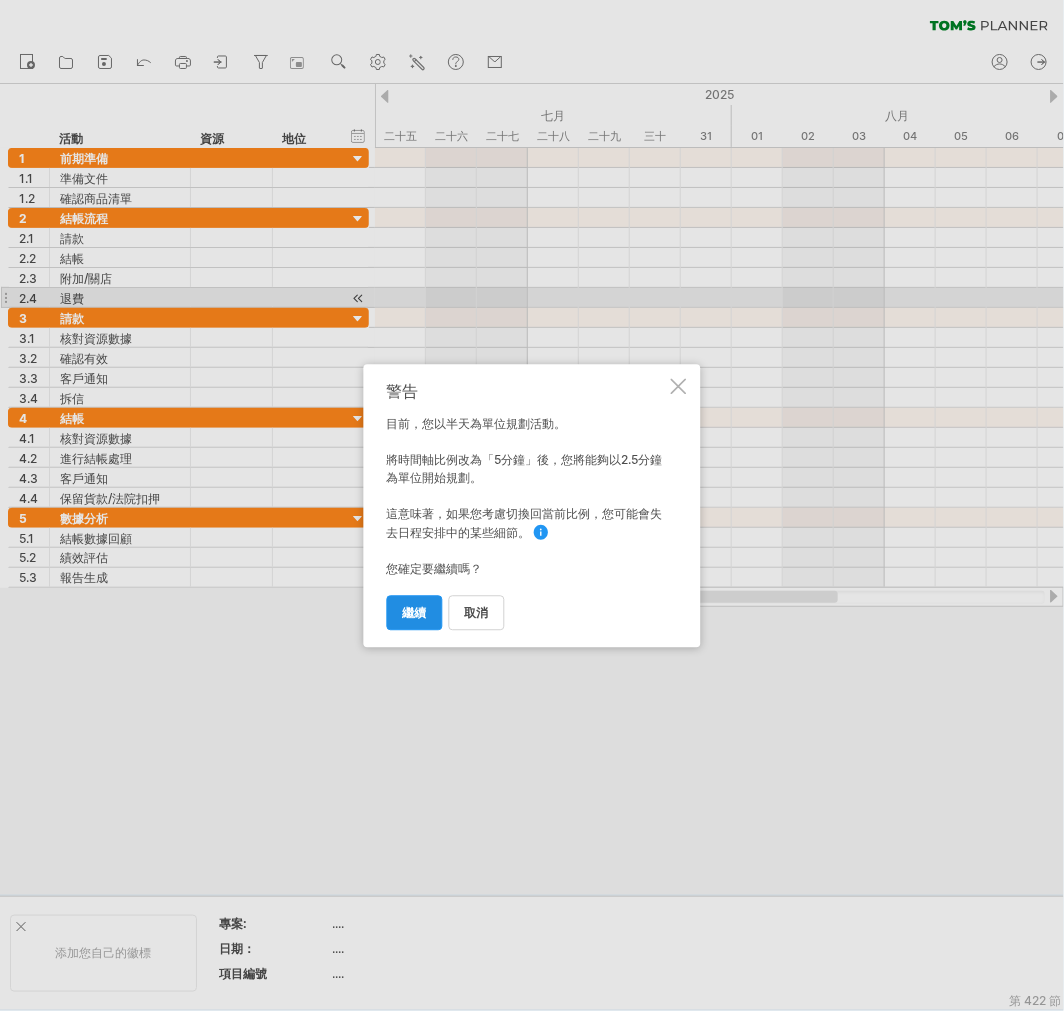click on "繼續" at bounding box center [415, 612] 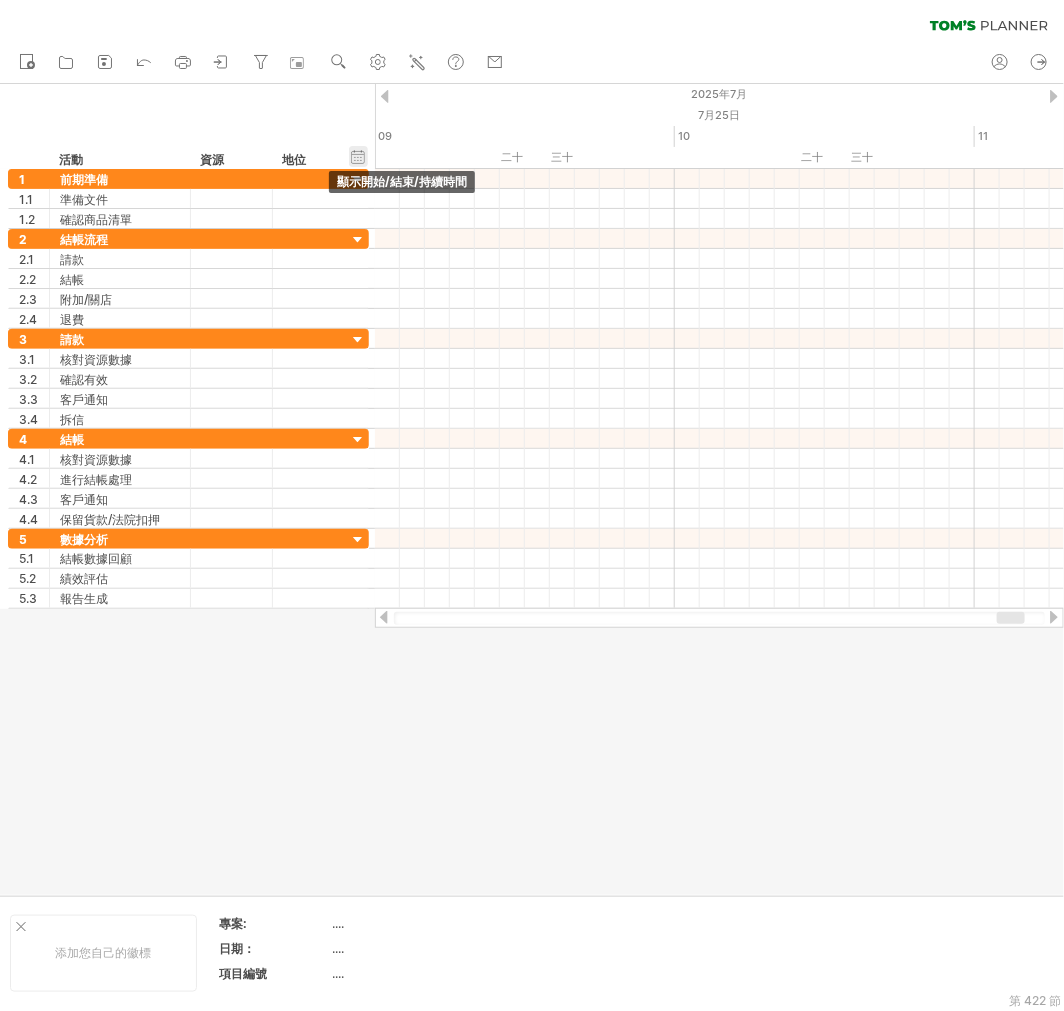 click on "隱藏開始/結束/持續時間 顯示開始/結束/持續時間" at bounding box center [358, 156] 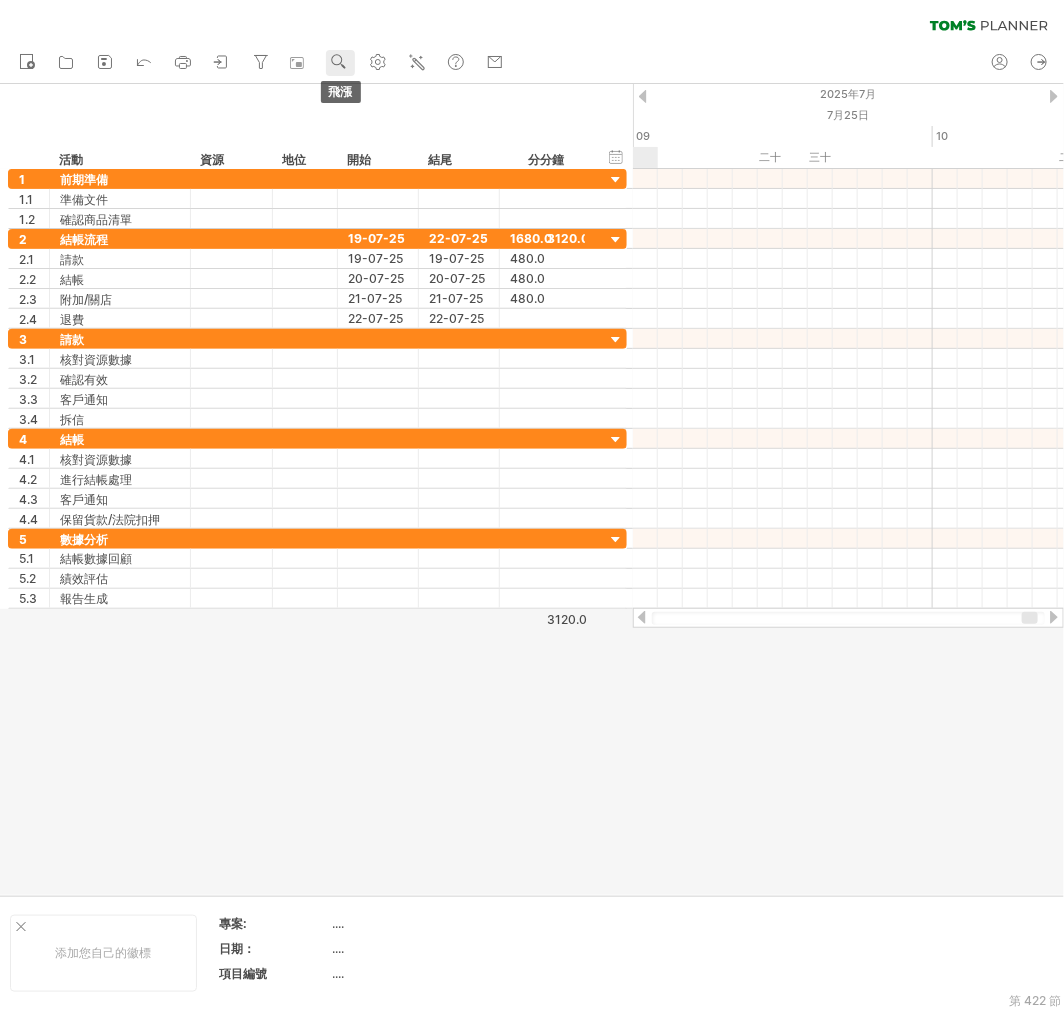 click 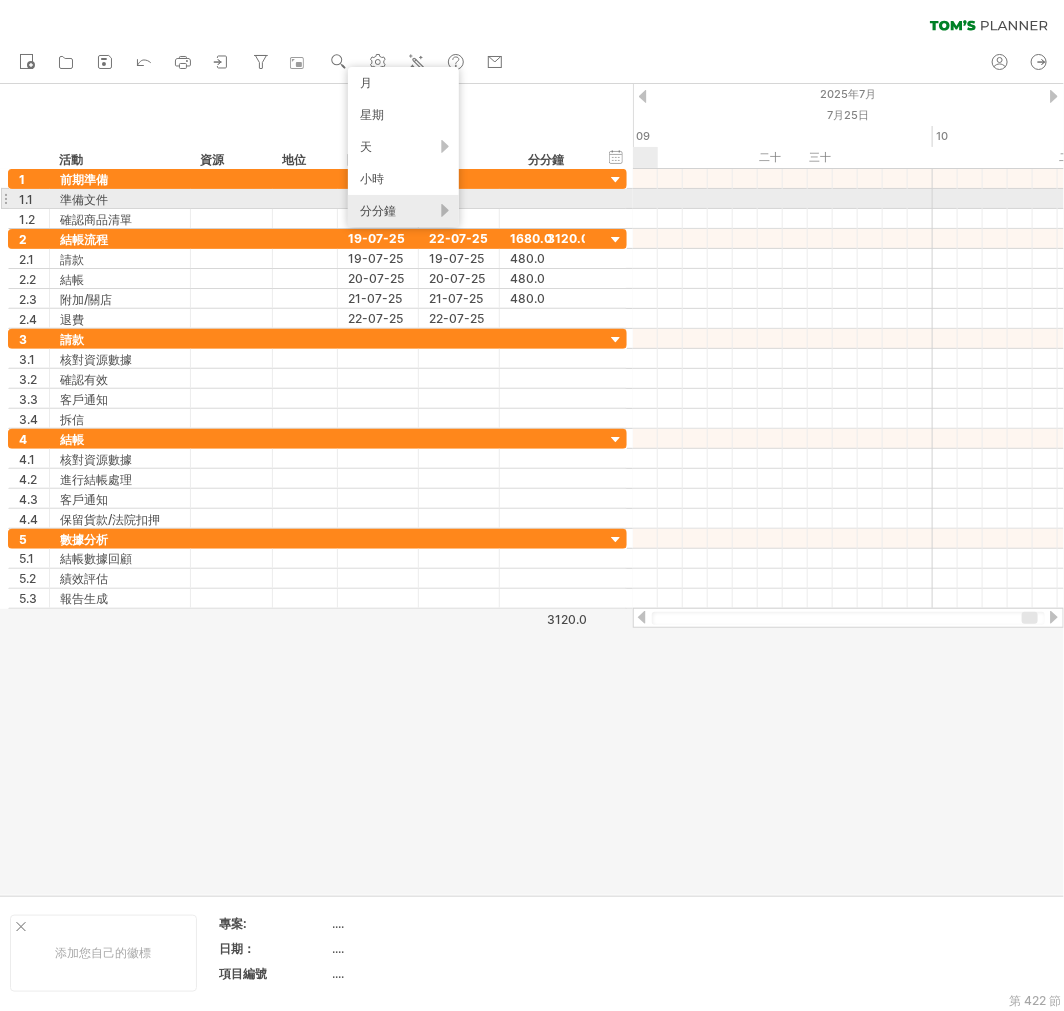 click on "分分鐘" at bounding box center [403, 211] 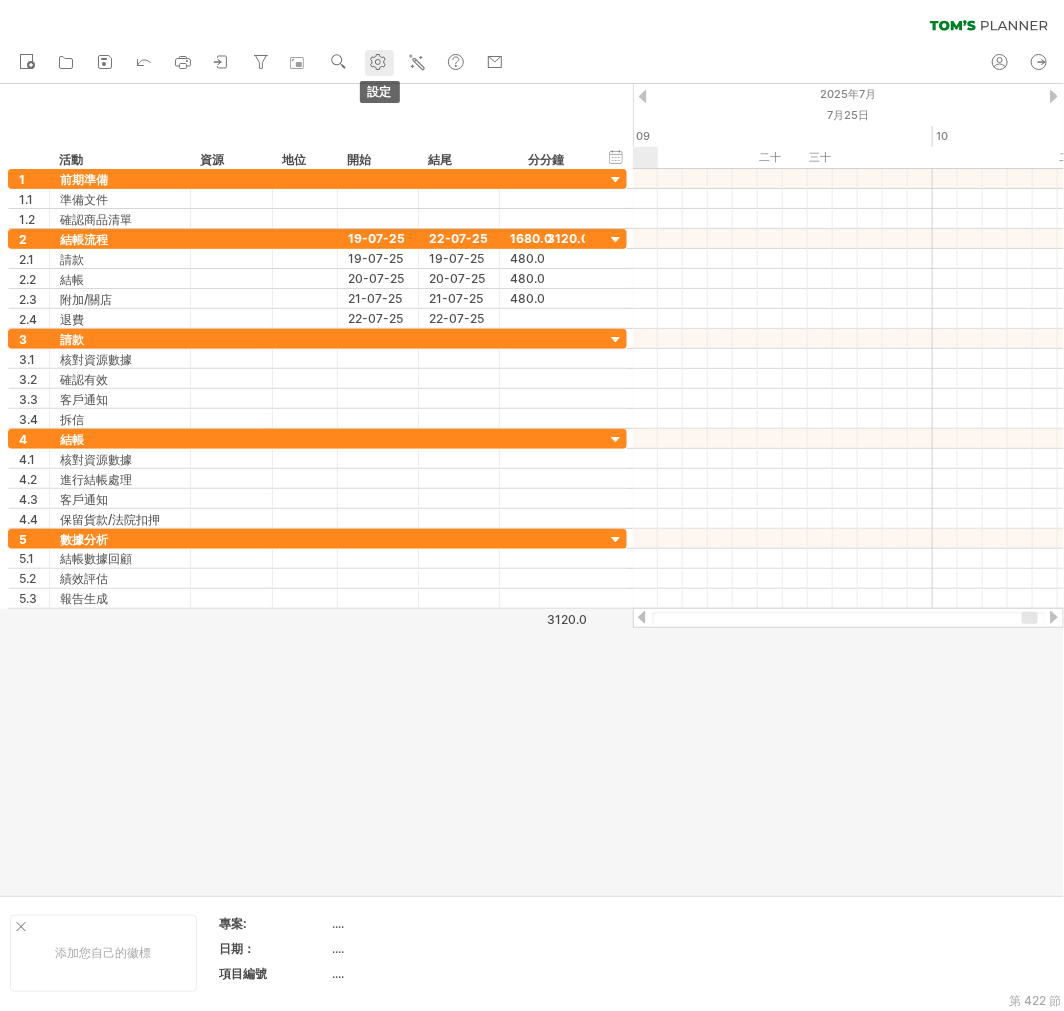 click 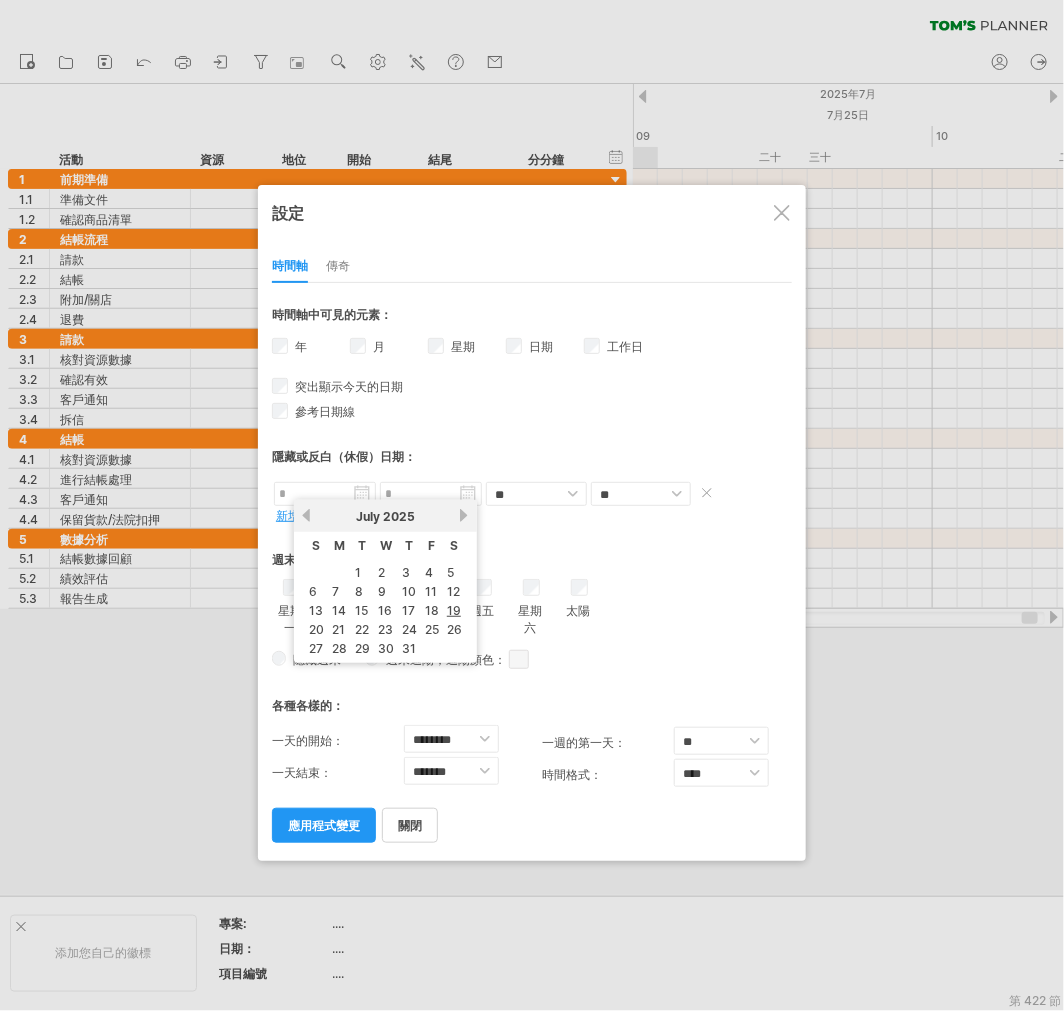 click at bounding box center [325, 494] 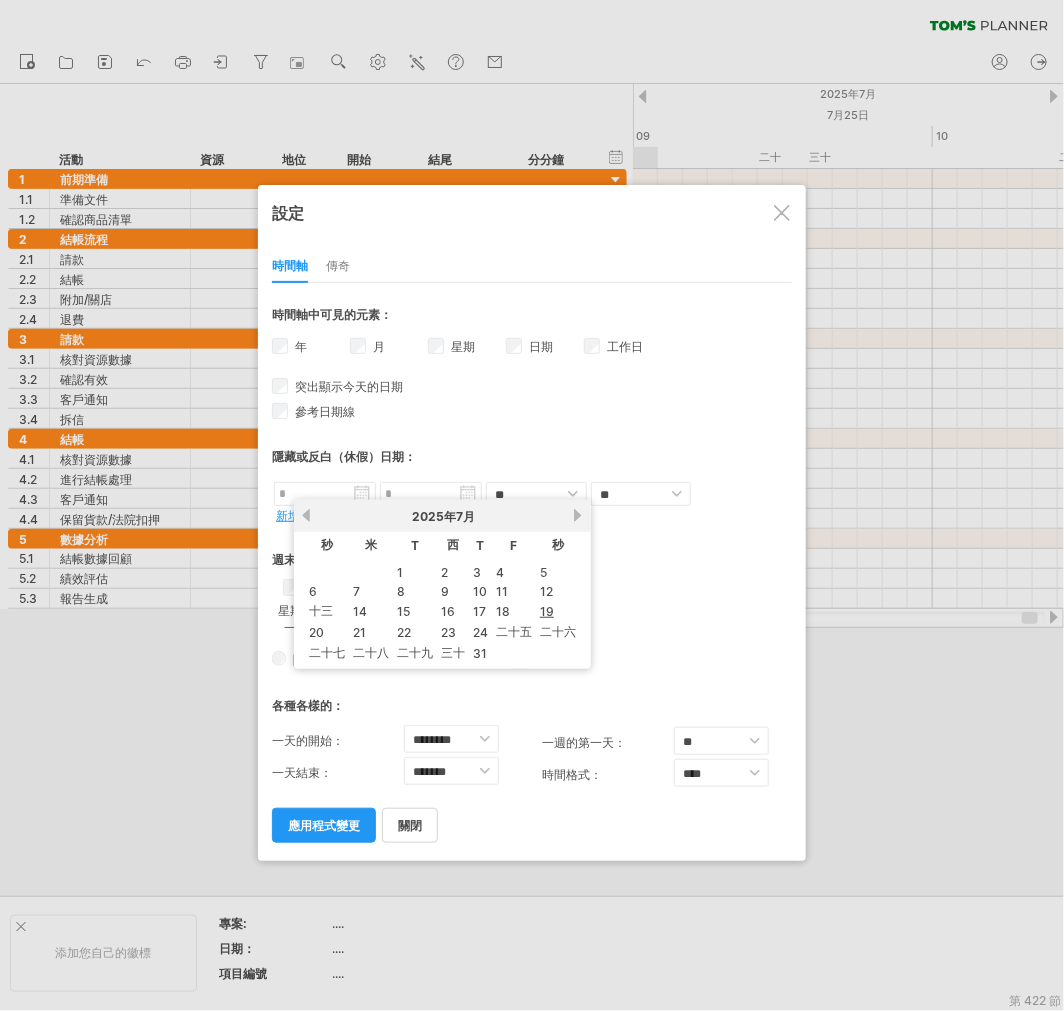 click on "以前的" at bounding box center [306, 515] 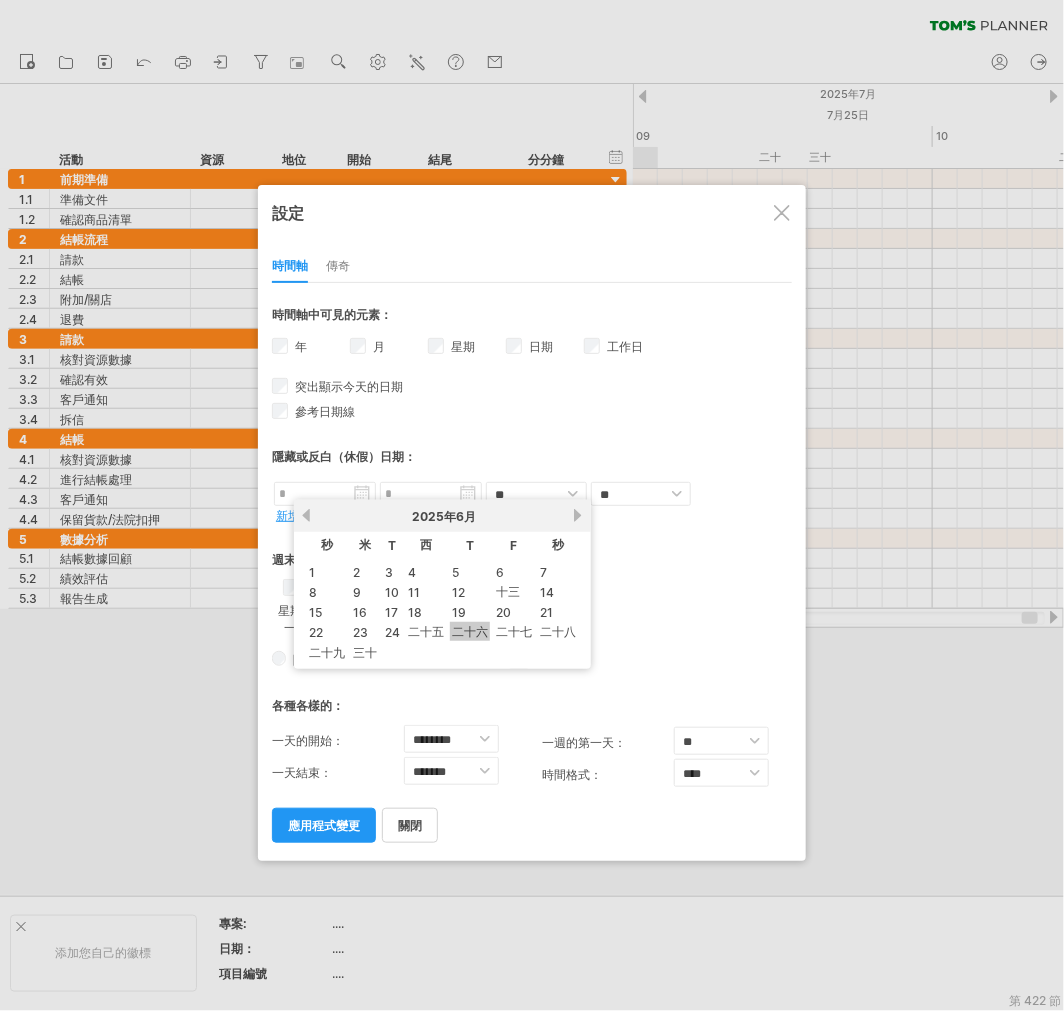 click on "二十六" at bounding box center [470, 631] 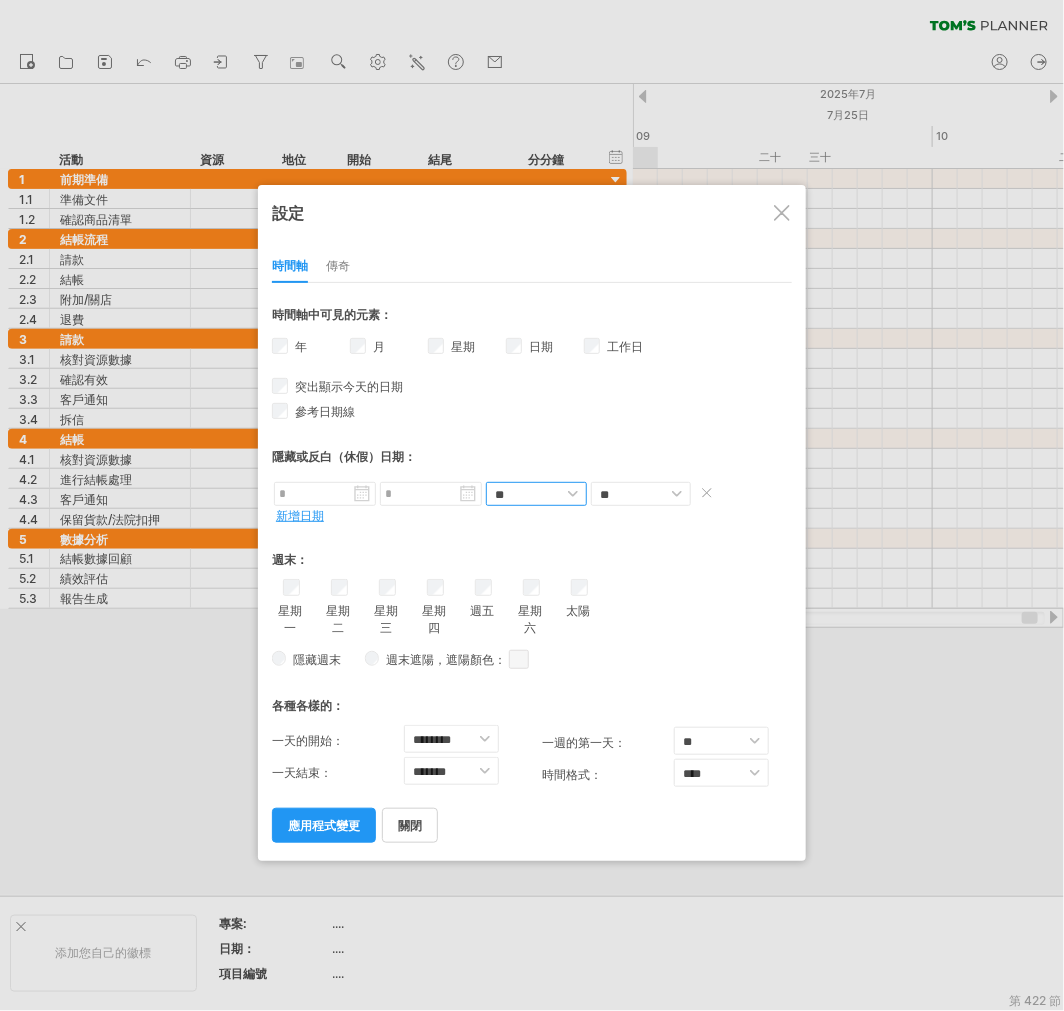click on "** **" at bounding box center (536, 494) 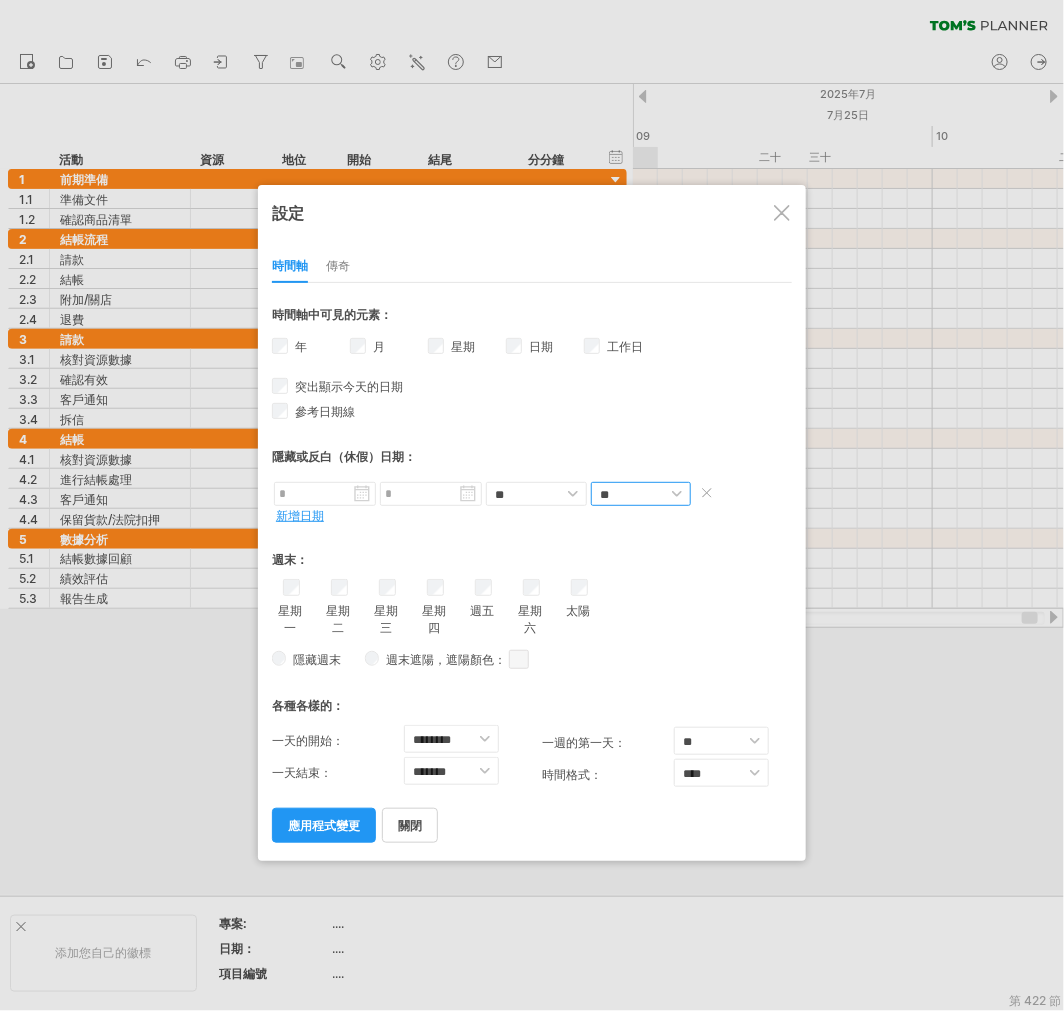 click on "** **" at bounding box center (641, 494) 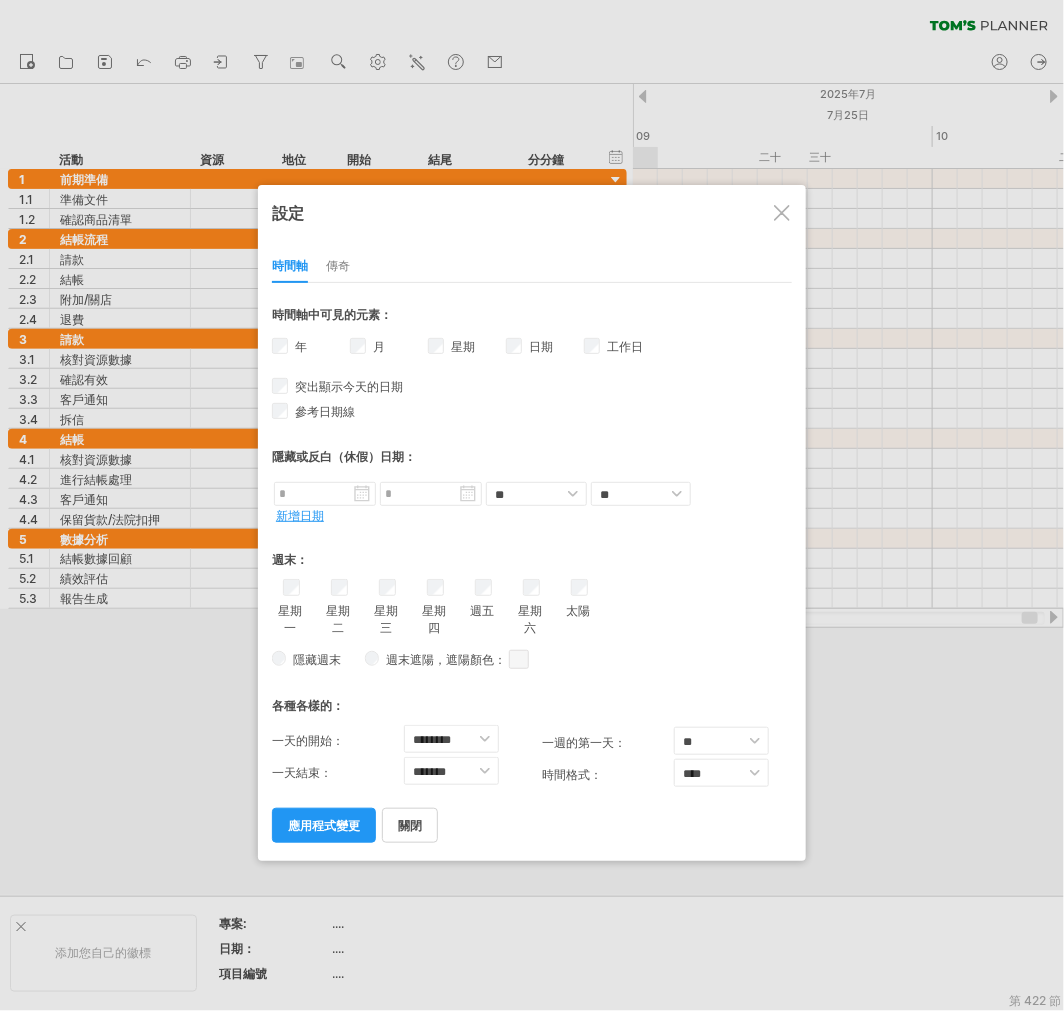 click on "星期一
星期二
星期三
星期四
週五
太陽" at bounding box center (532, 607) 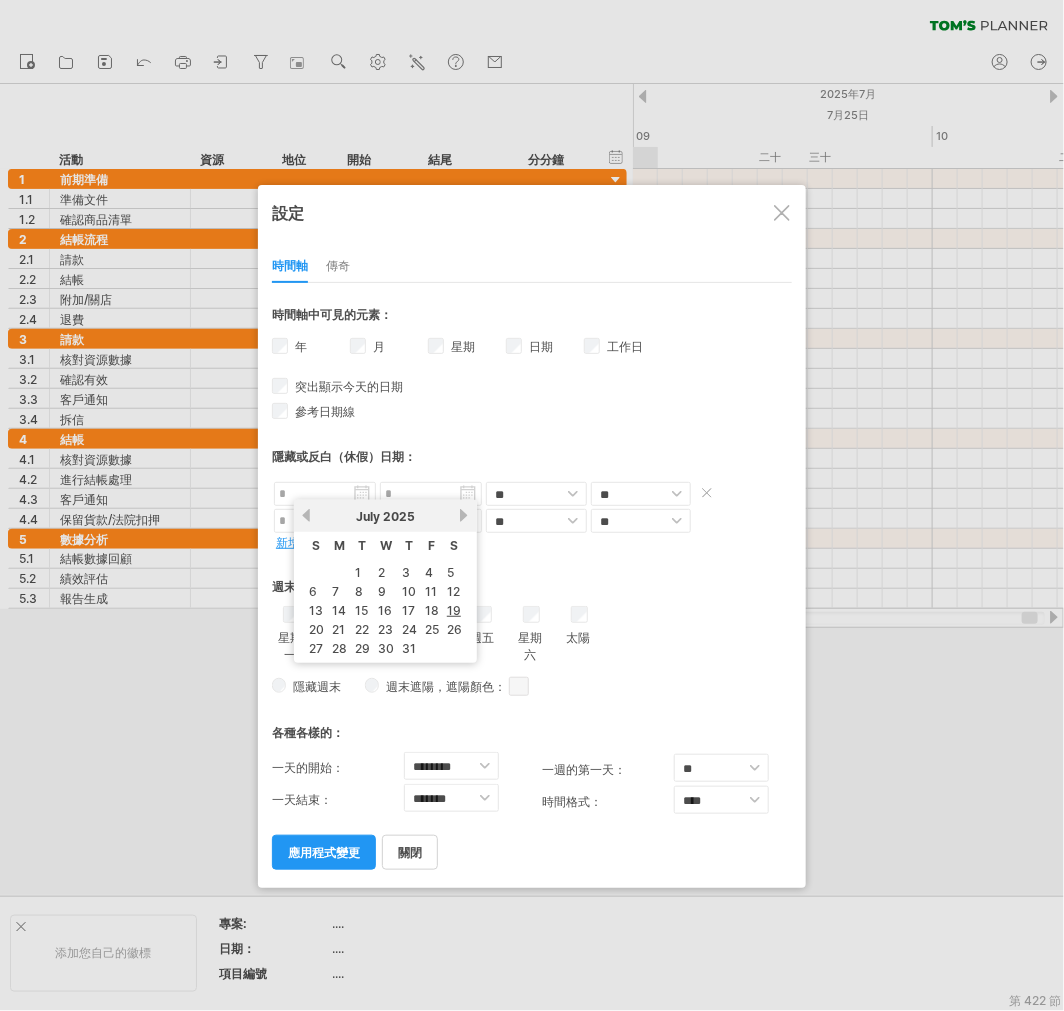 click at bounding box center (325, 494) 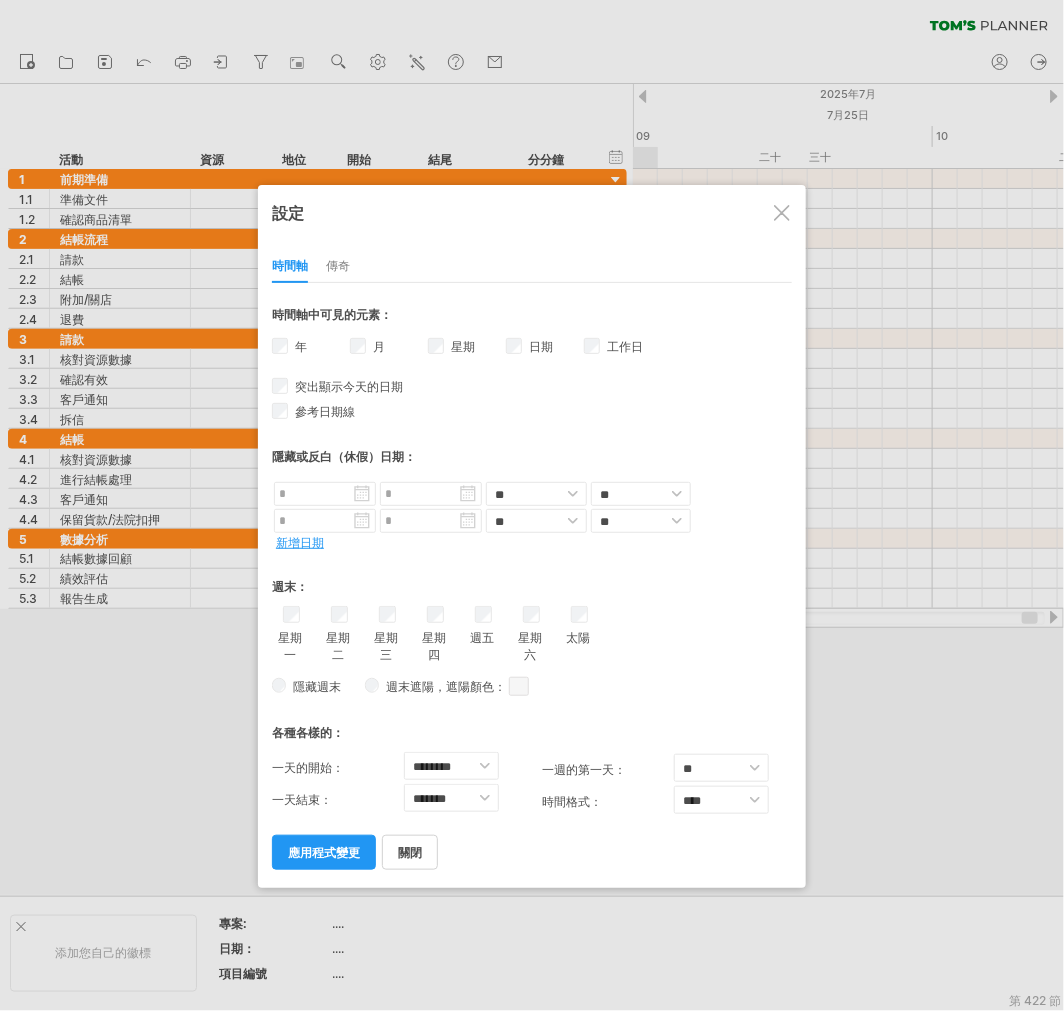 click on "週末：" at bounding box center [532, 580] 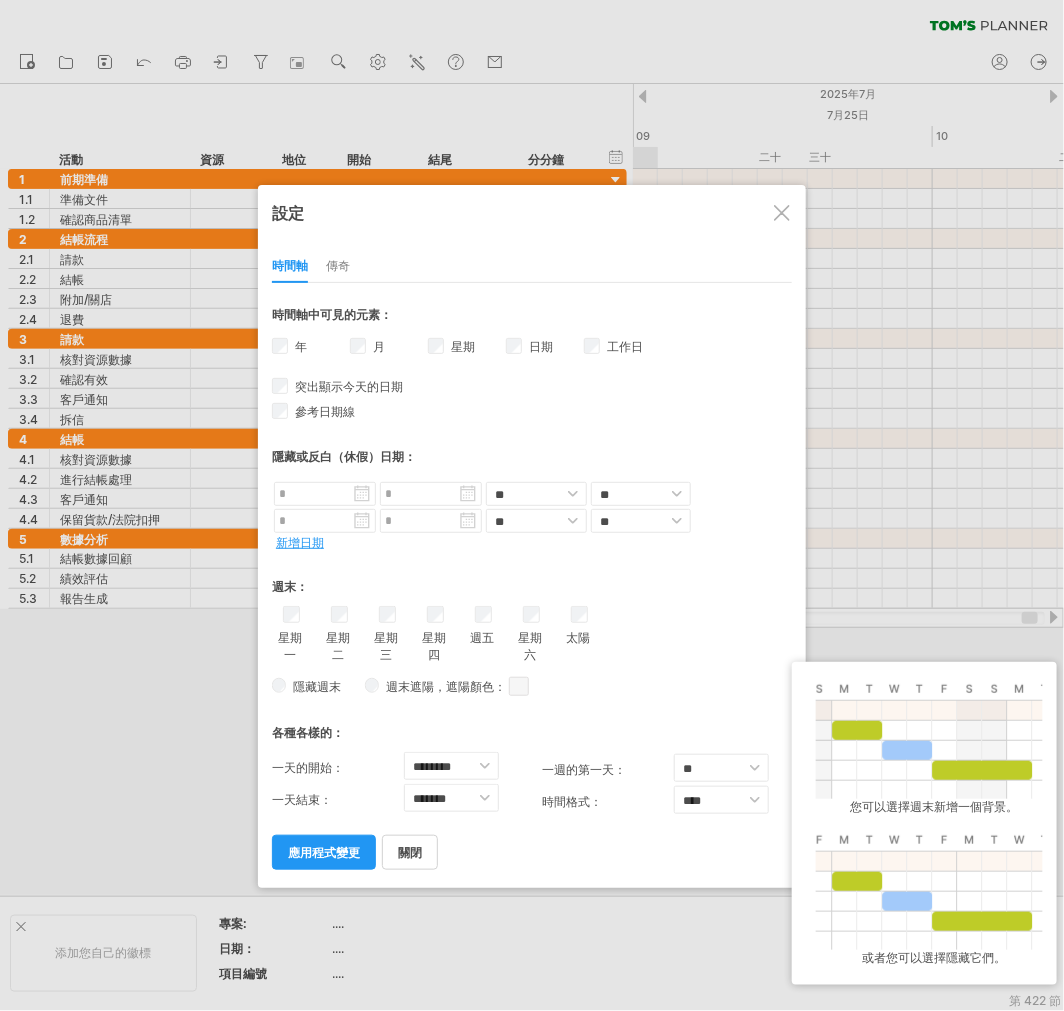 click at bounding box center (519, 686) 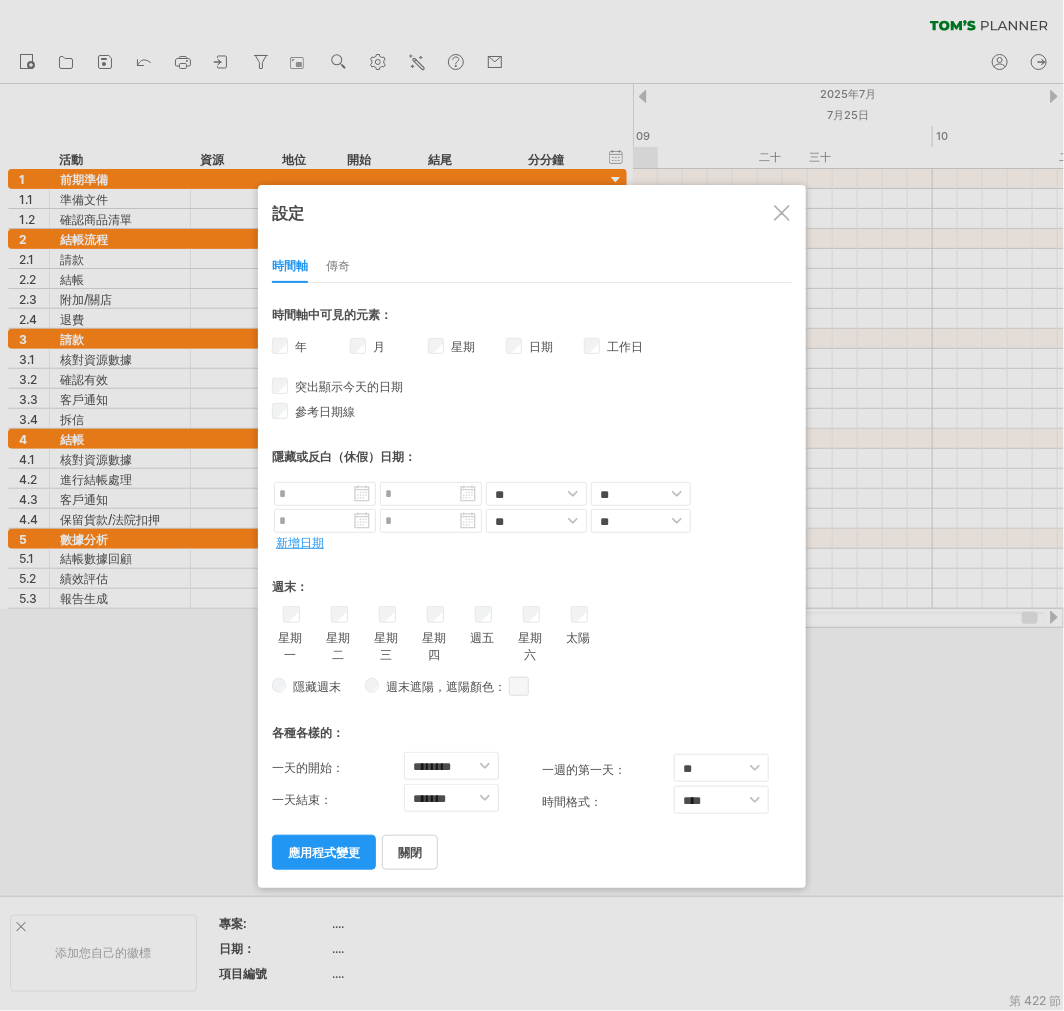 click at bounding box center [519, 686] 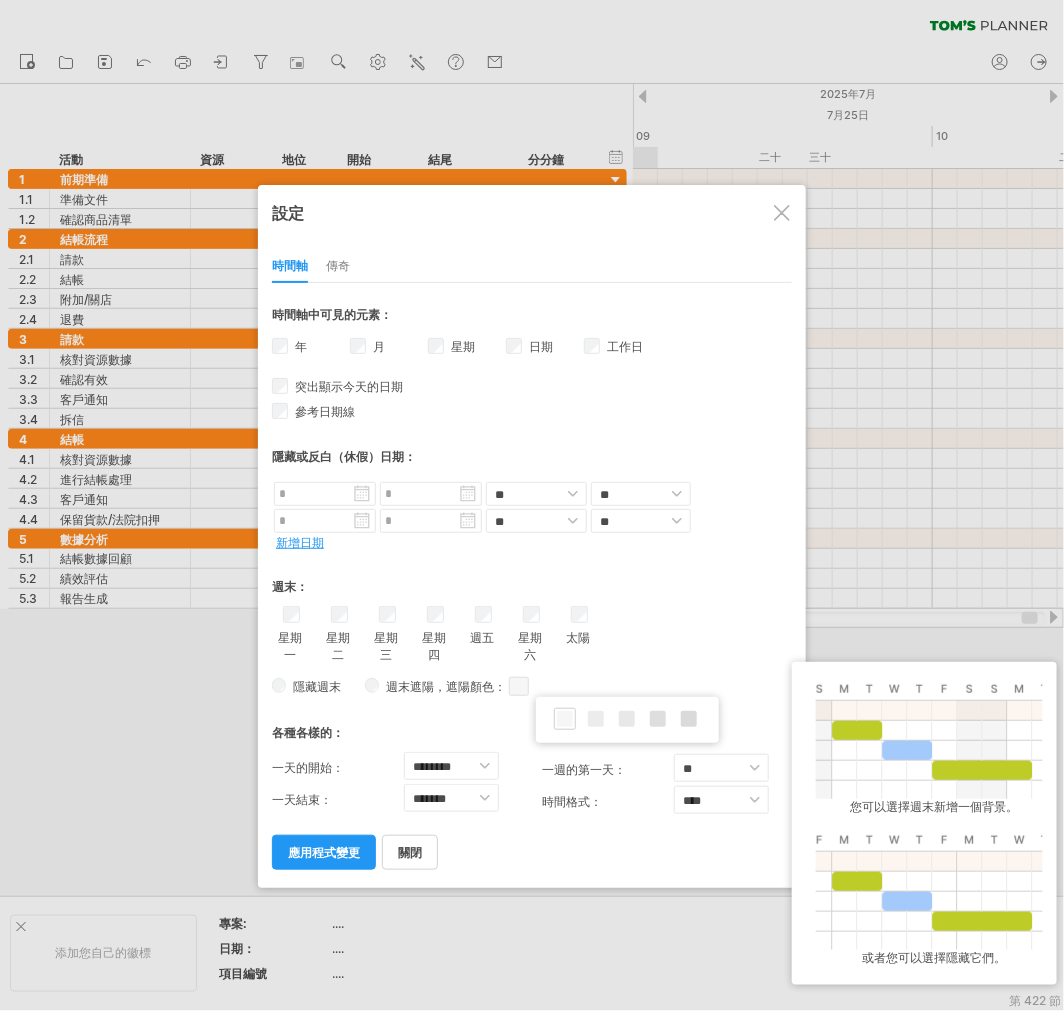 click at bounding box center (519, 686) 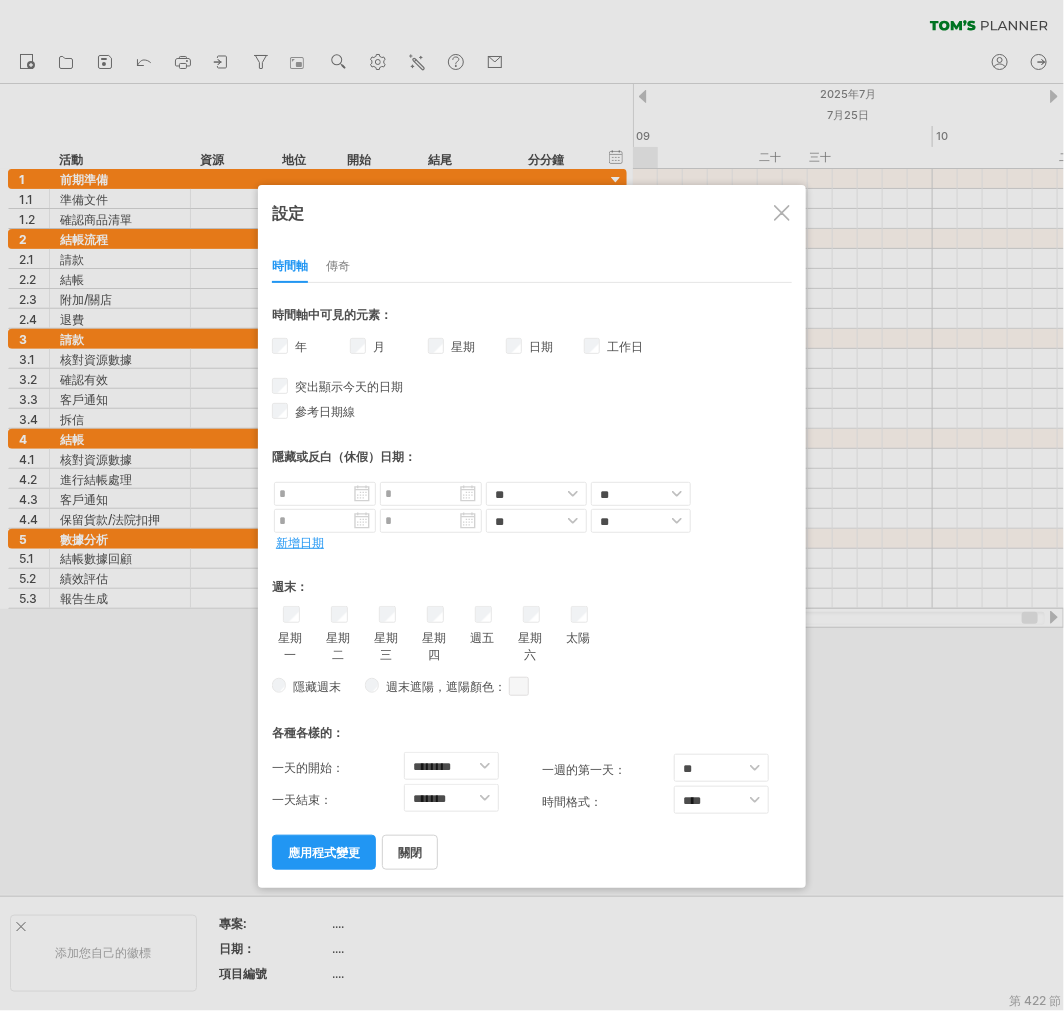 drag, startPoint x: 474, startPoint y: 694, endPoint x: 490, endPoint y: 690, distance: 16.492422 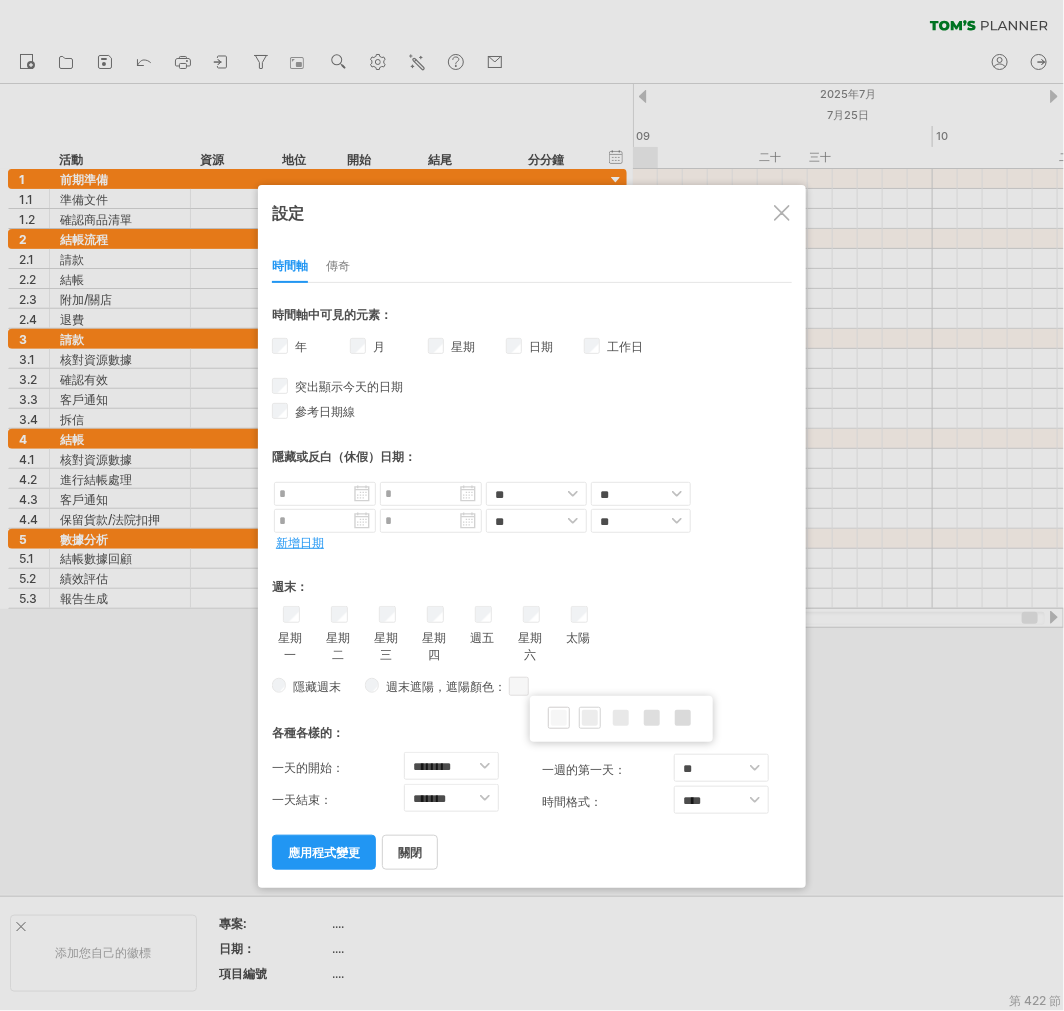 click at bounding box center [590, 718] 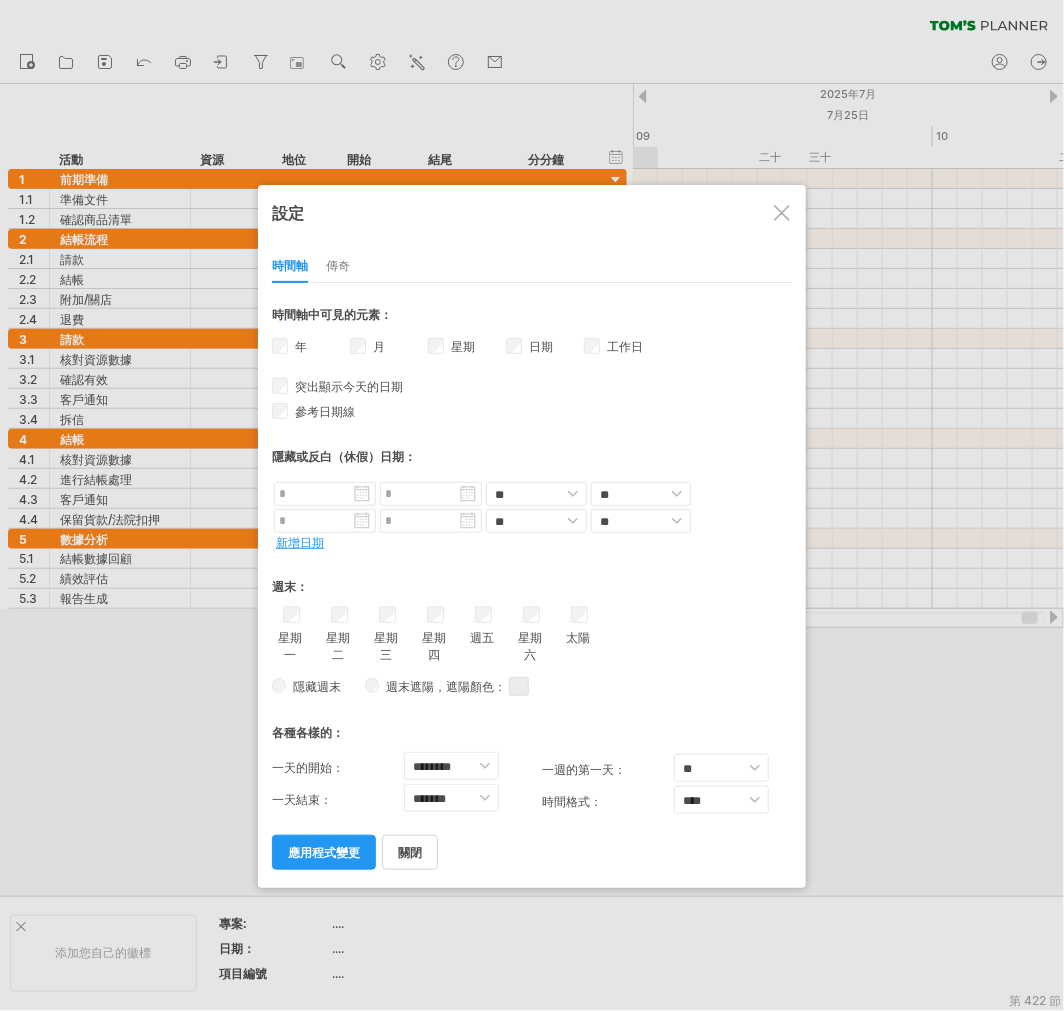 click at bounding box center [519, 686] 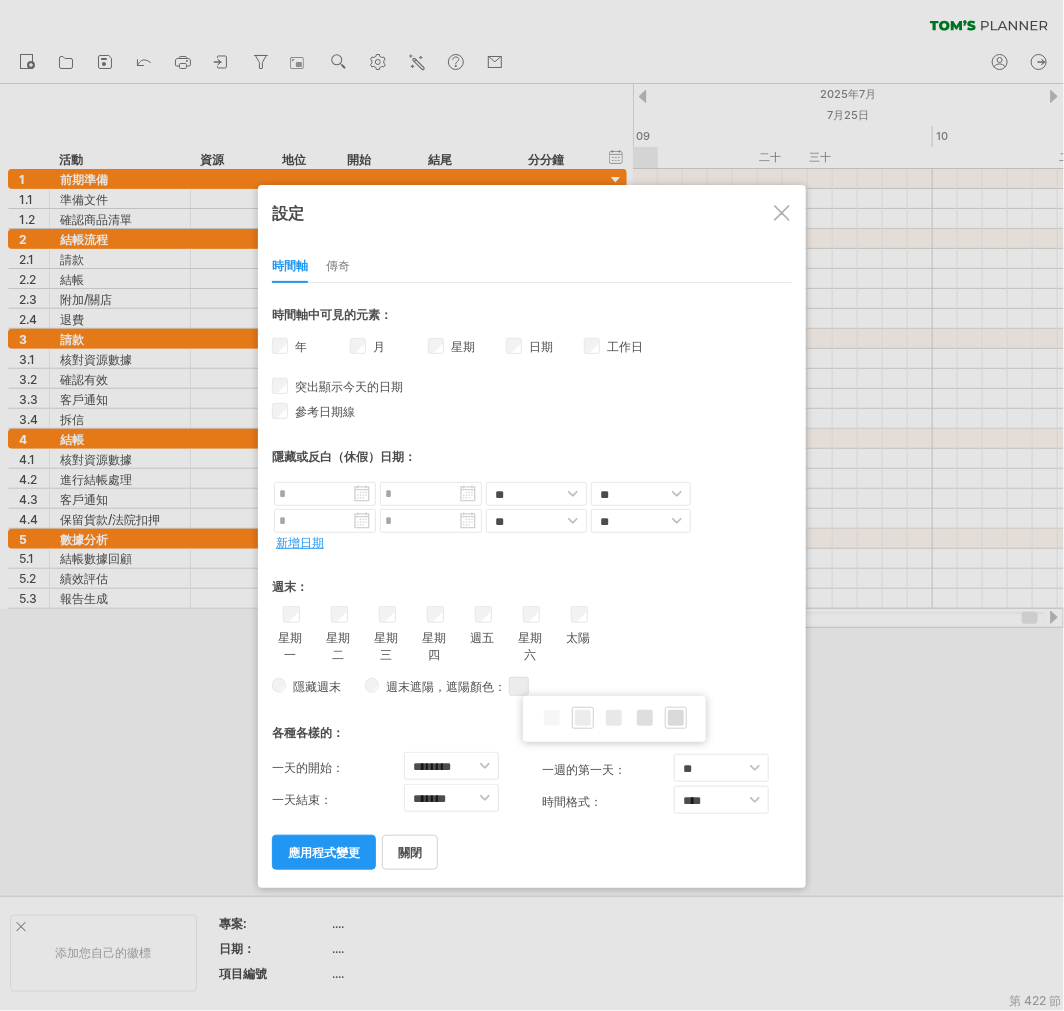click at bounding box center (676, 718) 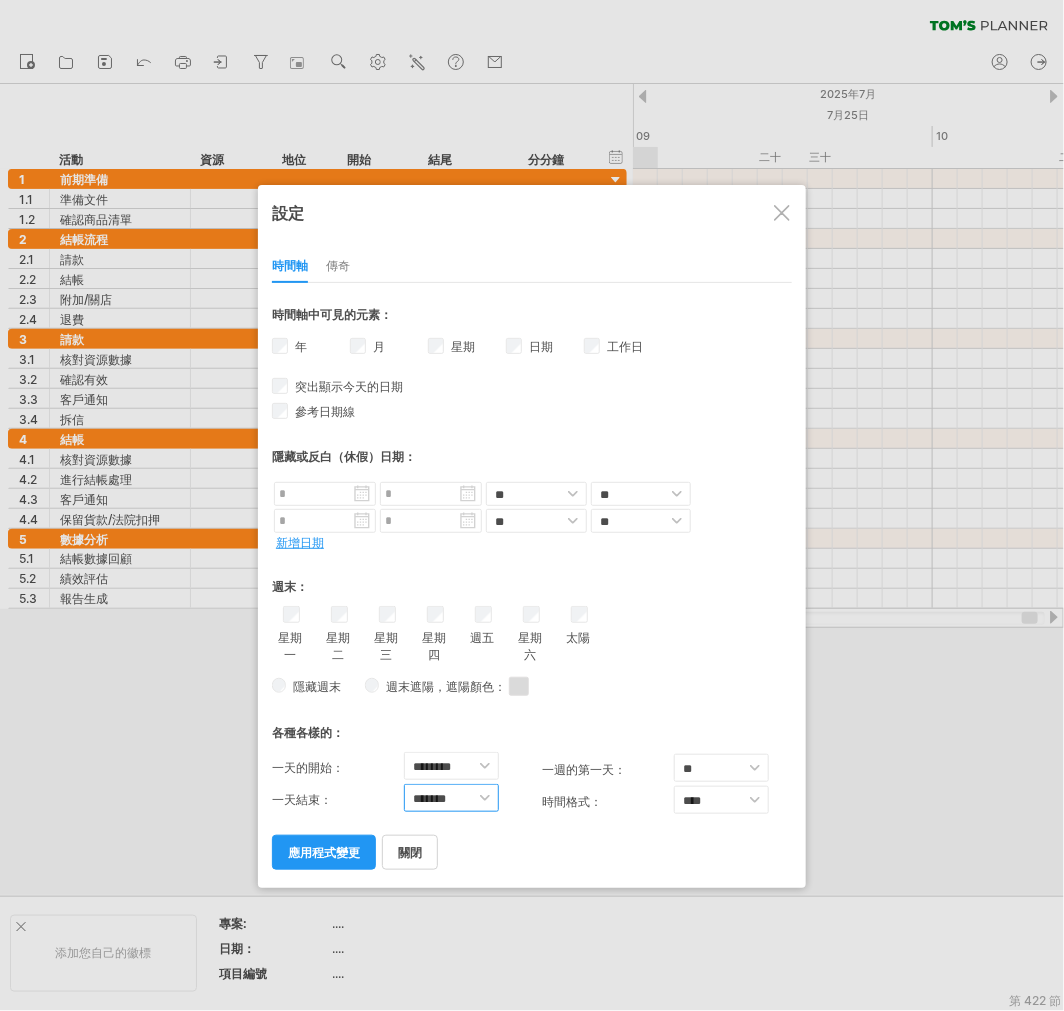 click on "*******
*******
*******
*******
*******
*******
*******
*******
******
*******
*******
********
******
*******
*******
*******
*******
******
******
********" at bounding box center [451, 798] 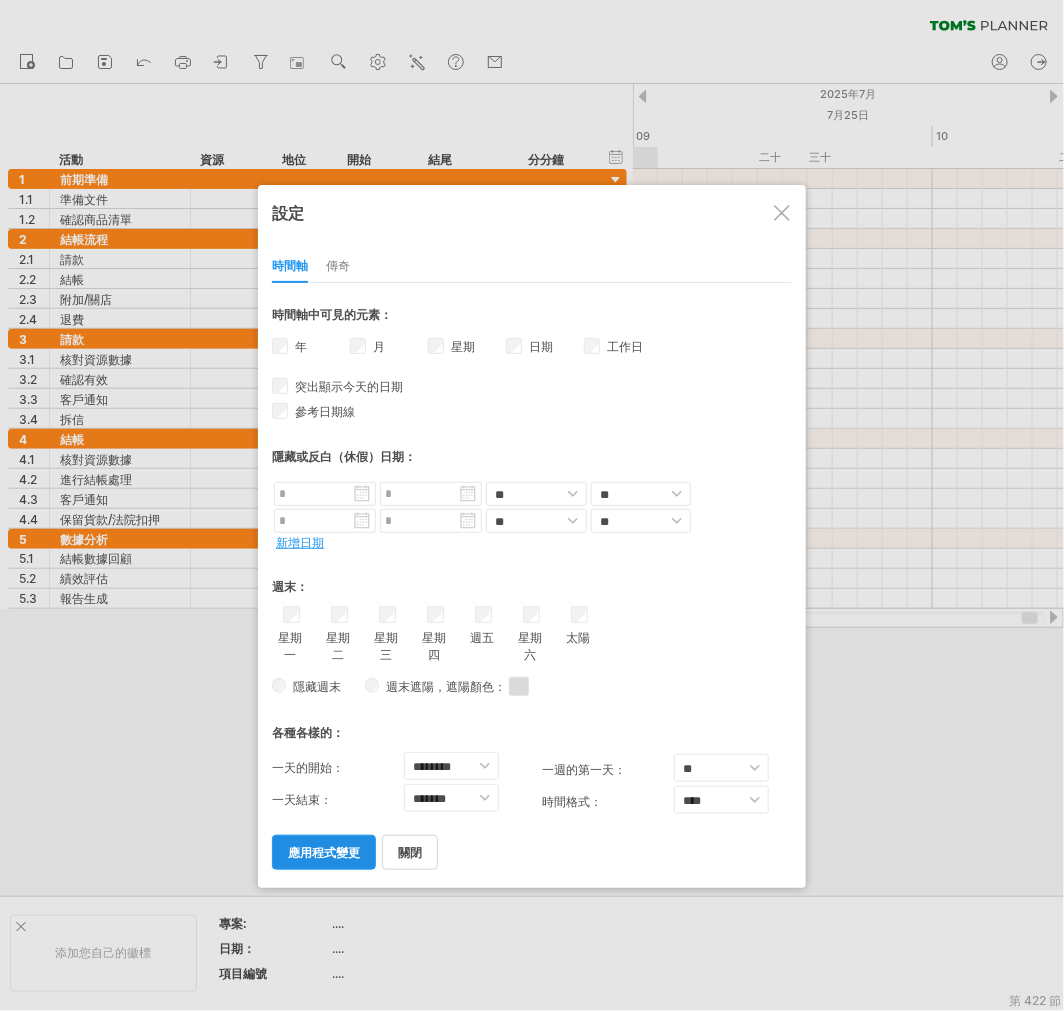 click on "應用程式變更" at bounding box center [324, 852] 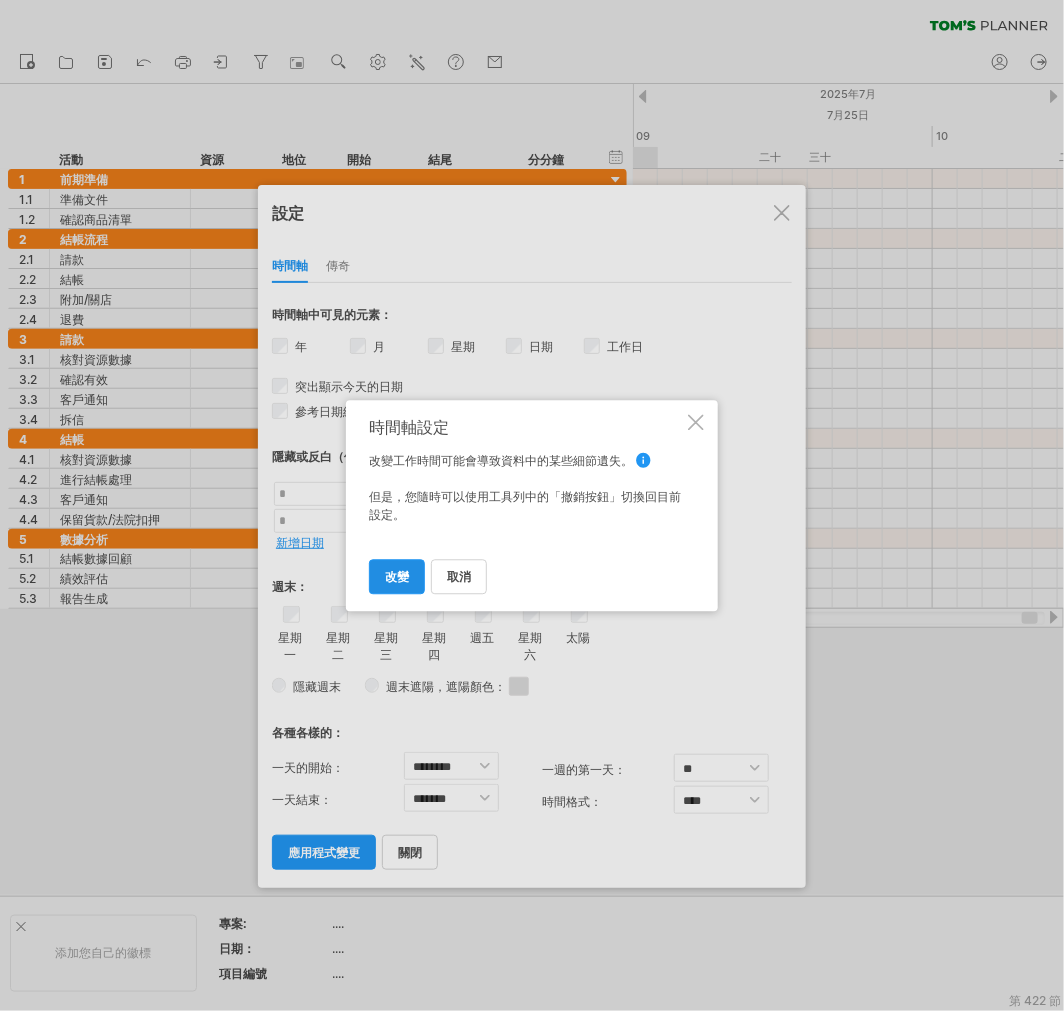 click on "改變" at bounding box center [397, 576] 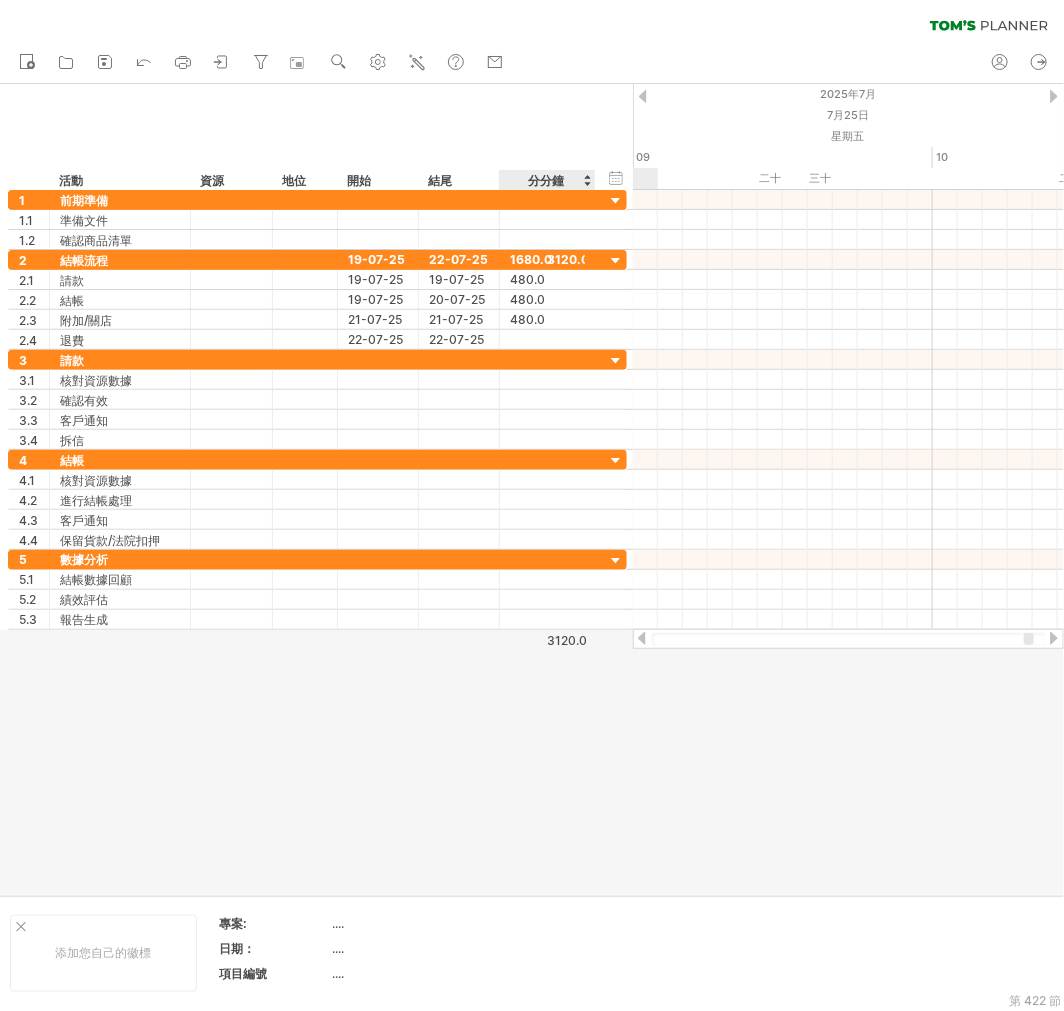click on "分分鐘" at bounding box center [546, 180] 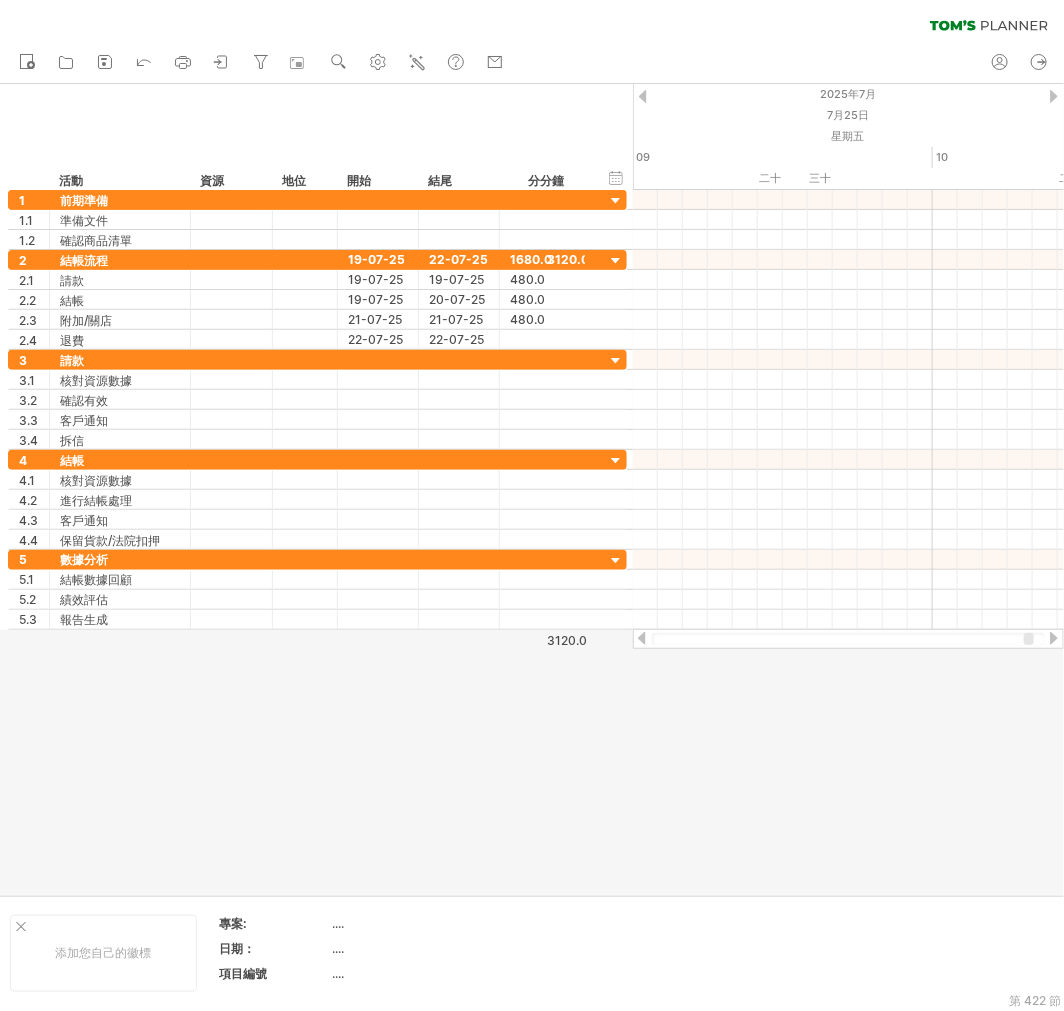 click at bounding box center (642, 638) 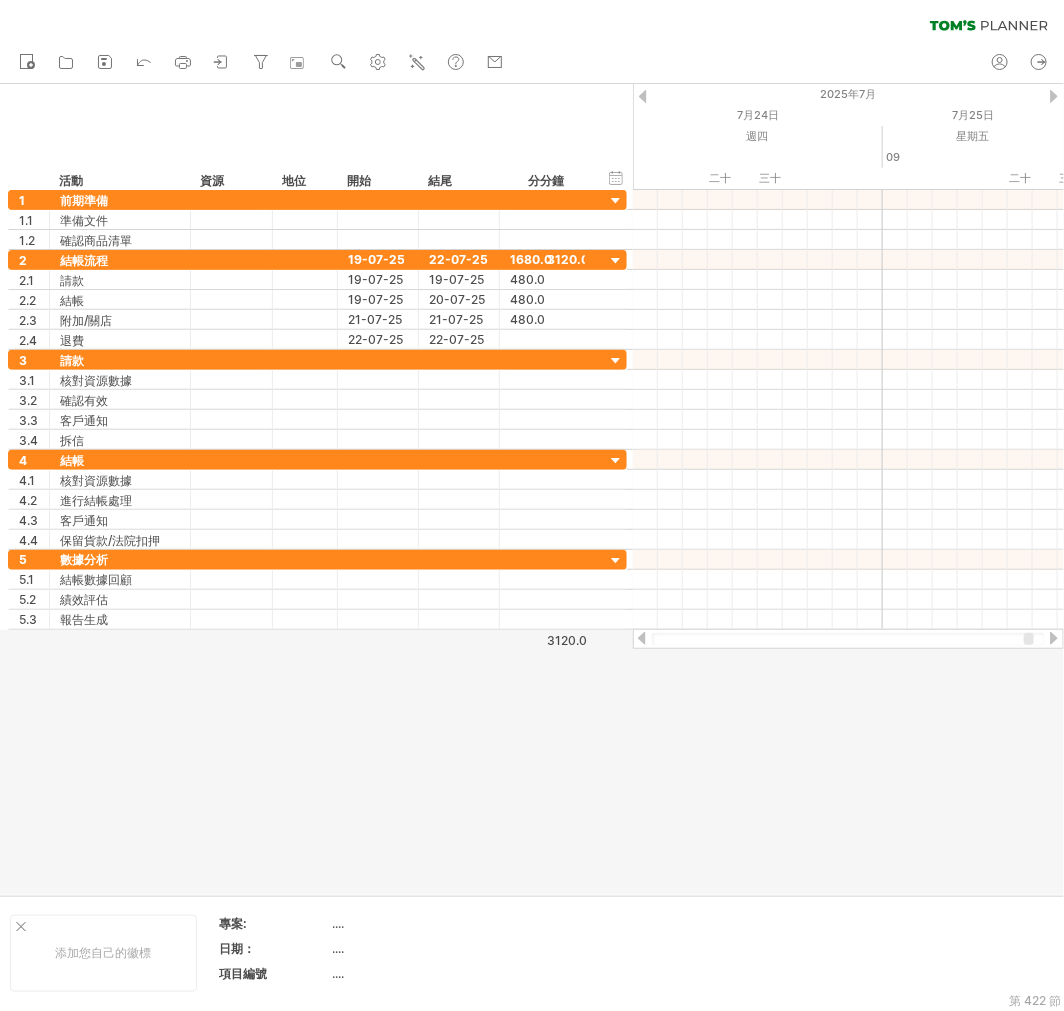 click at bounding box center [642, 638] 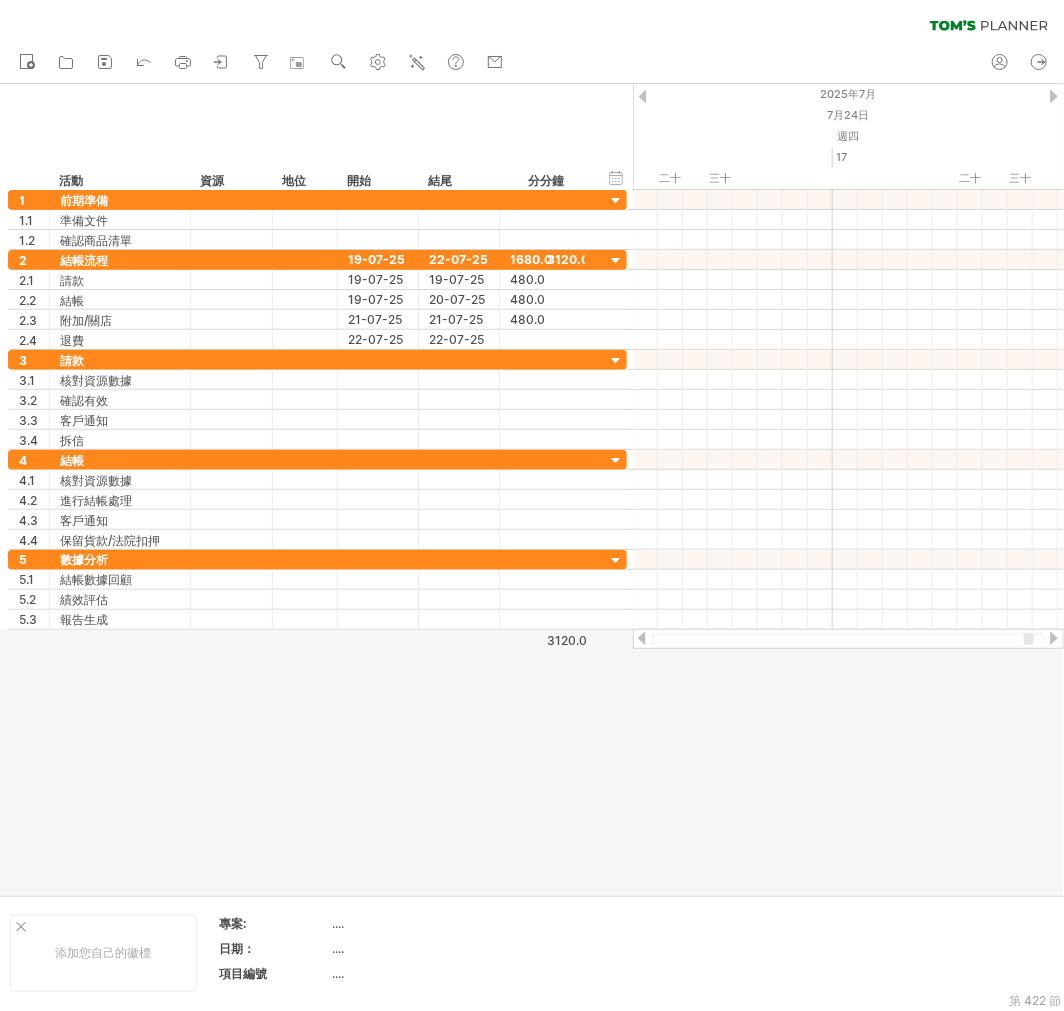 click at bounding box center [642, 638] 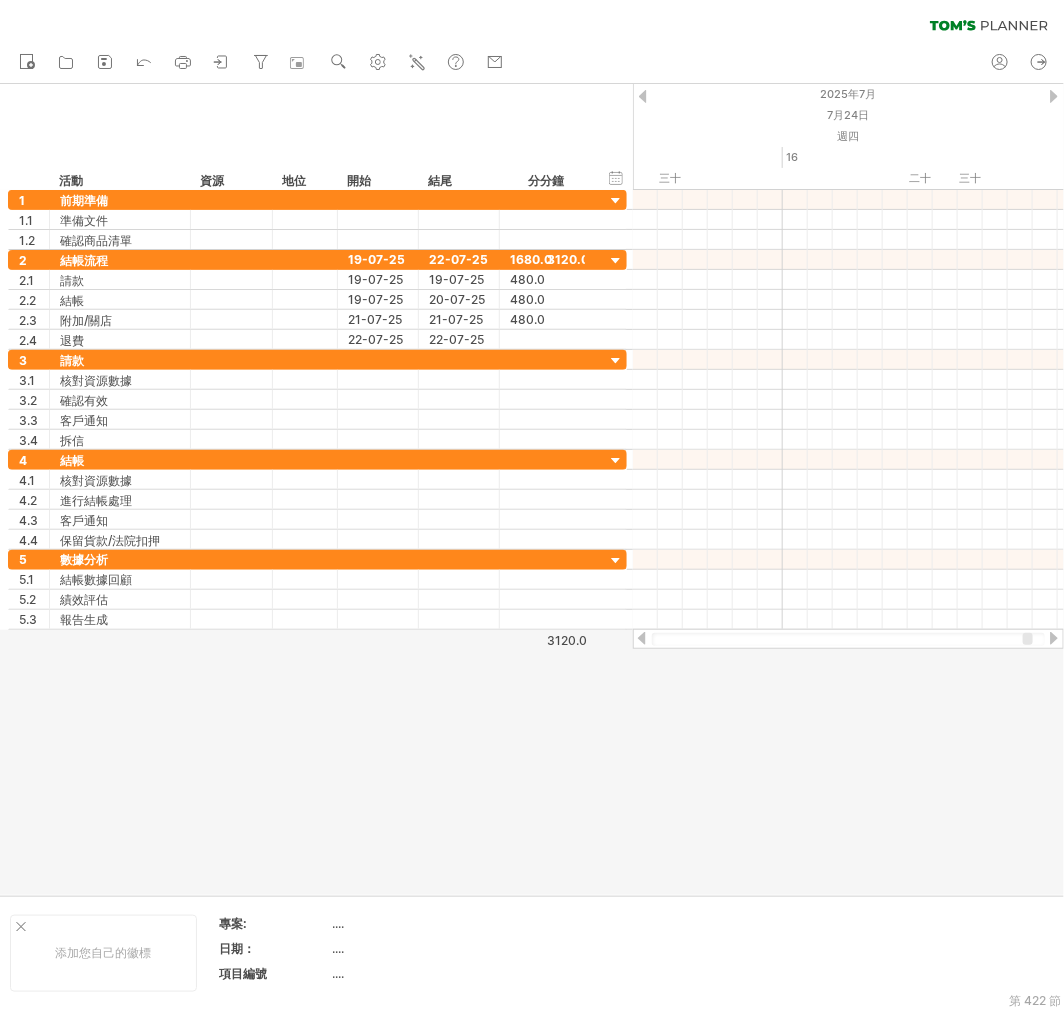 click at bounding box center [642, 638] 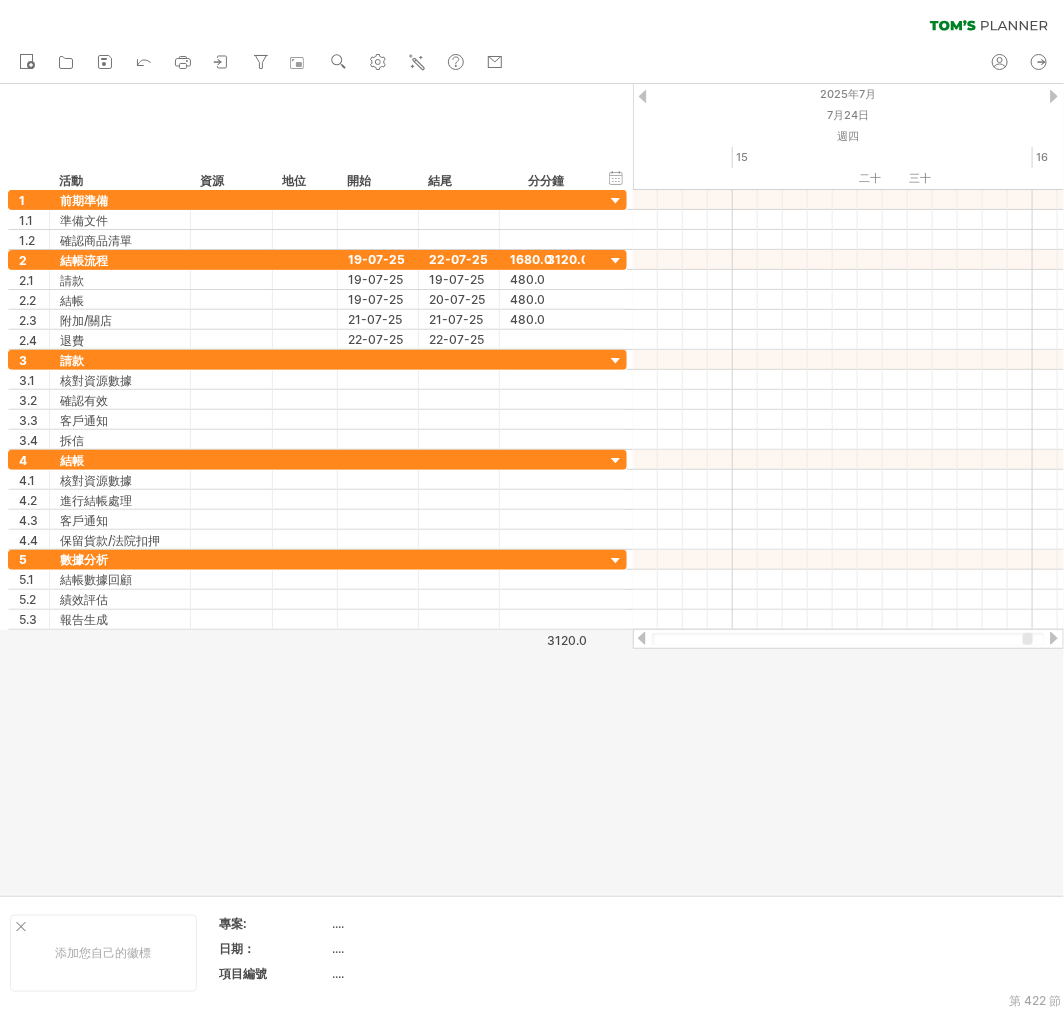 click at bounding box center (642, 638) 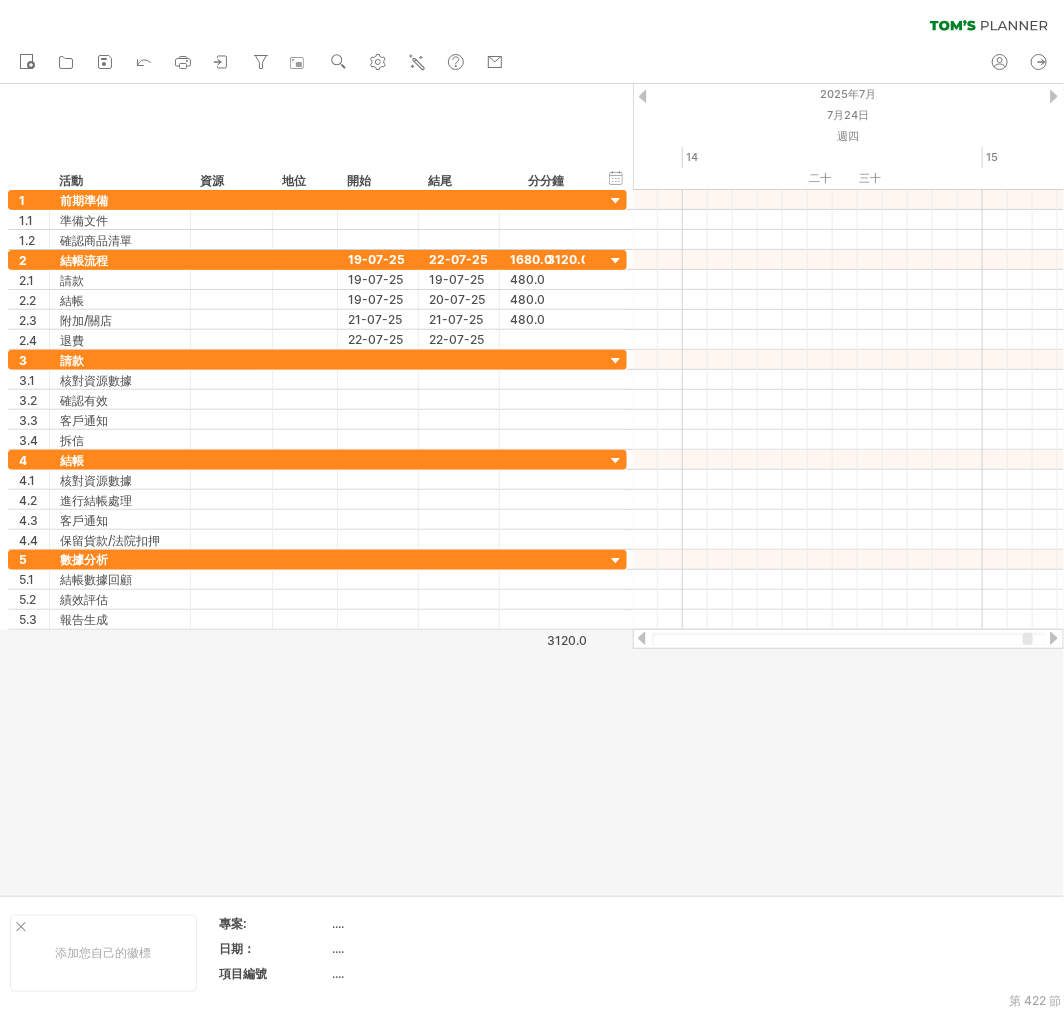 click at bounding box center [642, 638] 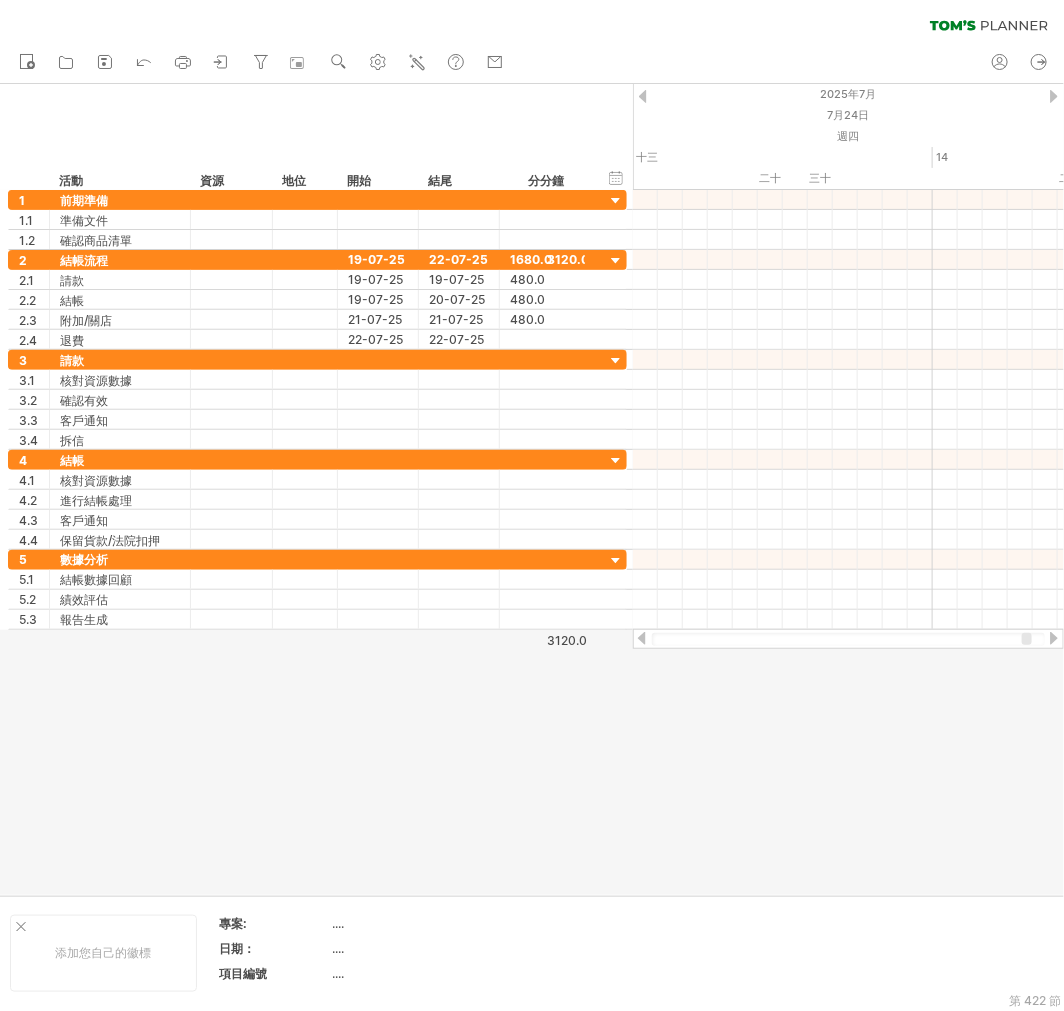 click at bounding box center (642, 638) 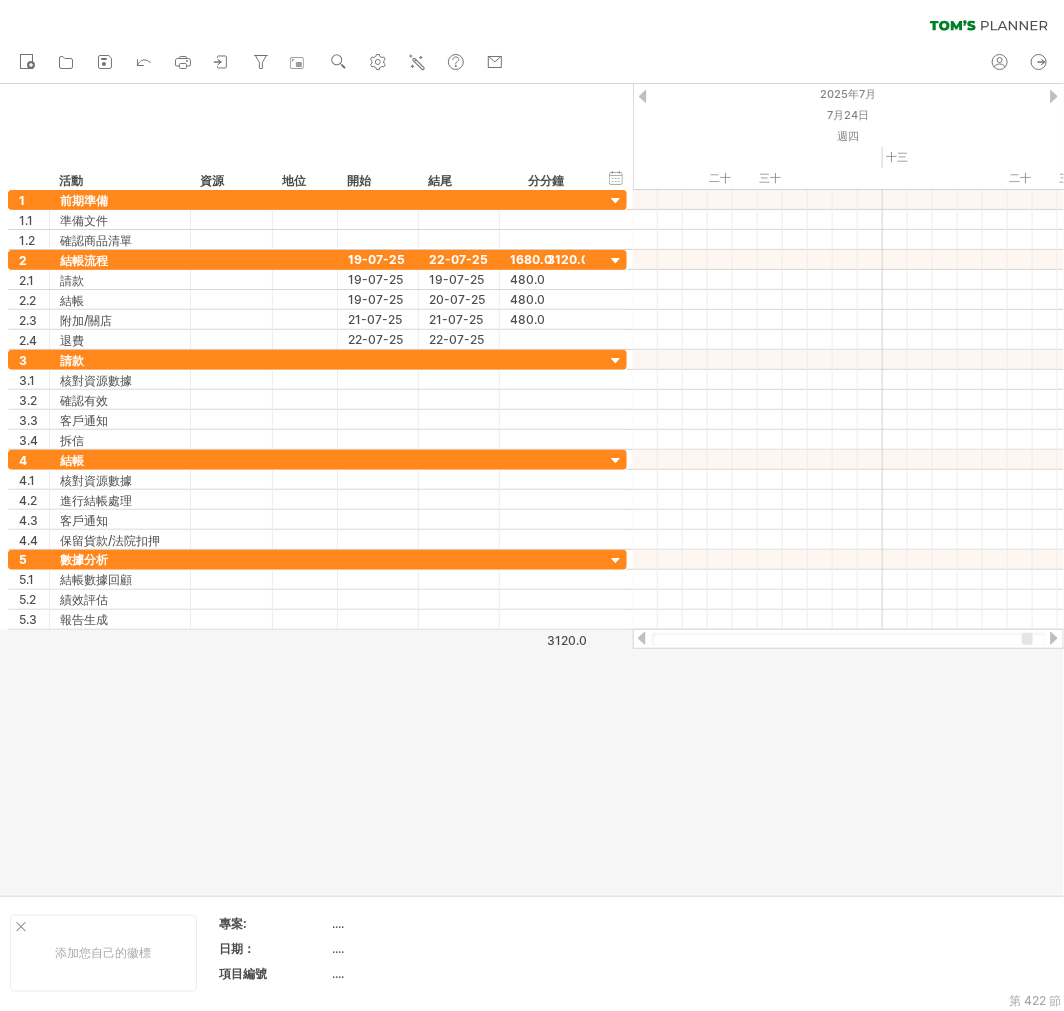 click at bounding box center (642, 638) 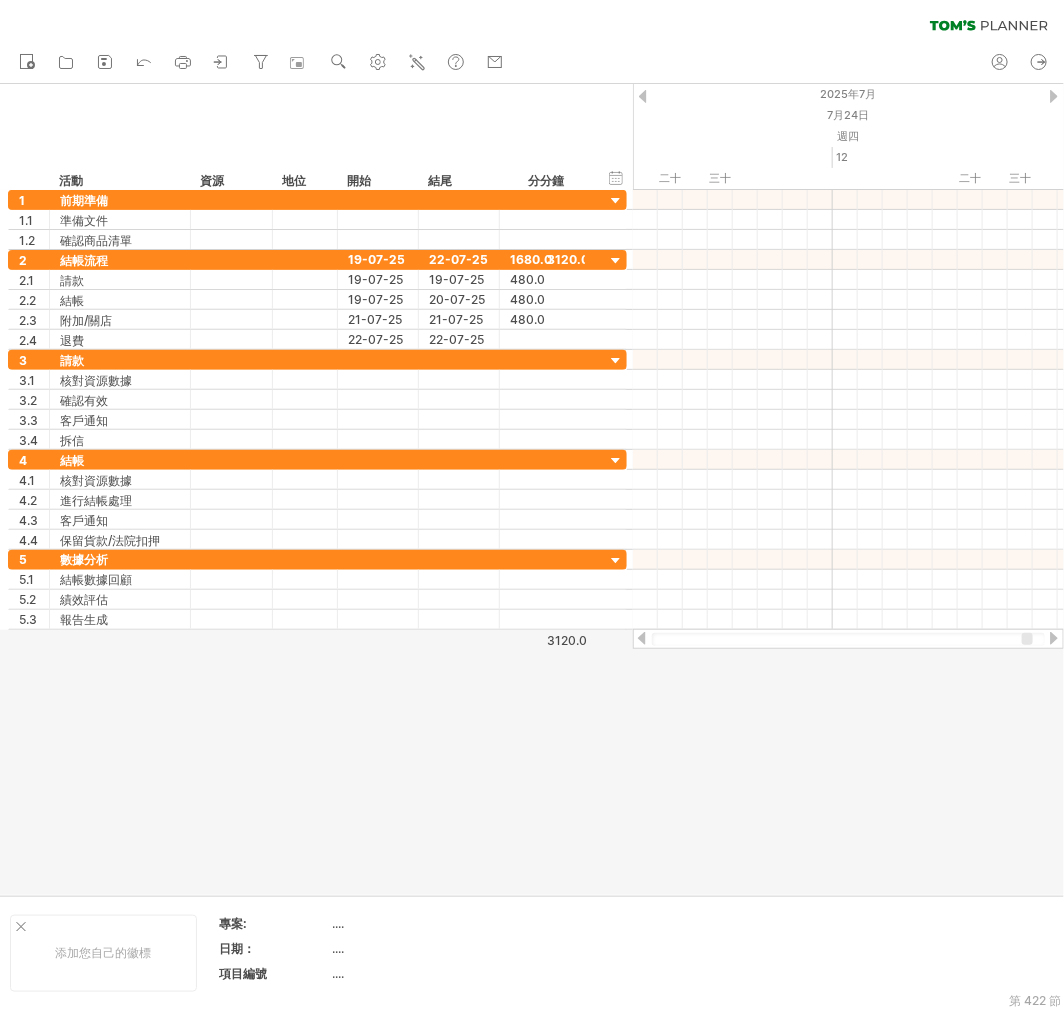 click at bounding box center [642, 638] 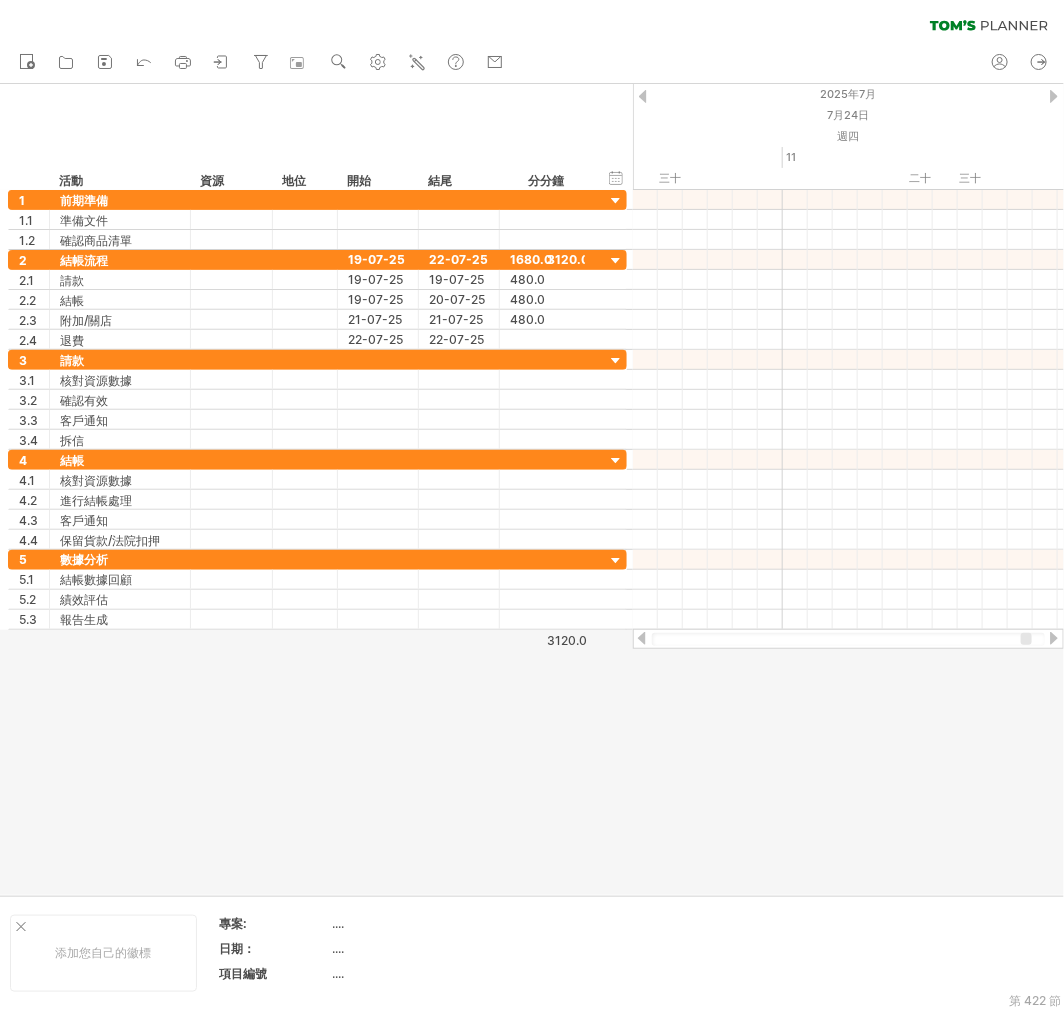 click at bounding box center (642, 638) 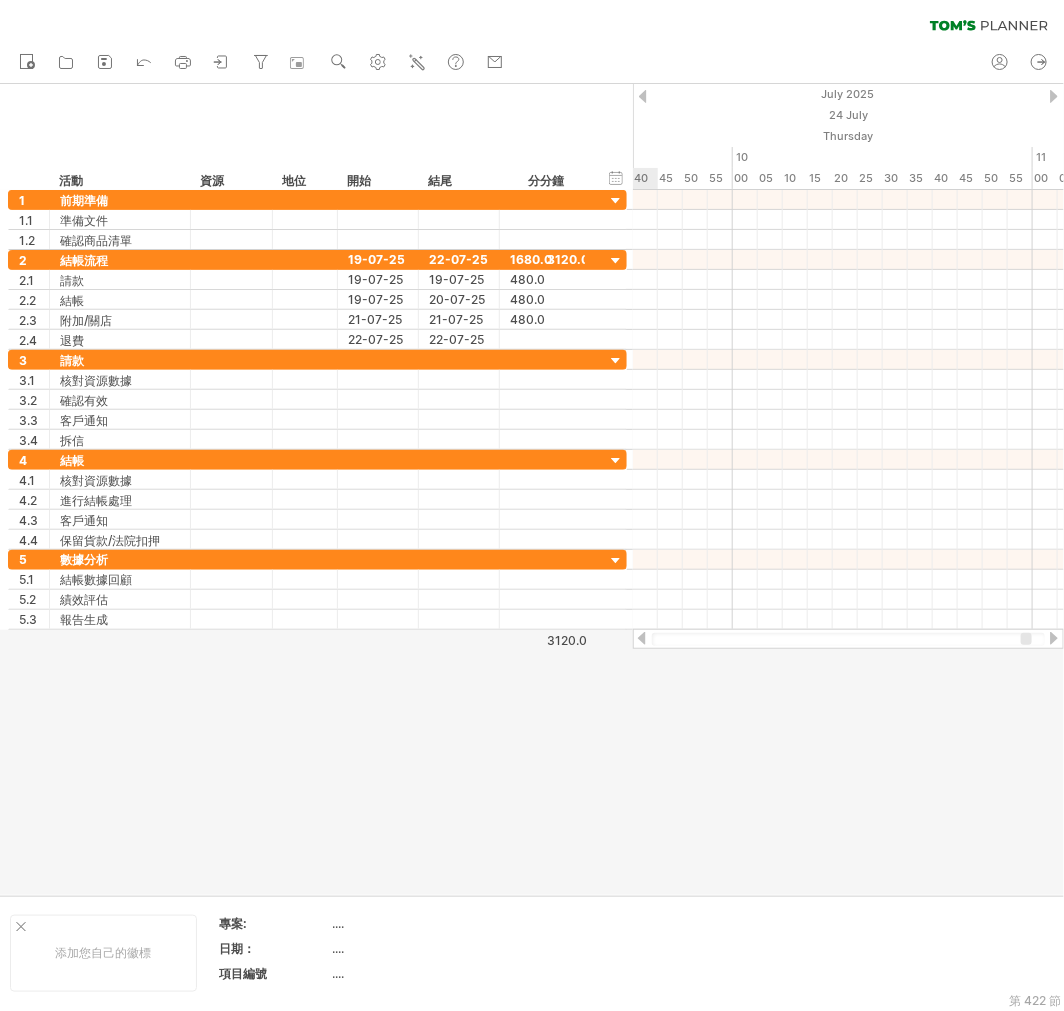 click at bounding box center (642, 638) 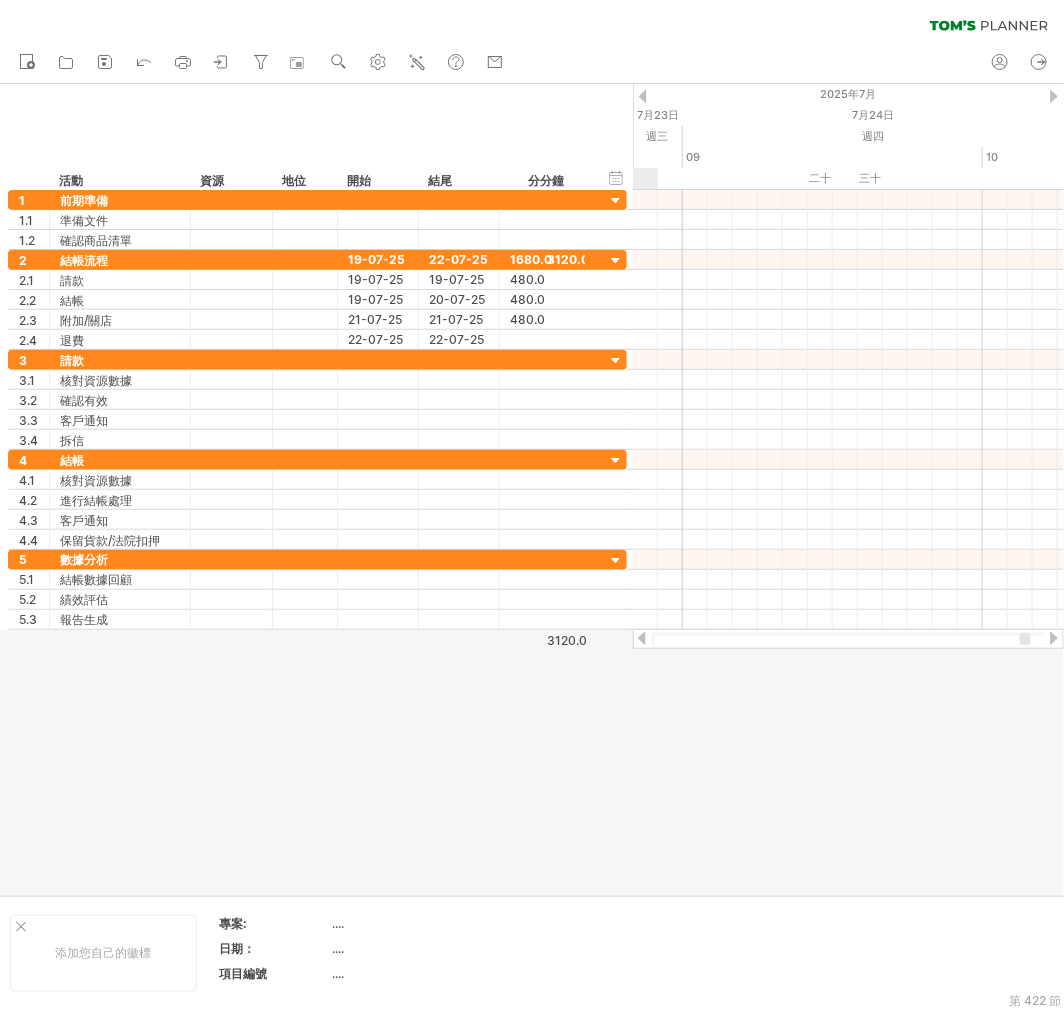 click at bounding box center (642, 638) 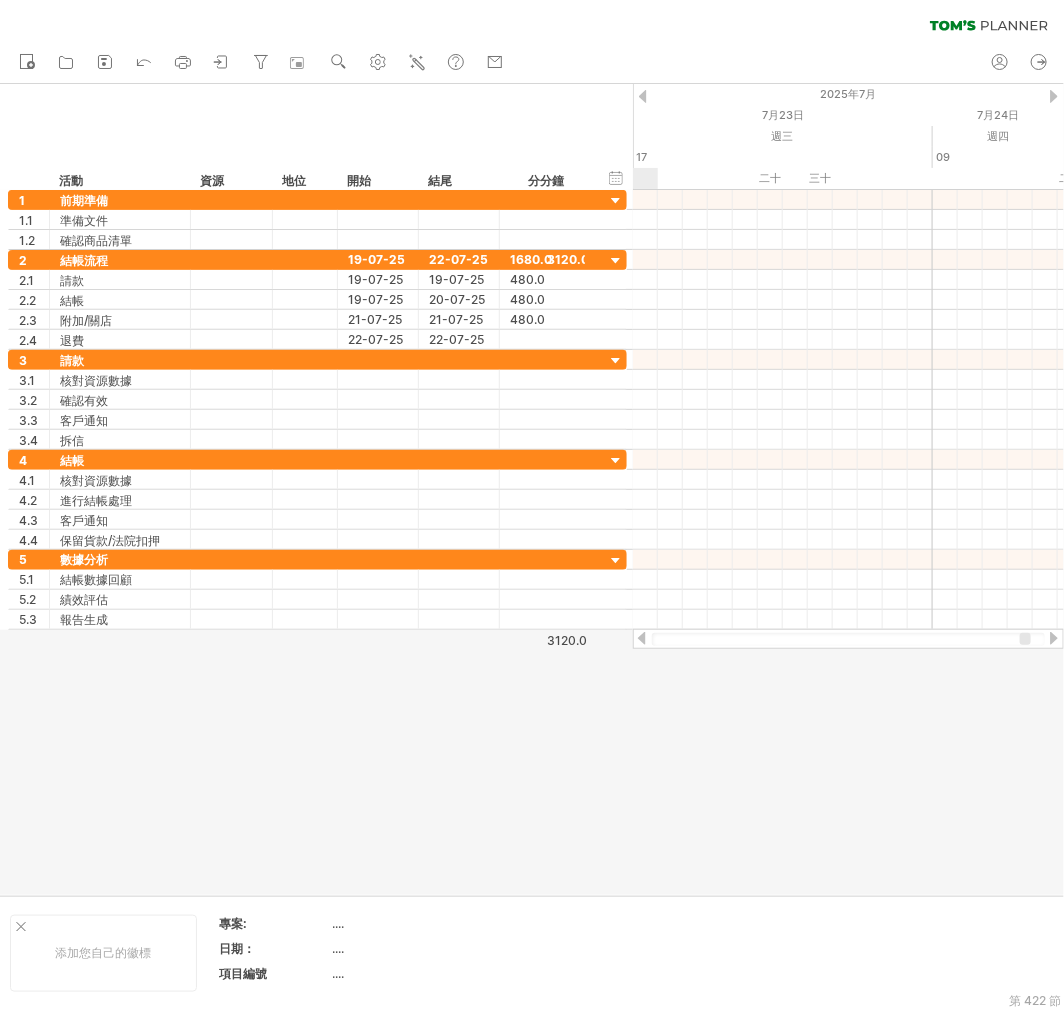 click at bounding box center [642, 638] 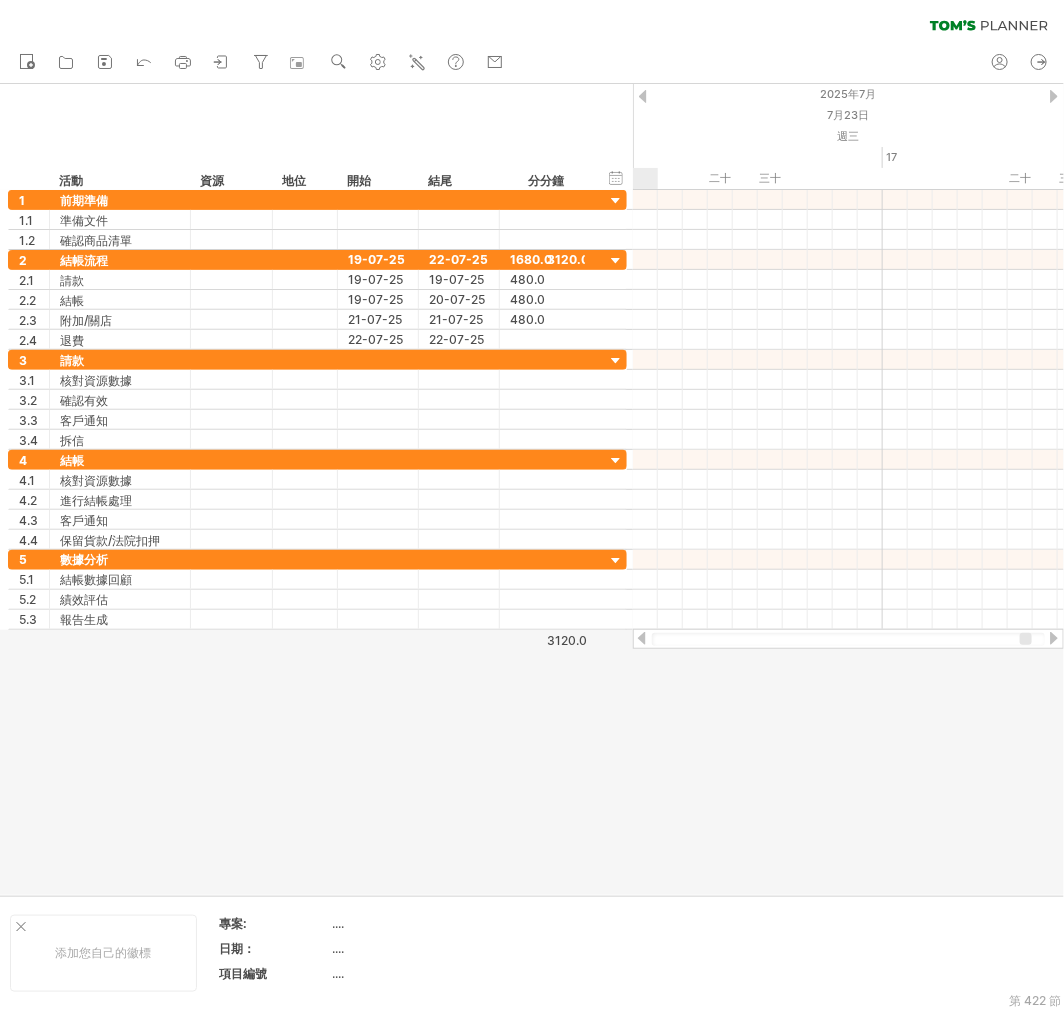 click at bounding box center [848, 639] 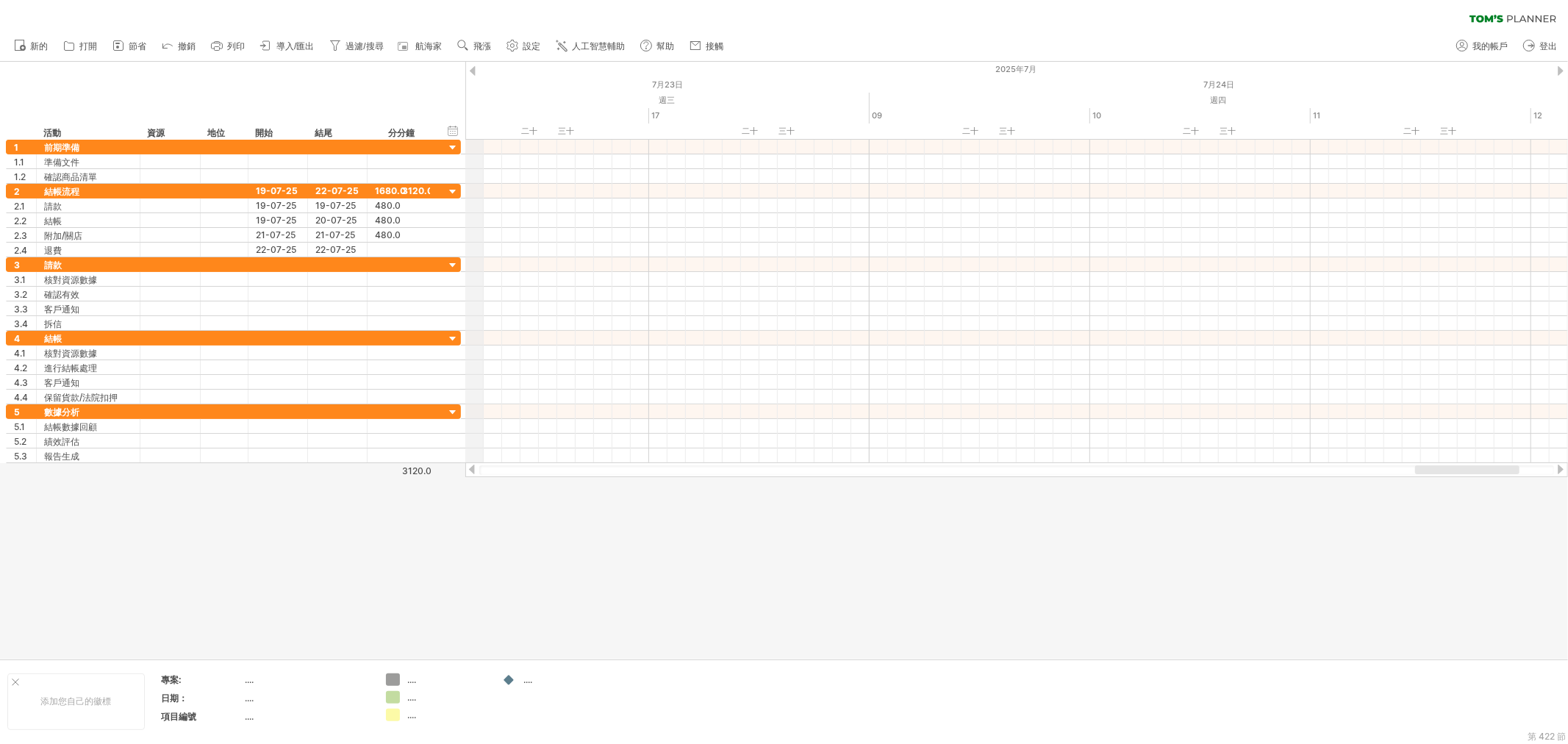 click on "2025年7月" at bounding box center (2854, 69) 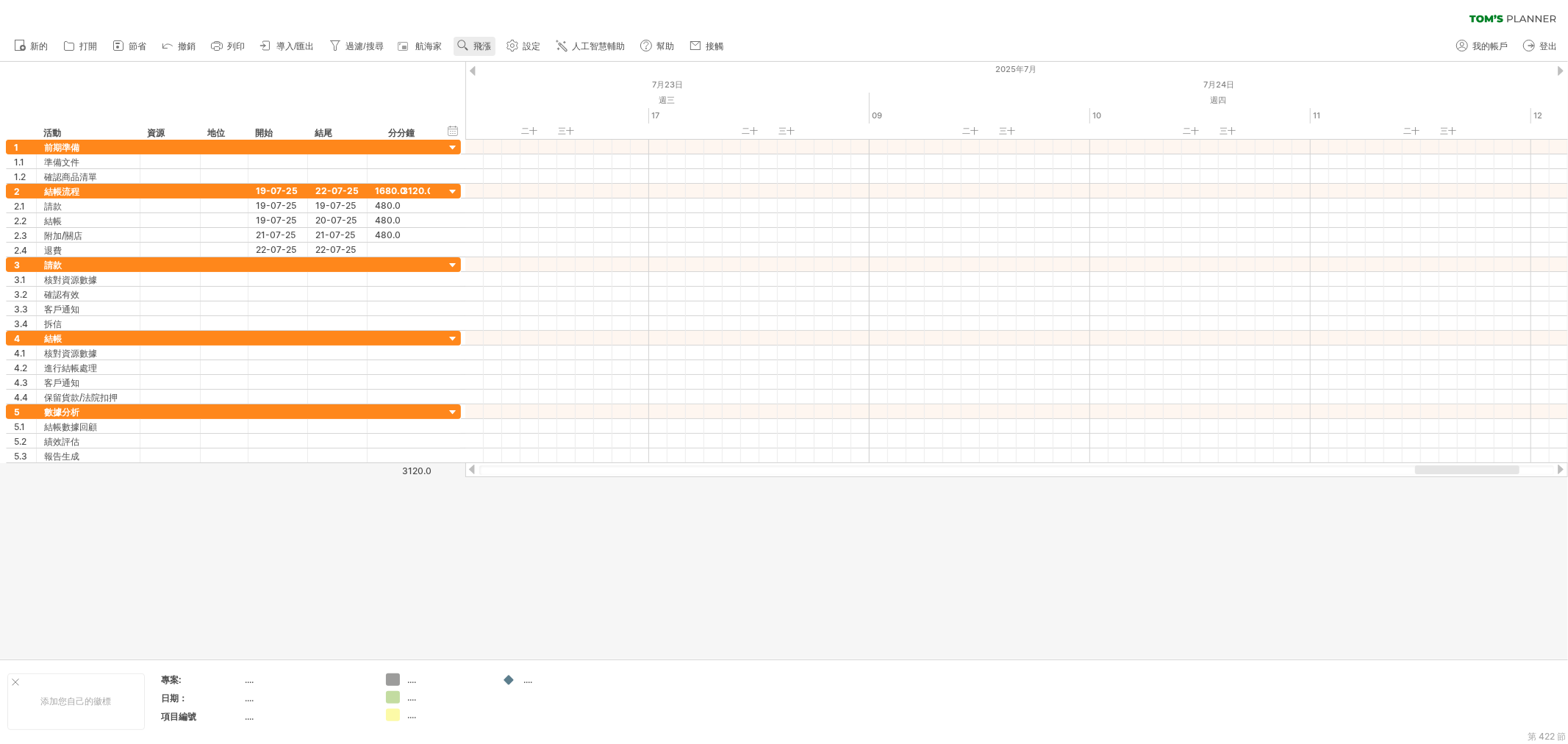 click on "飛漲" at bounding box center [474, 46] 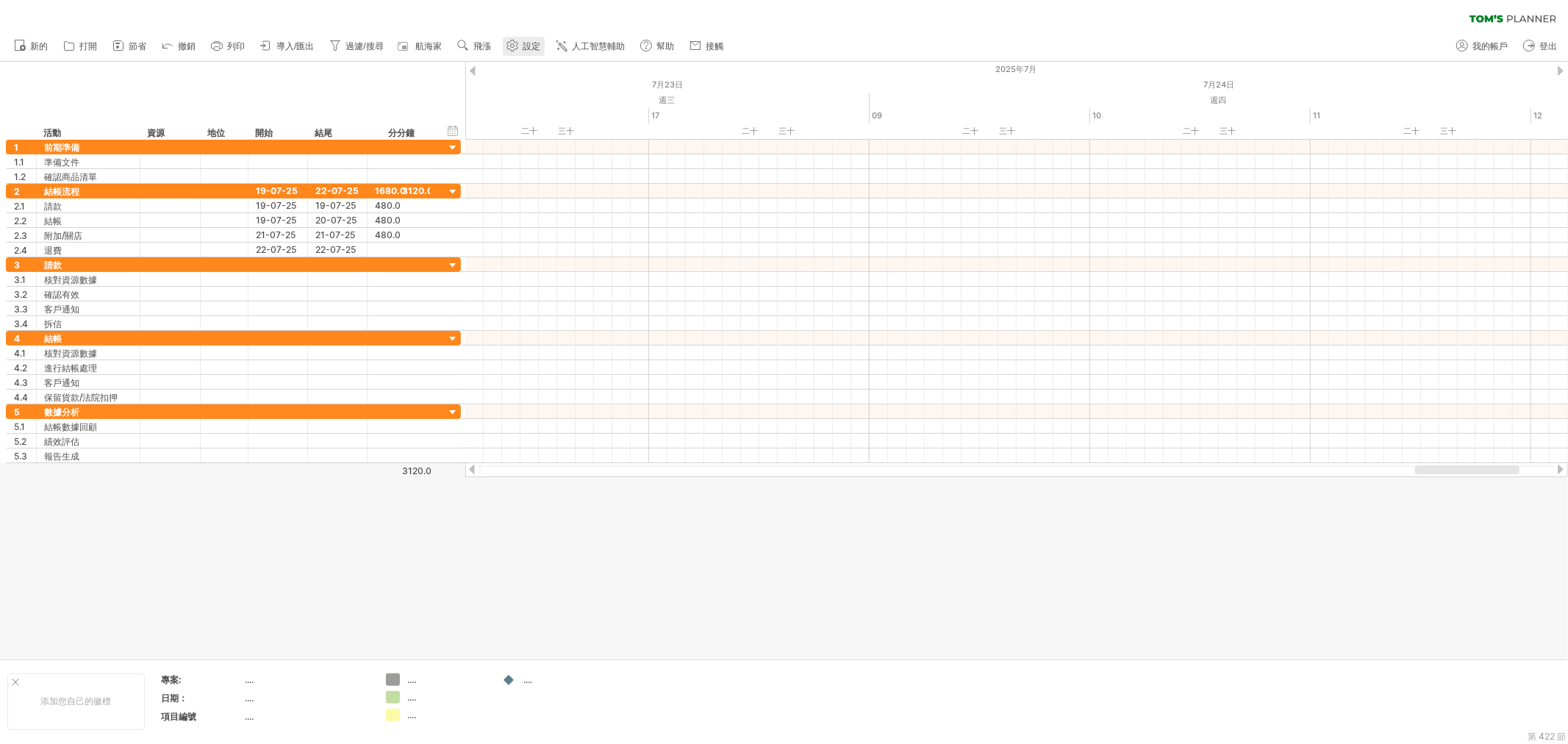 click on "設定" at bounding box center (531, 46) 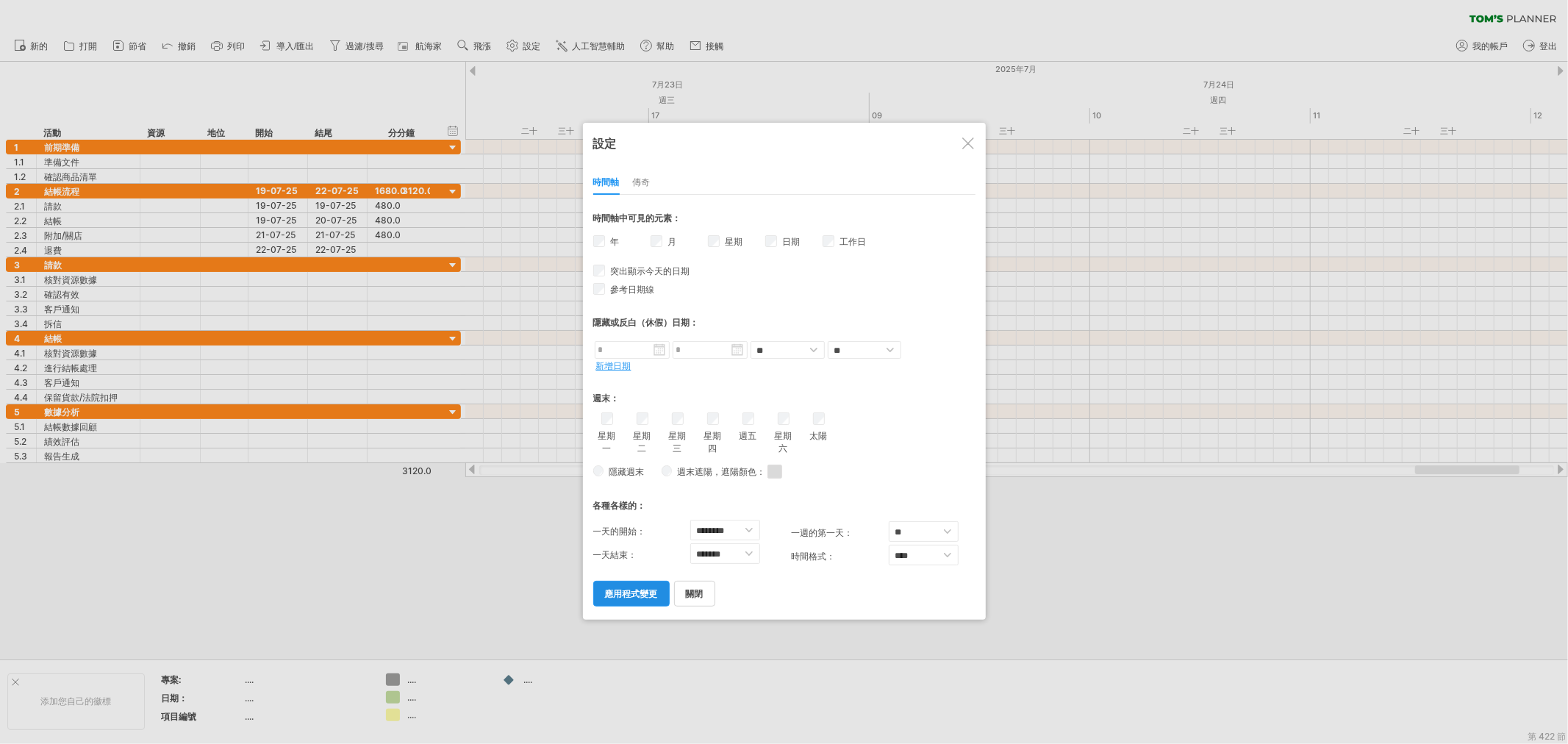 click on "應用程式變更" at bounding box center [631, 593] 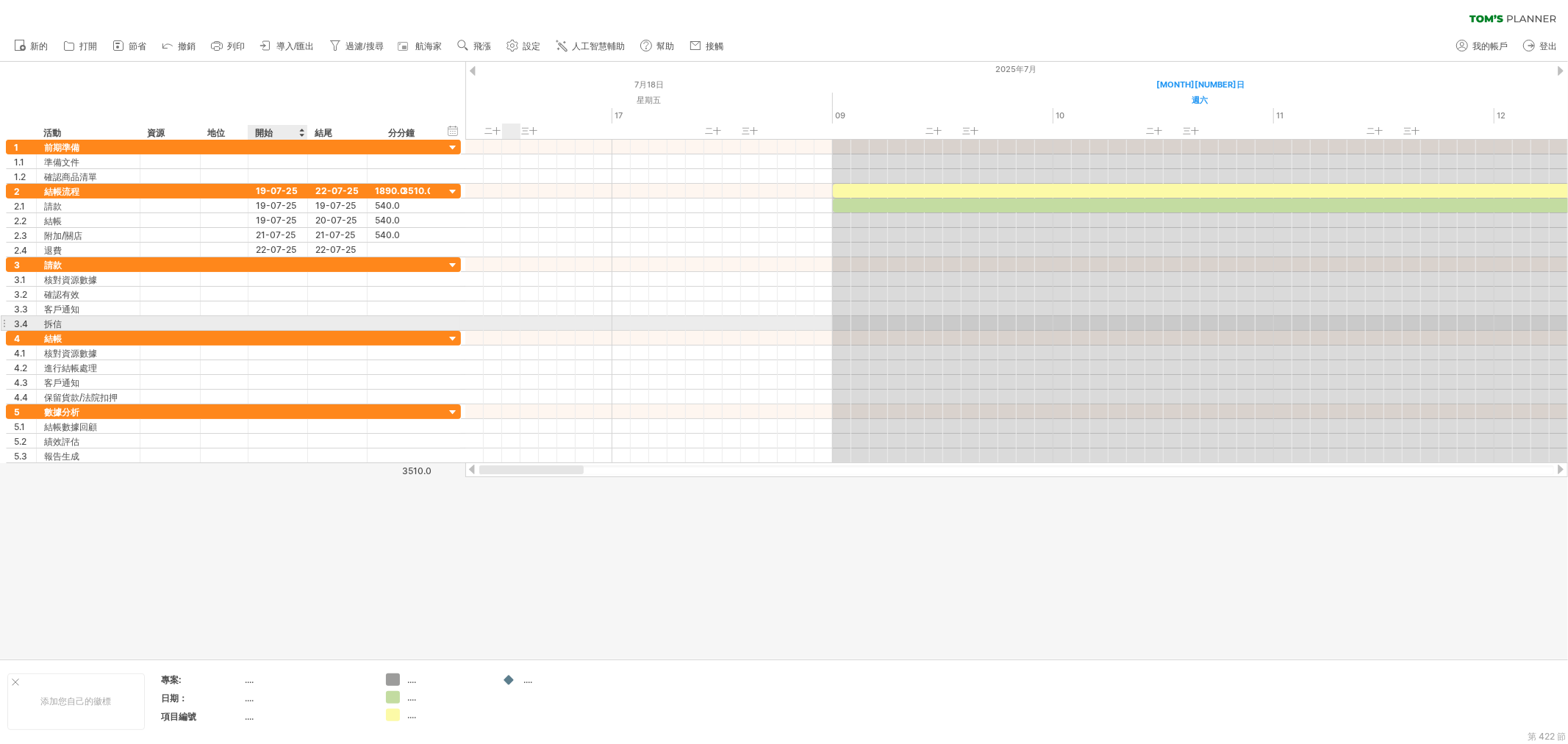 drag, startPoint x: 1483, startPoint y: 466, endPoint x: 292, endPoint y: 322, distance: 1199.6737 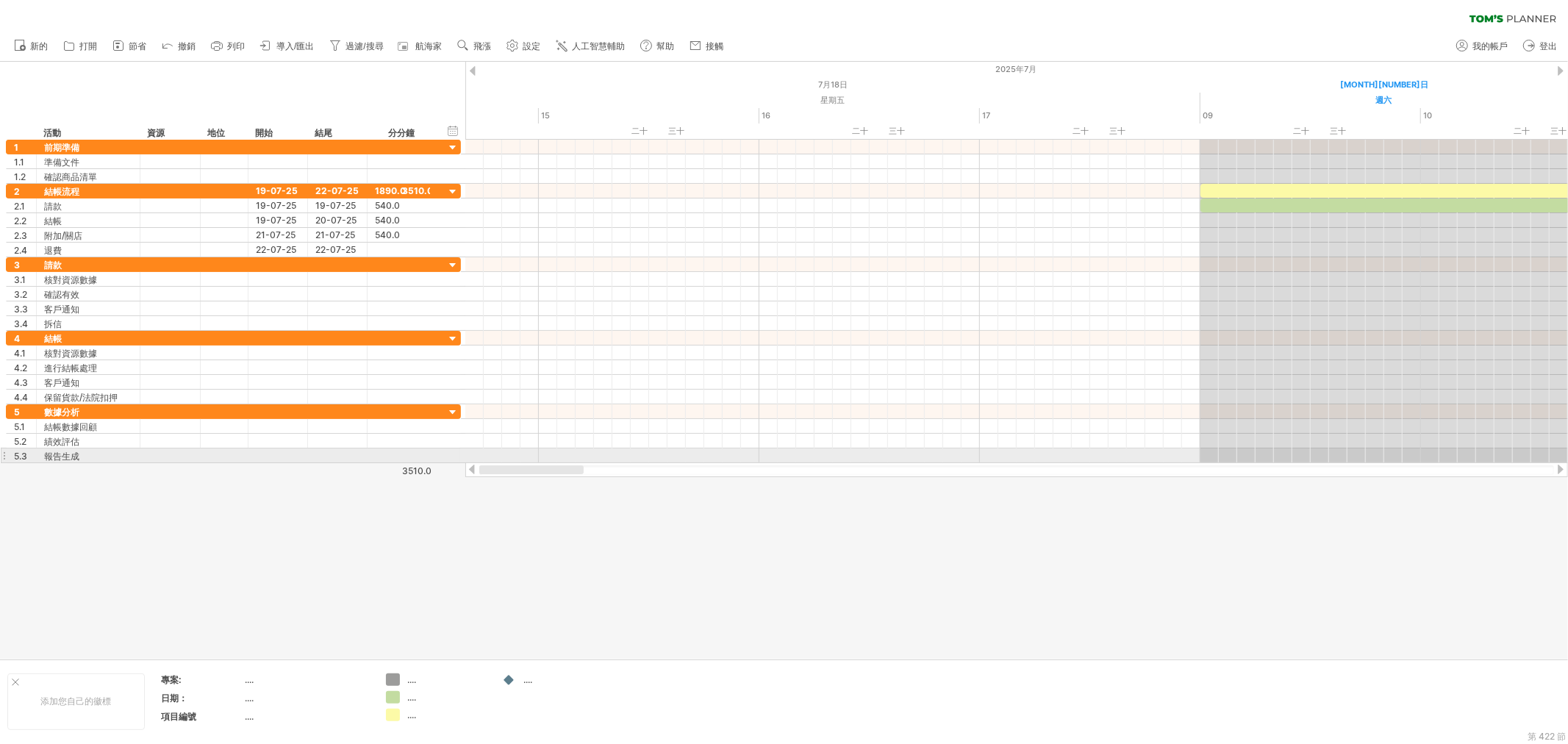 drag, startPoint x: 539, startPoint y: 467, endPoint x: 453, endPoint y: 459, distance: 86.371292 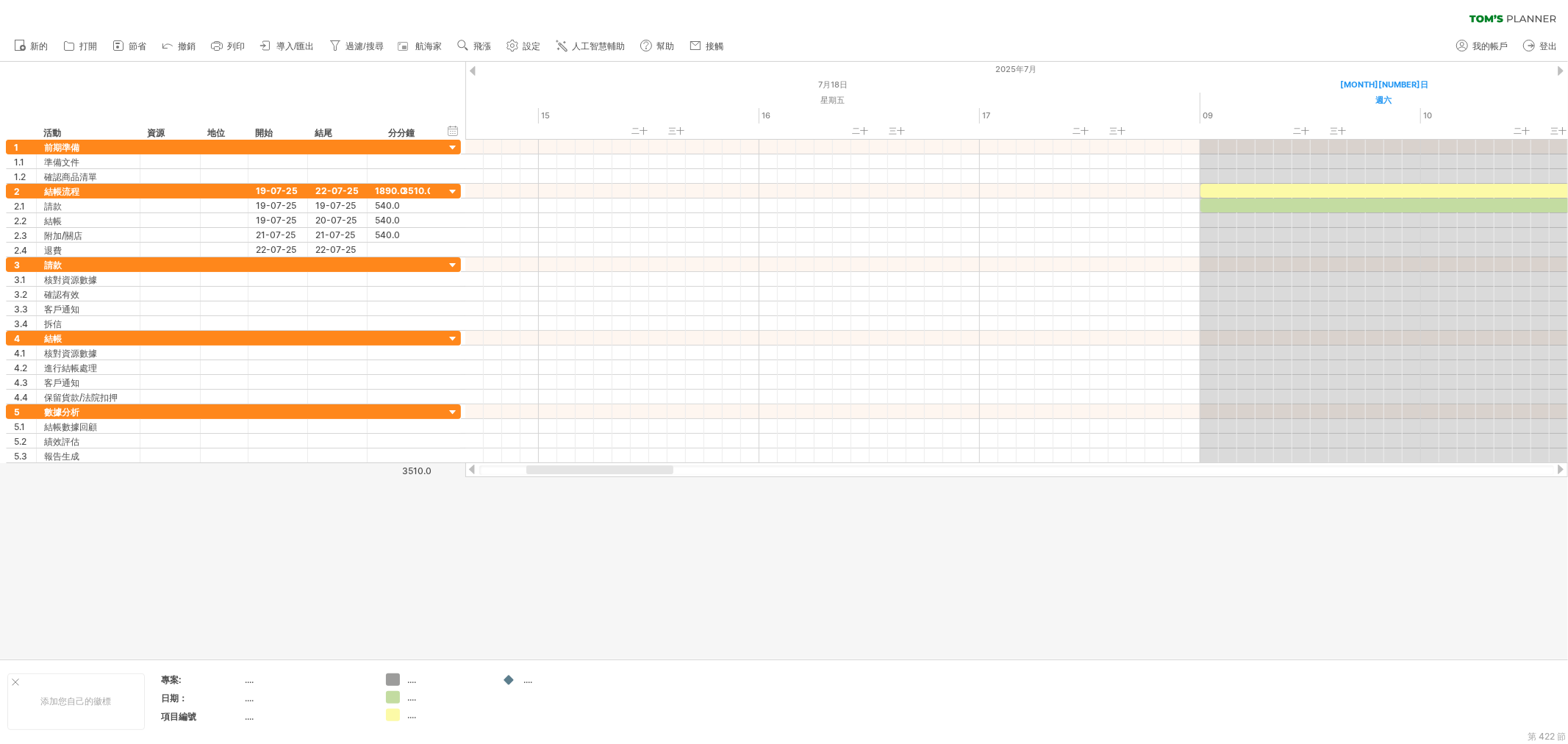 click at bounding box center [473, 71] 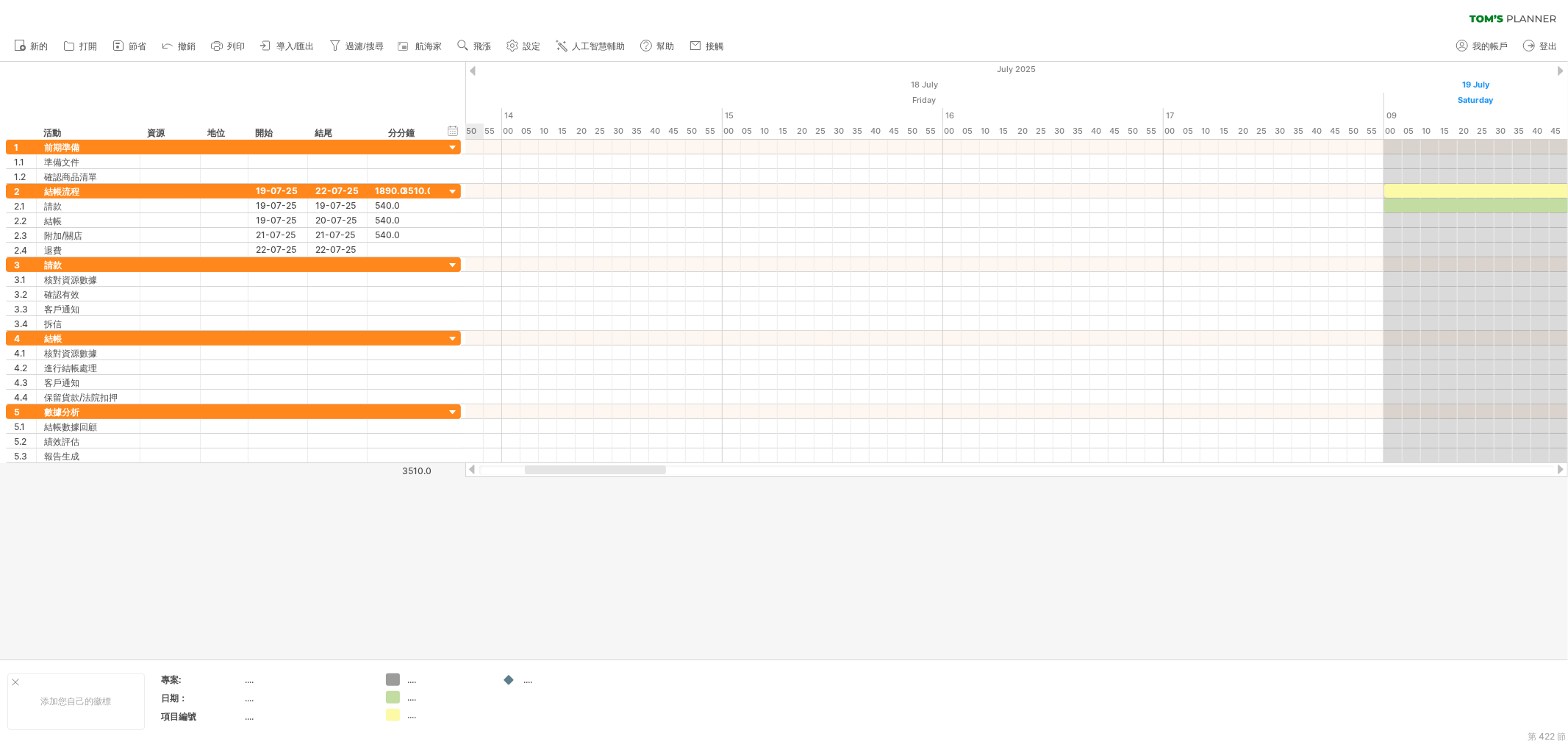 click at bounding box center (473, 71) 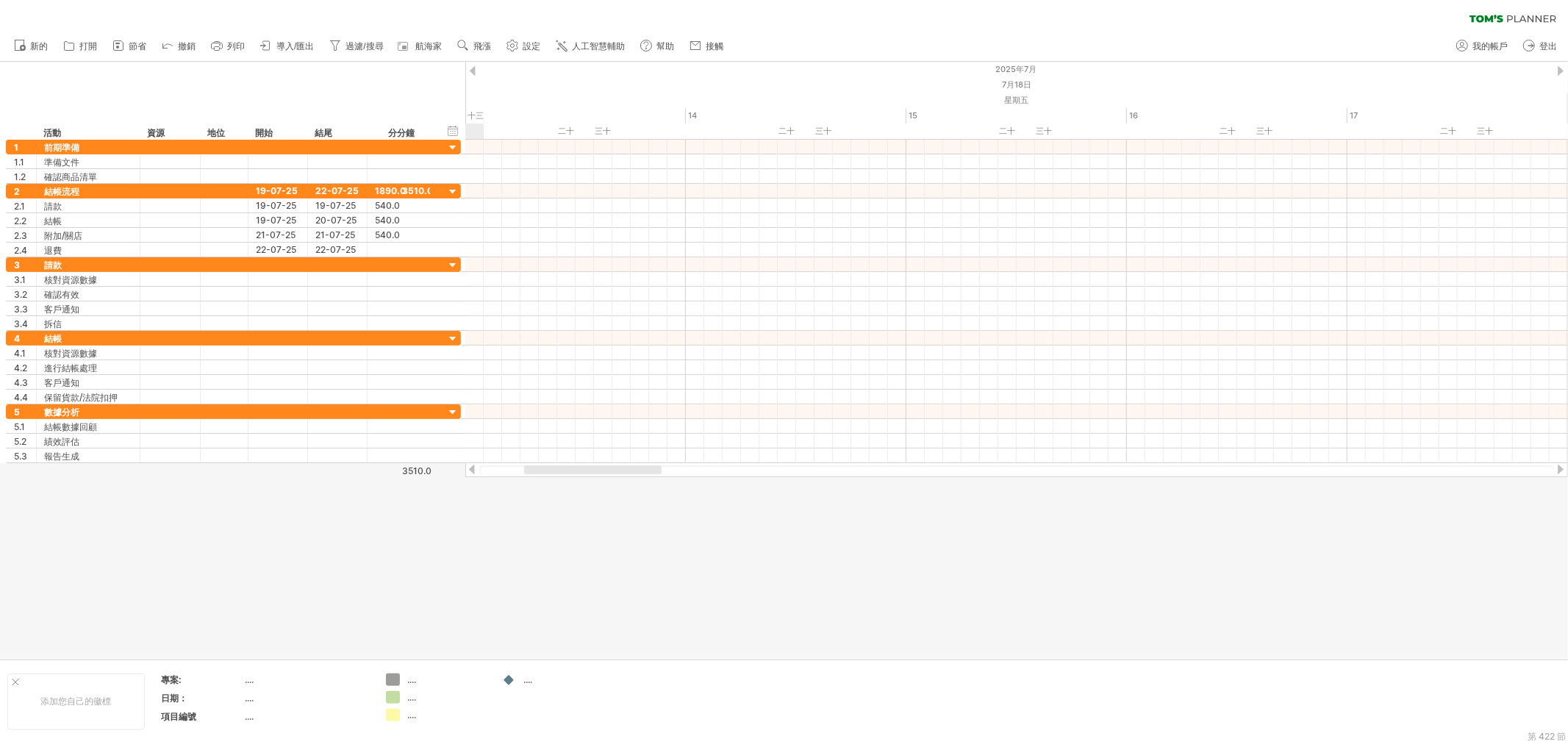 click at bounding box center [473, 71] 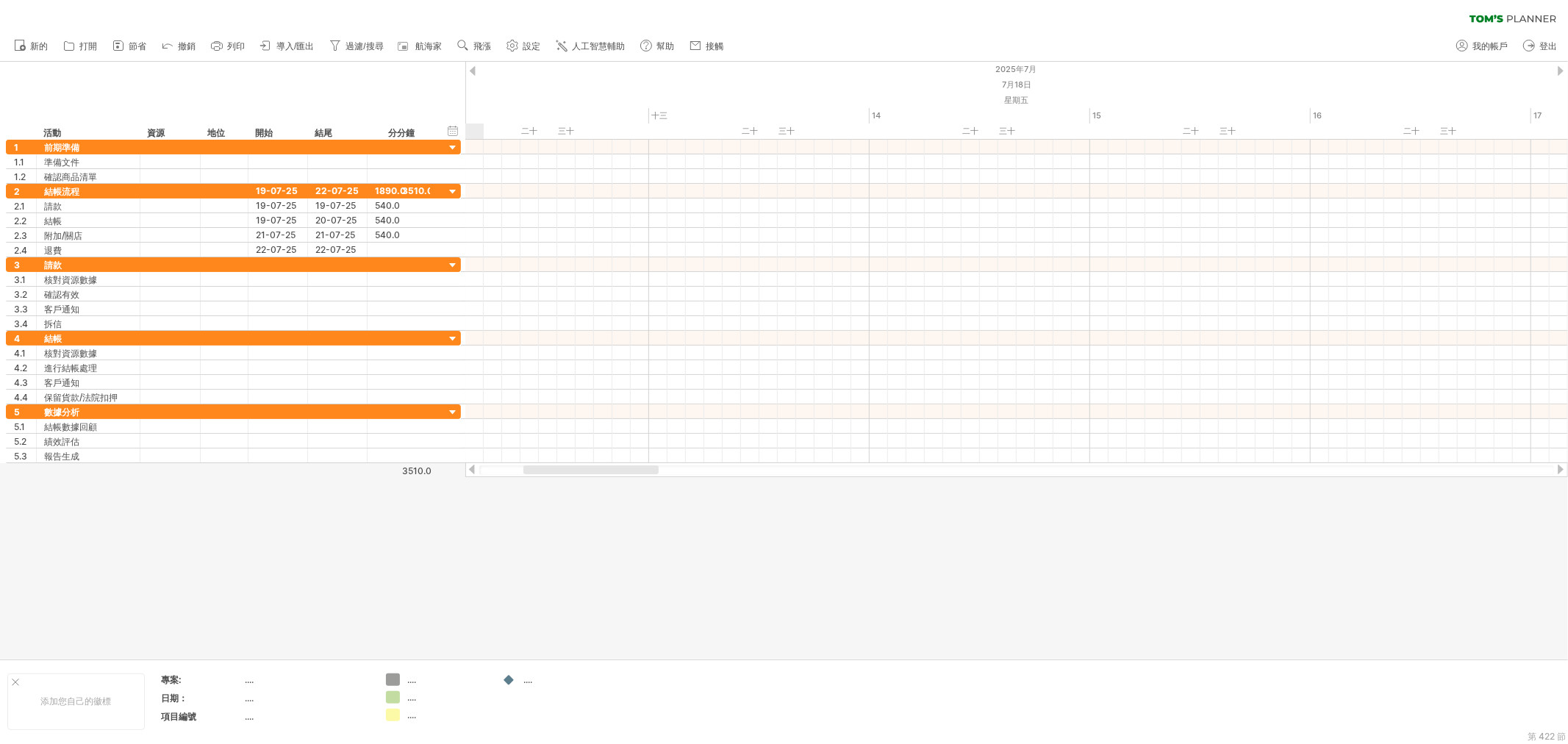 click at bounding box center [473, 71] 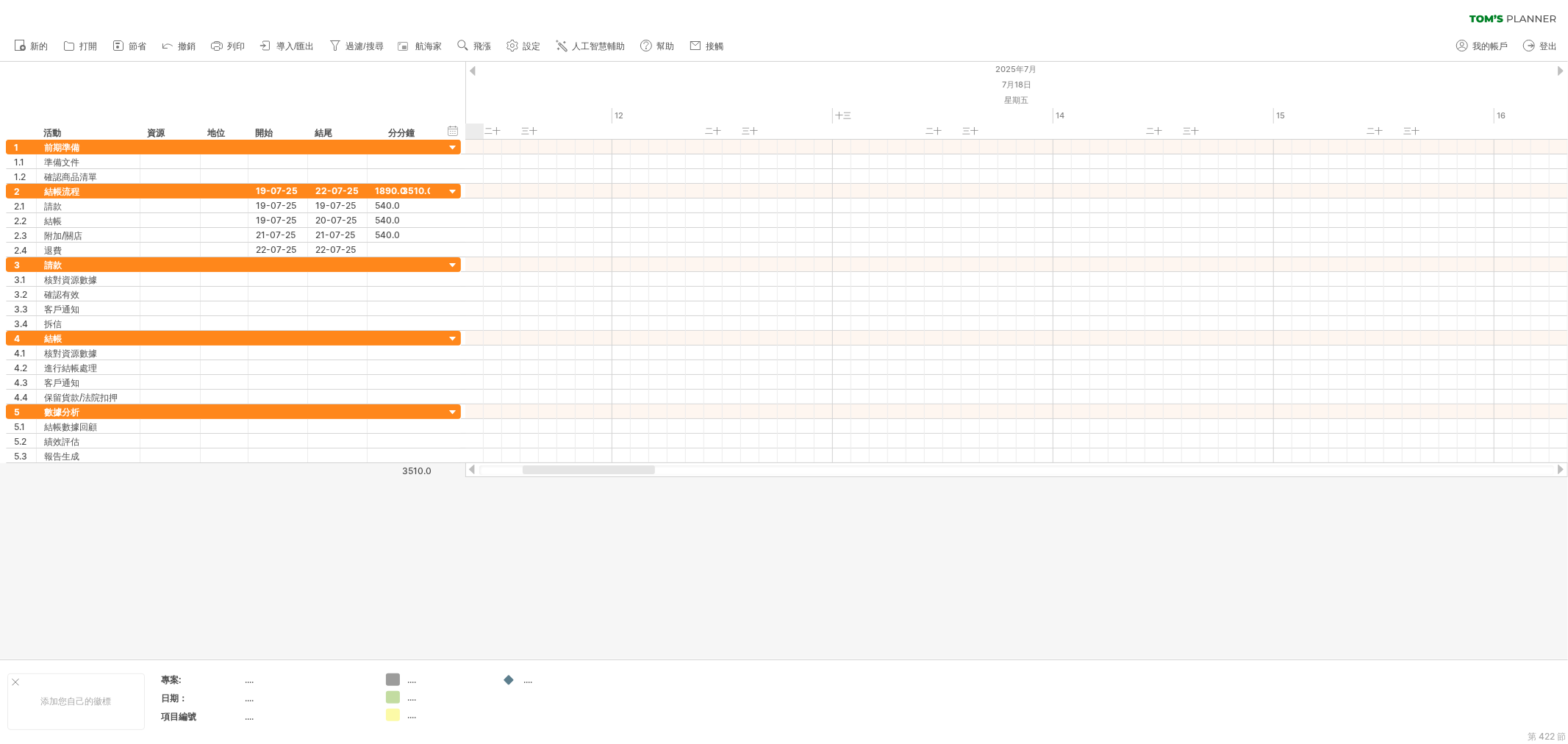 click at bounding box center [473, 71] 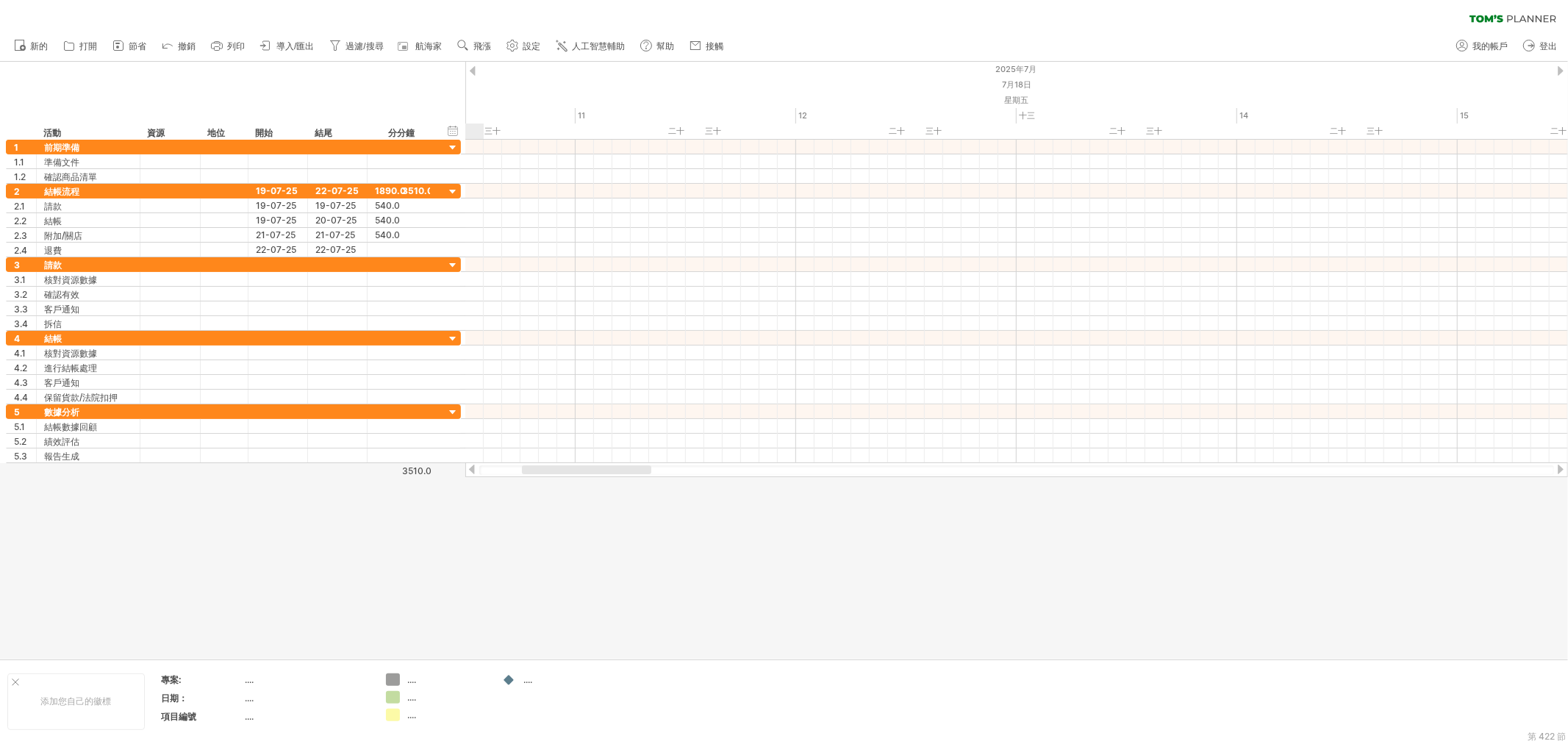 click at bounding box center [473, 71] 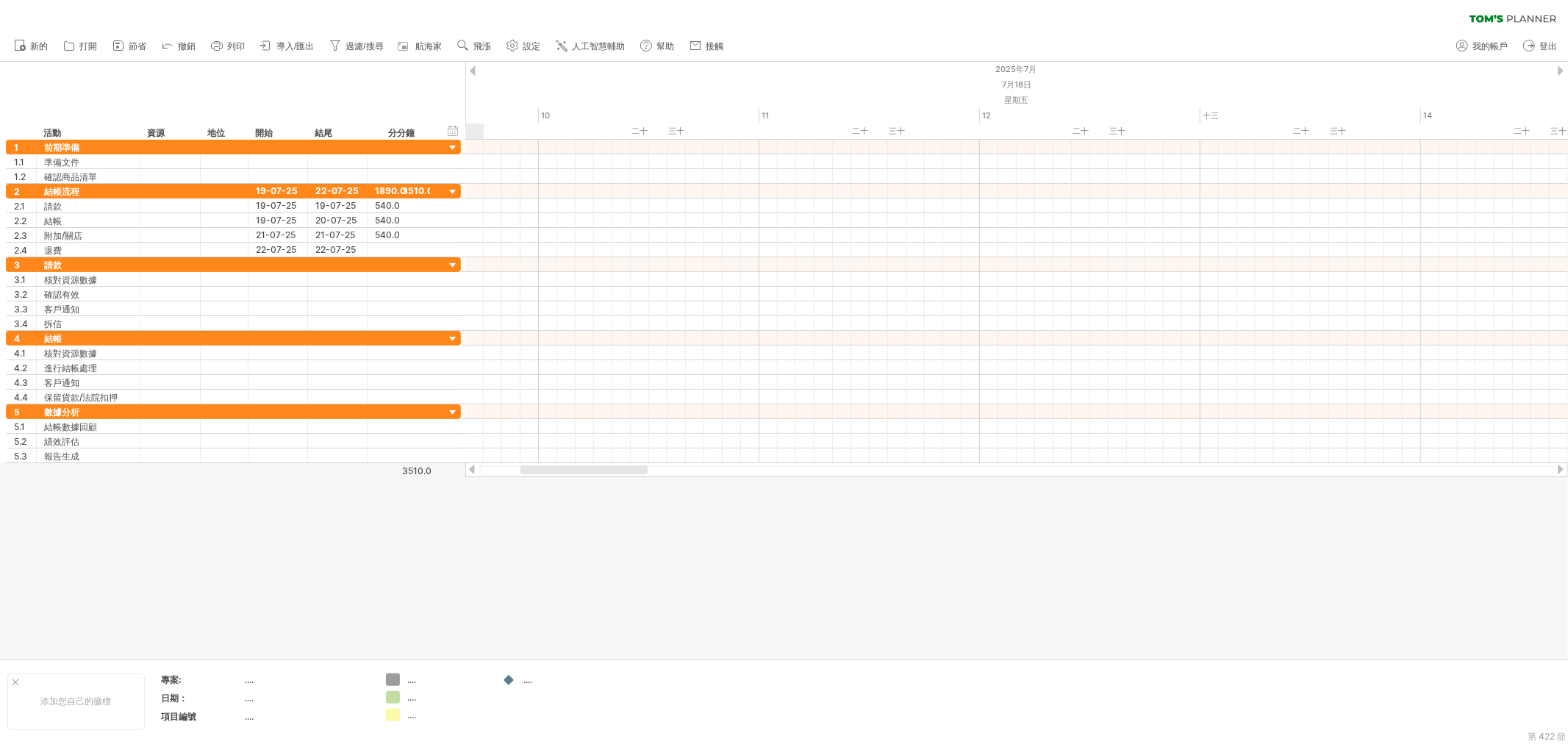 click at bounding box center (473, 71) 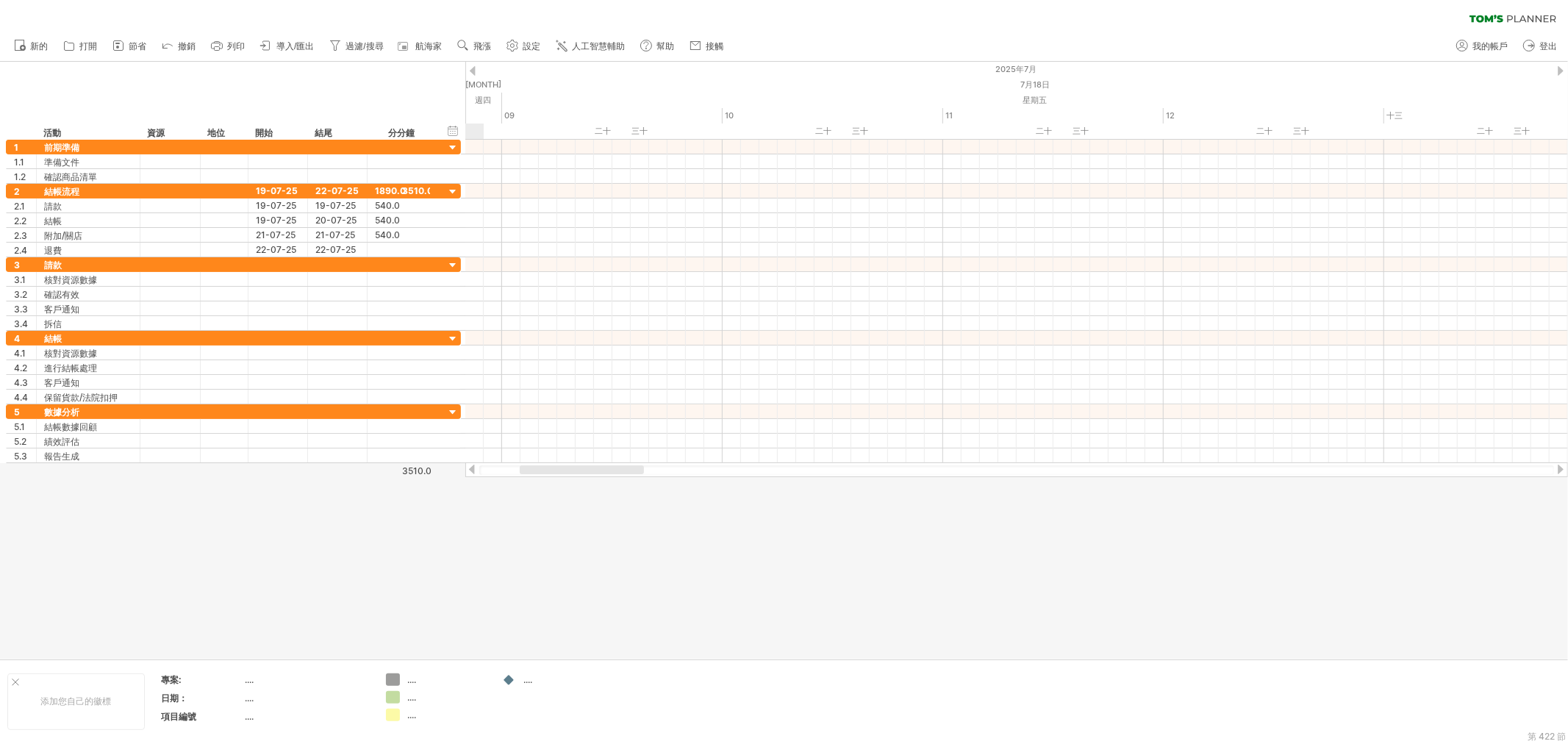 click at bounding box center [473, 71] 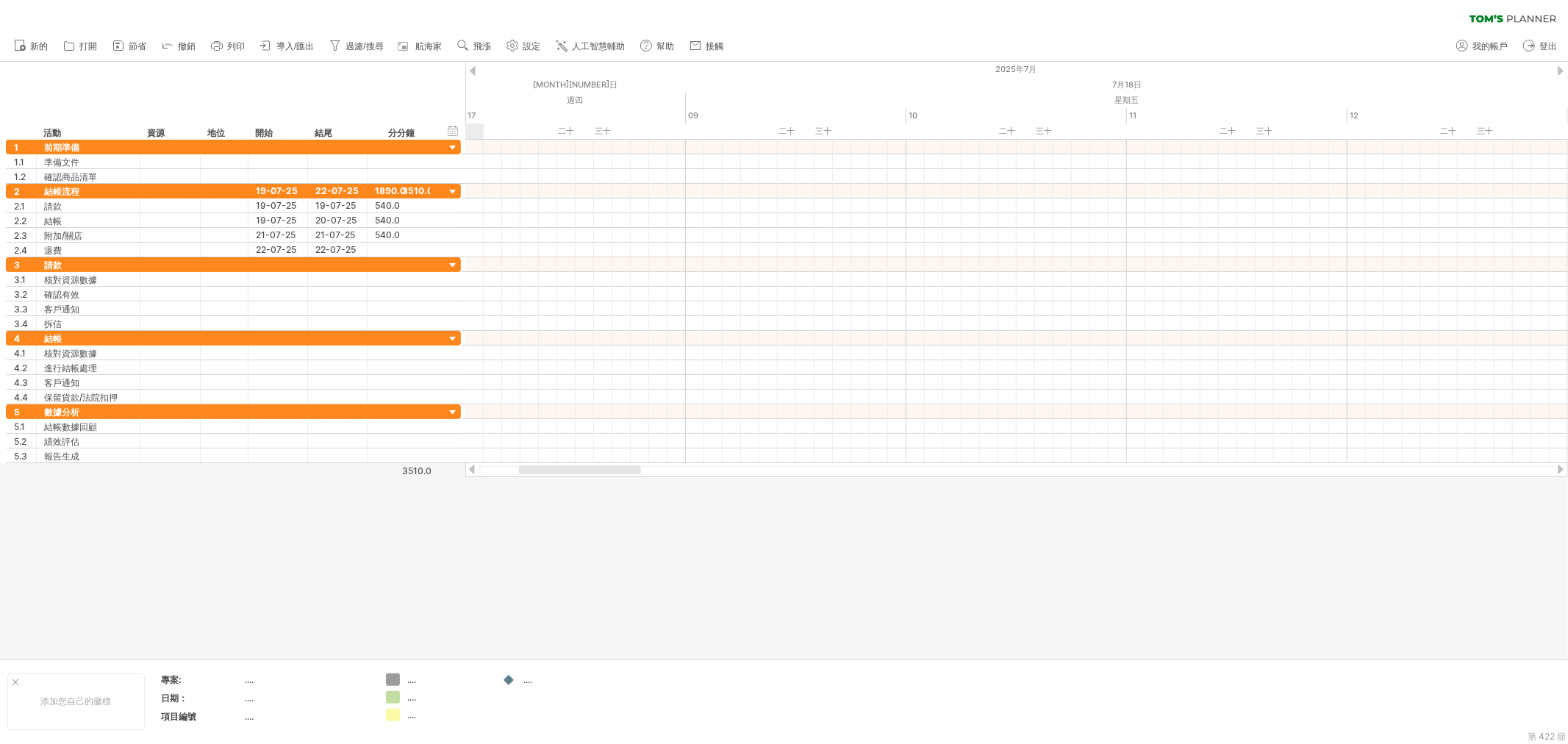 click at bounding box center (473, 71) 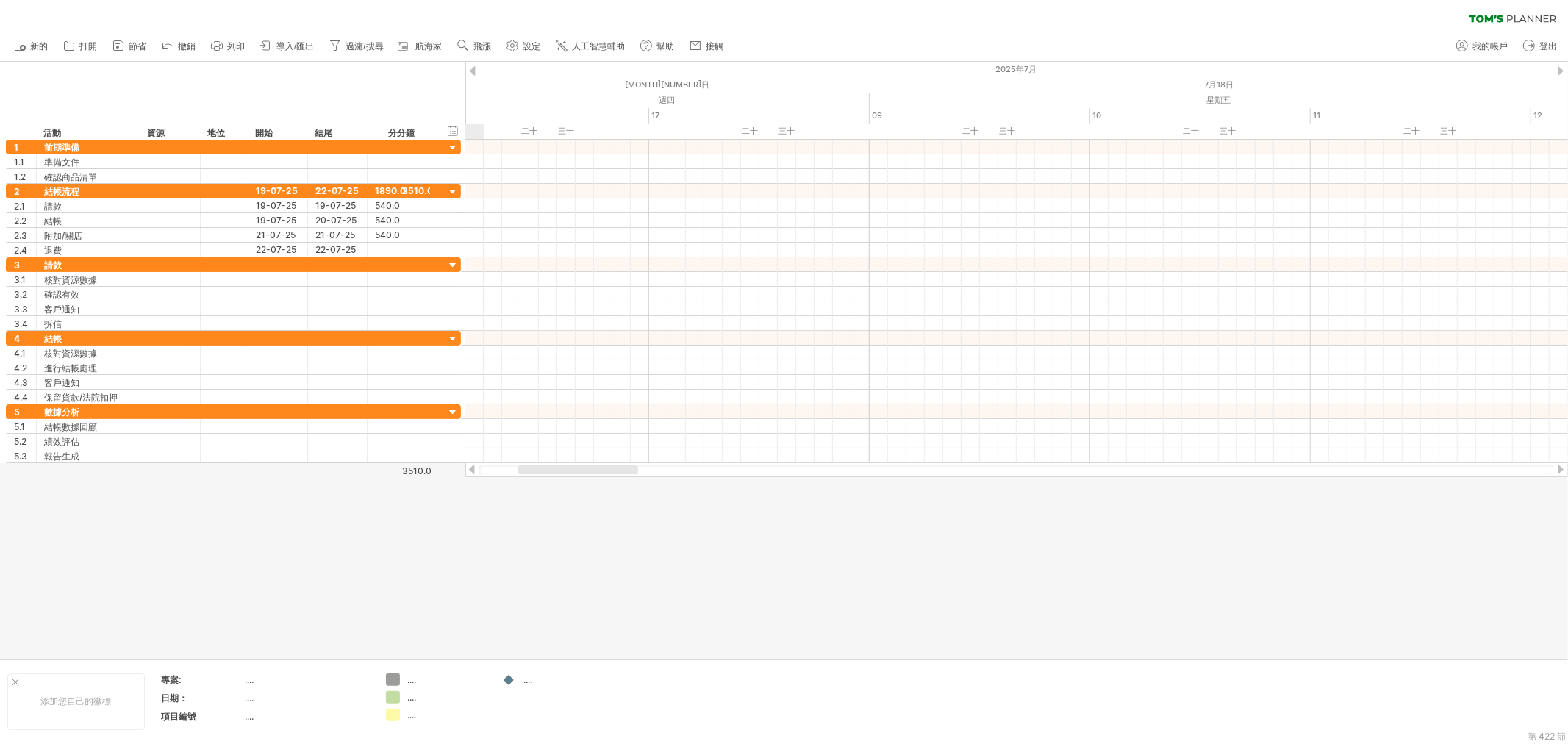 click at bounding box center [473, 71] 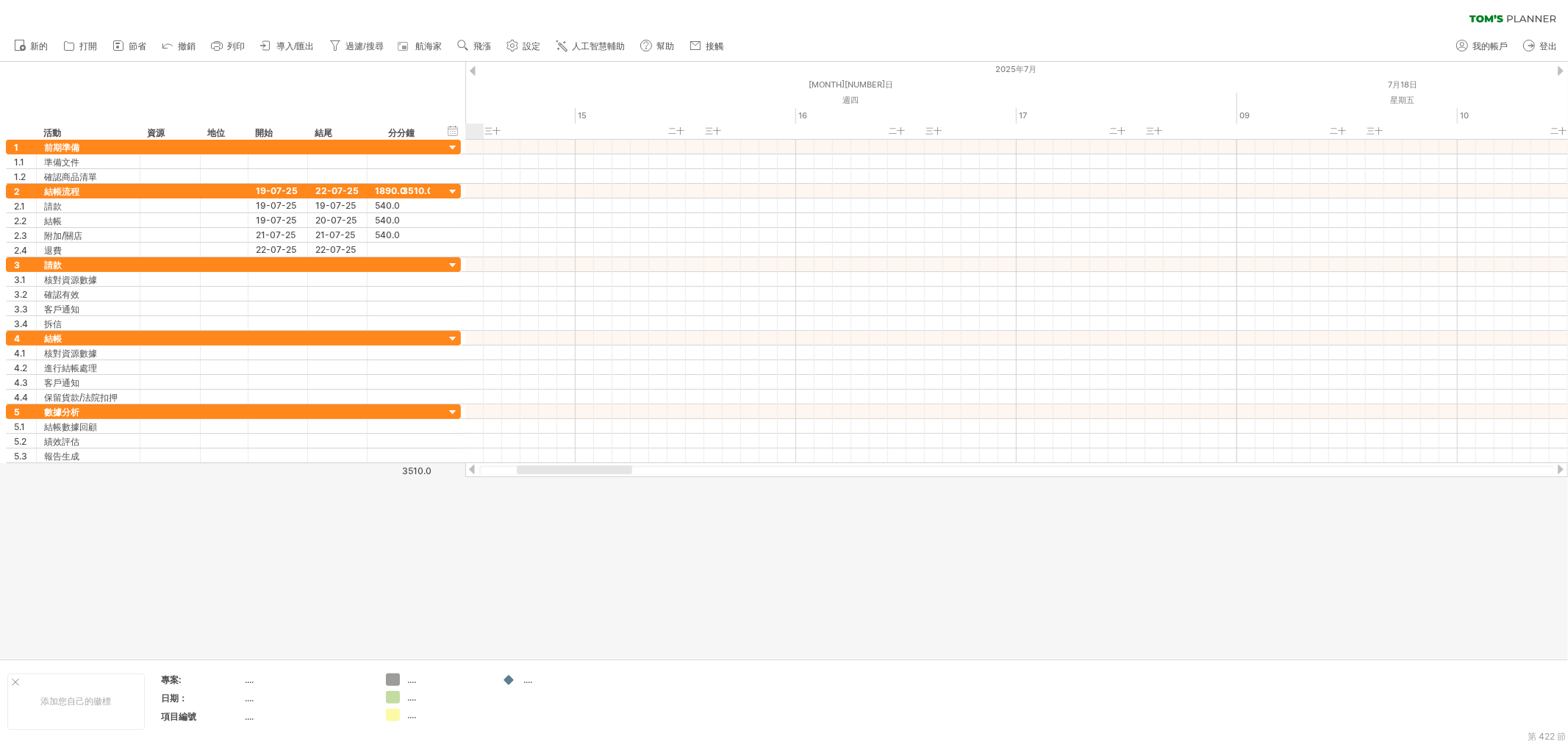 click at bounding box center (473, 71) 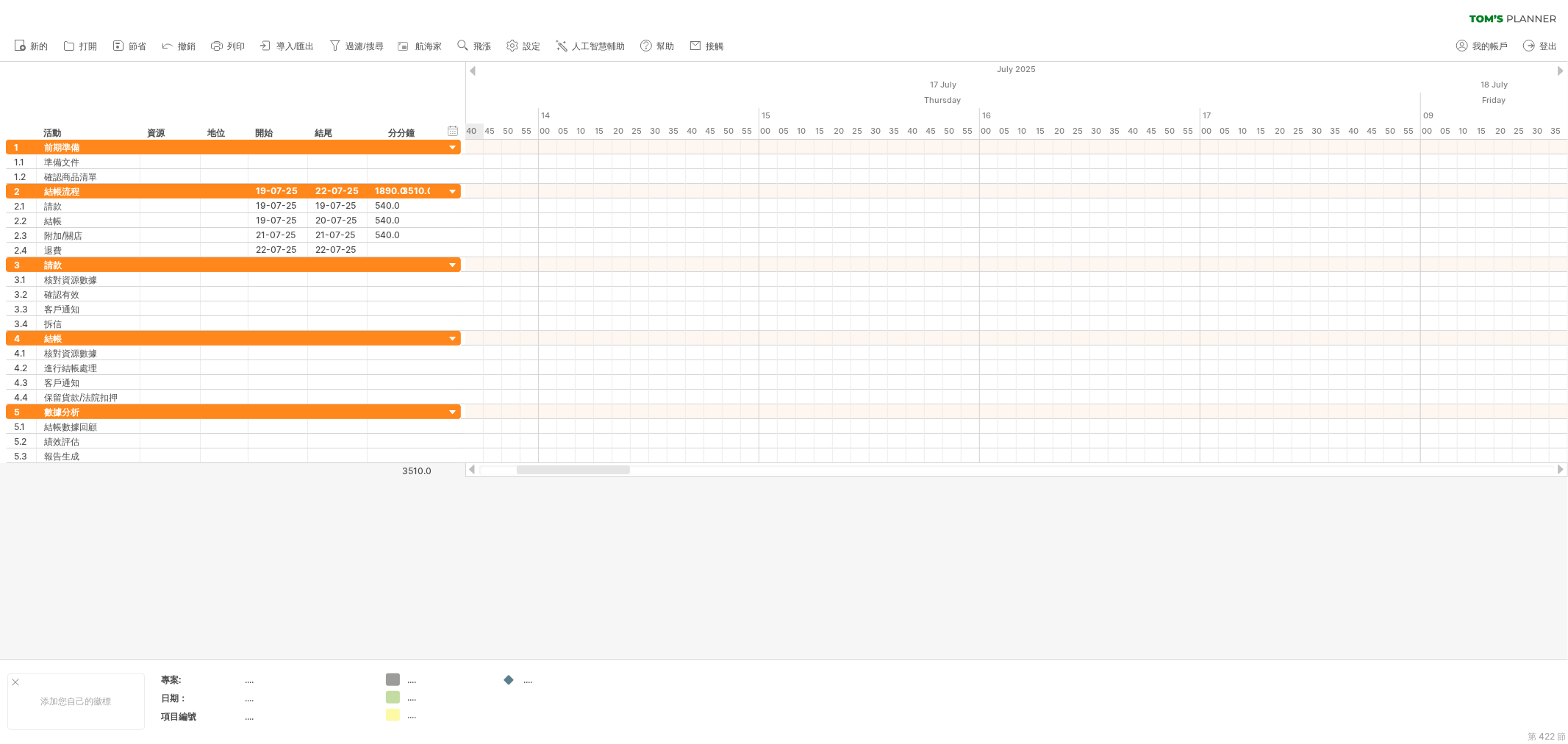 click at bounding box center [473, 71] 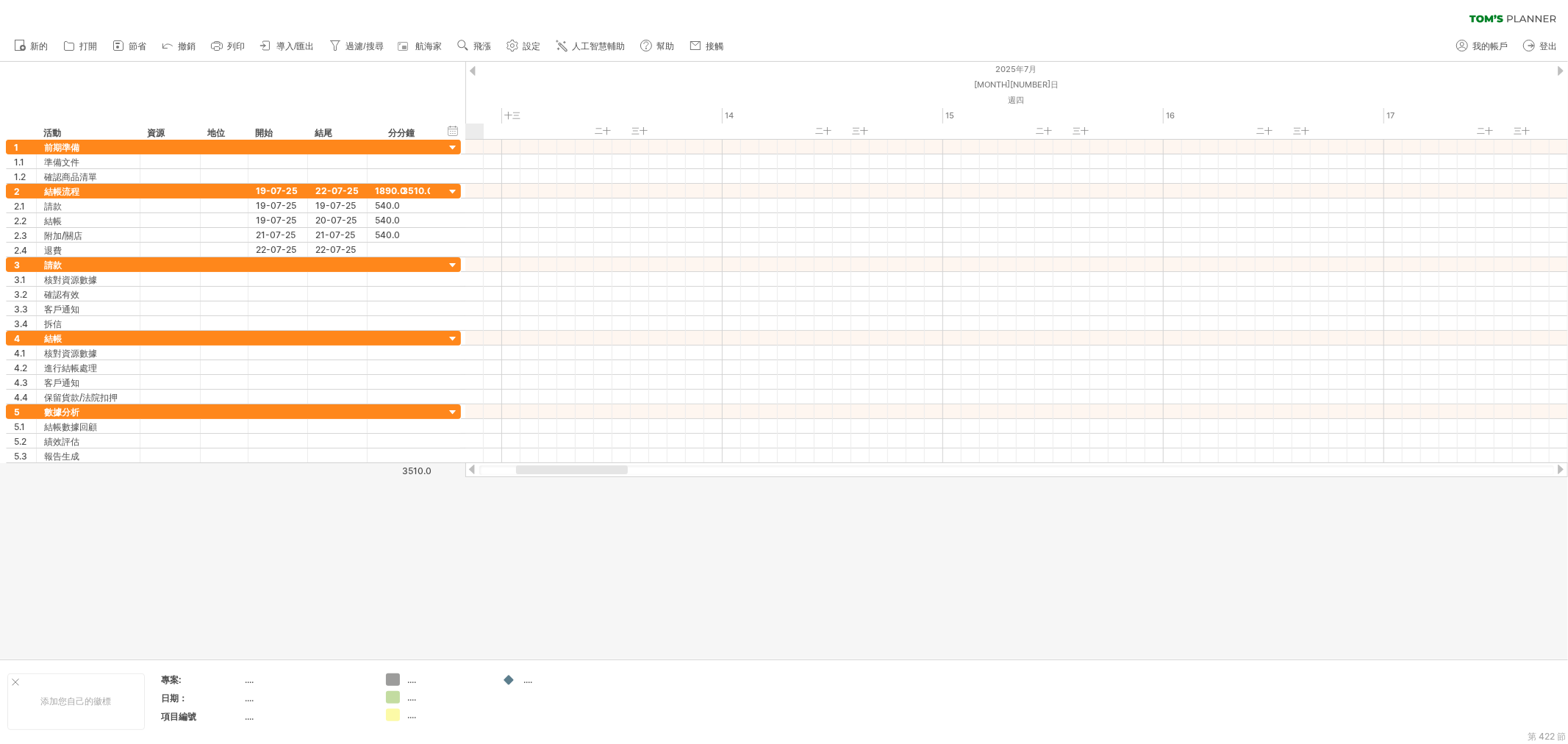 click at bounding box center (473, 71) 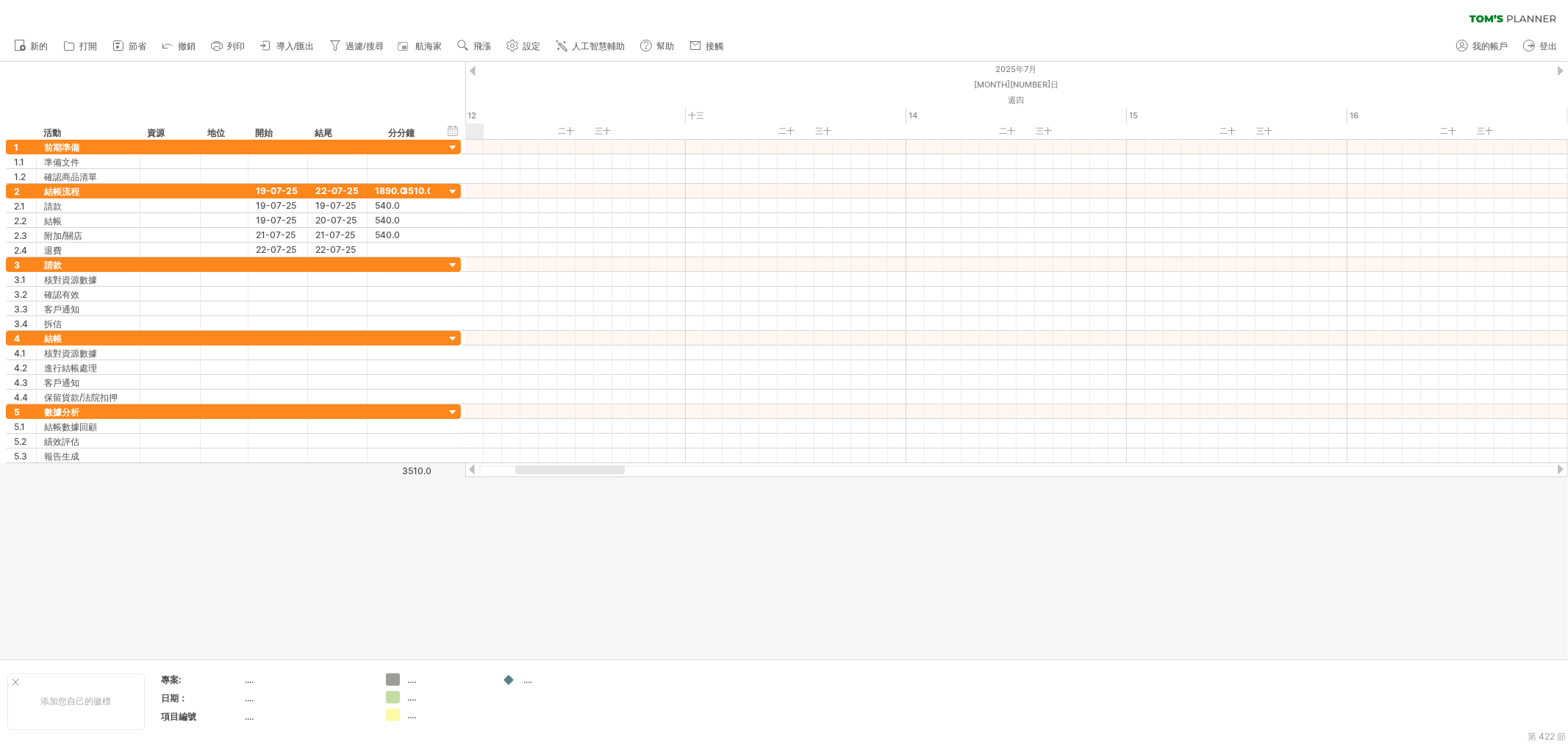 click at bounding box center (473, 71) 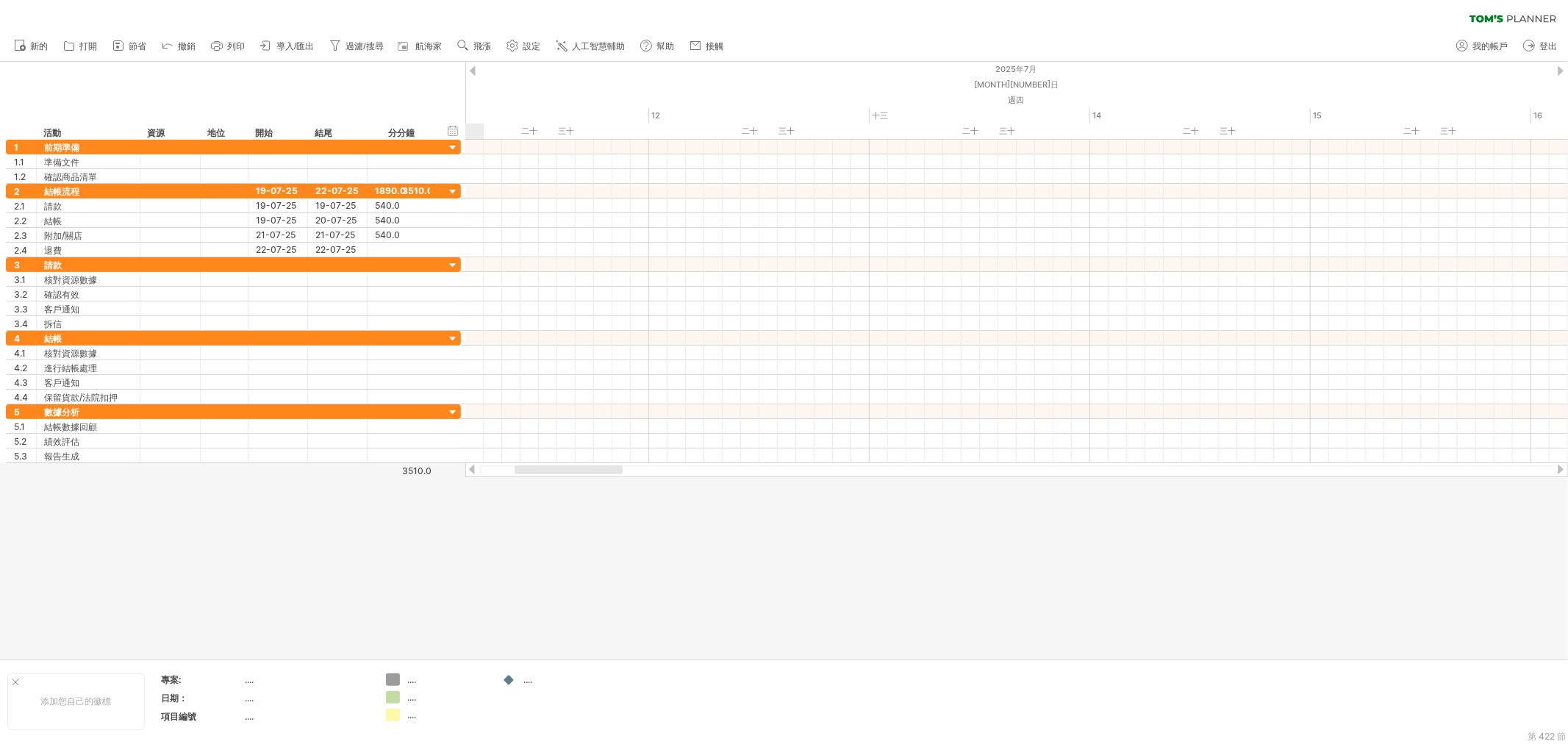 click at bounding box center [473, 71] 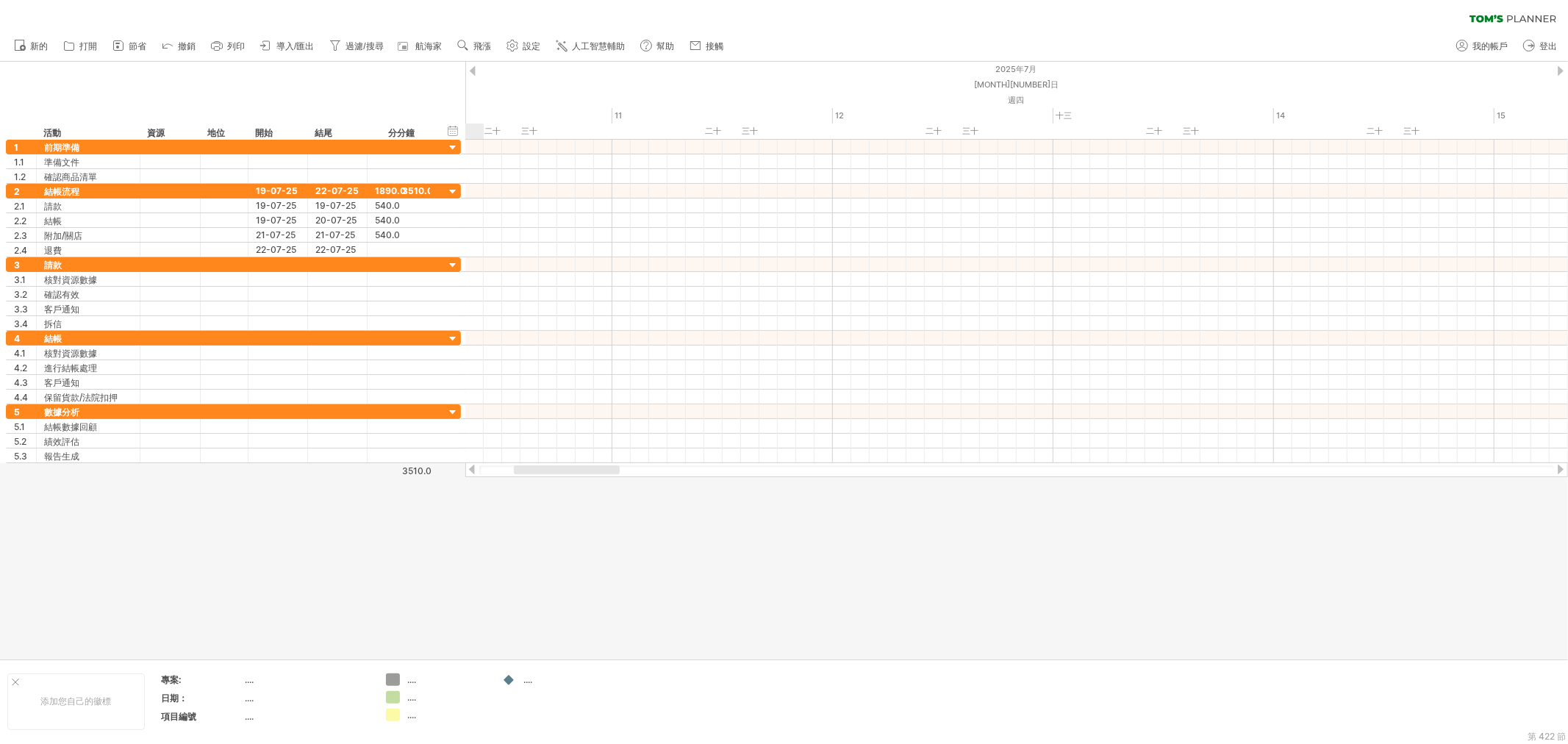 click at bounding box center [473, 71] 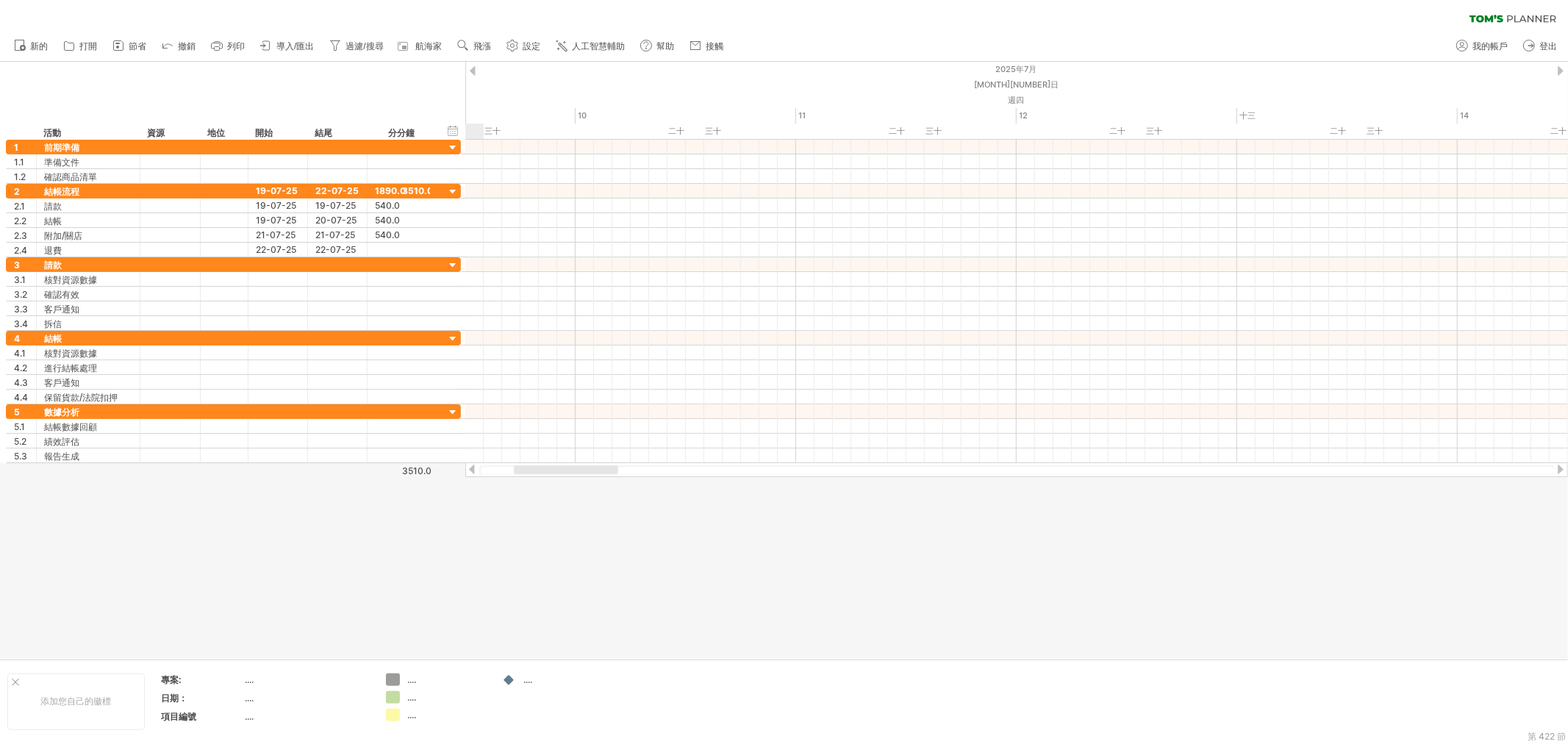 click at bounding box center (473, 71) 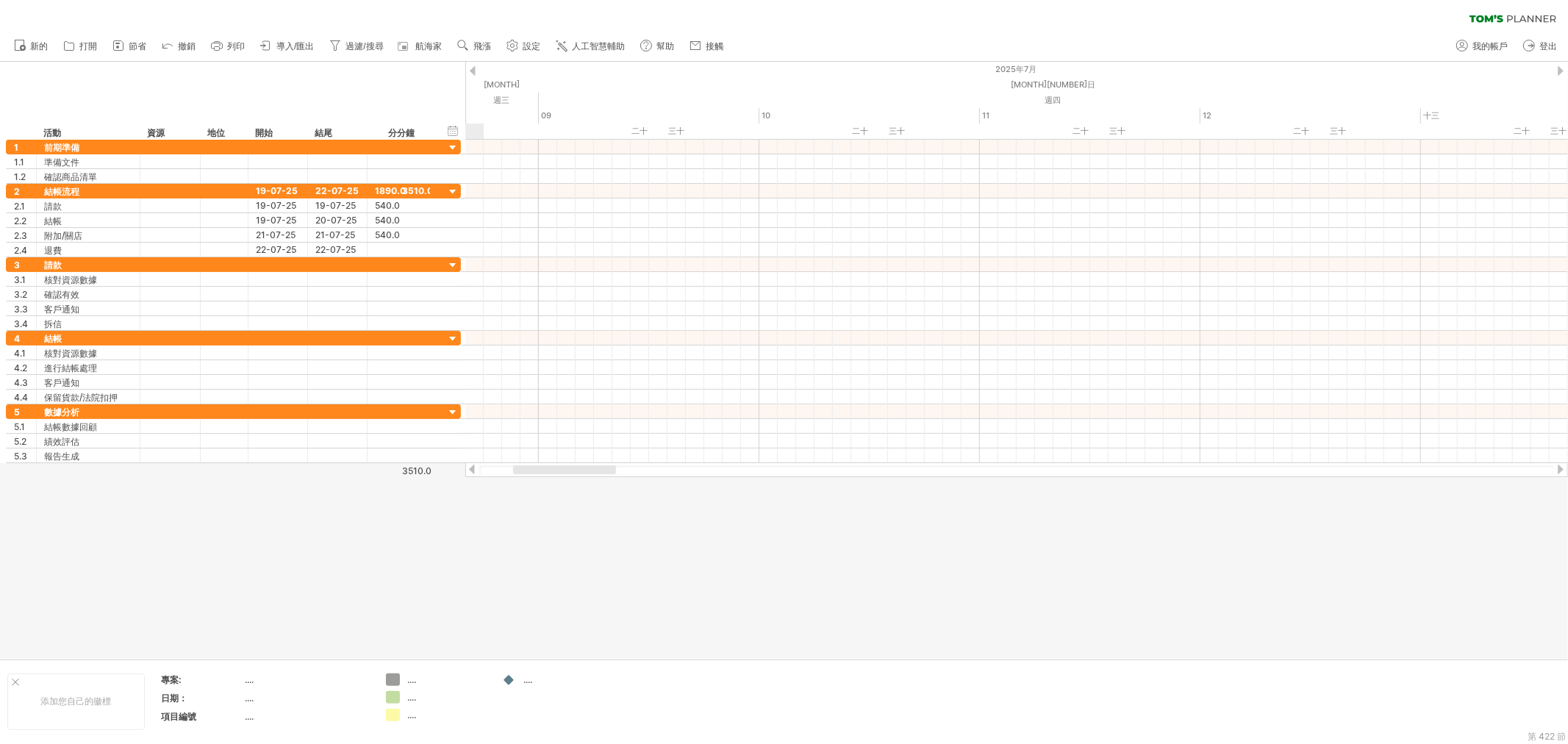 click at bounding box center [473, 71] 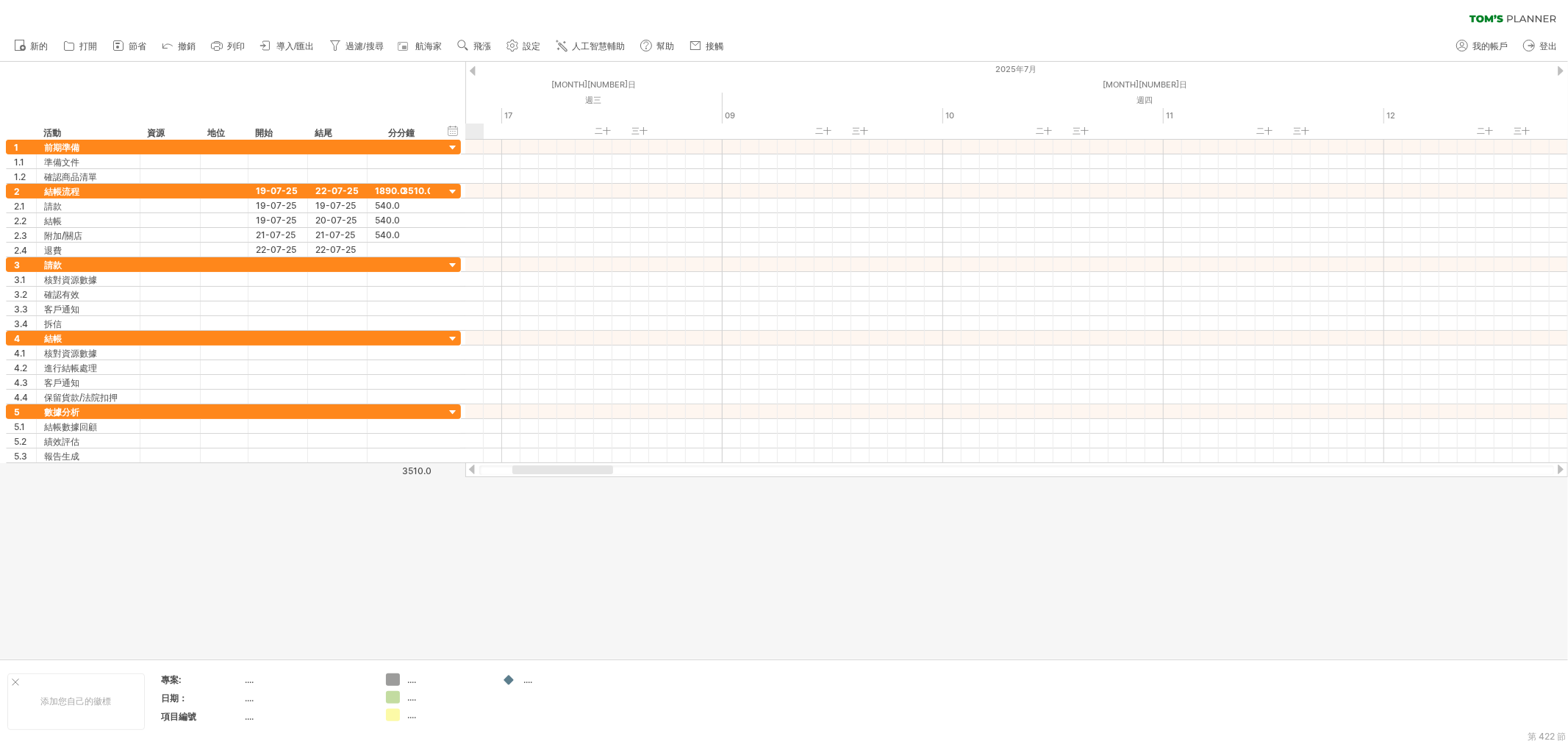 click at bounding box center [473, 71] 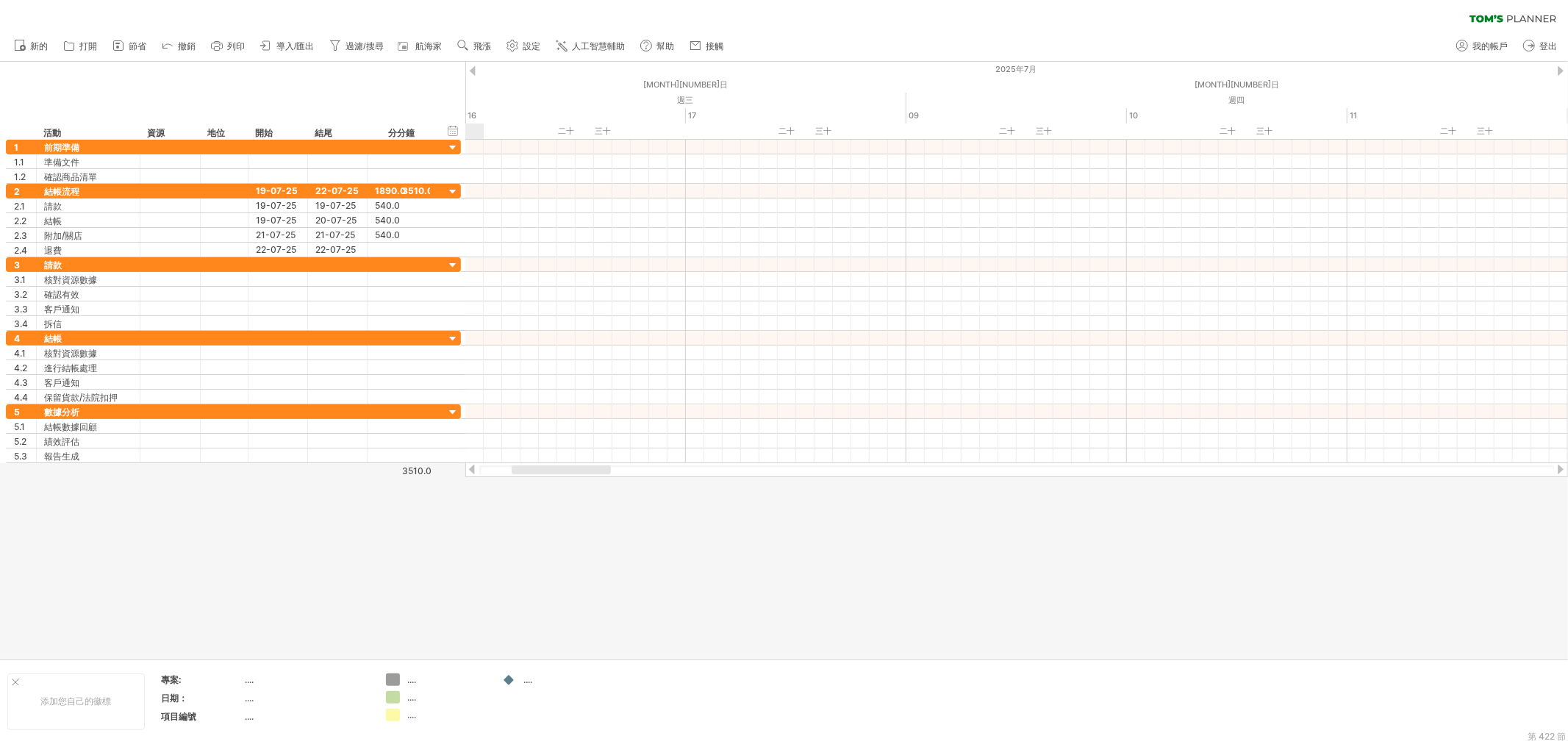 click at bounding box center (473, 71) 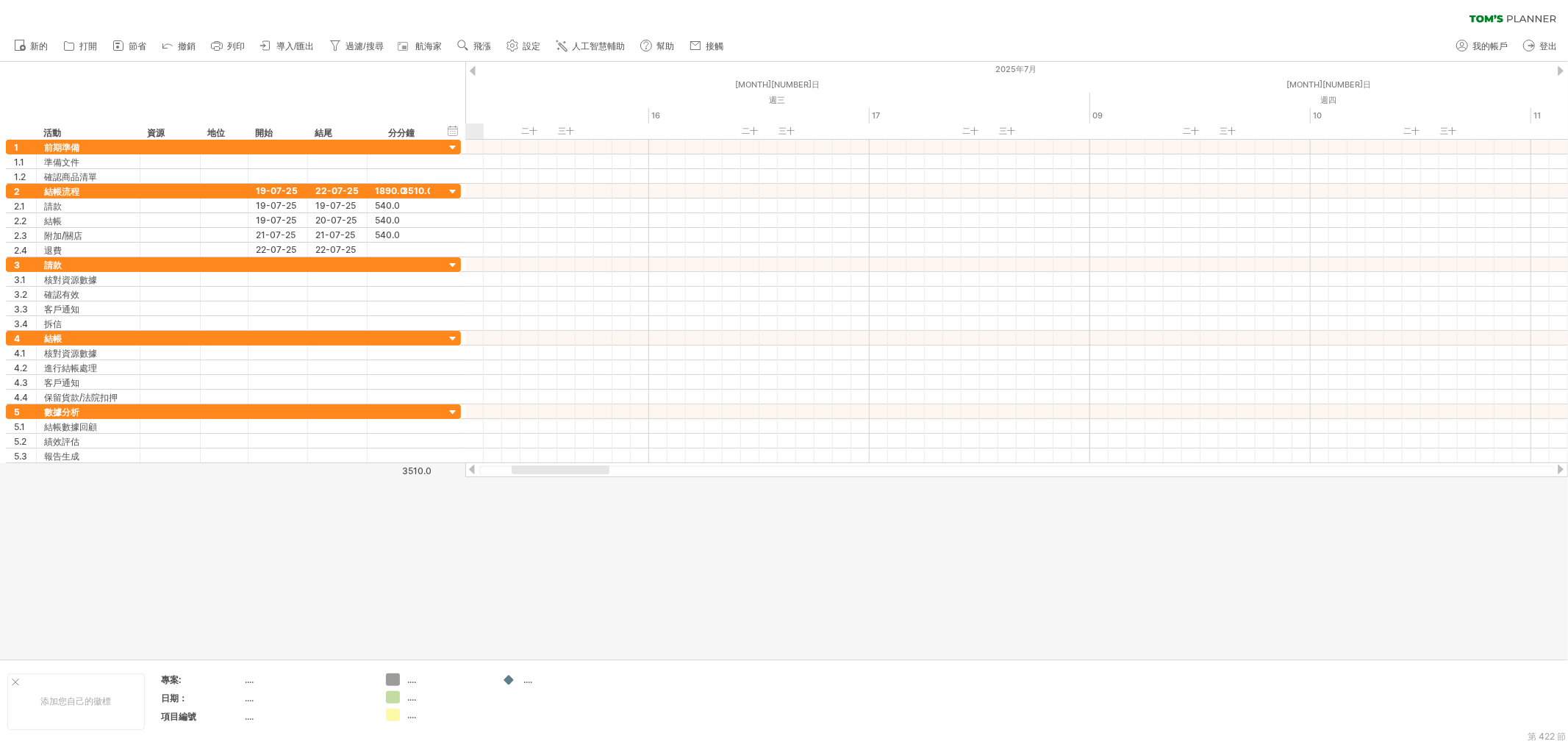 click at bounding box center [473, 71] 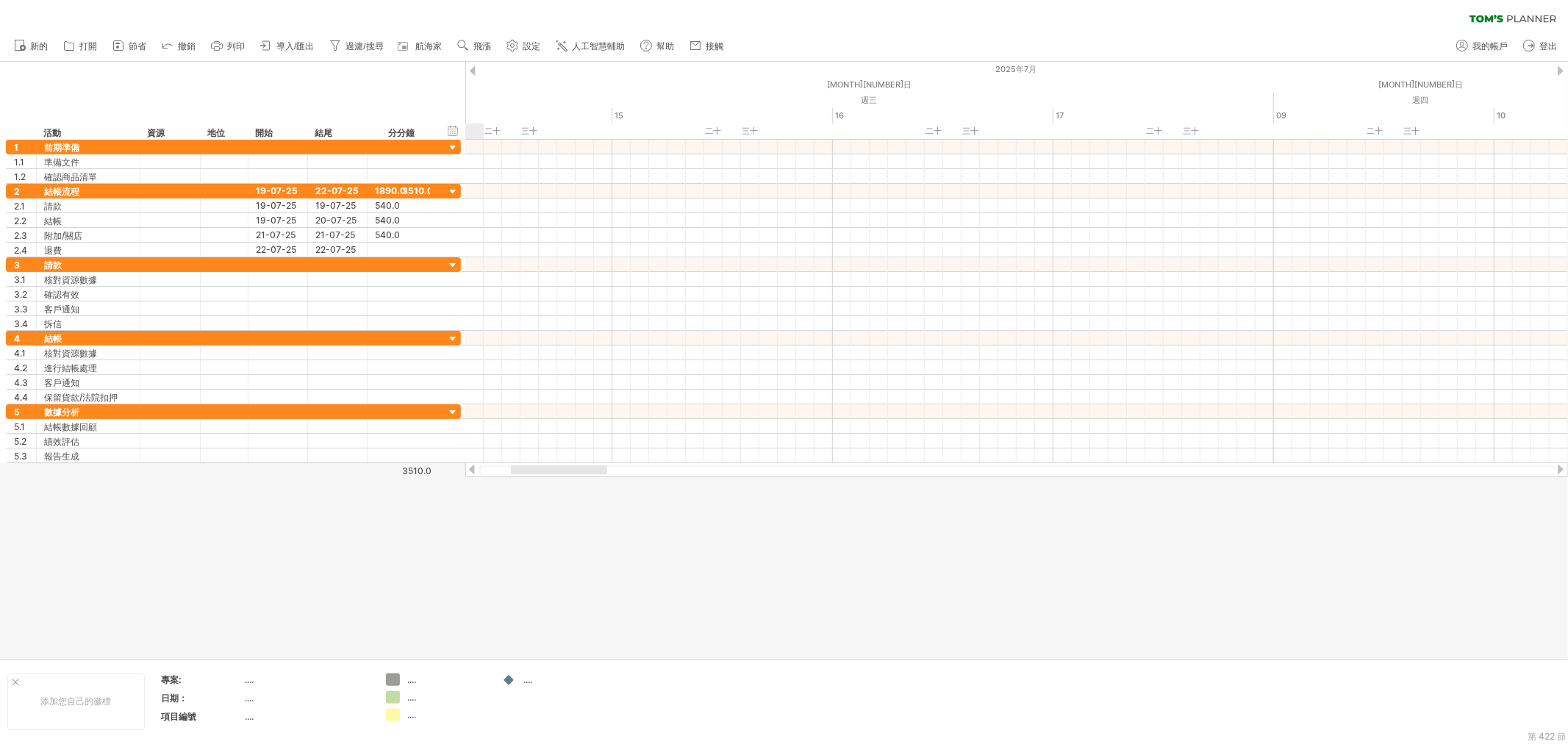 click at bounding box center [473, 71] 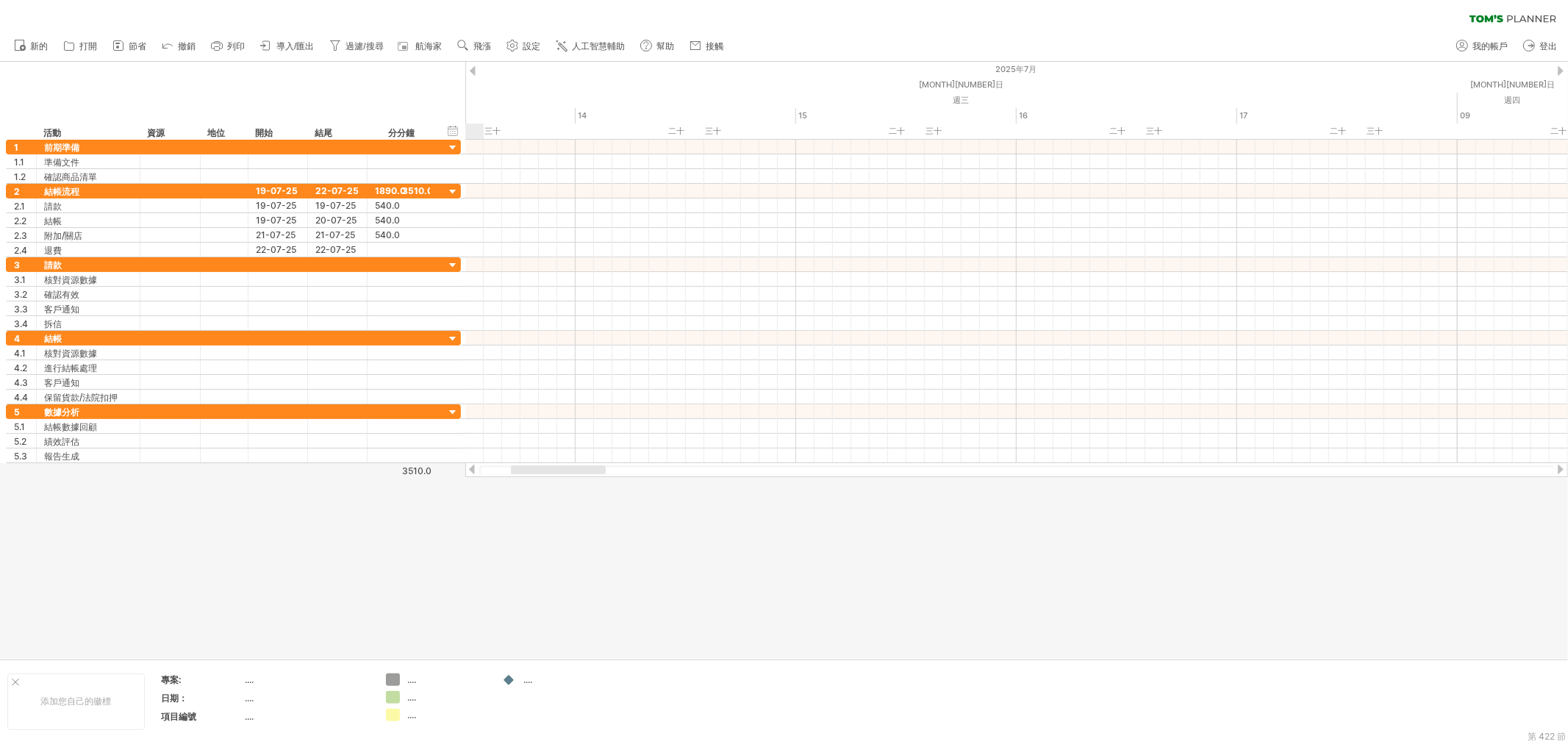 click at bounding box center (473, 71) 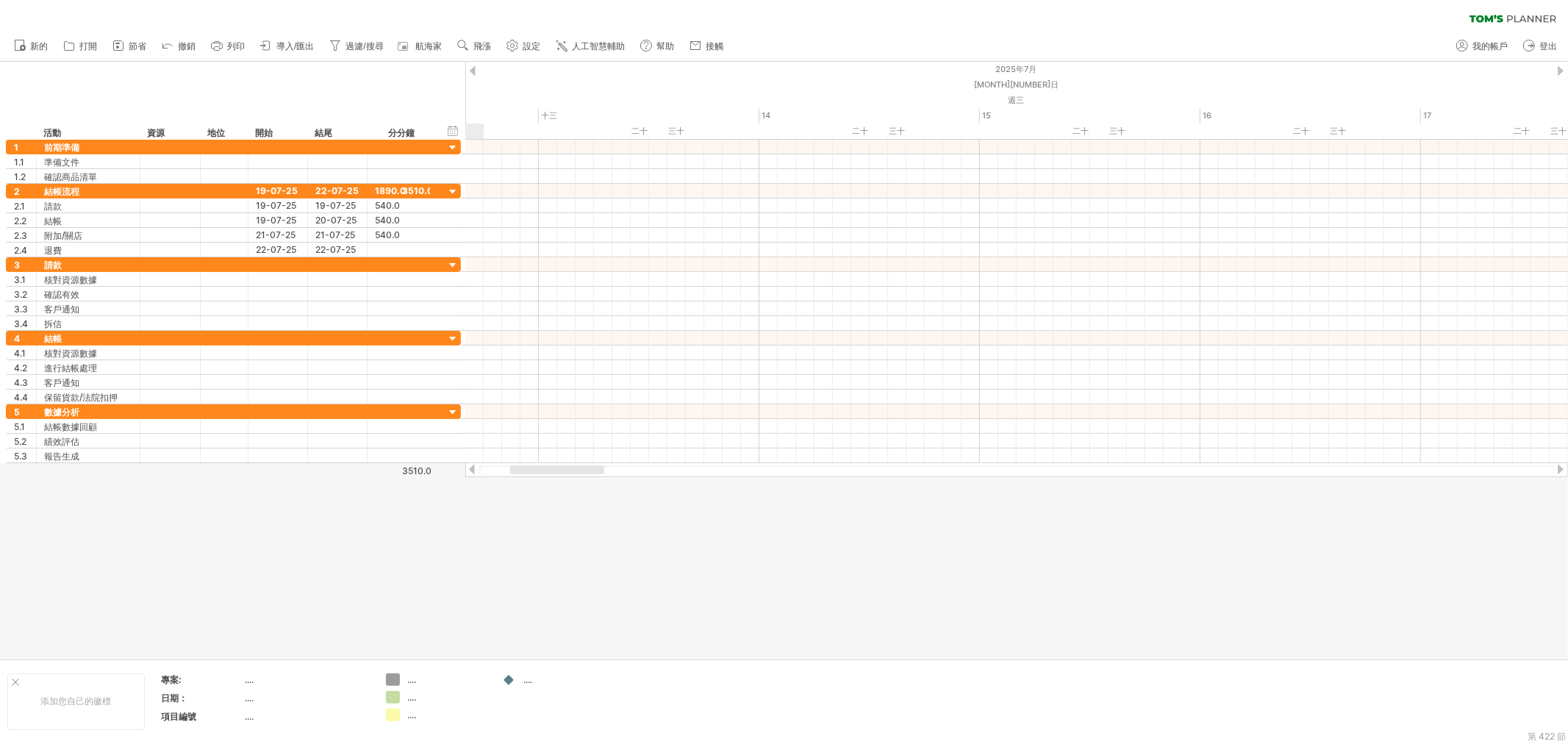 click at bounding box center [473, 71] 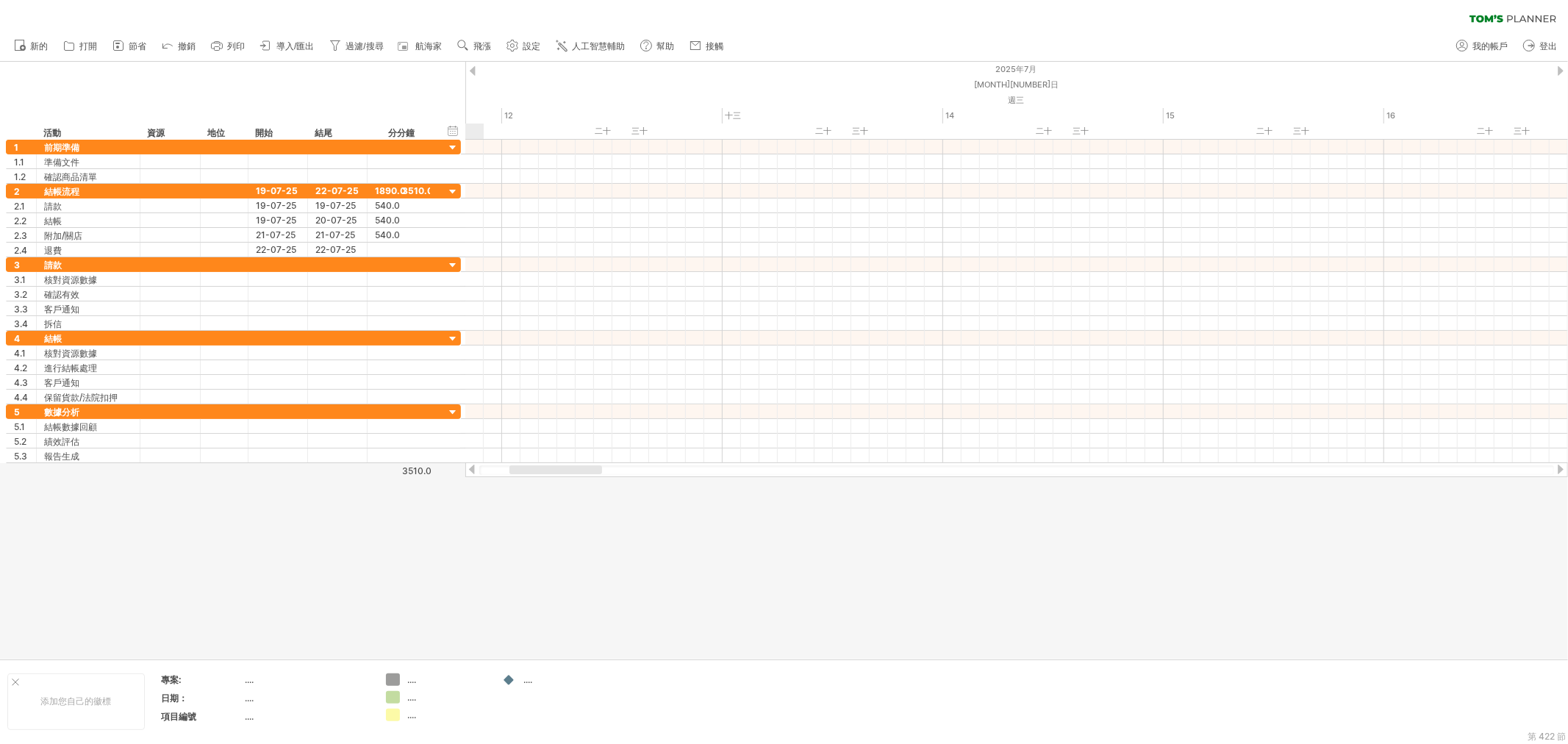 click at bounding box center [473, 71] 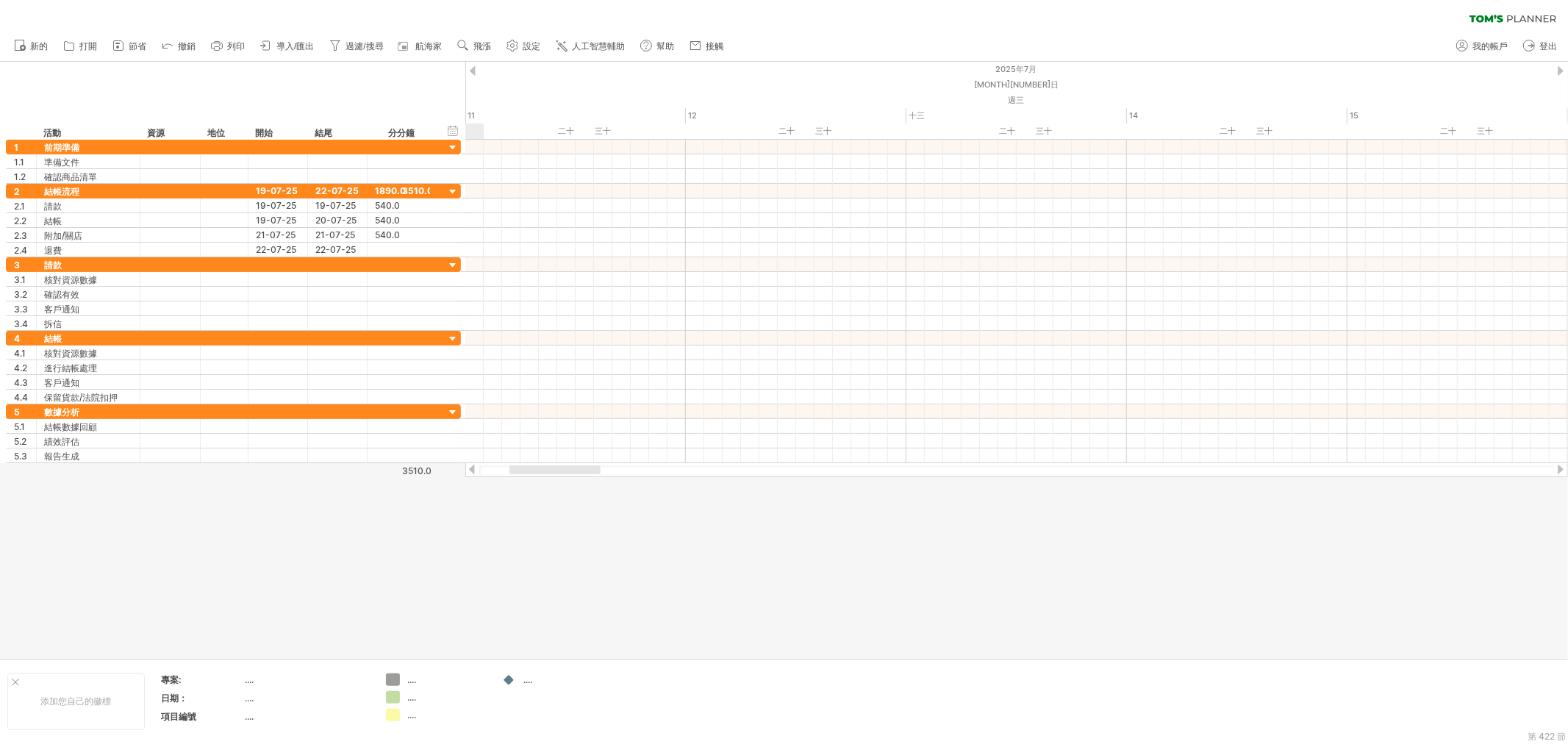 click at bounding box center (473, 71) 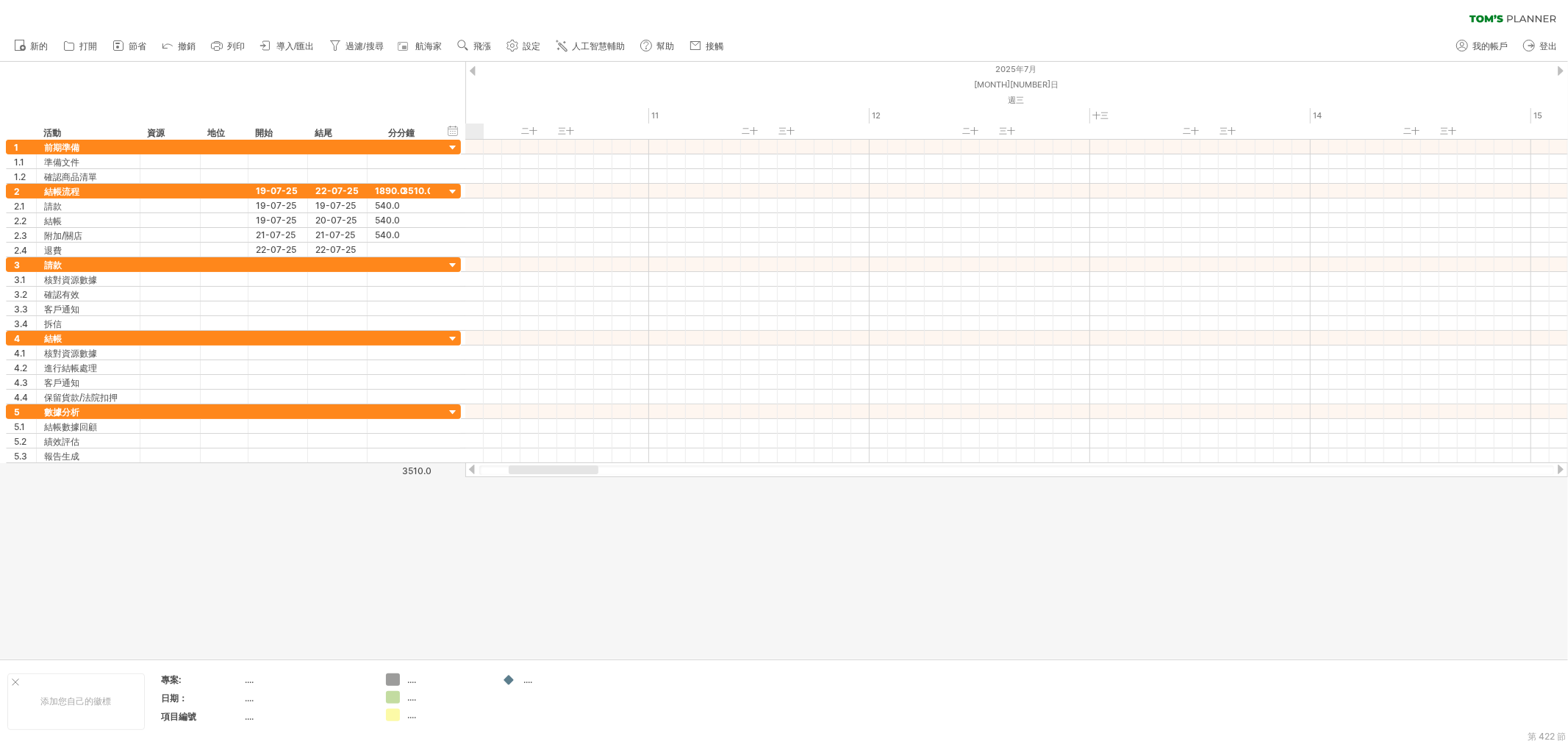 click at bounding box center [473, 71] 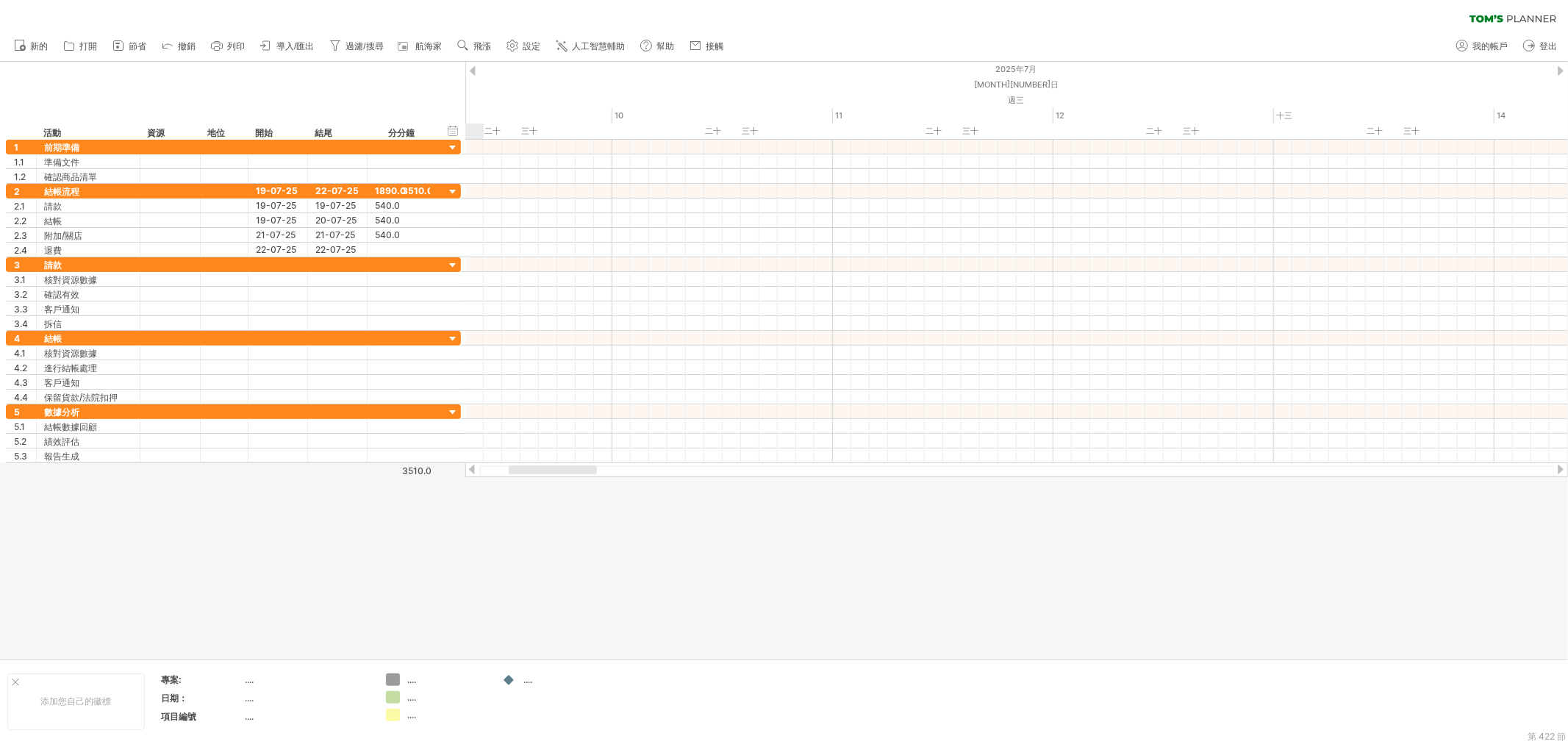 click at bounding box center (473, 71) 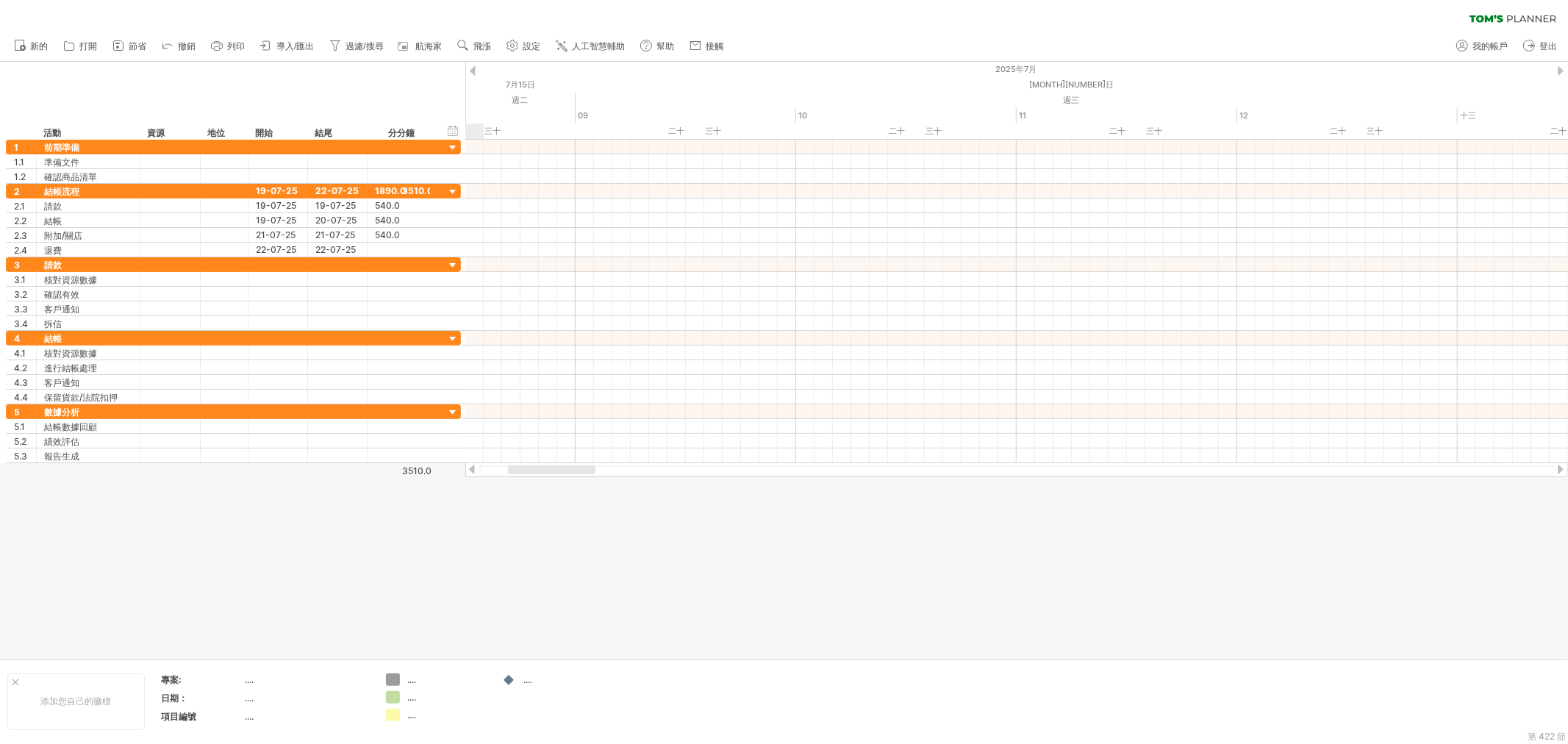 click at bounding box center (473, 71) 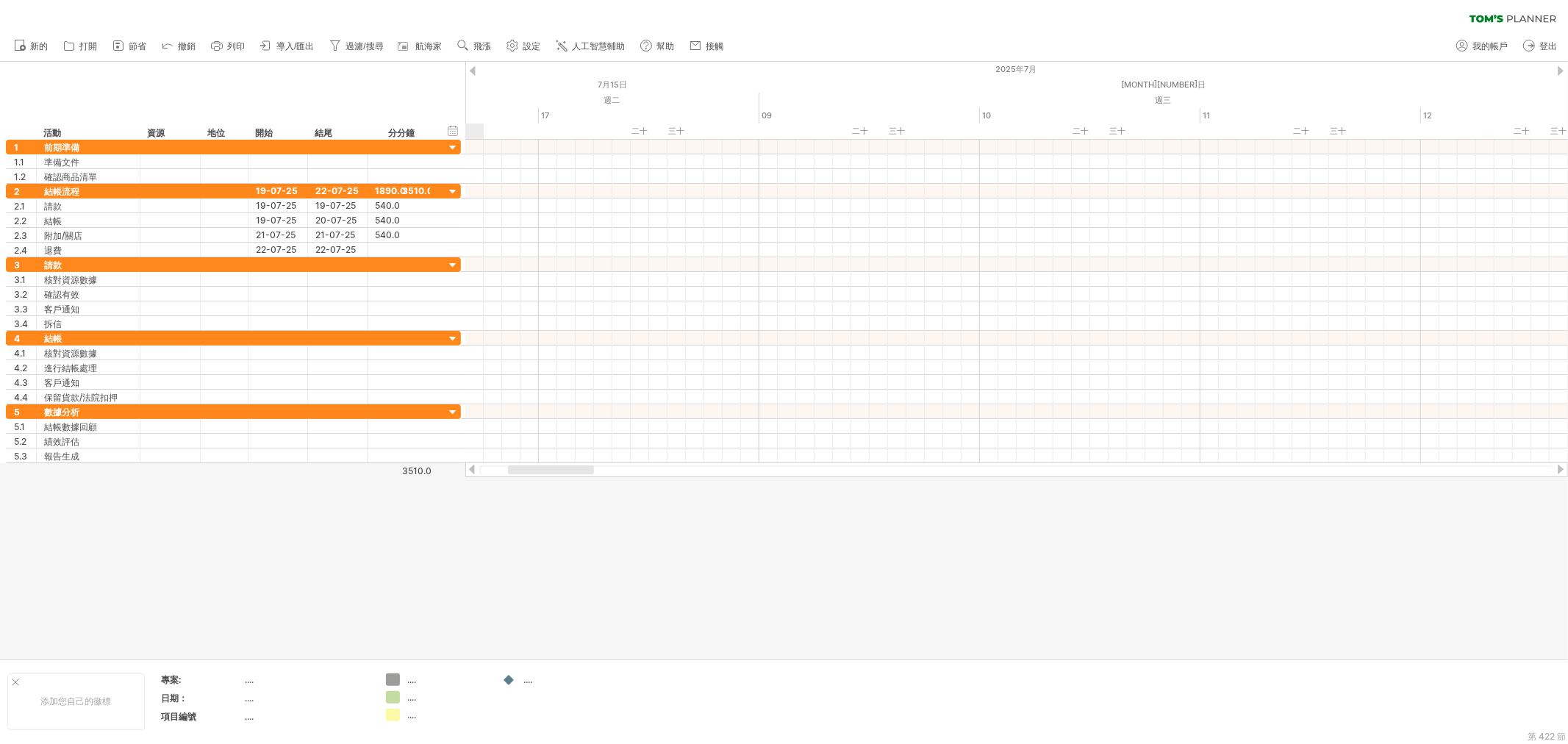 click at bounding box center [473, 71] 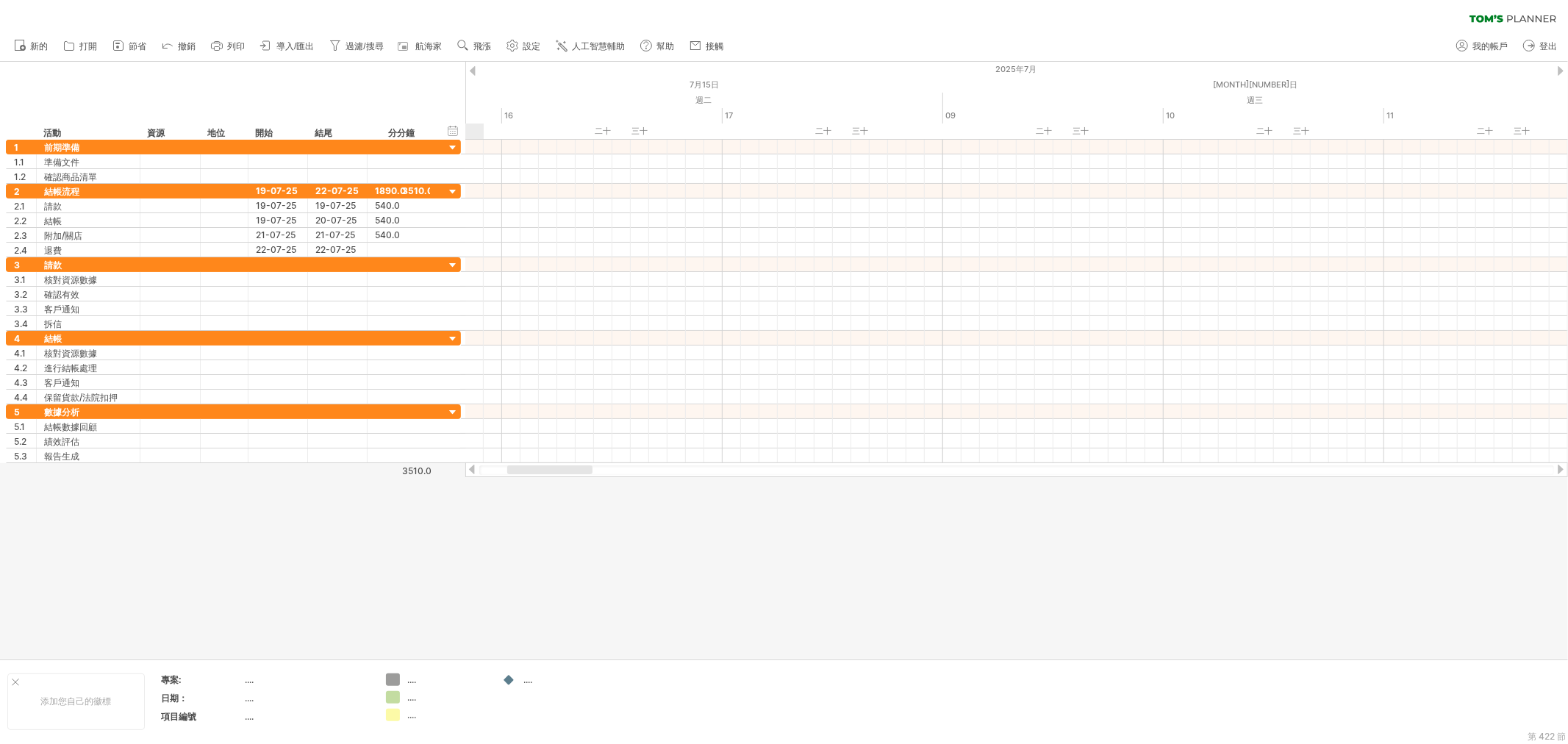 click at bounding box center [473, 71] 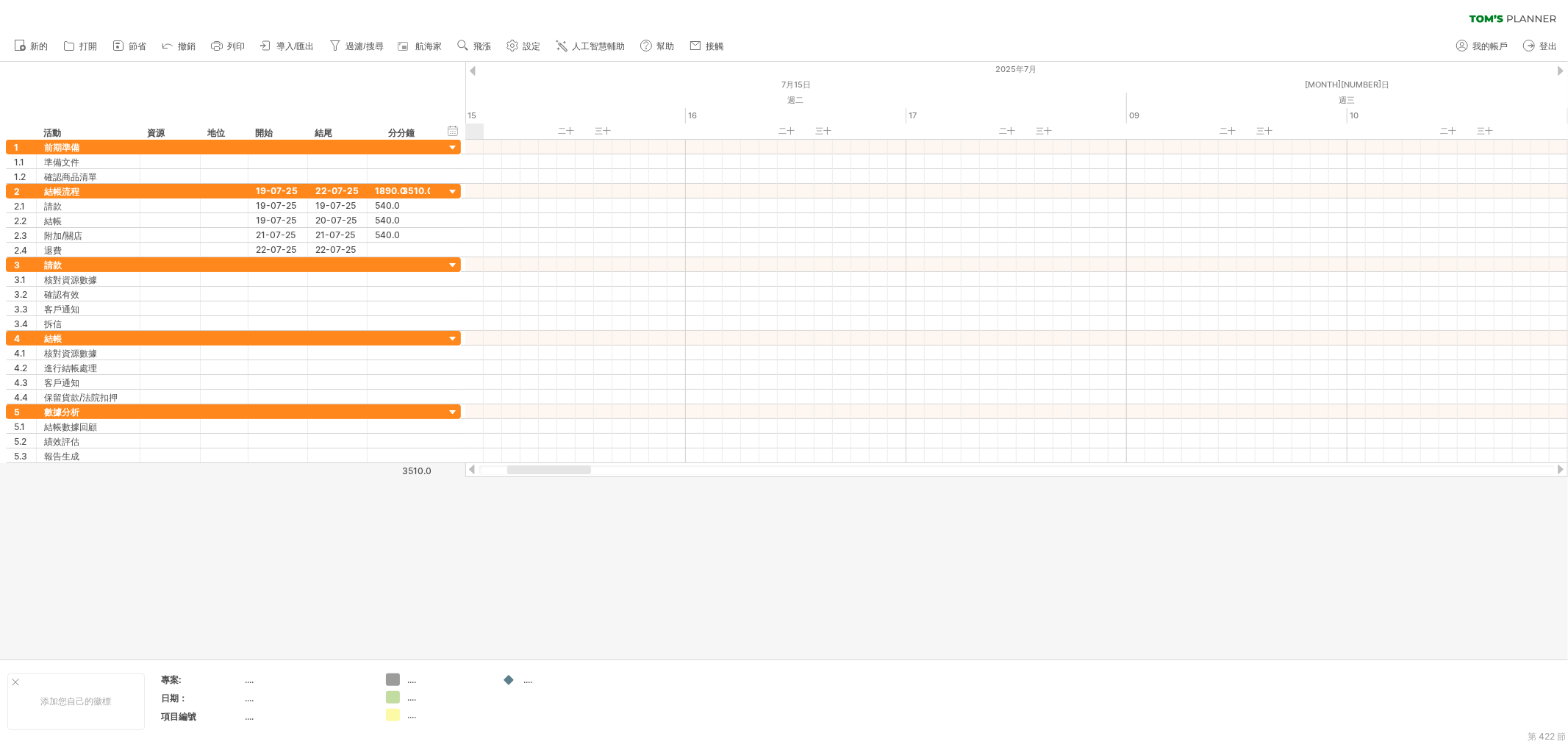 click at bounding box center [473, 71] 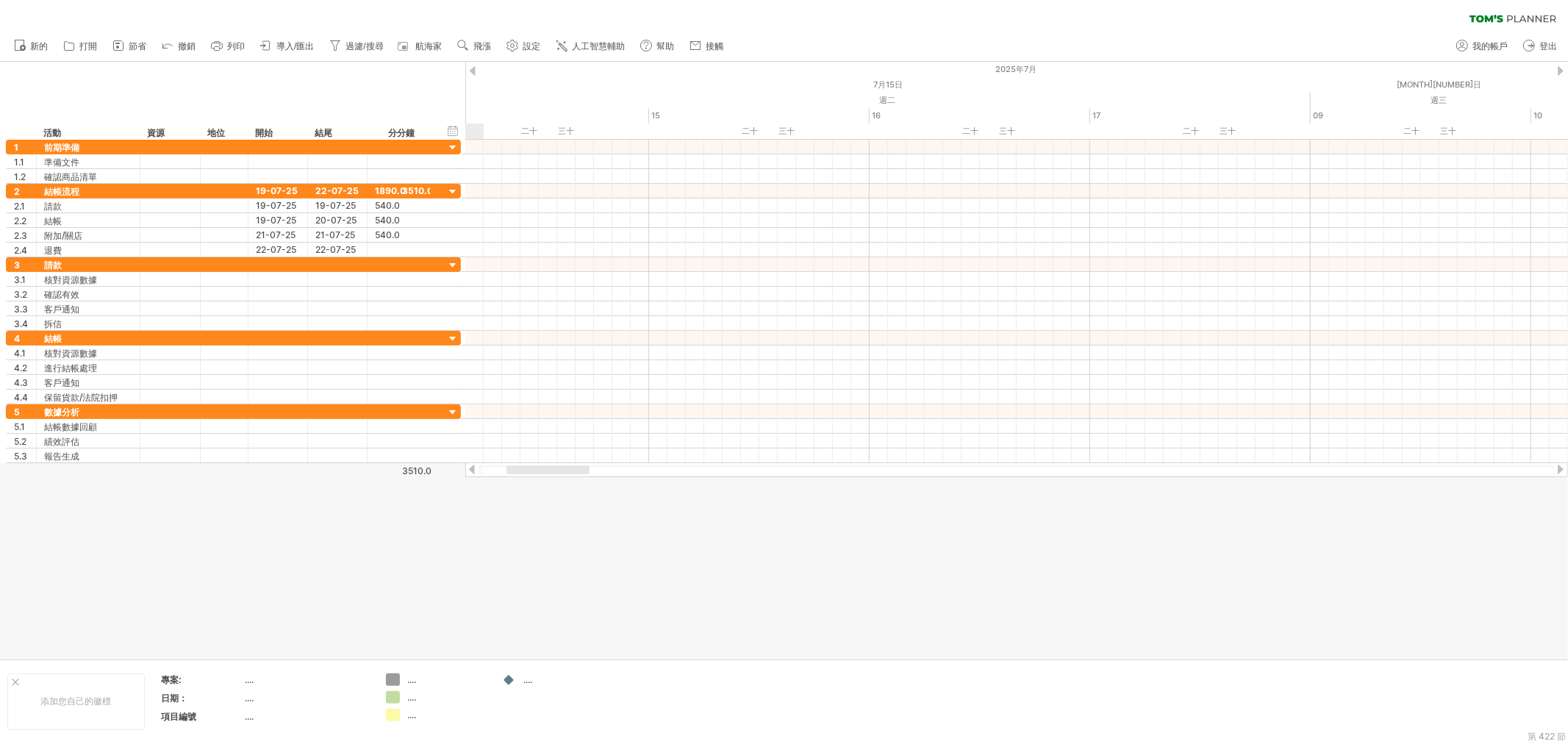 click at bounding box center [473, 71] 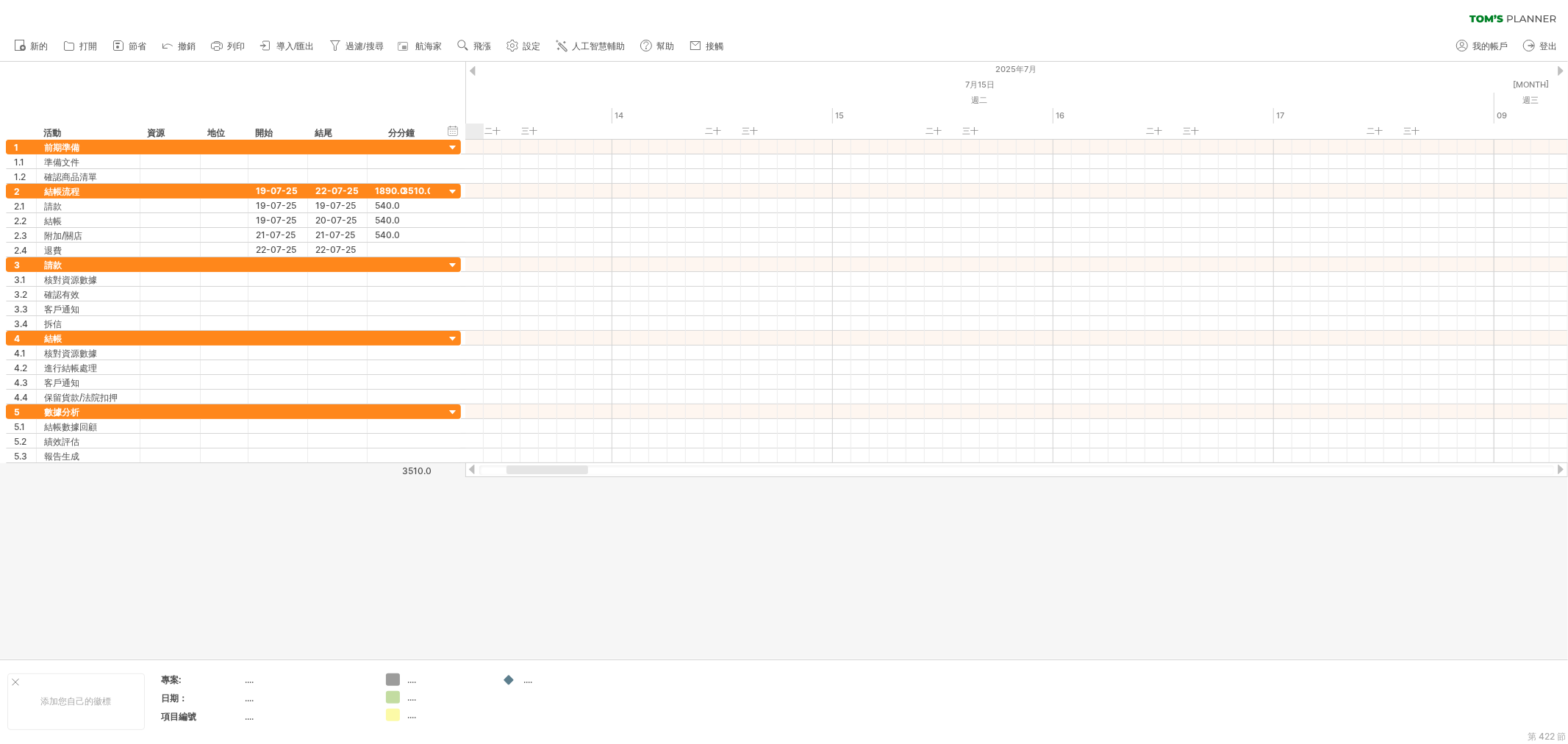 click at bounding box center (473, 71) 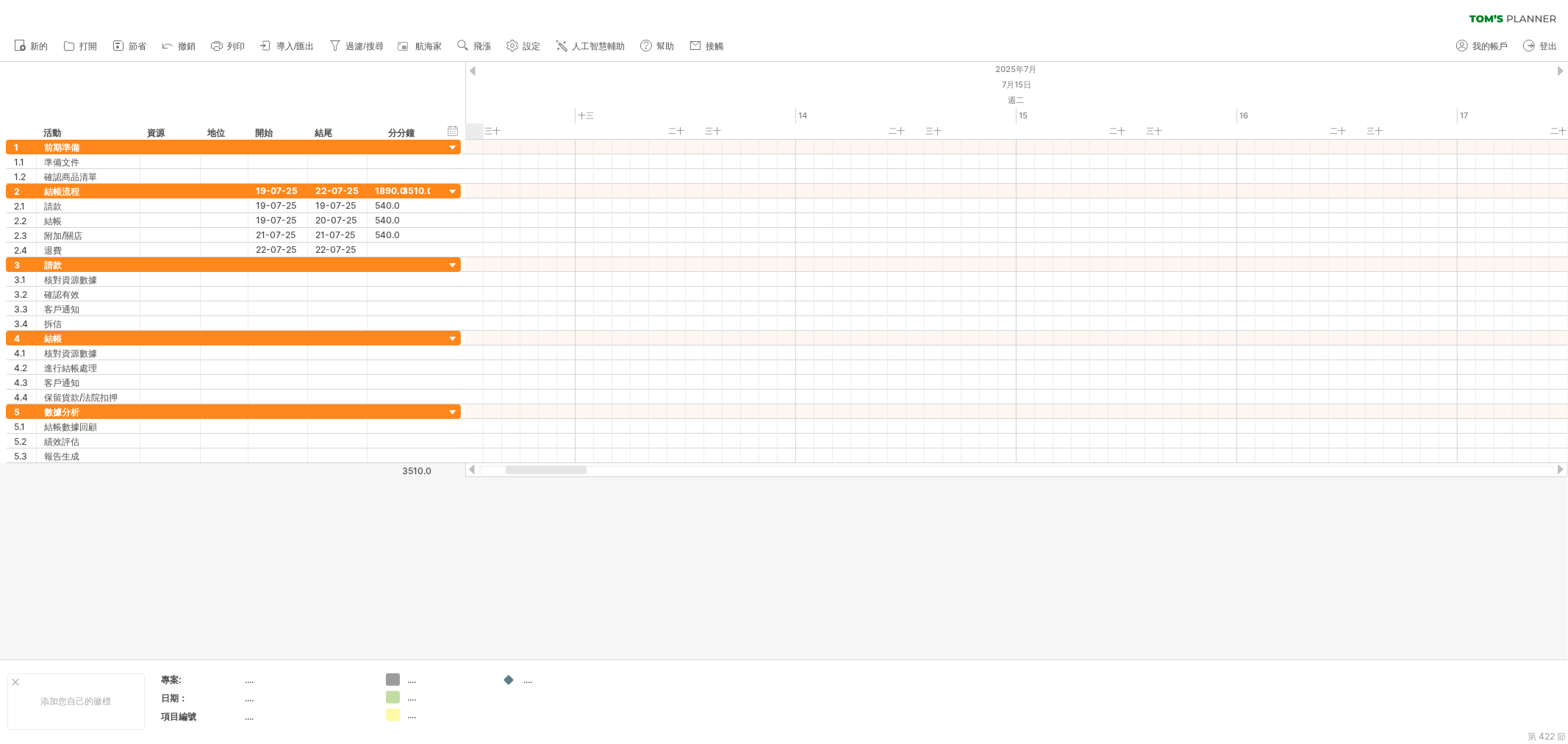 click at bounding box center (473, 71) 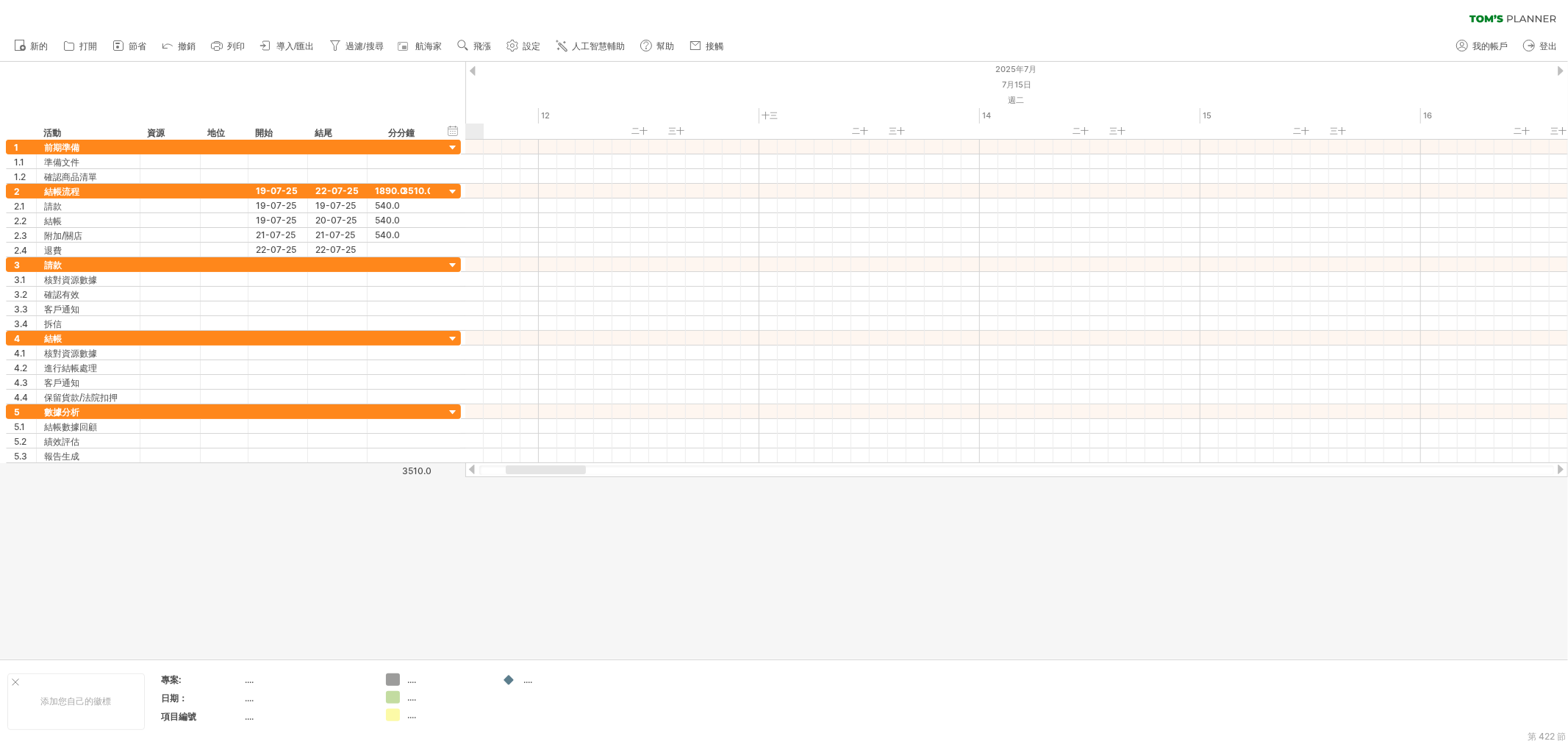 click at bounding box center (473, 71) 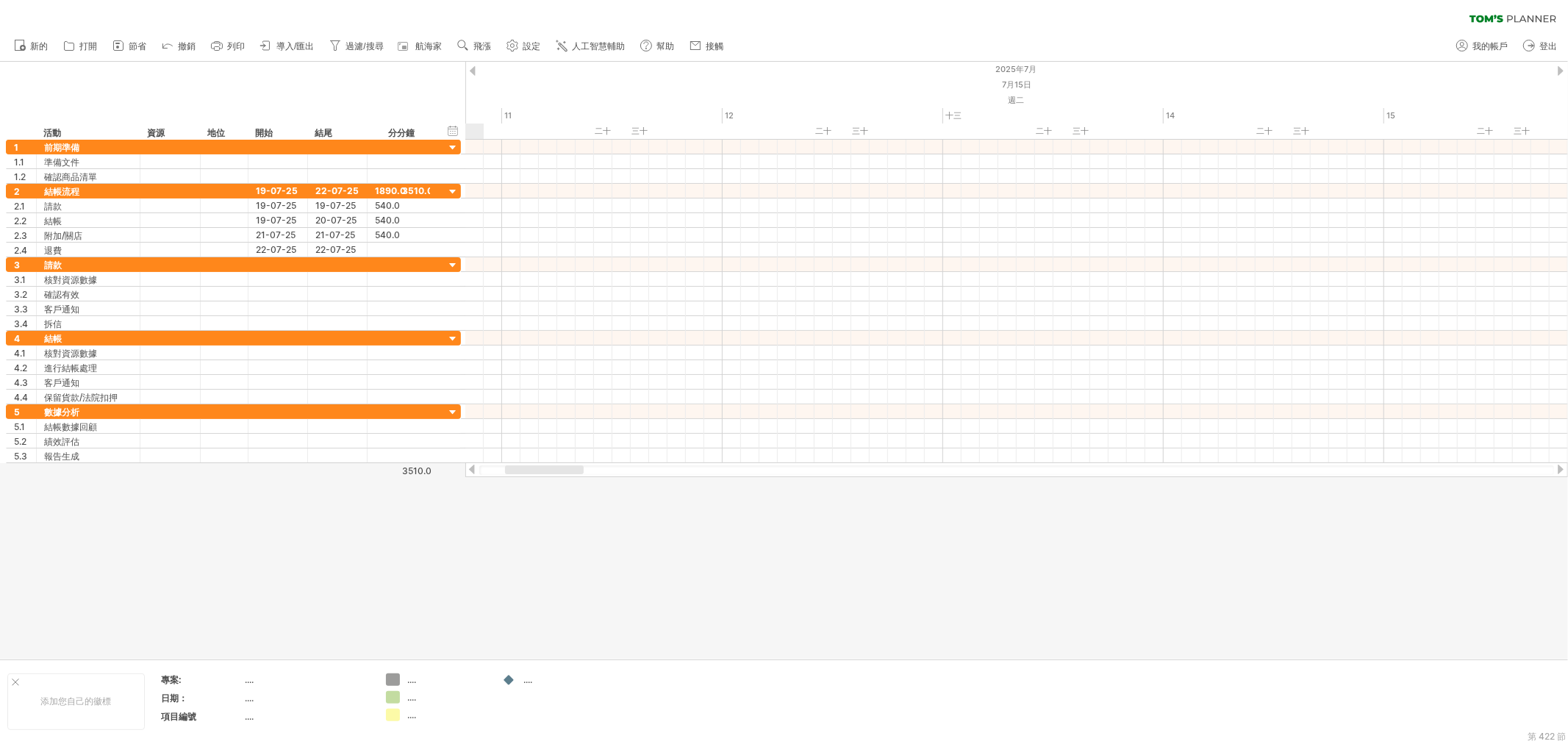 click at bounding box center (473, 71) 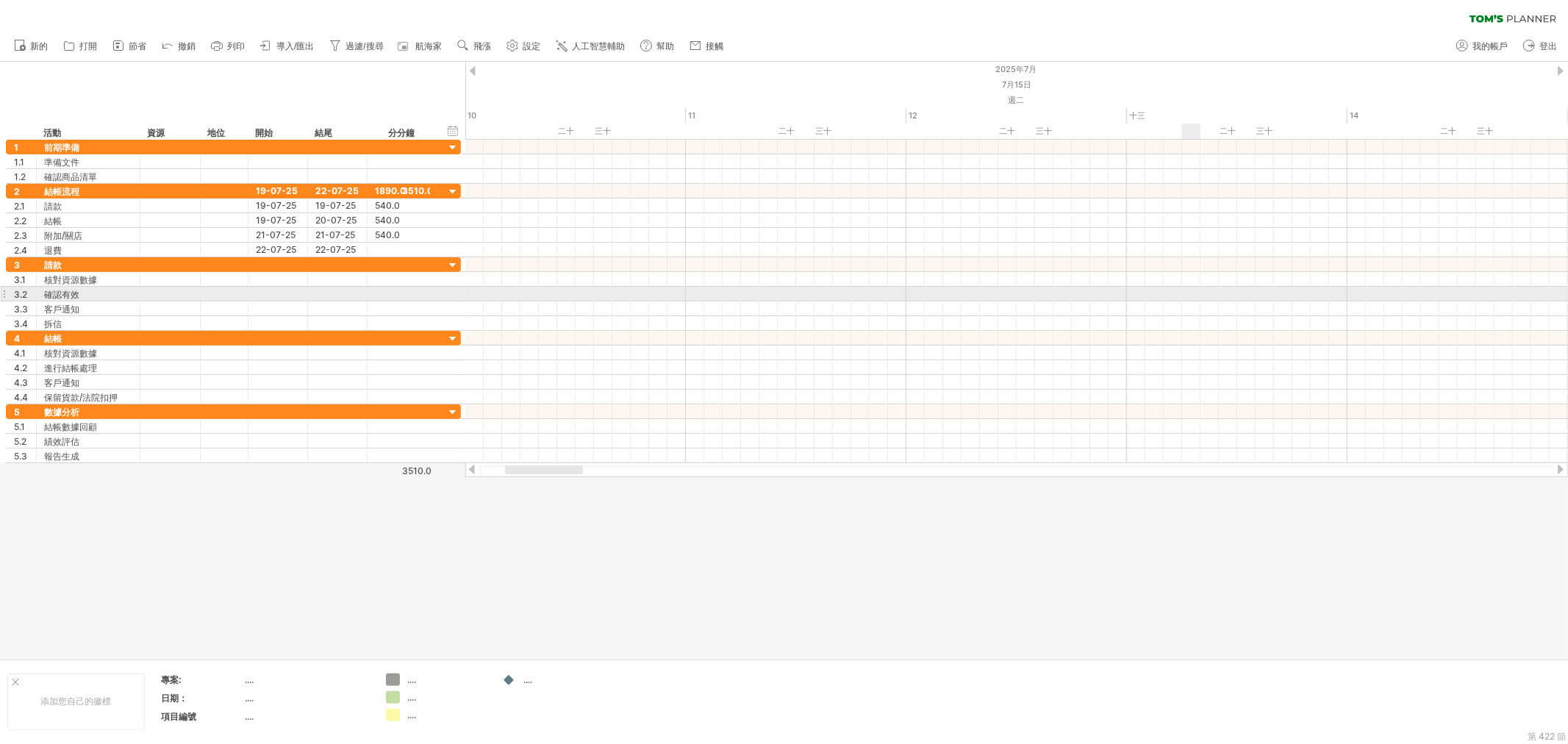 click at bounding box center [1017, 294] 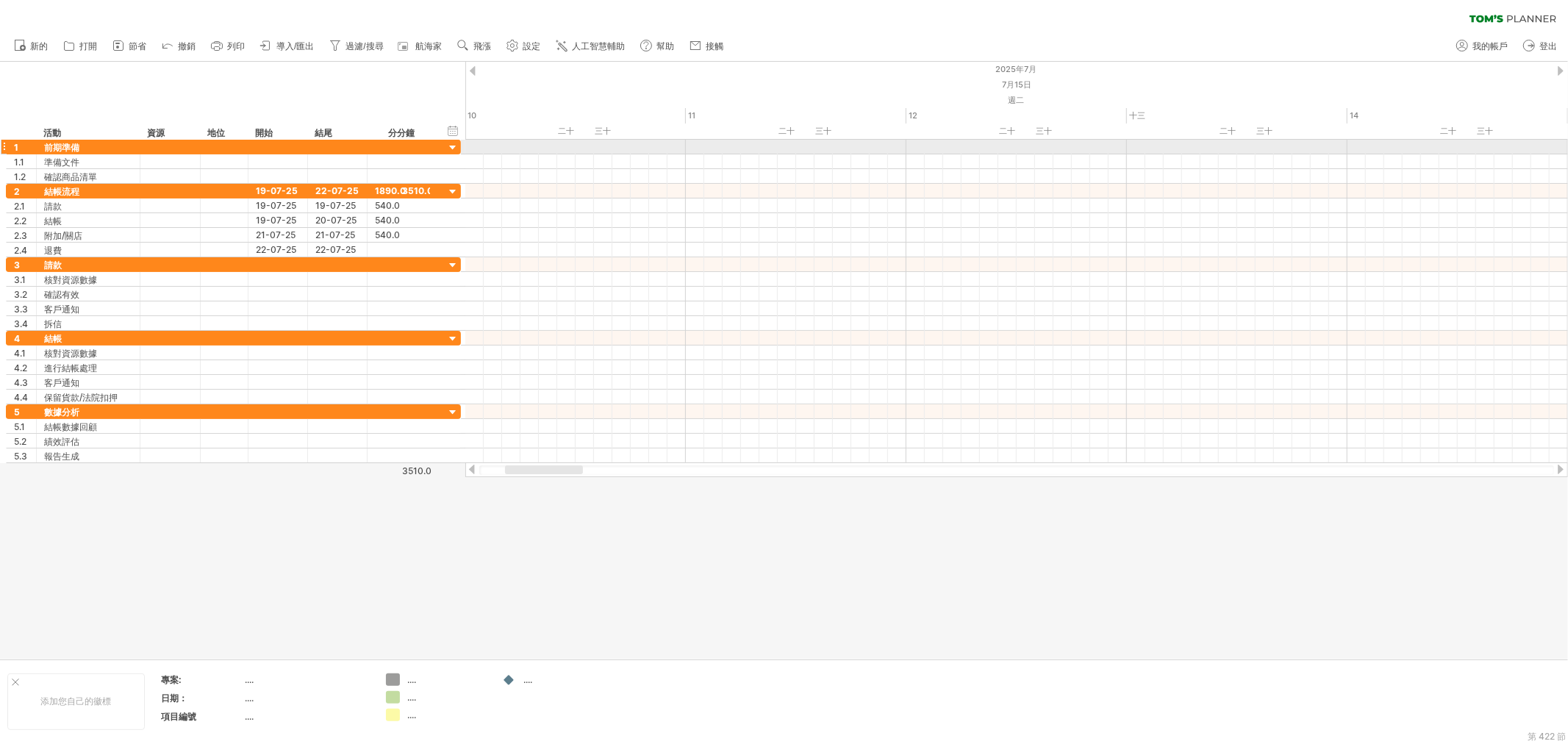 click at bounding box center [453, 148] 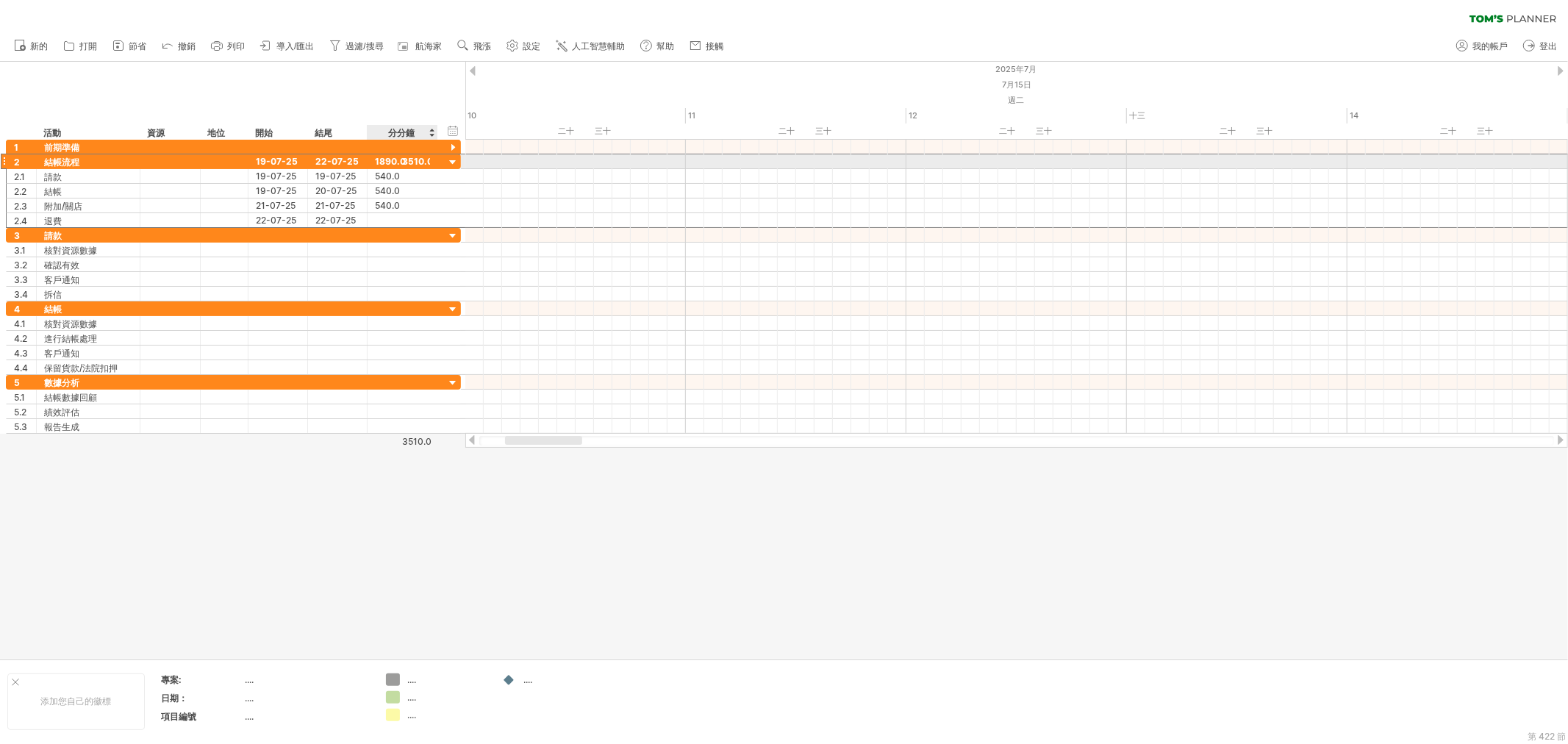 click on "1890.0" at bounding box center (390, 161) 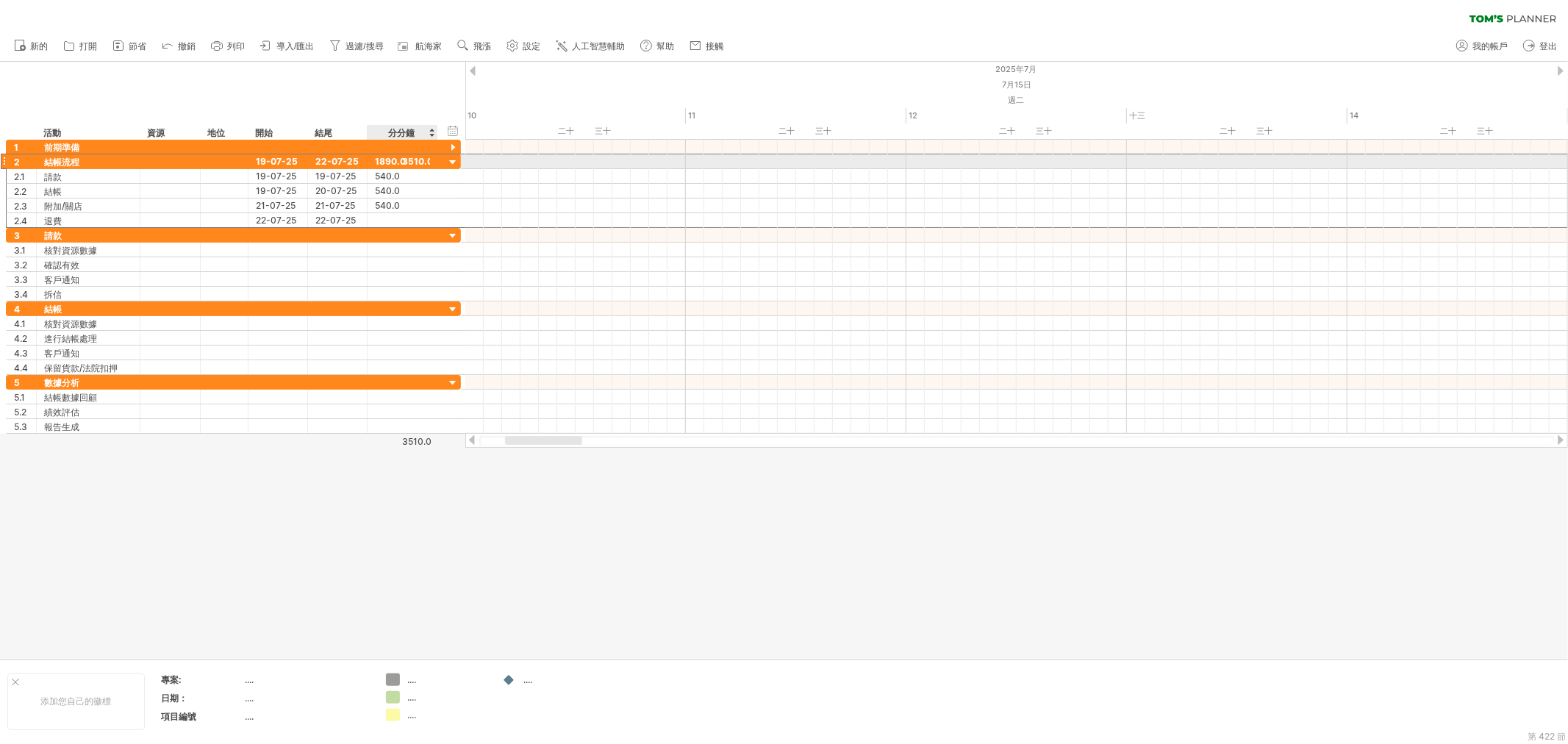 click on "1890.0" at bounding box center [402, 161] 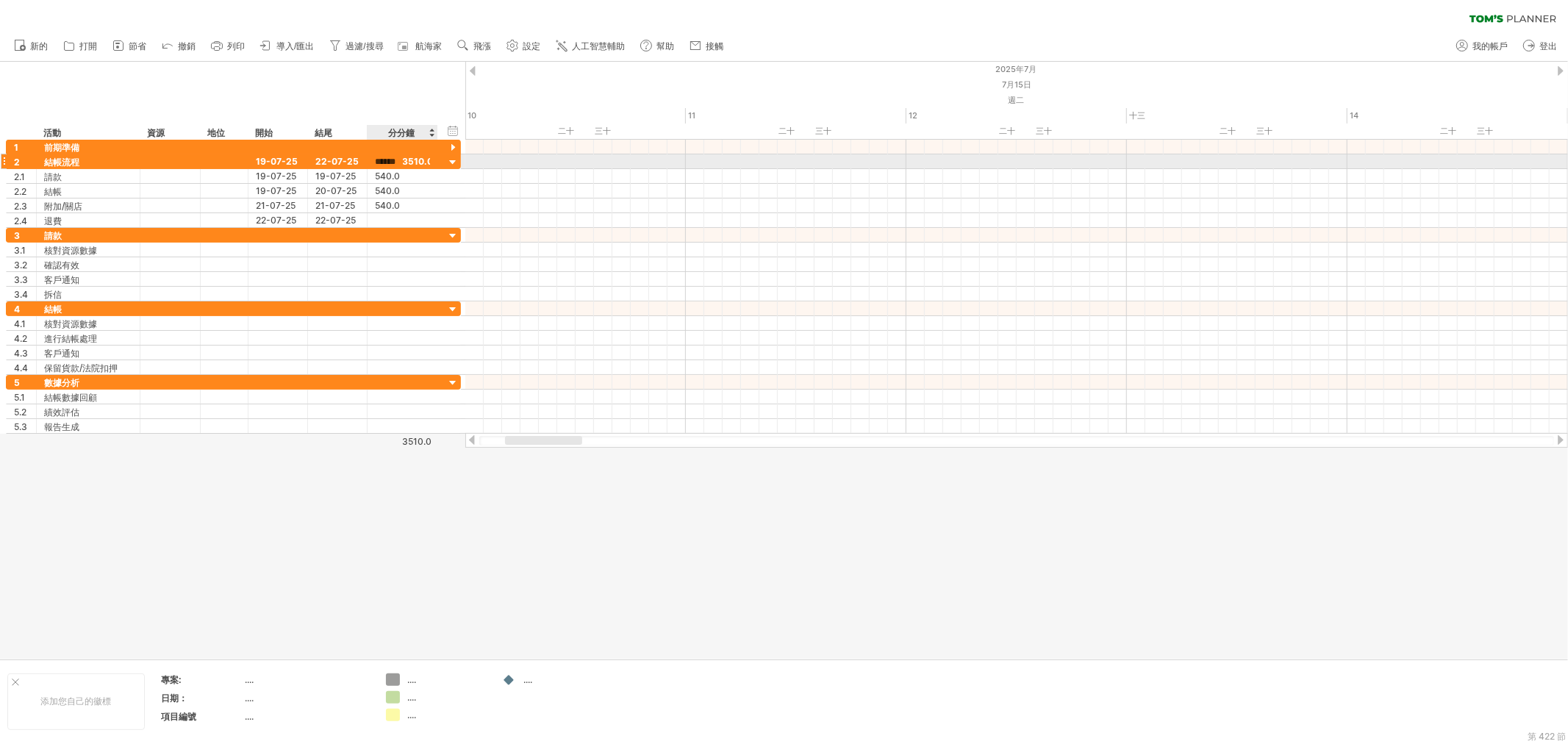 scroll, scrollTop: 1, scrollLeft: 0, axis: vertical 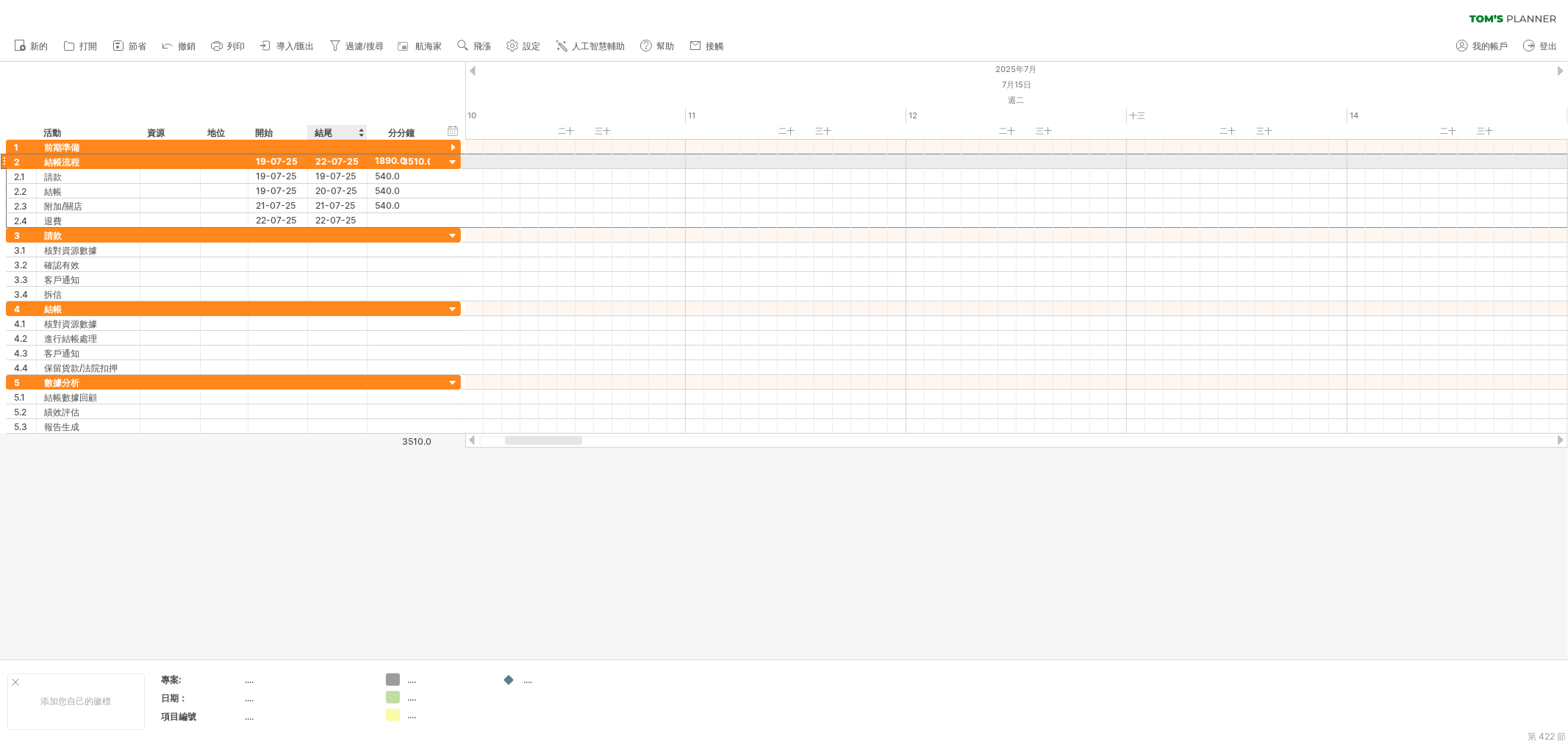 click on "22-07-25" at bounding box center (337, 161) 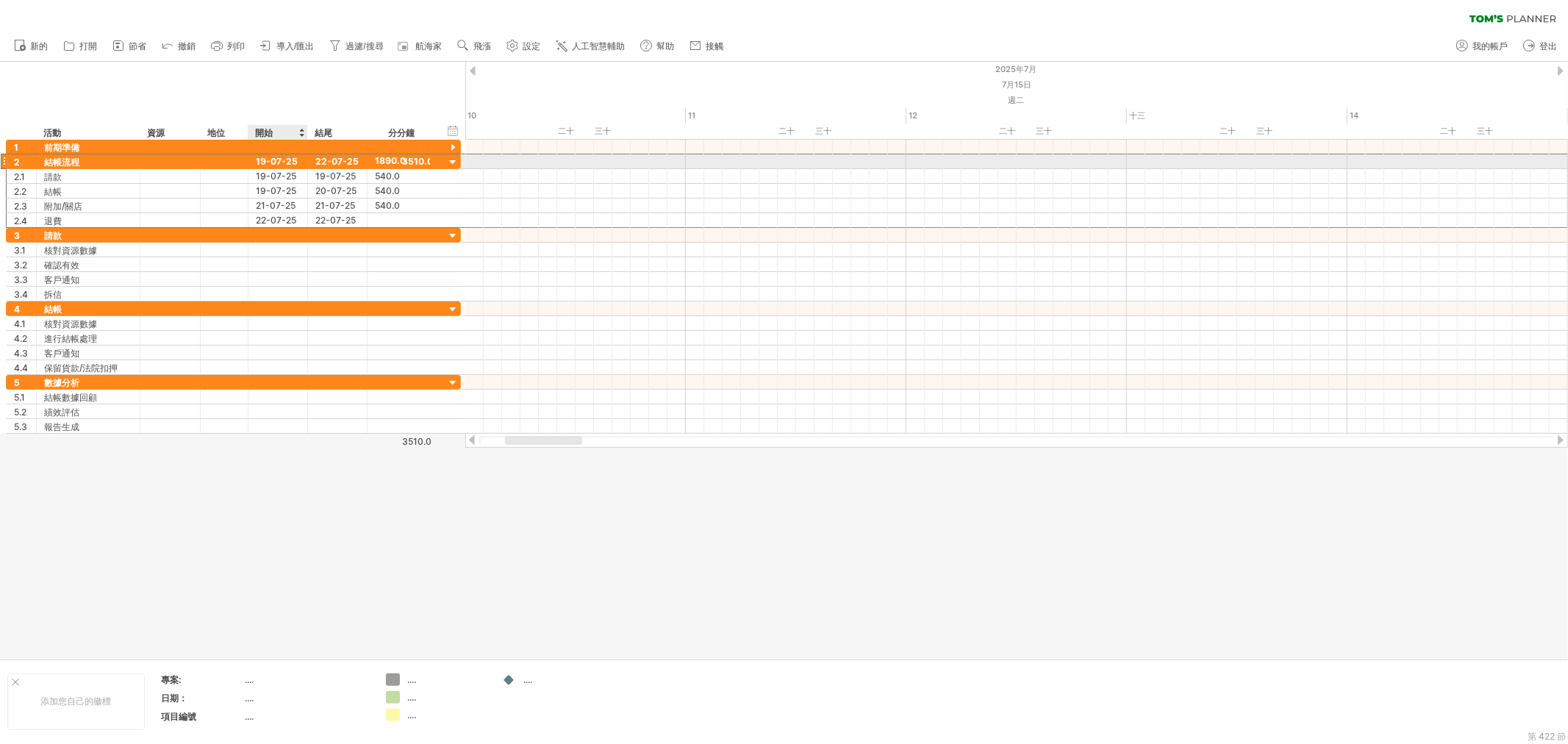 click on "19-07-25" at bounding box center (276, 161) 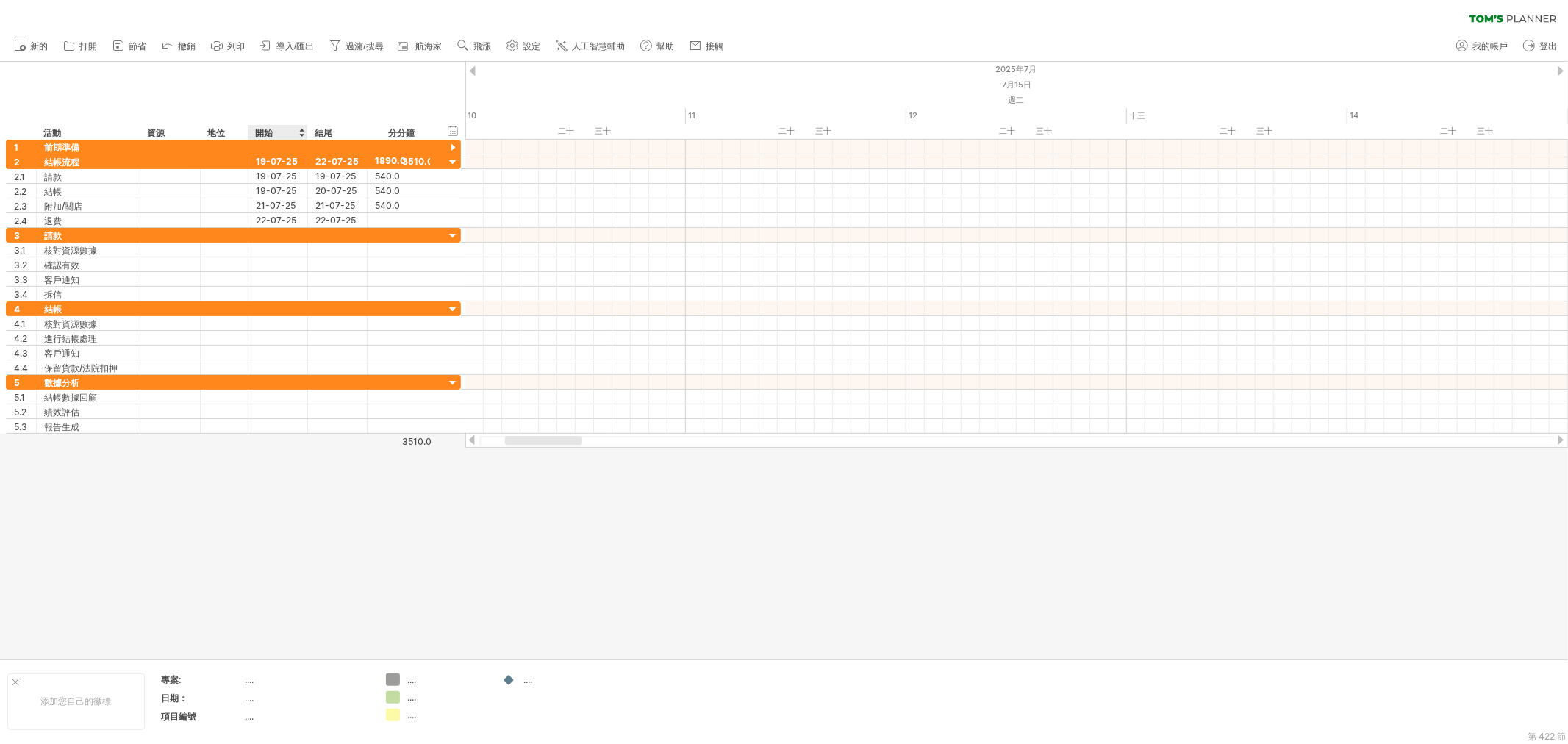 click at bounding box center [301, 132] 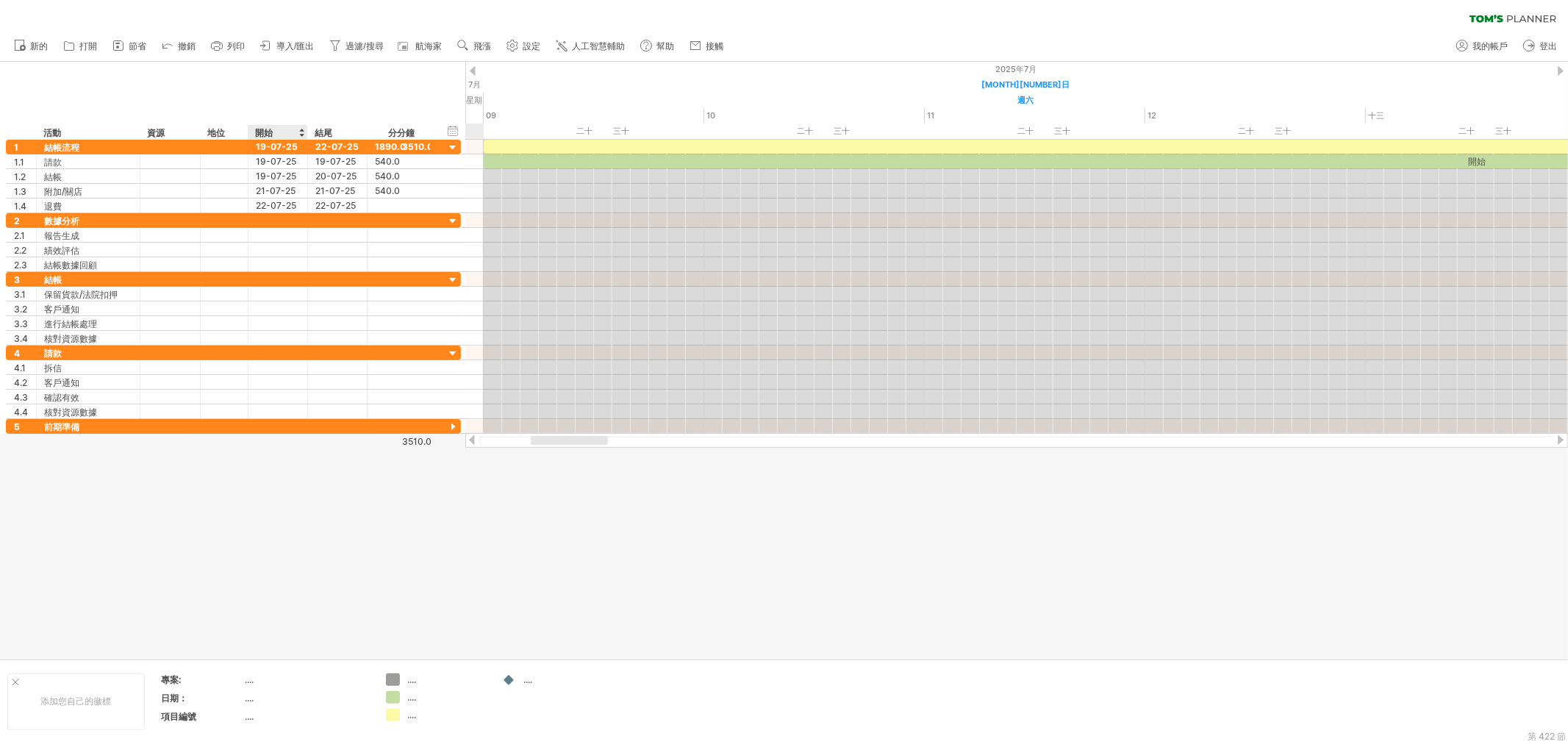 click on "開始" at bounding box center (264, 132) 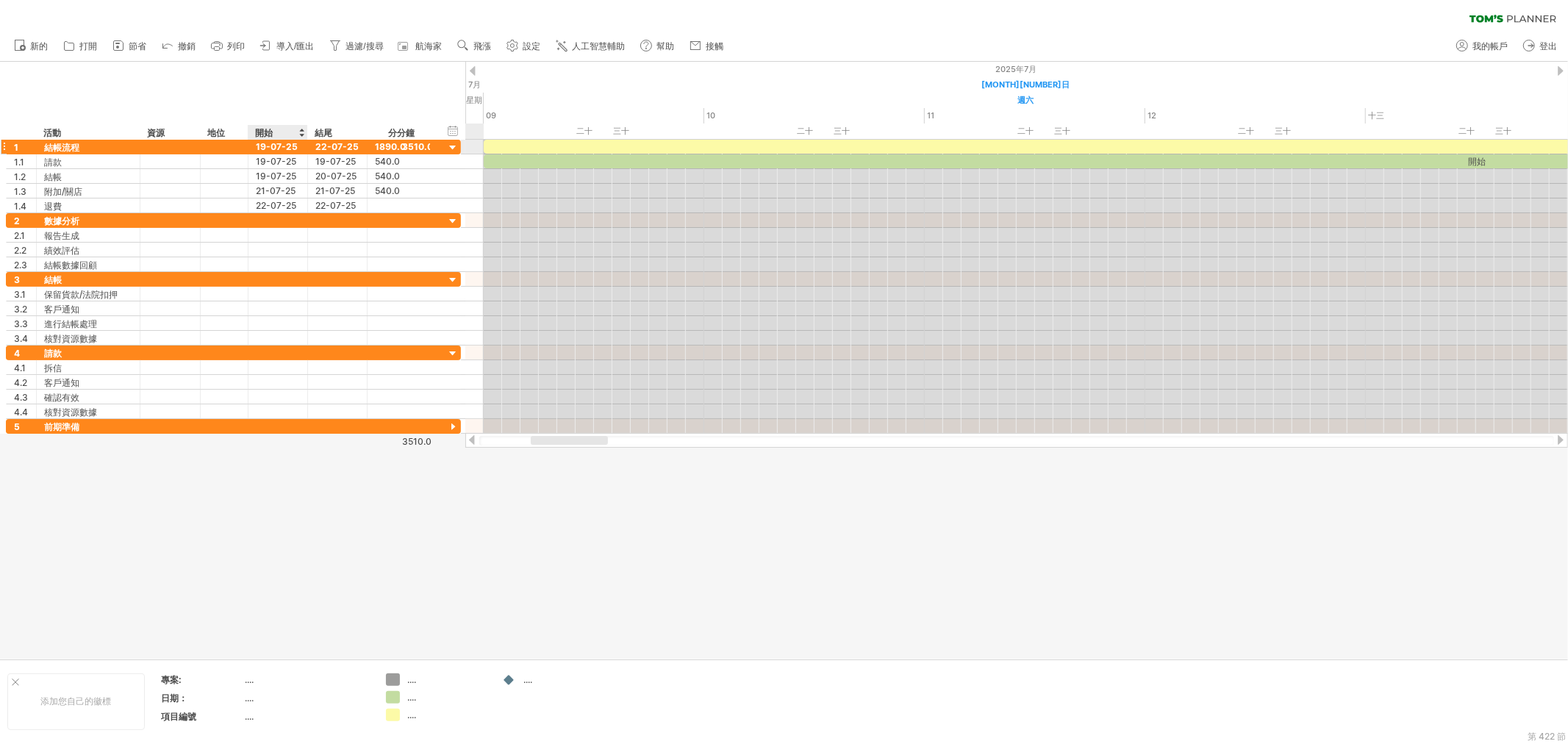 click on "19-07-25" at bounding box center (276, 146) 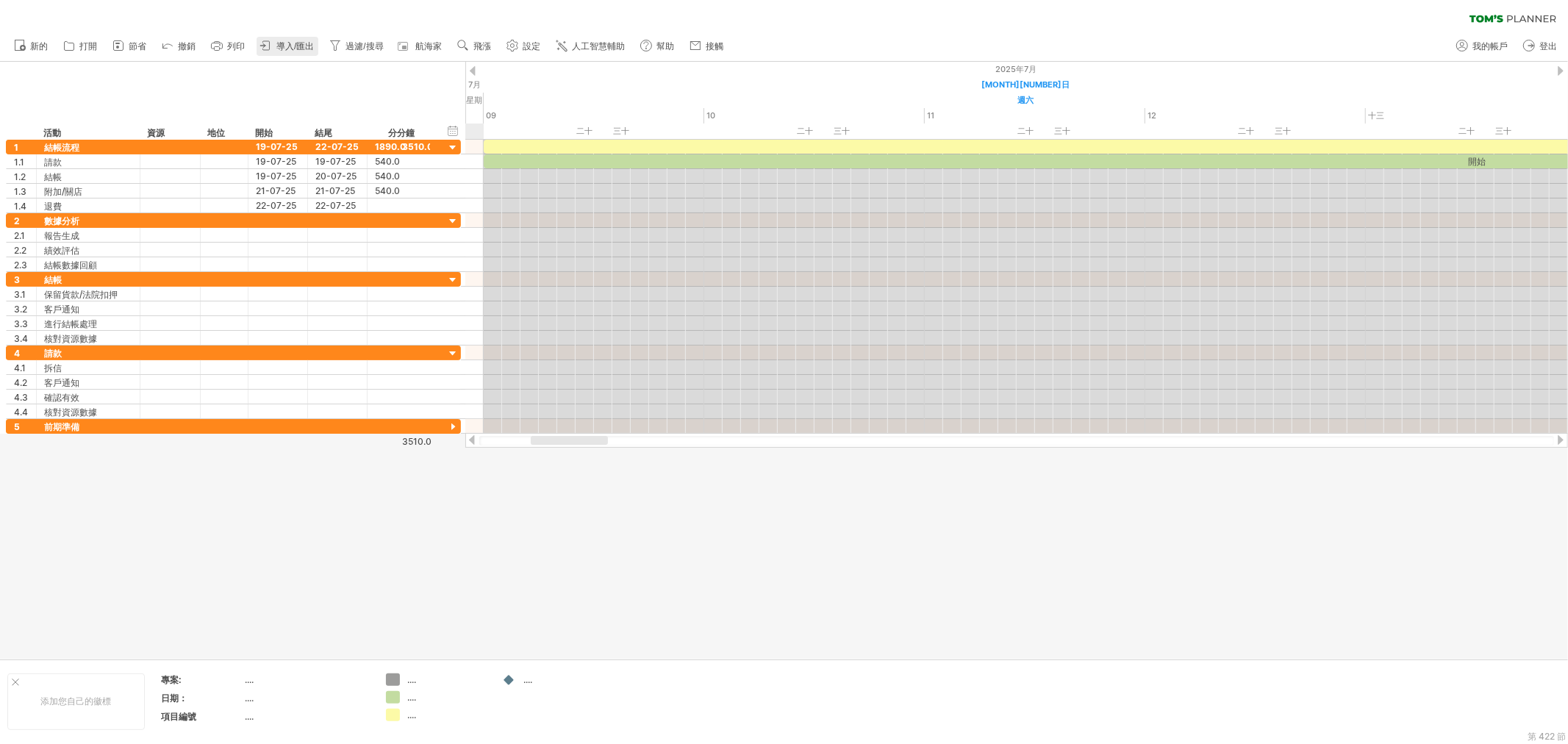 click 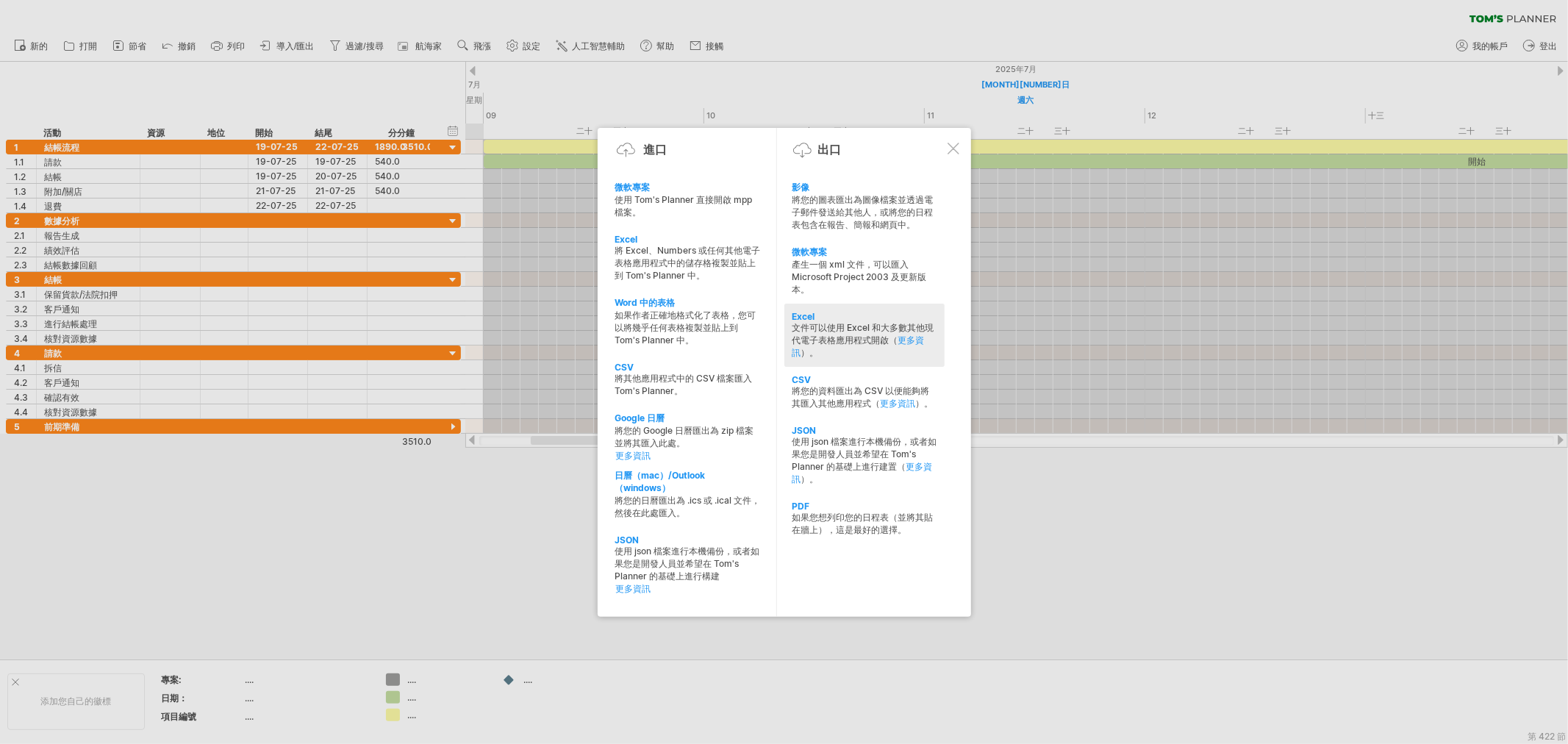 click on "文件可以使用 Excel 和大多數其他現代電子表格應用程式開啟（" at bounding box center [862, 334] 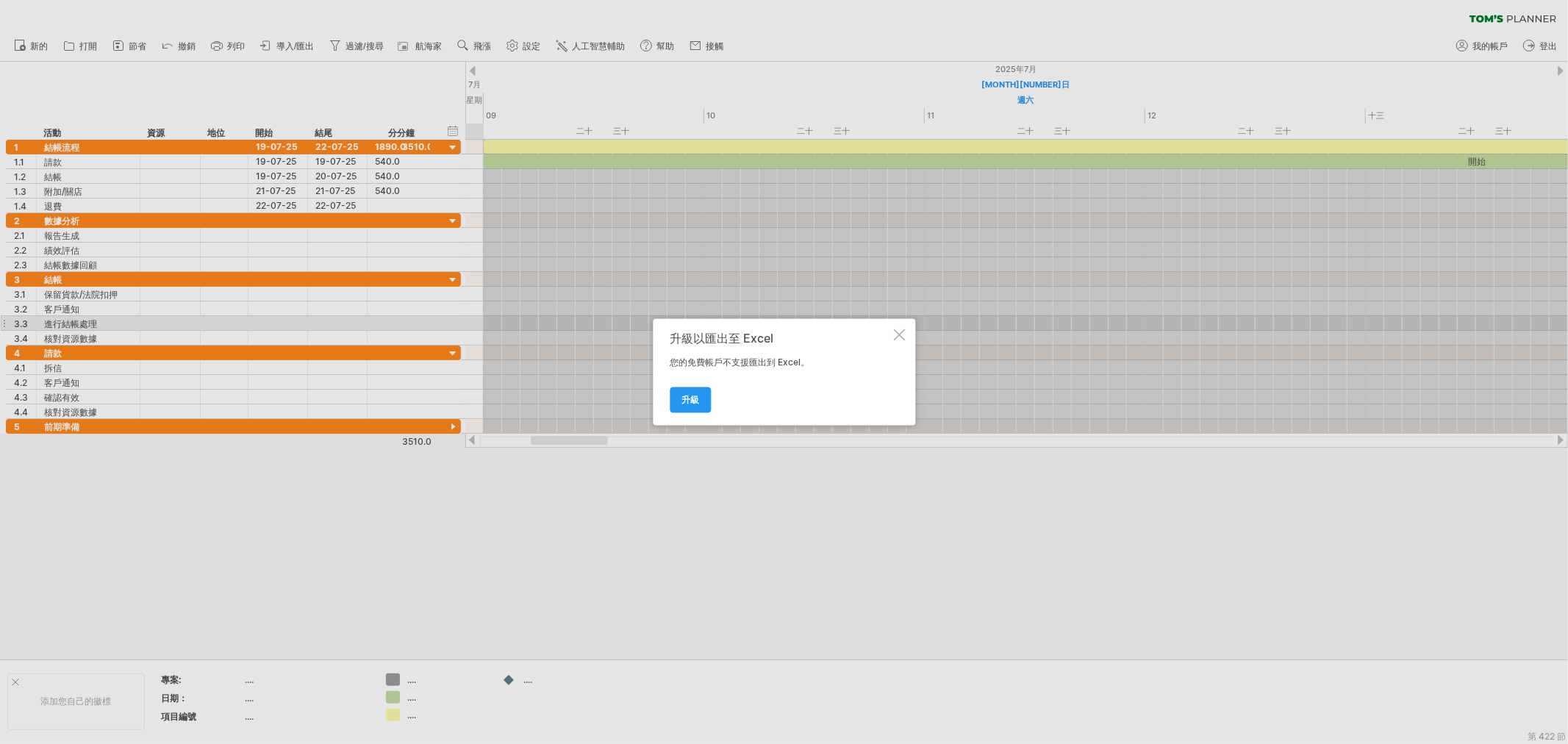 click on "升級以匯出至 Excel 您的免費帳戶不支援匯出到 Excel。 升級" at bounding box center (784, 372) 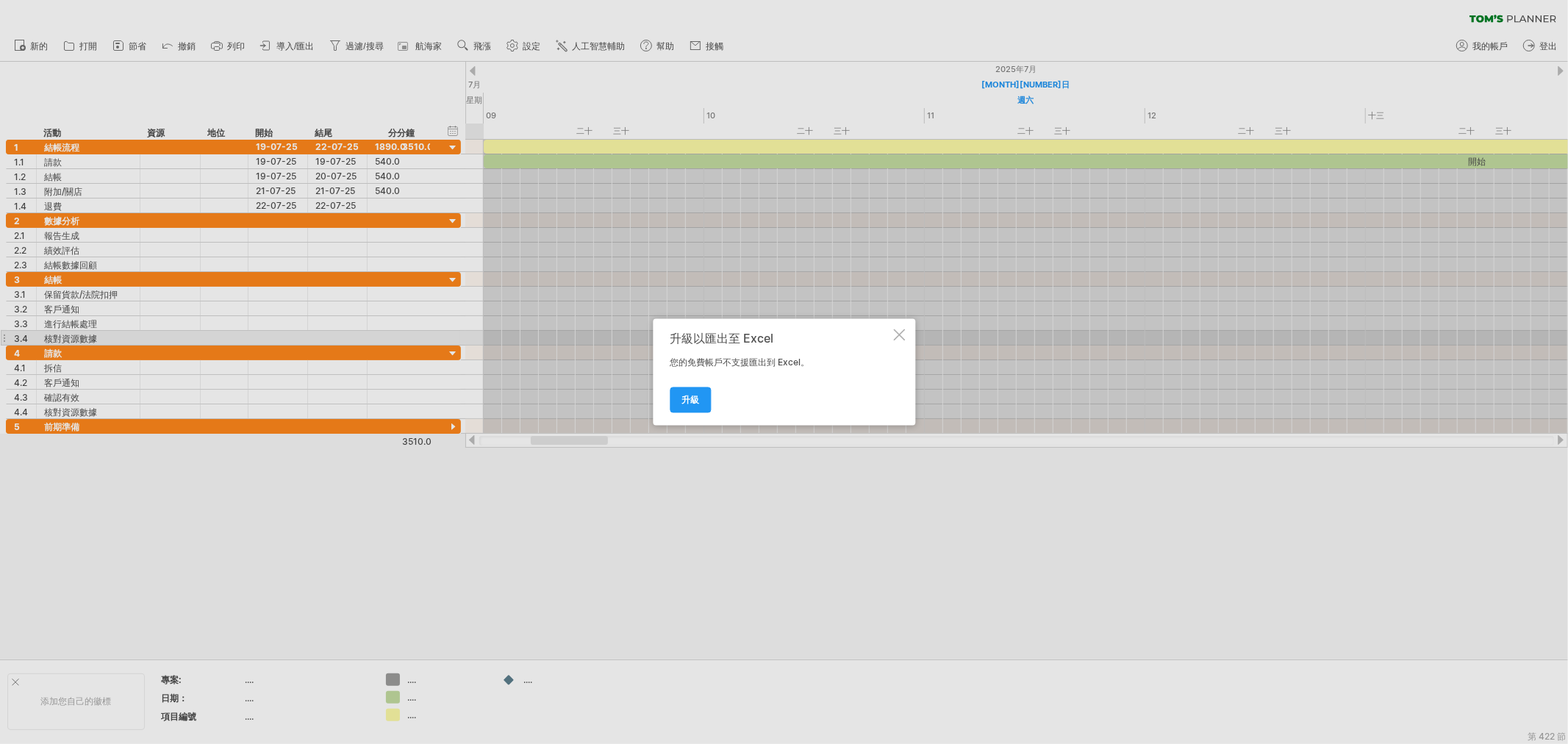 click at bounding box center [899, 335] 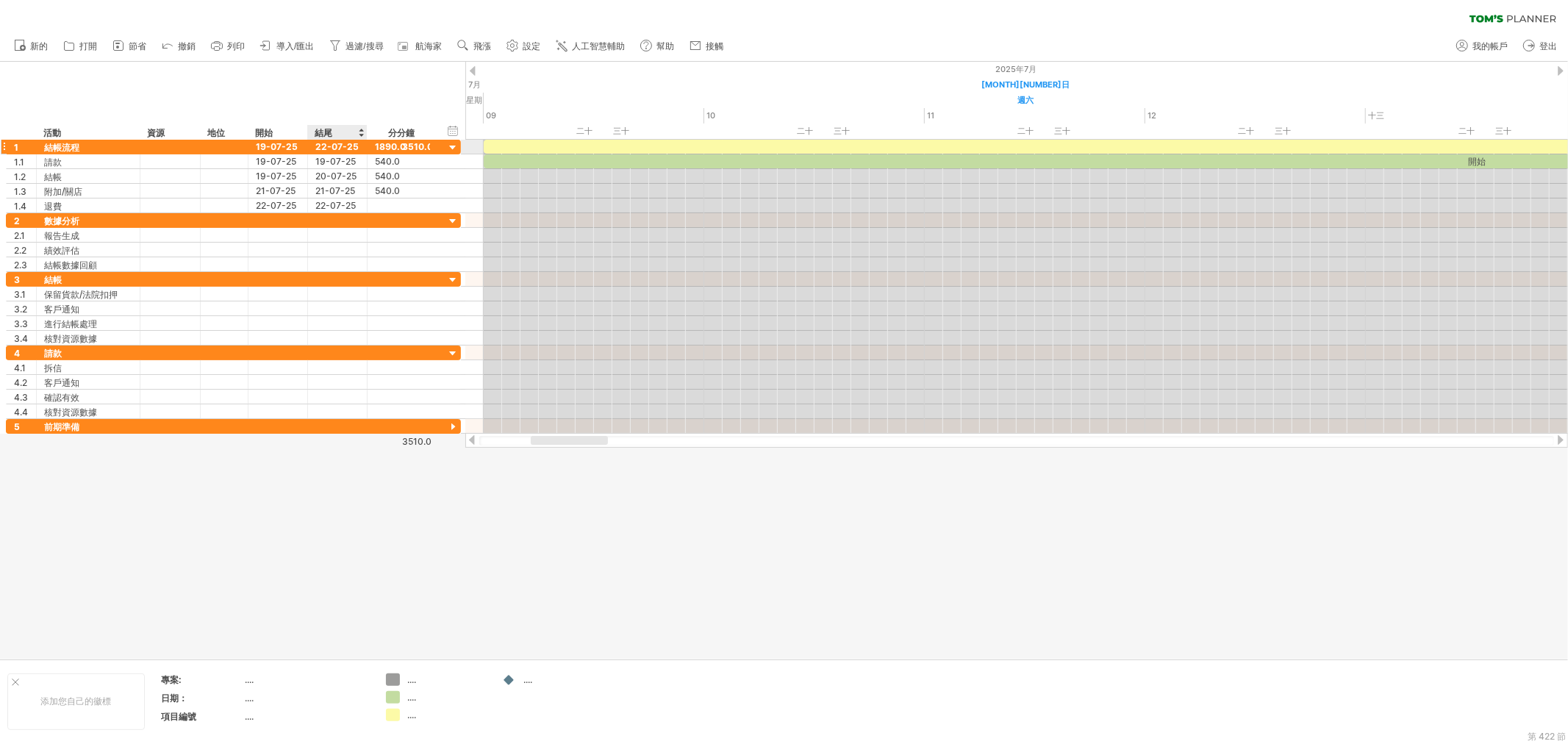 drag, startPoint x: 48, startPoint y: 129, endPoint x: 335, endPoint y: 148, distance: 287.62823 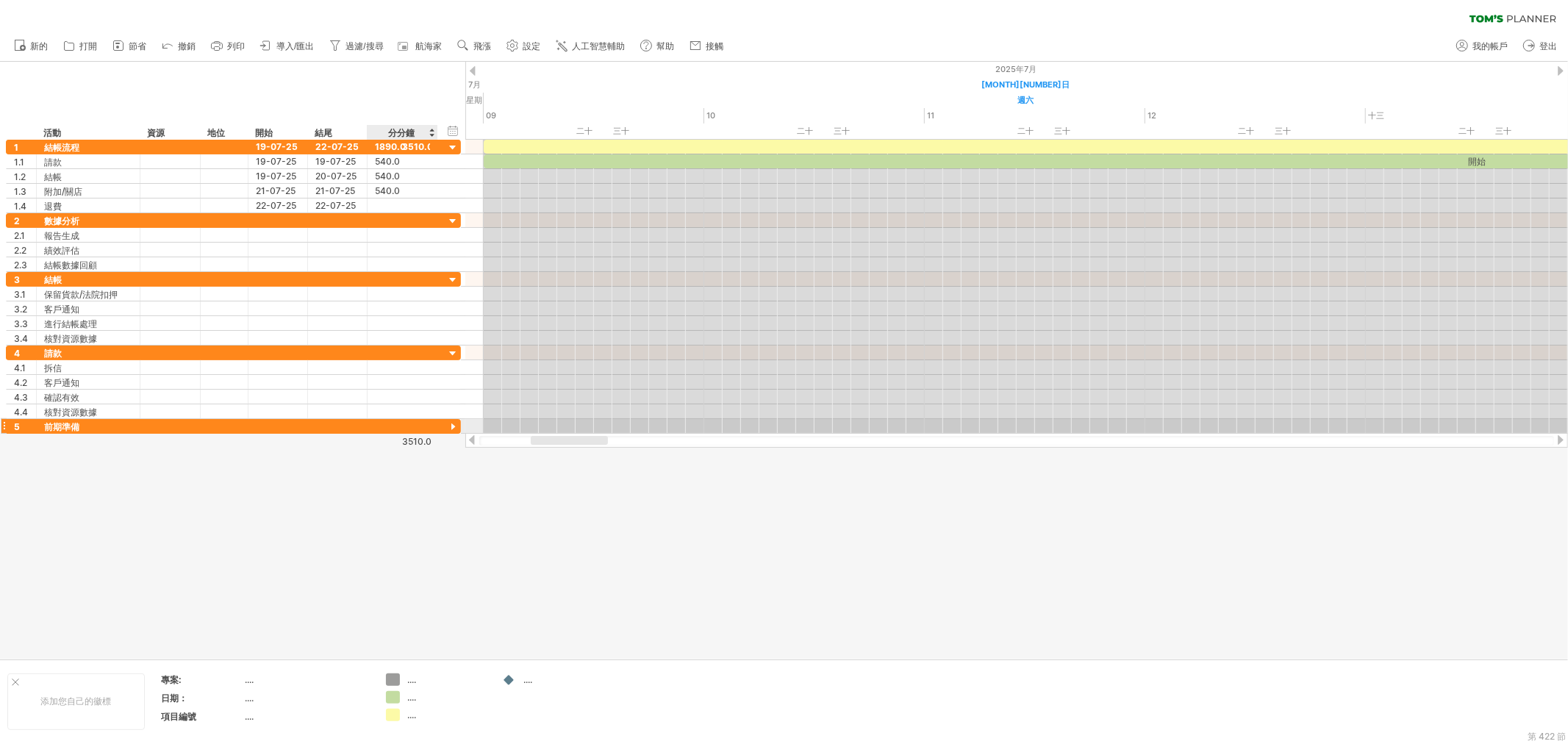 drag, startPoint x: 31, startPoint y: 126, endPoint x: 410, endPoint y: 423, distance: 481.508 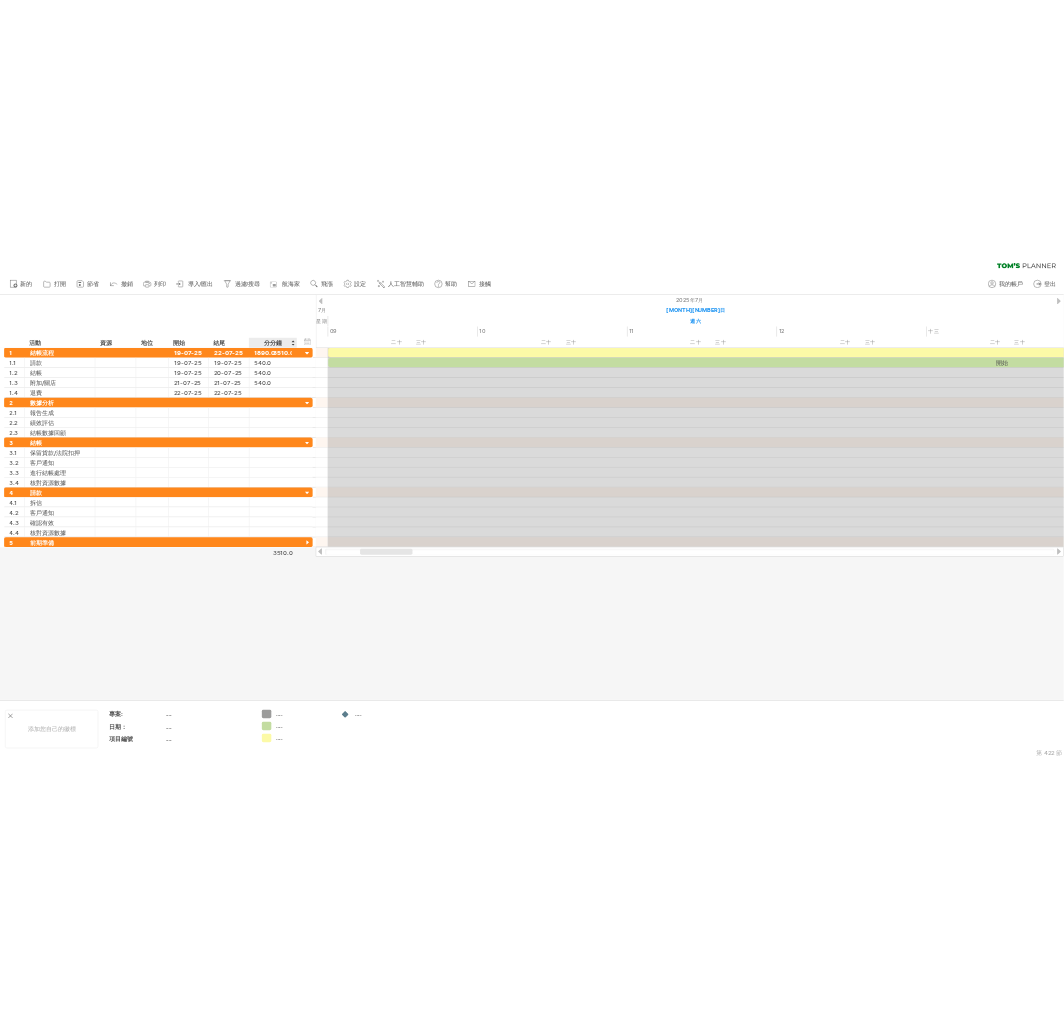 scroll, scrollTop: 0, scrollLeft: 0, axis: both 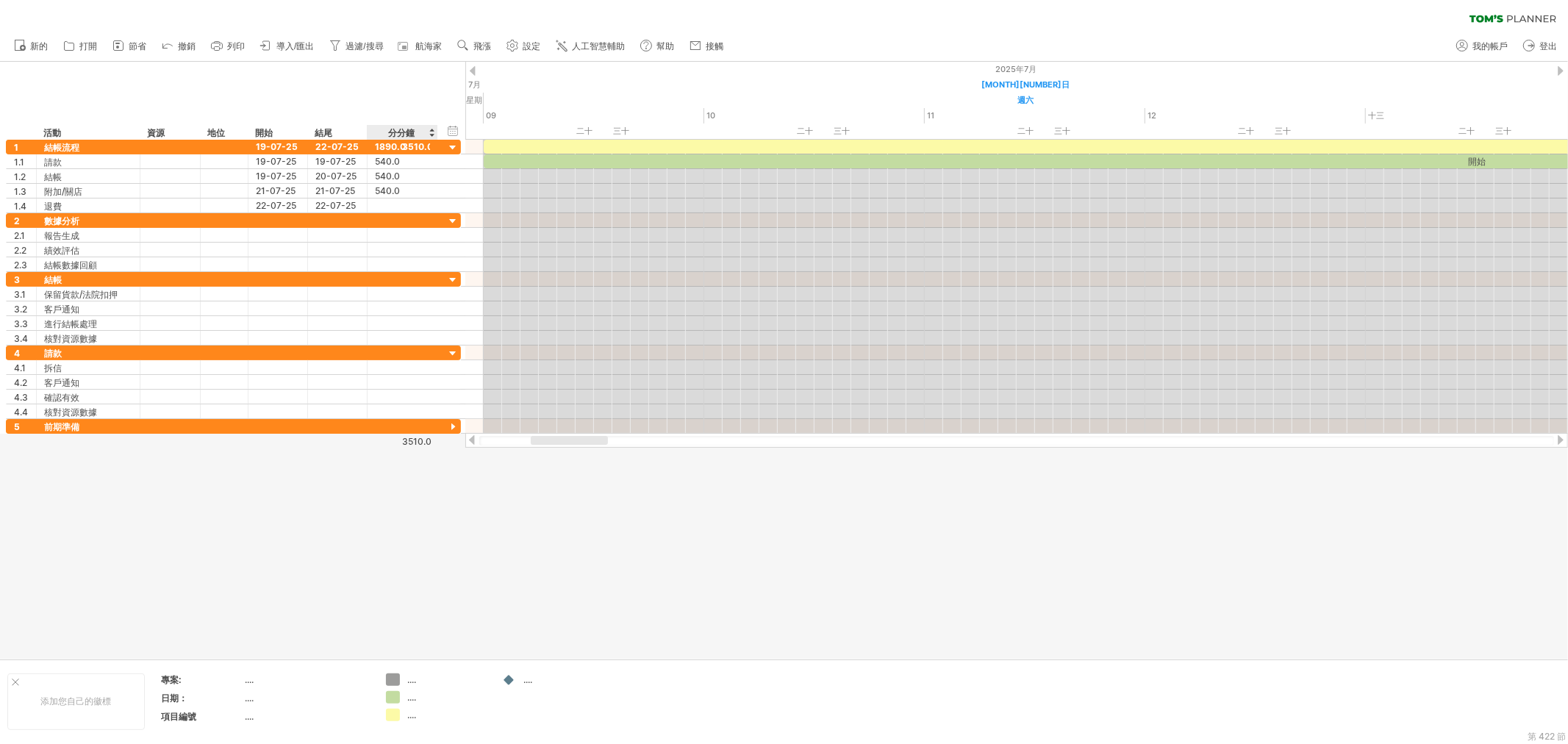 click on "3510.0" at bounding box center [417, 441] 